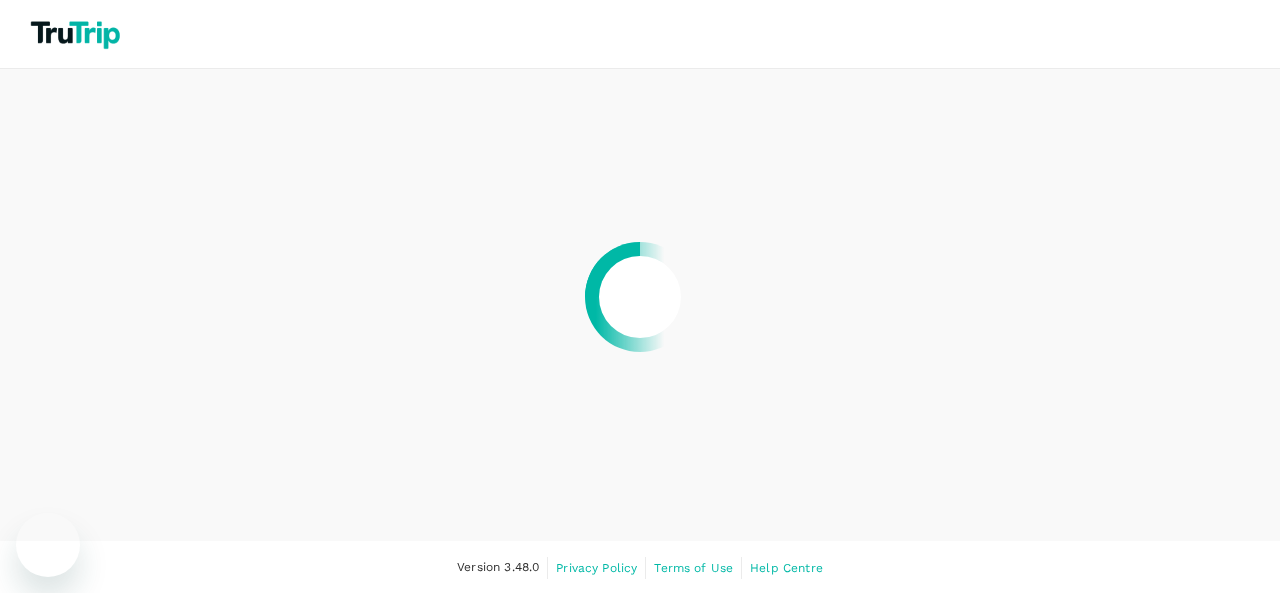 scroll, scrollTop: 0, scrollLeft: 0, axis: both 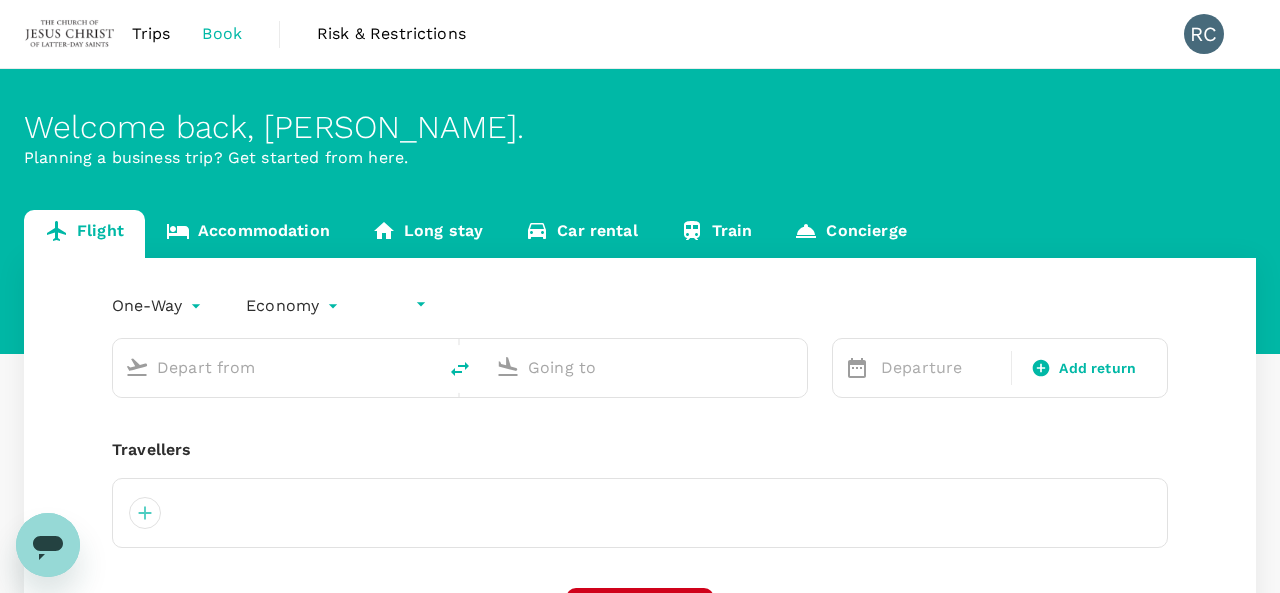 type on "undefined, undefined (any)" 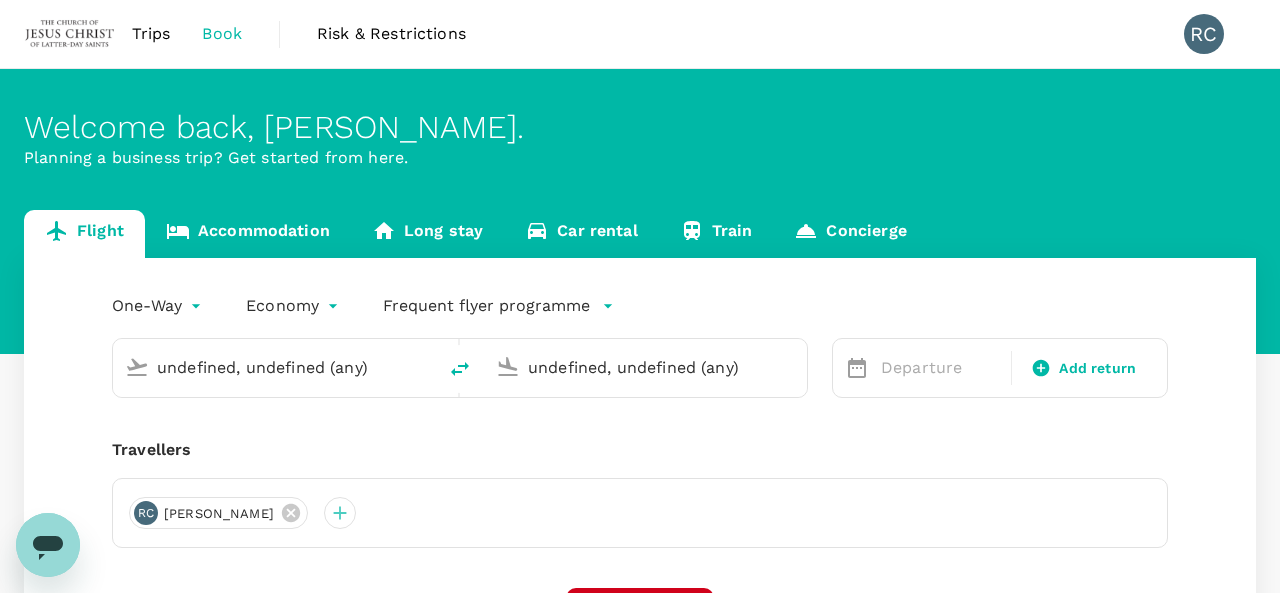 type 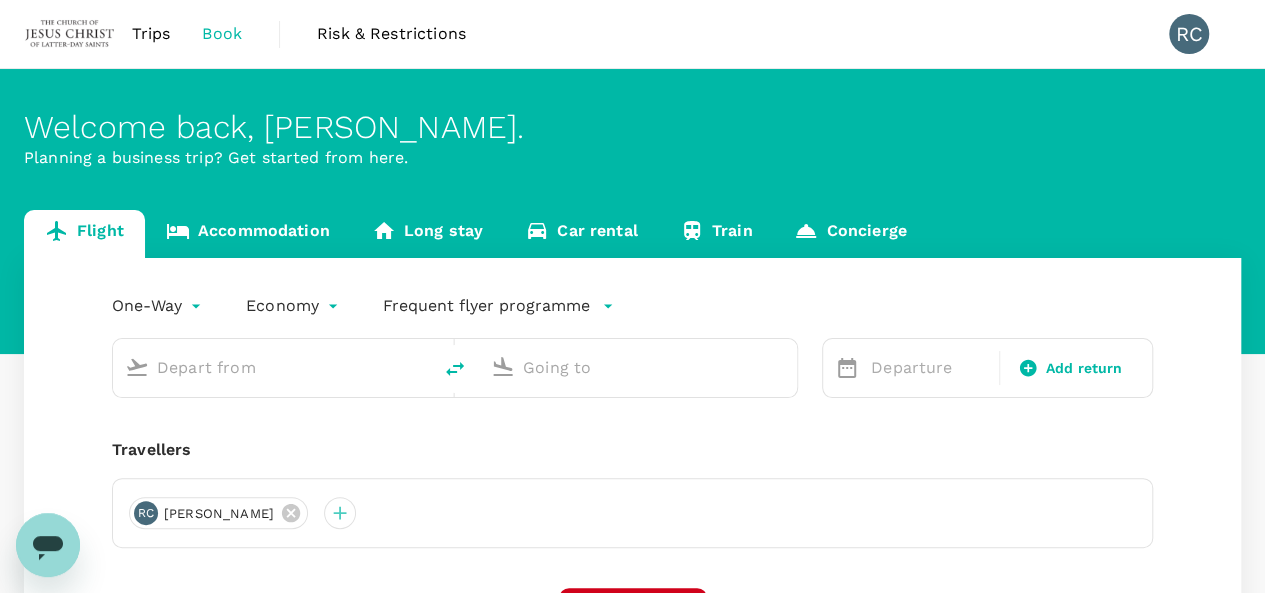 type on "Singapore Changi (SIN)" 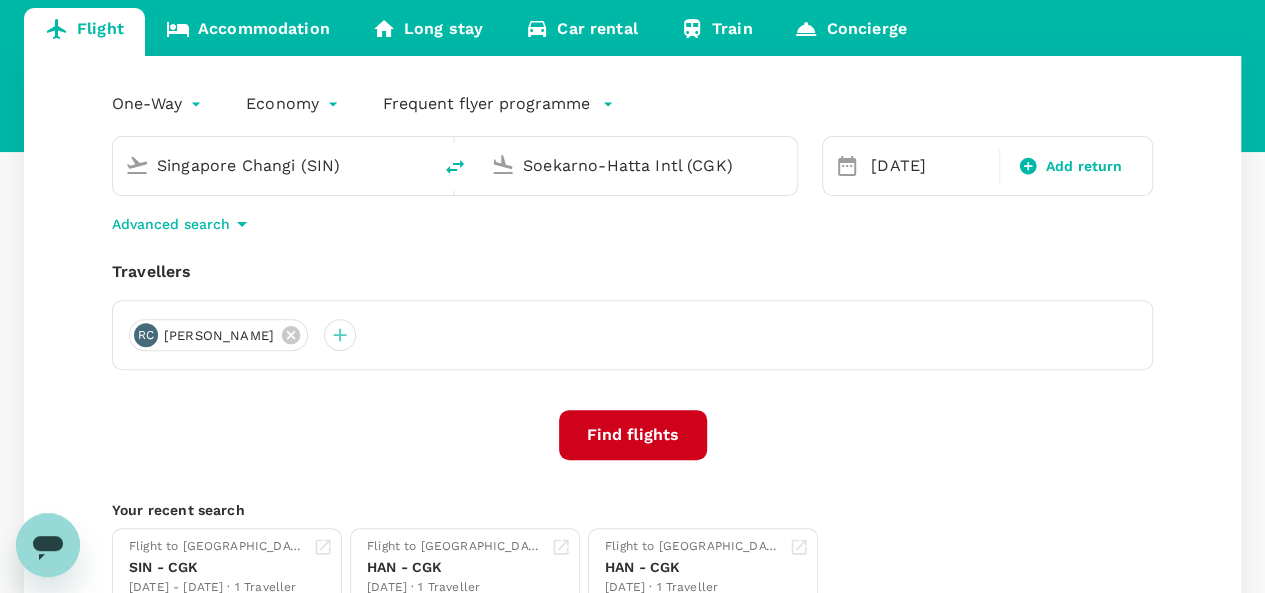 scroll, scrollTop: 241, scrollLeft: 0, axis: vertical 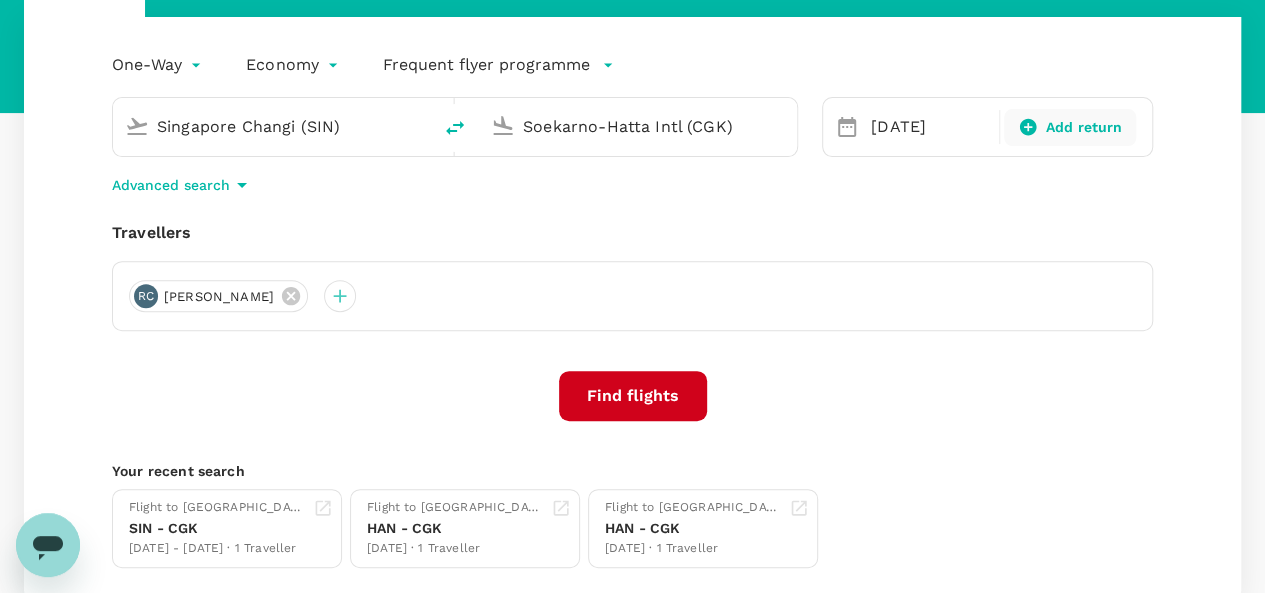 click on "Add return" at bounding box center (1084, 127) 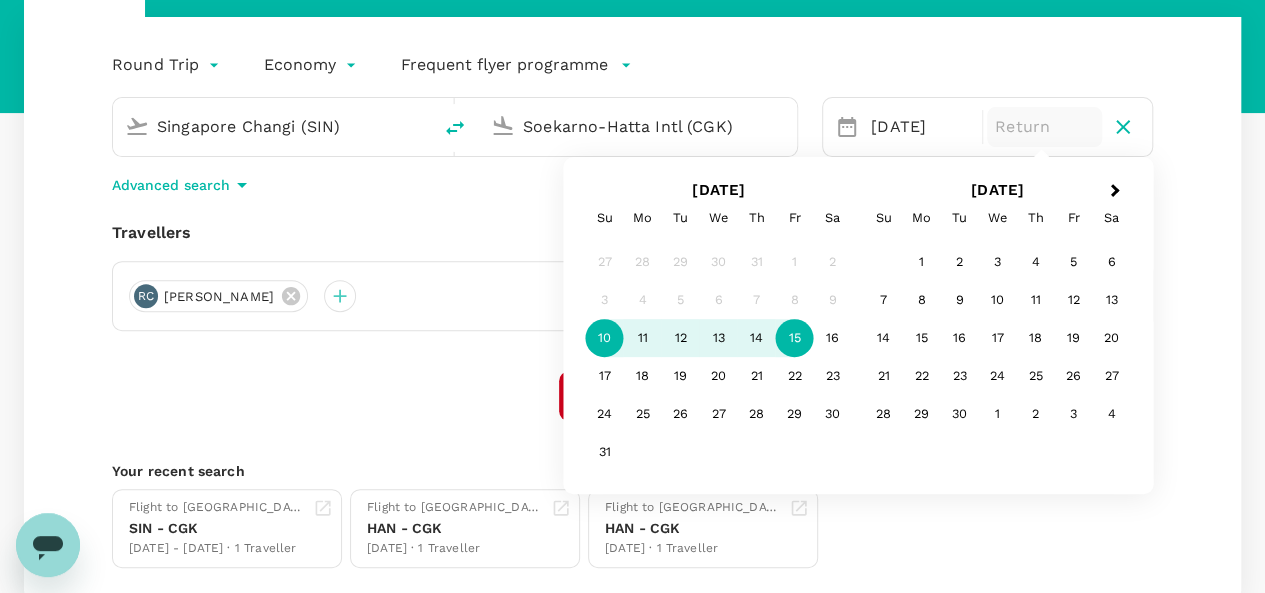 click on "15" at bounding box center (795, 338) 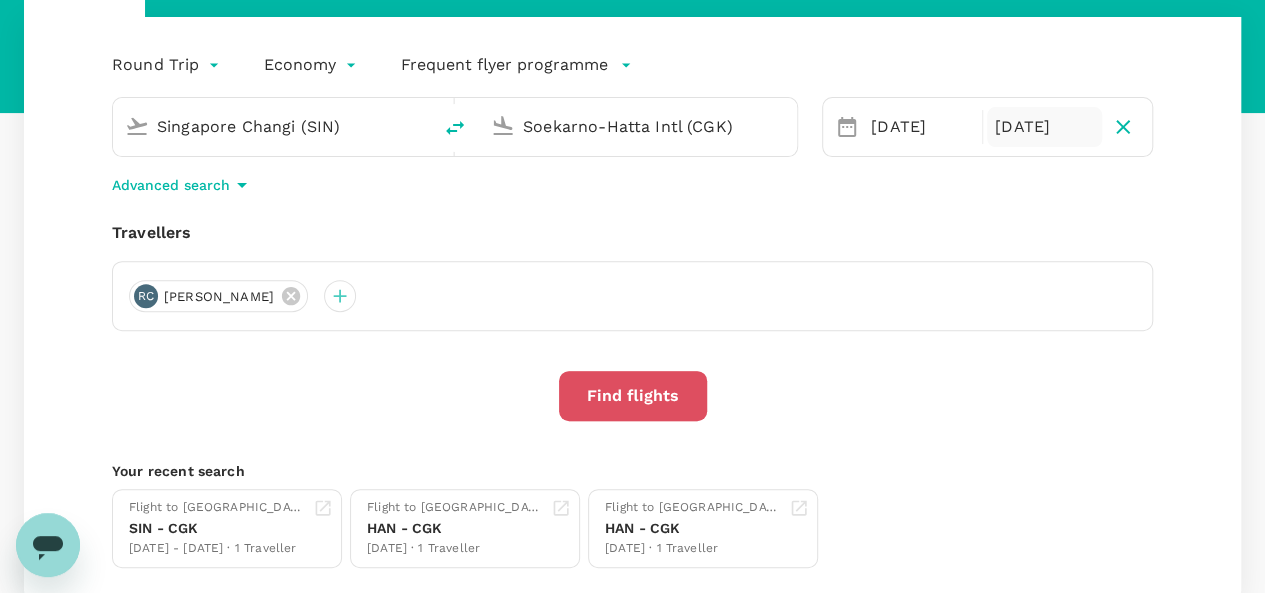 click on "Find flights" at bounding box center (633, 396) 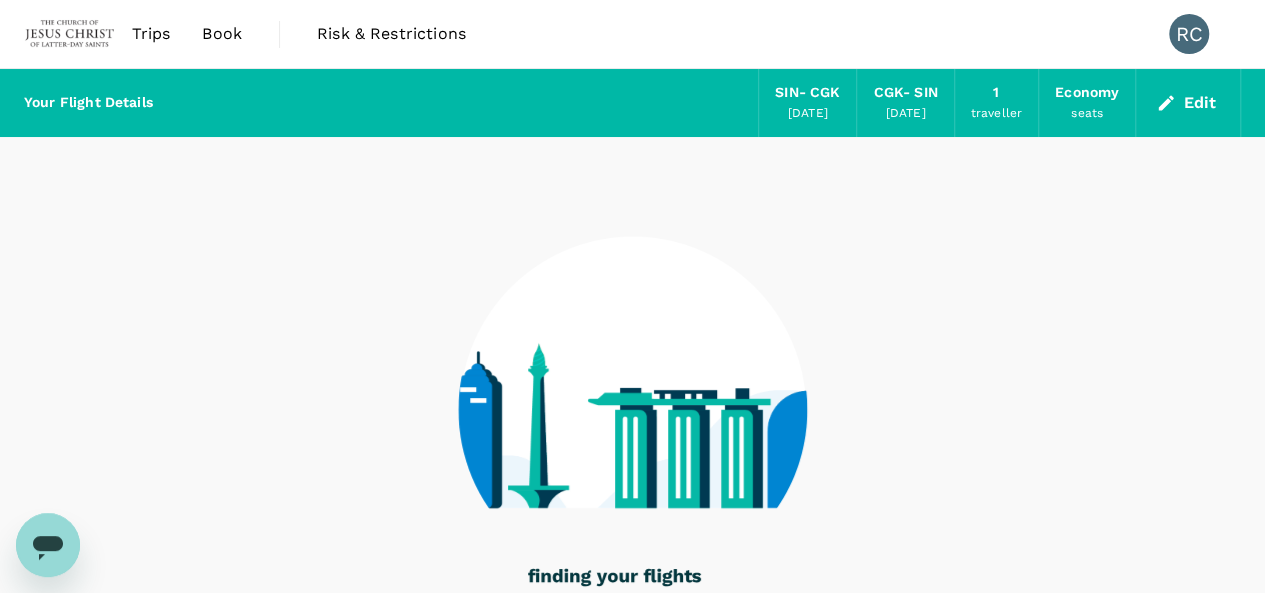 scroll, scrollTop: 150, scrollLeft: 0, axis: vertical 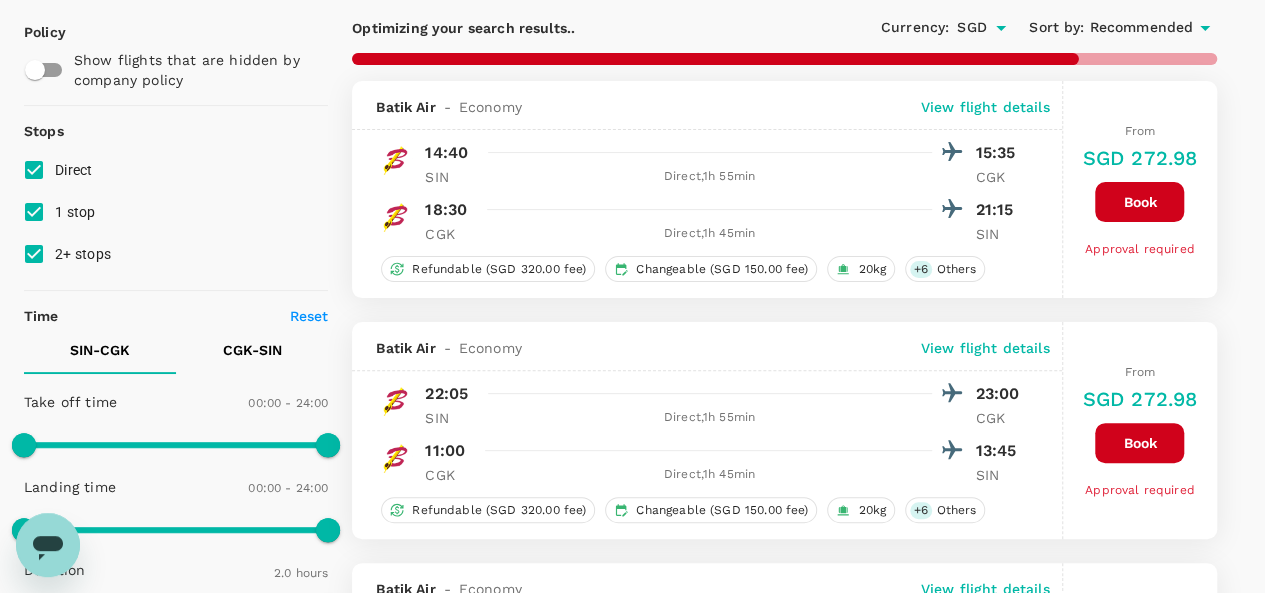 click on "1 stop" at bounding box center [34, 212] 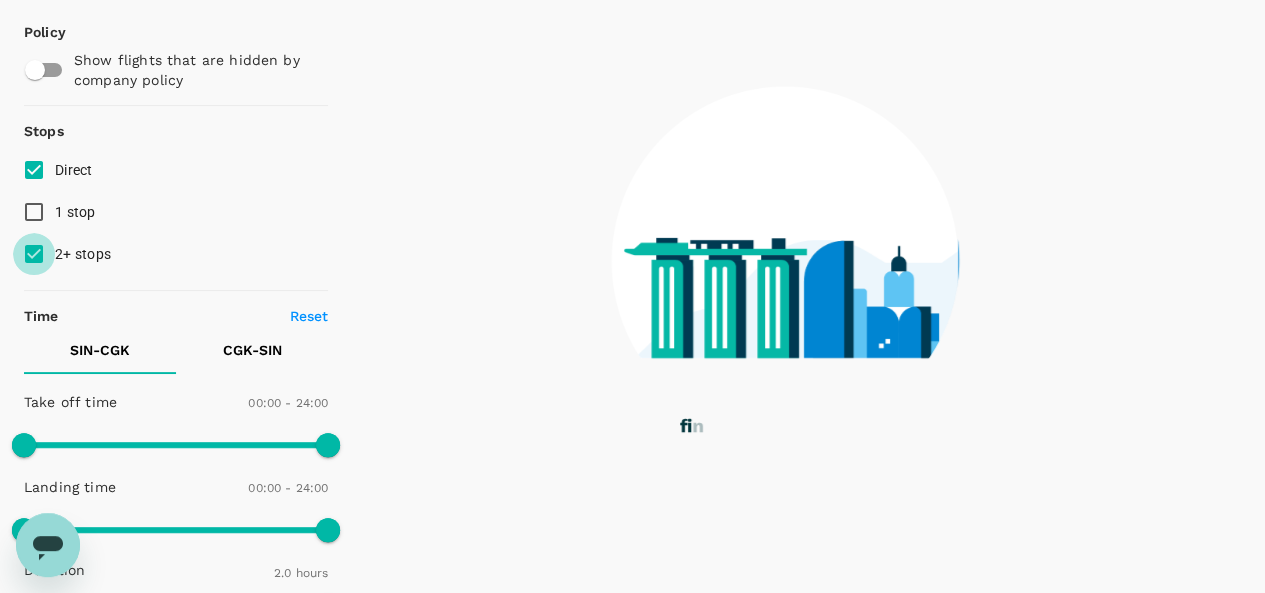 click on "2+ stops" at bounding box center [34, 254] 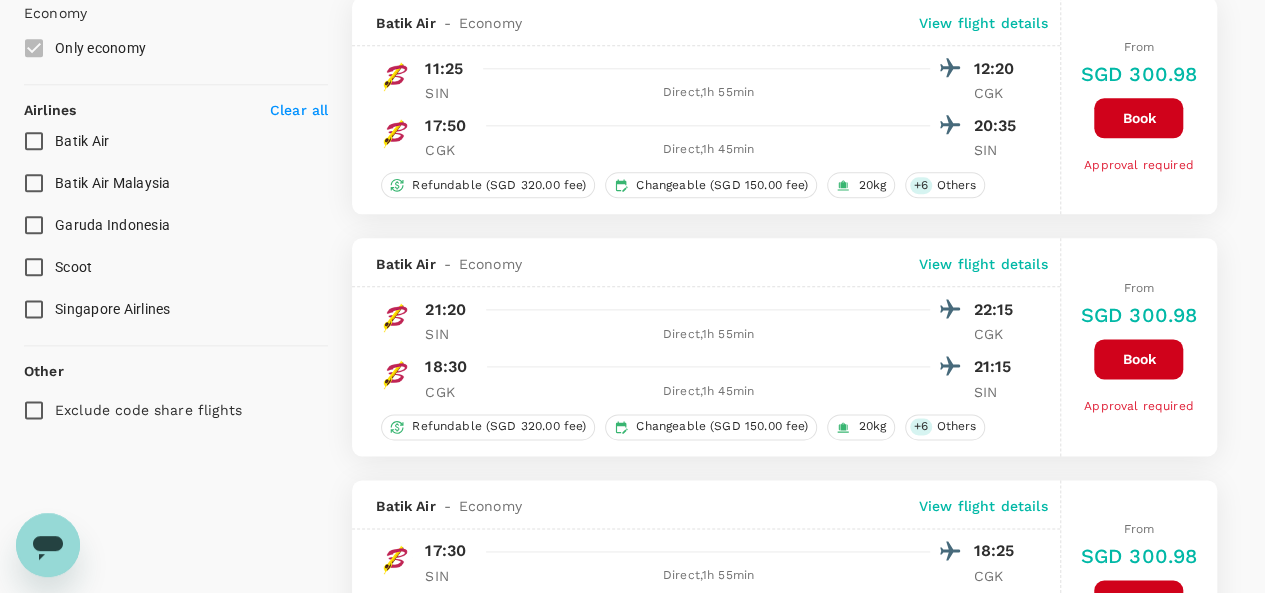 scroll, scrollTop: 1136, scrollLeft: 0, axis: vertical 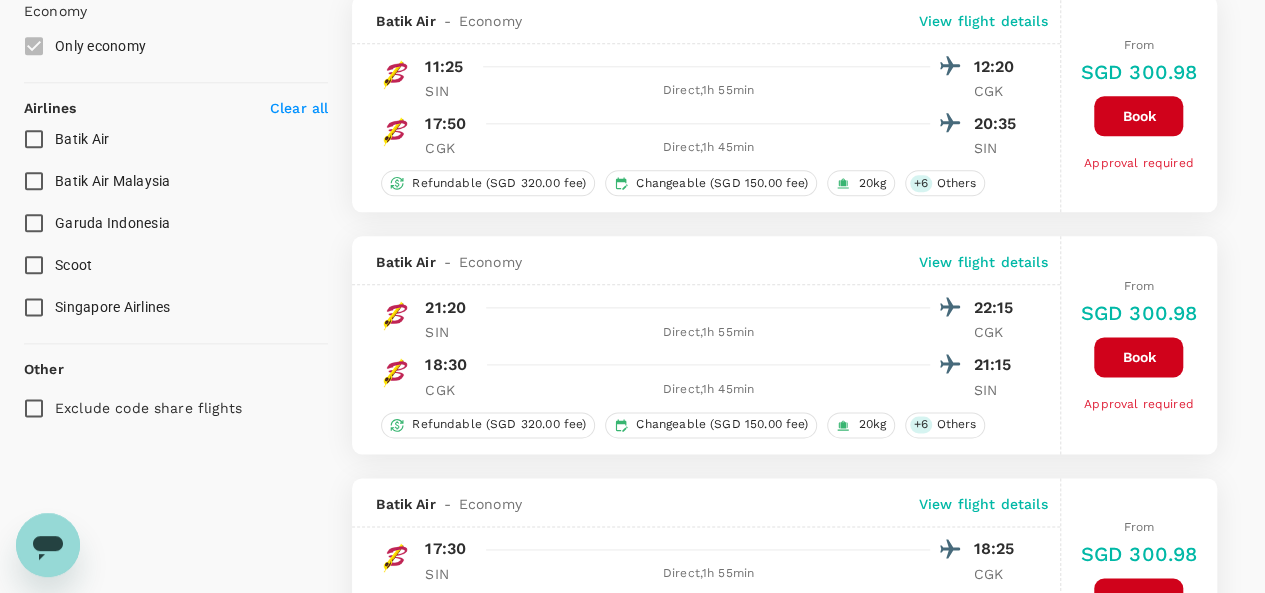 click on "Singapore Airlines" at bounding box center [34, 307] 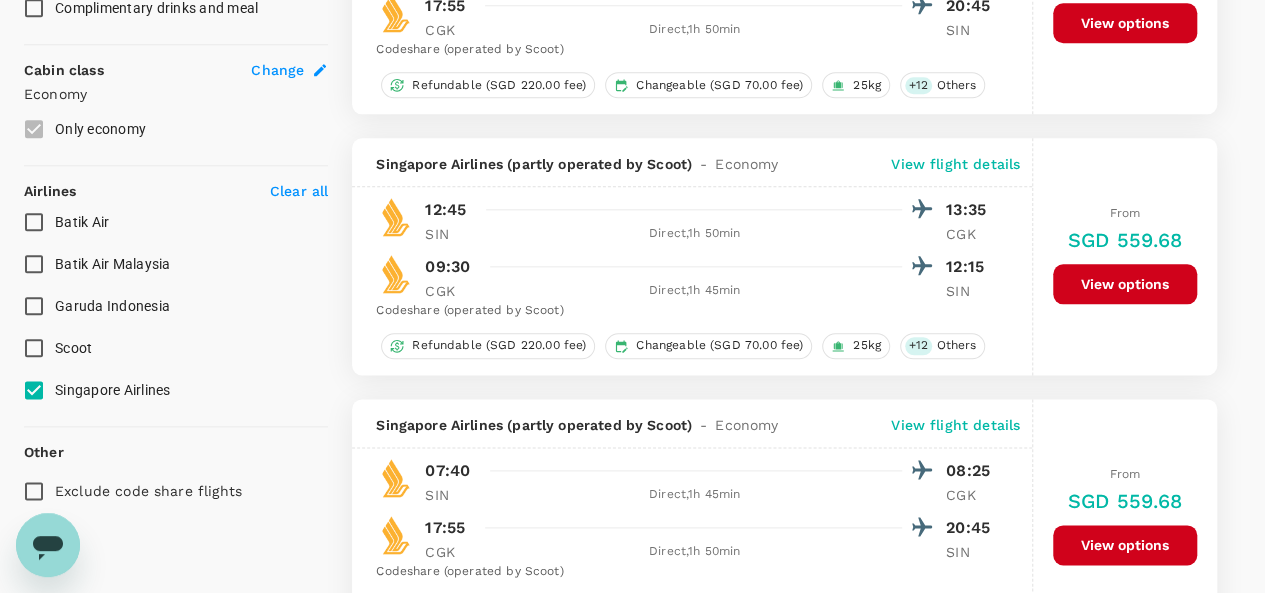 scroll, scrollTop: 1136, scrollLeft: 0, axis: vertical 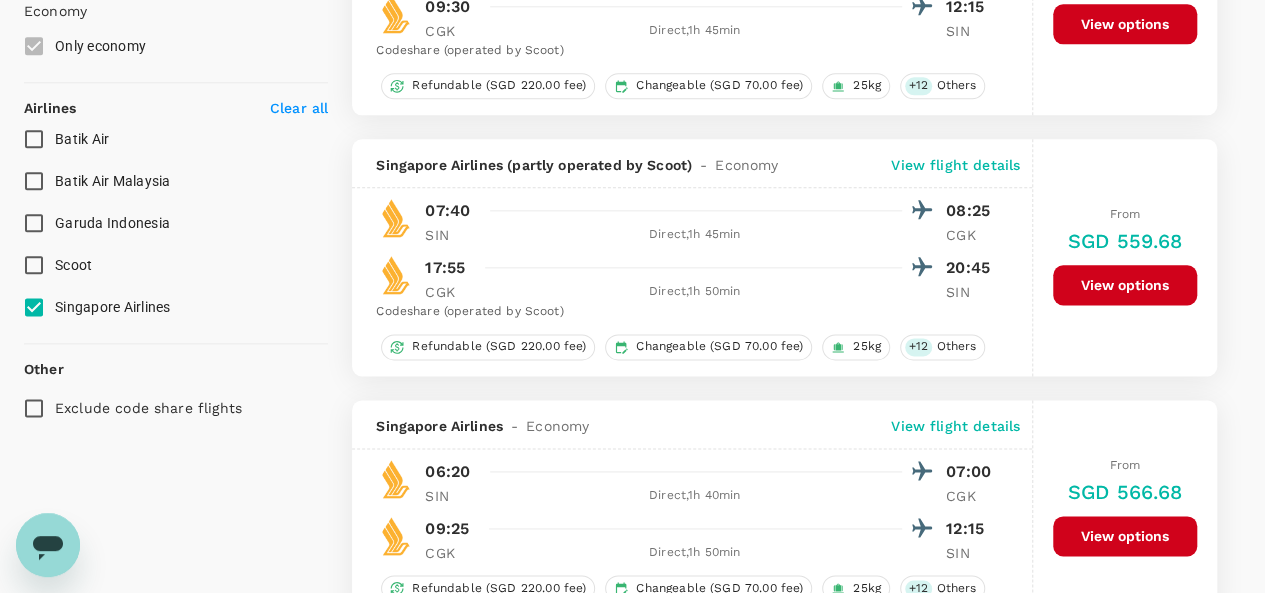 type on "1320" 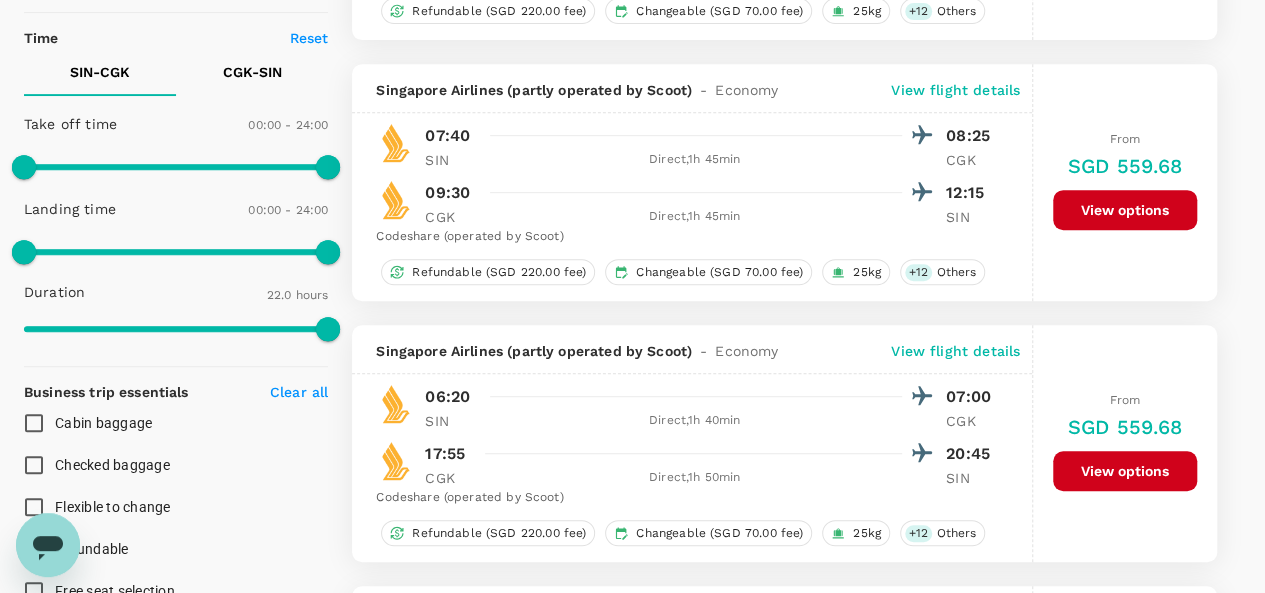 scroll, scrollTop: 422, scrollLeft: 0, axis: vertical 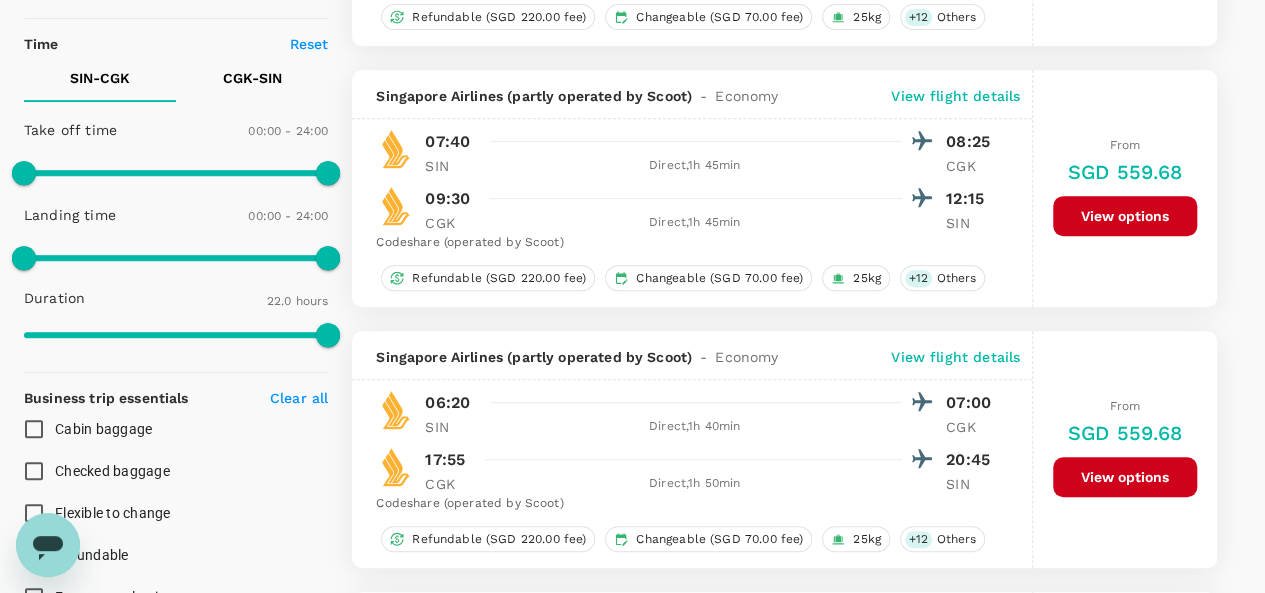 checkbox on "false" 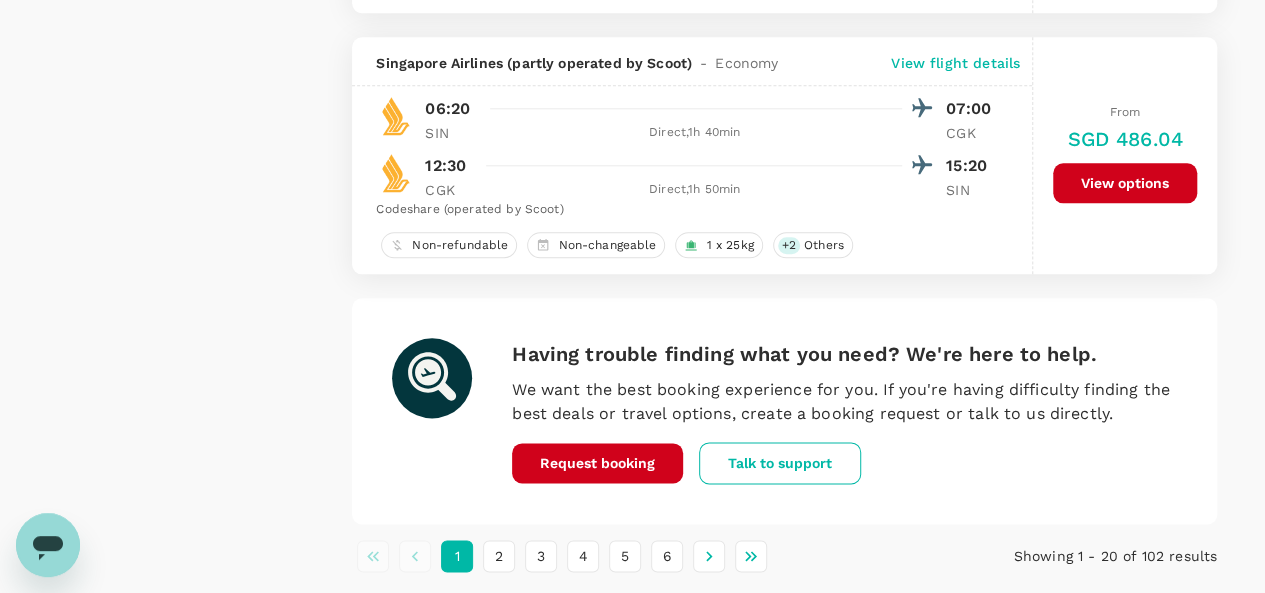 scroll, scrollTop: 4816, scrollLeft: 0, axis: vertical 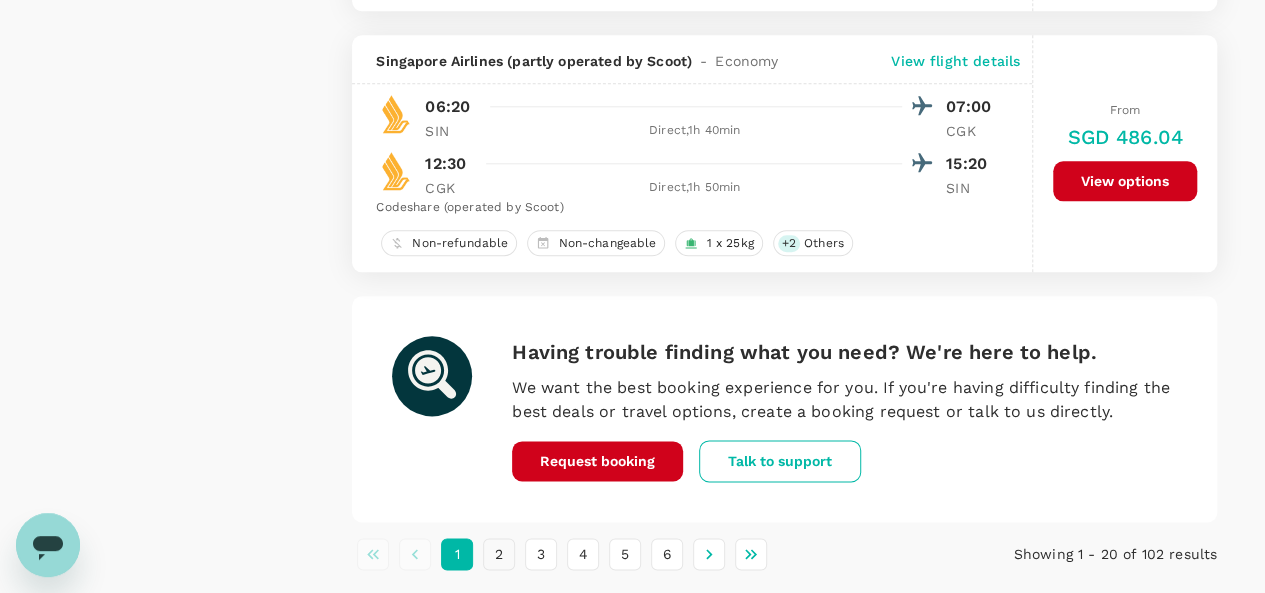 click on "2" at bounding box center [499, 554] 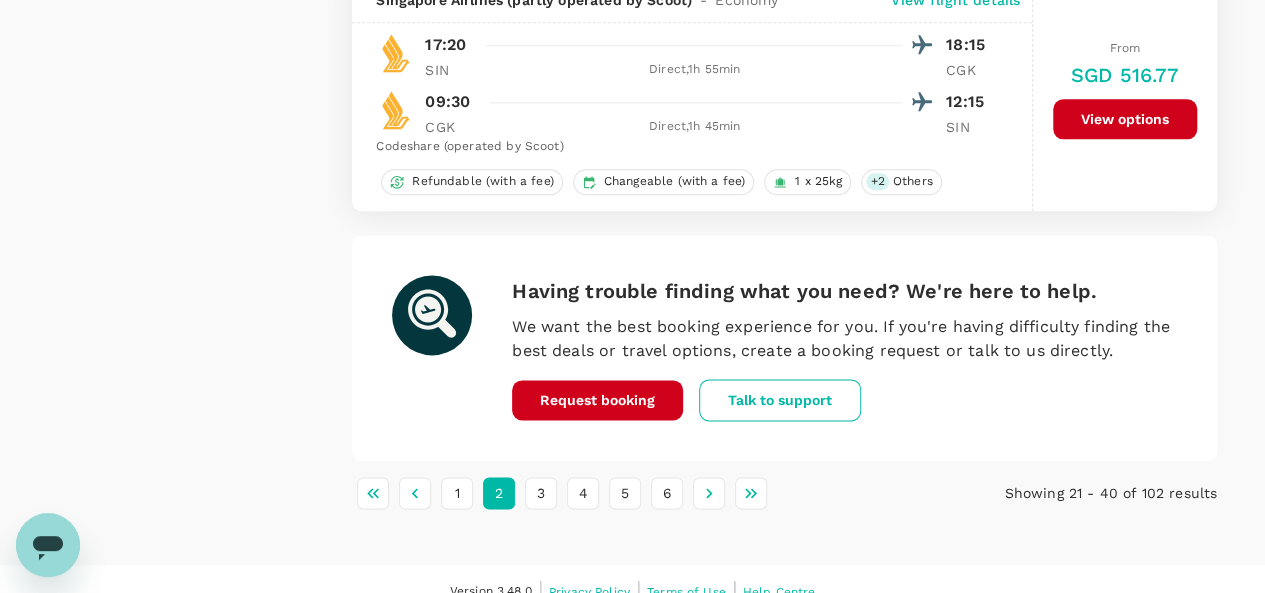scroll, scrollTop: 4998, scrollLeft: 0, axis: vertical 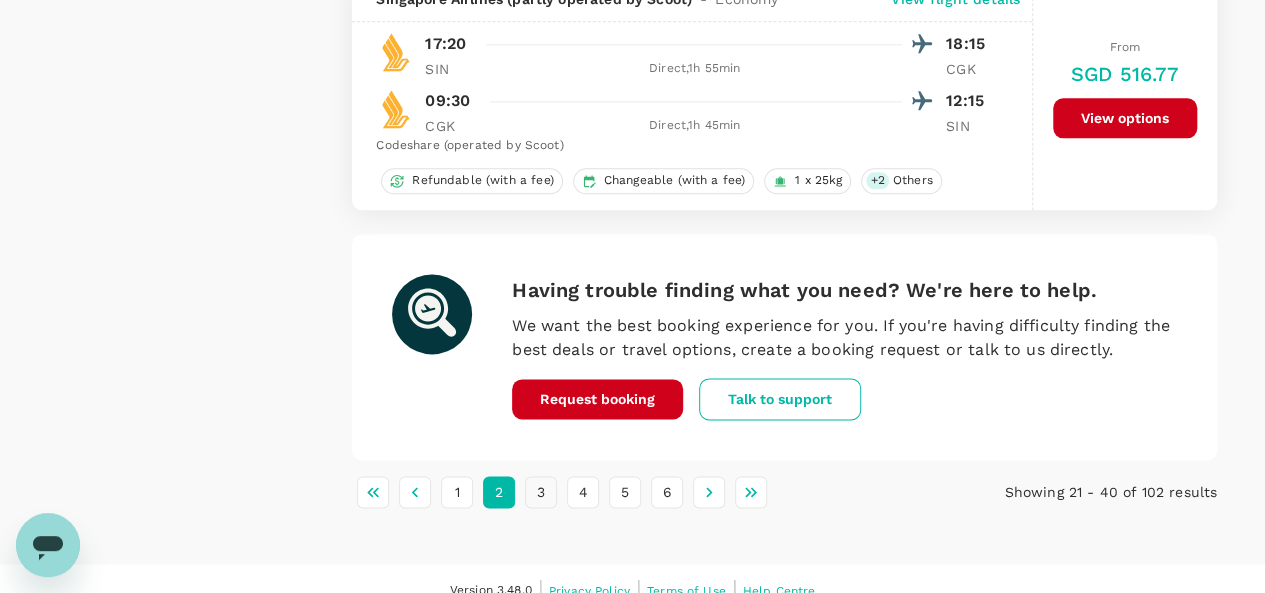 click on "3" at bounding box center [541, 492] 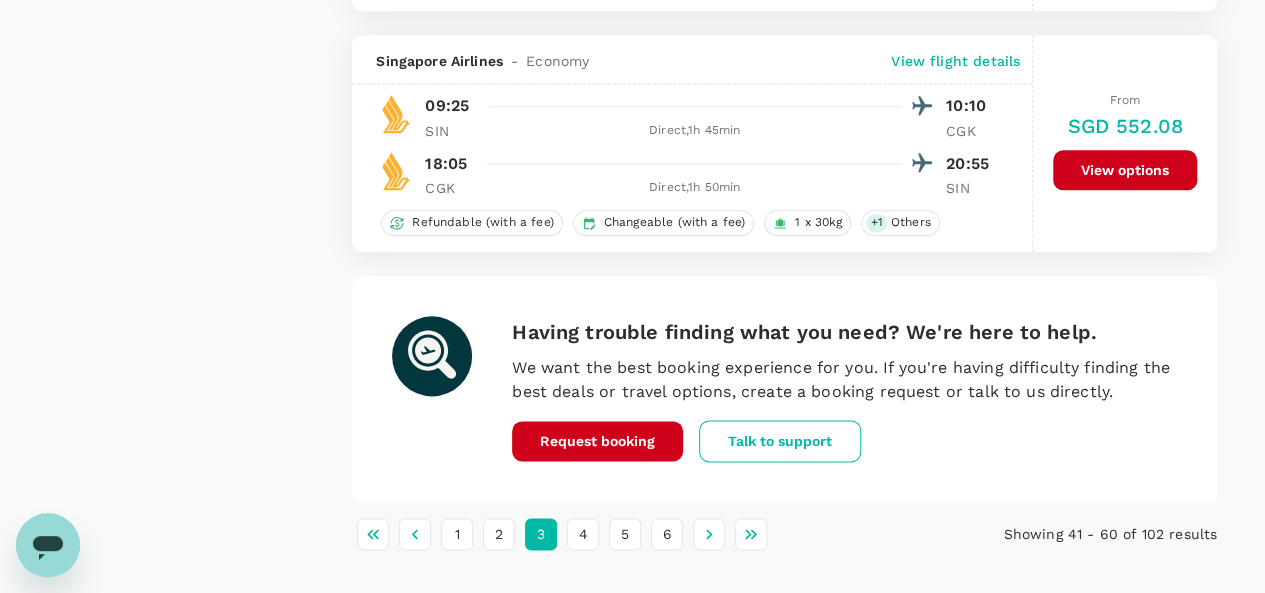 scroll, scrollTop: 4898, scrollLeft: 0, axis: vertical 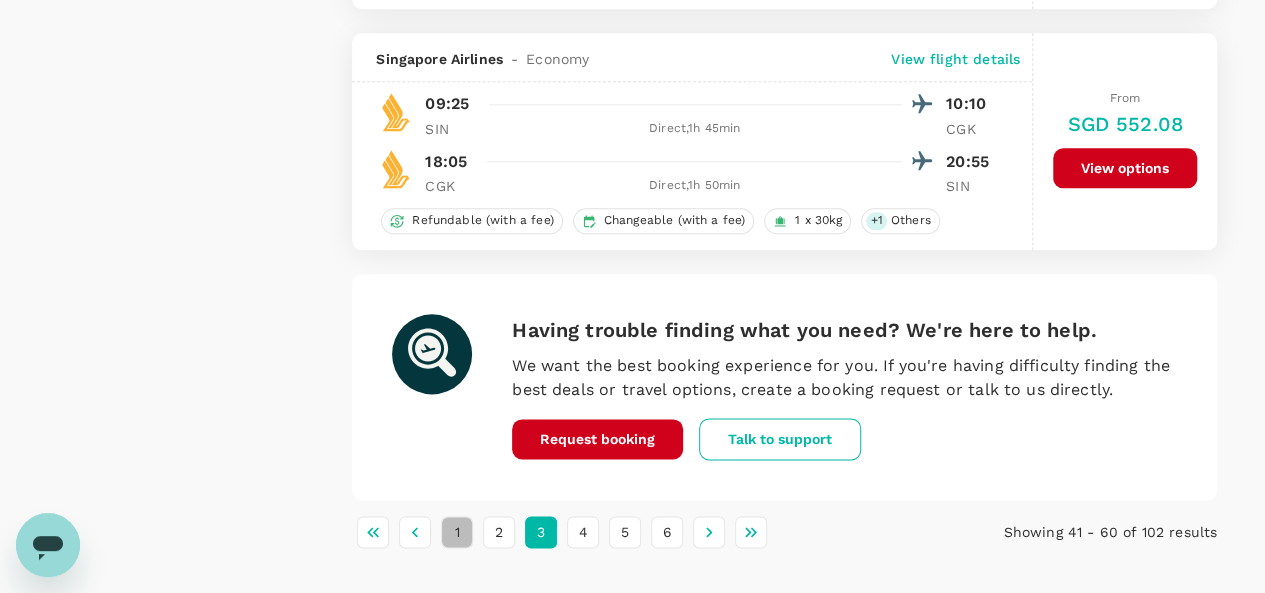 click on "1" at bounding box center (457, 532) 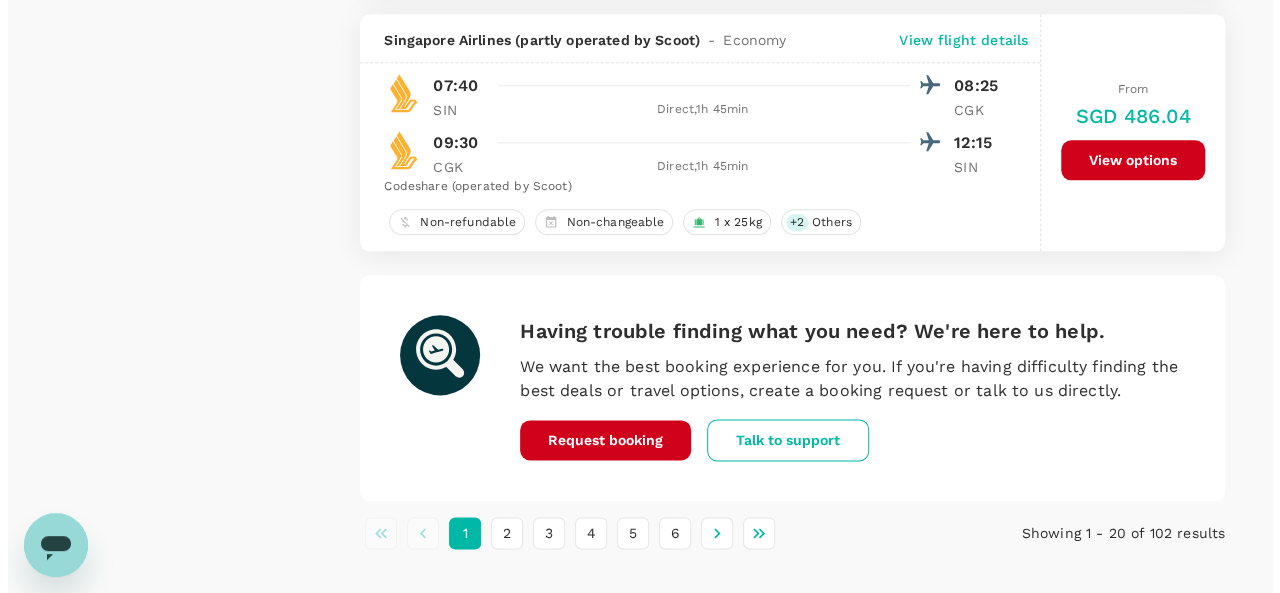scroll, scrollTop: 4893, scrollLeft: 0, axis: vertical 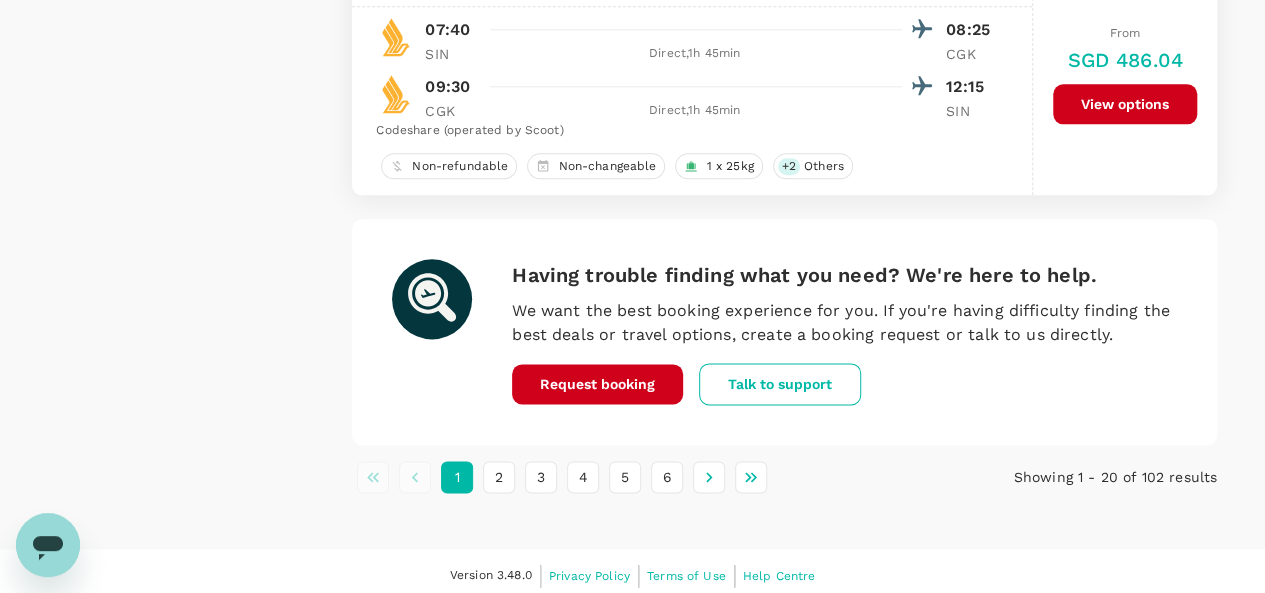 click on "Request booking" at bounding box center [597, 384] 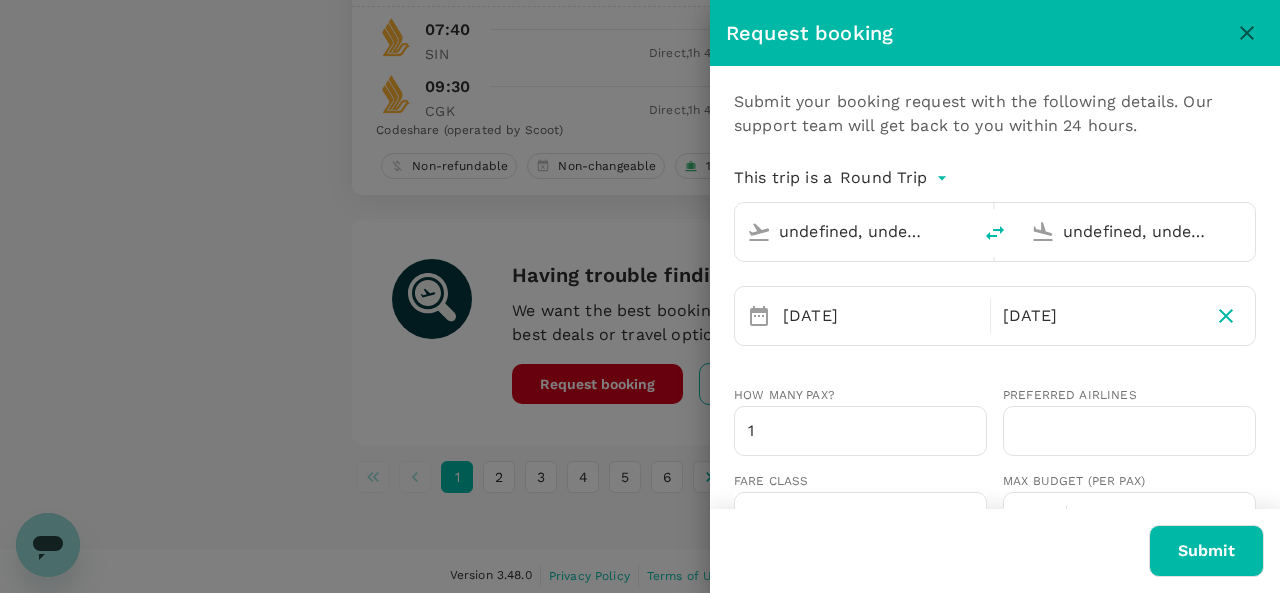type on "Singapore Changi (SIN)" 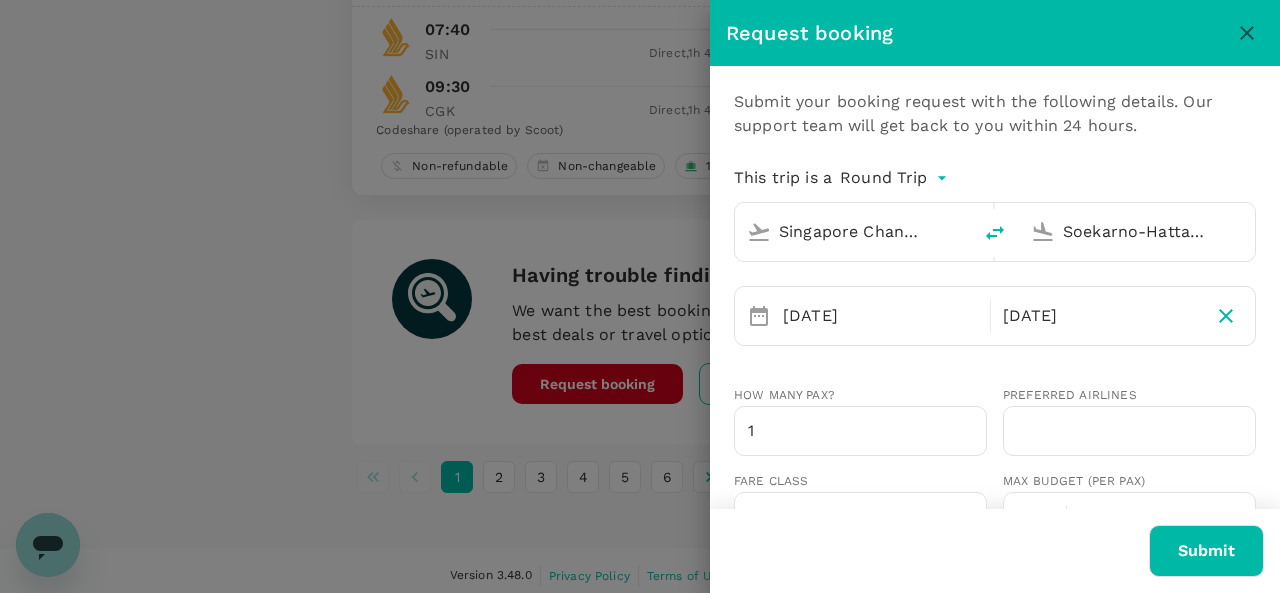 type 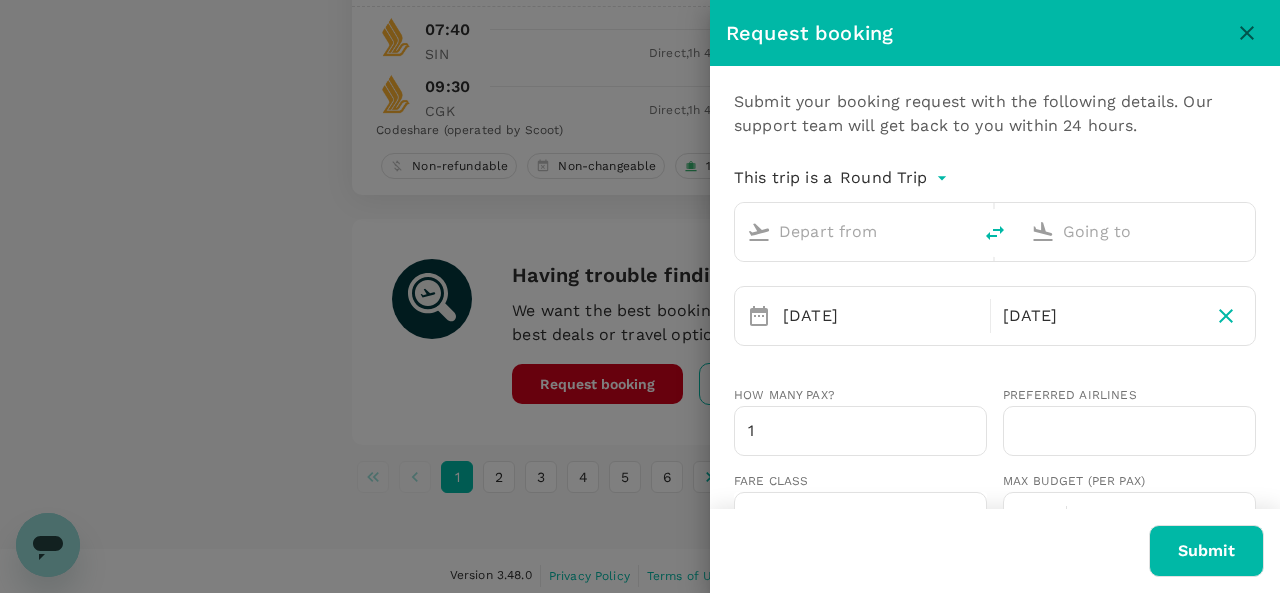 type on "Singapore Changi (SIN)" 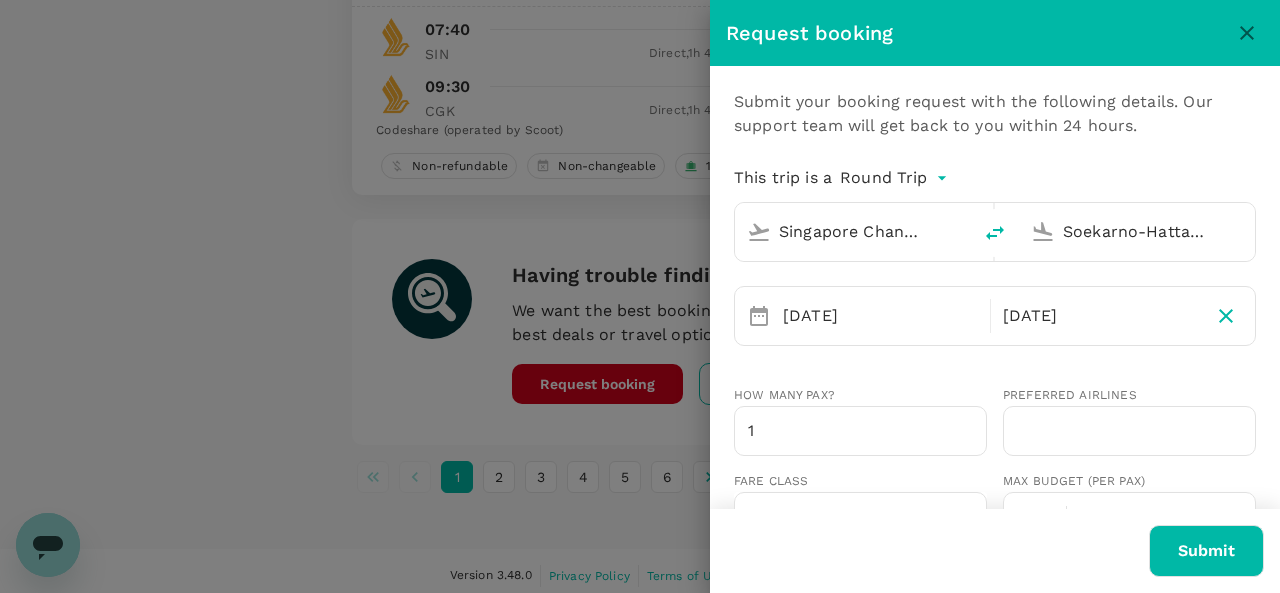 type on "rogelio.cortez@churchofjesuschrist.org" 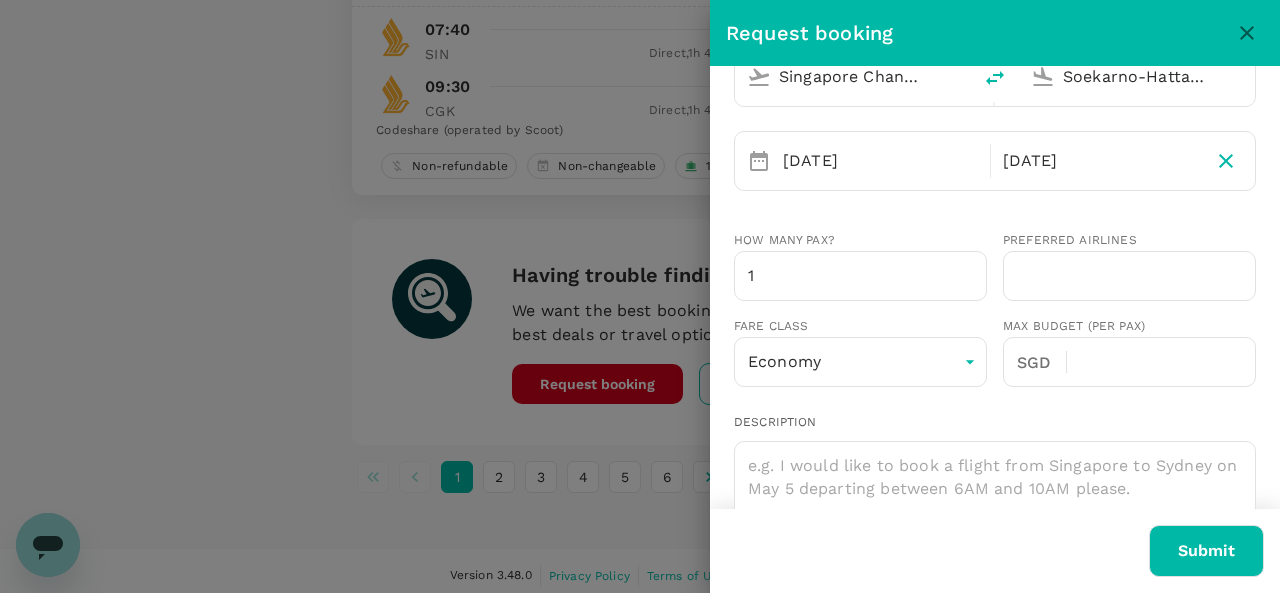 scroll, scrollTop: 154, scrollLeft: 0, axis: vertical 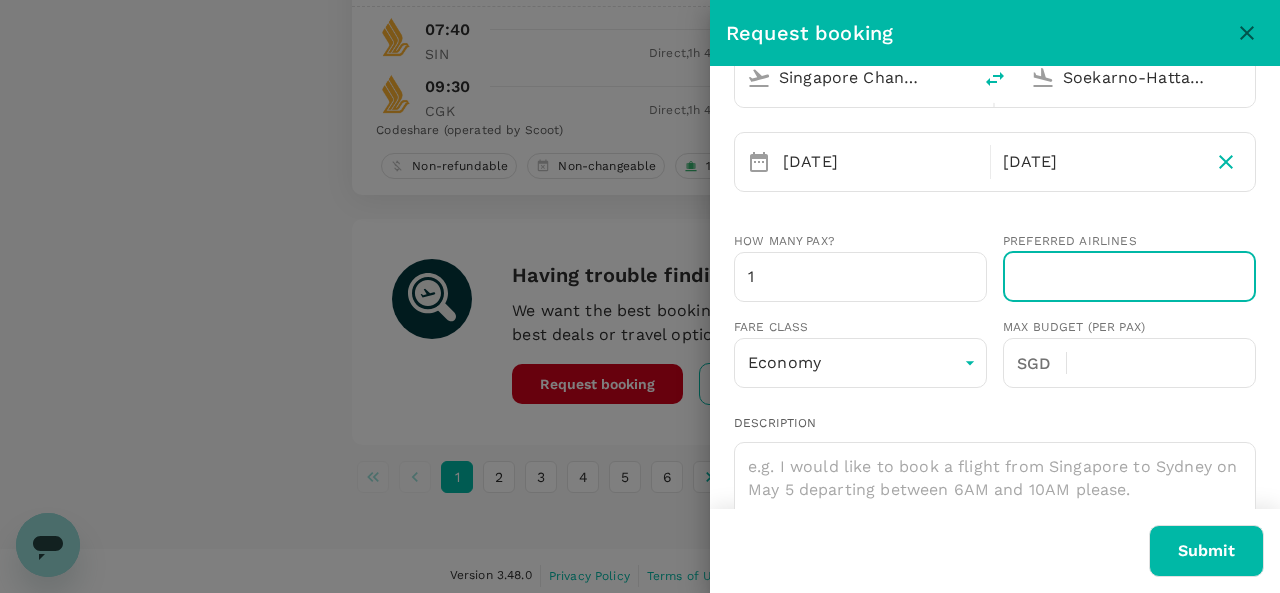 click at bounding box center (1129, 277) 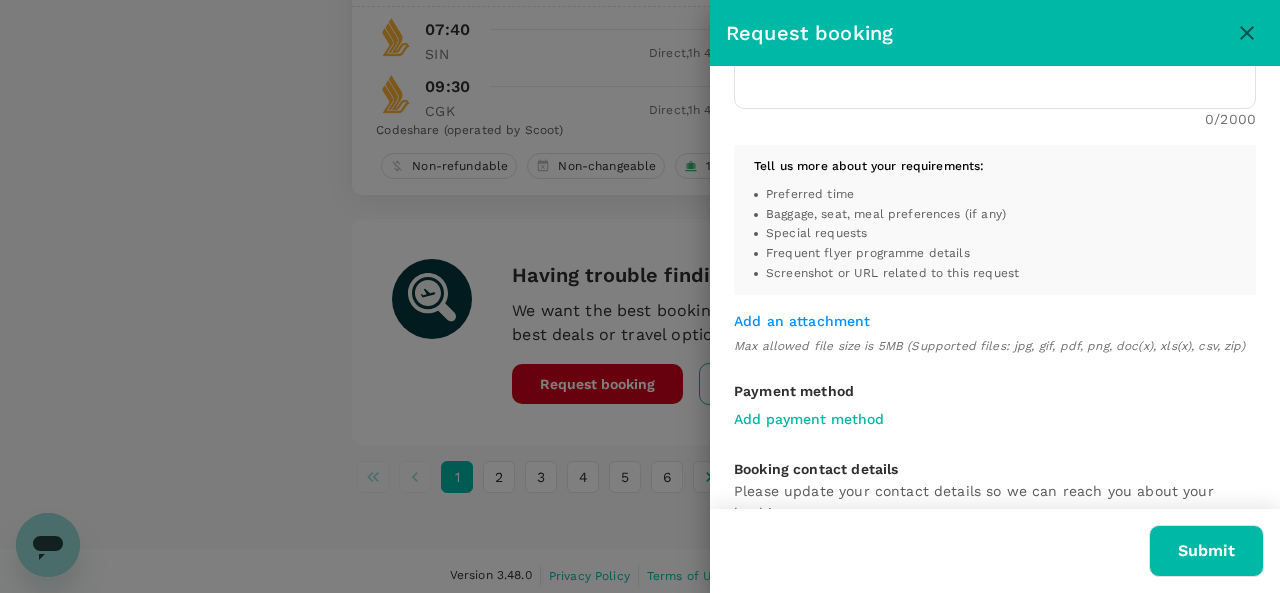scroll, scrollTop: 651, scrollLeft: 0, axis: vertical 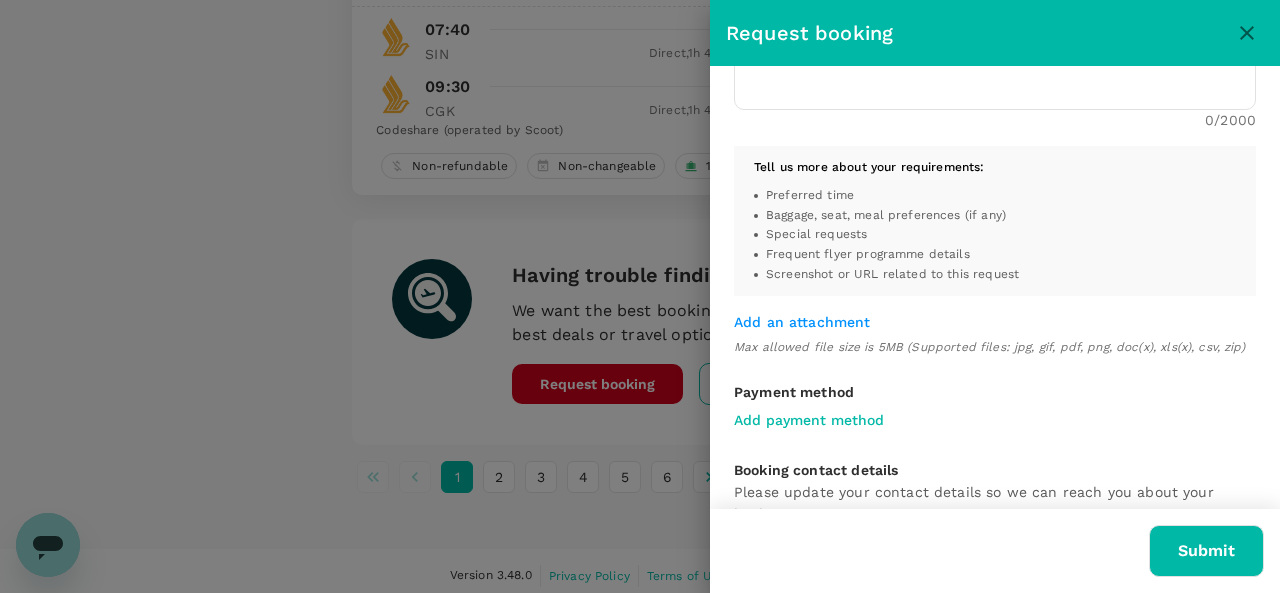 type on "Singapore Airlines" 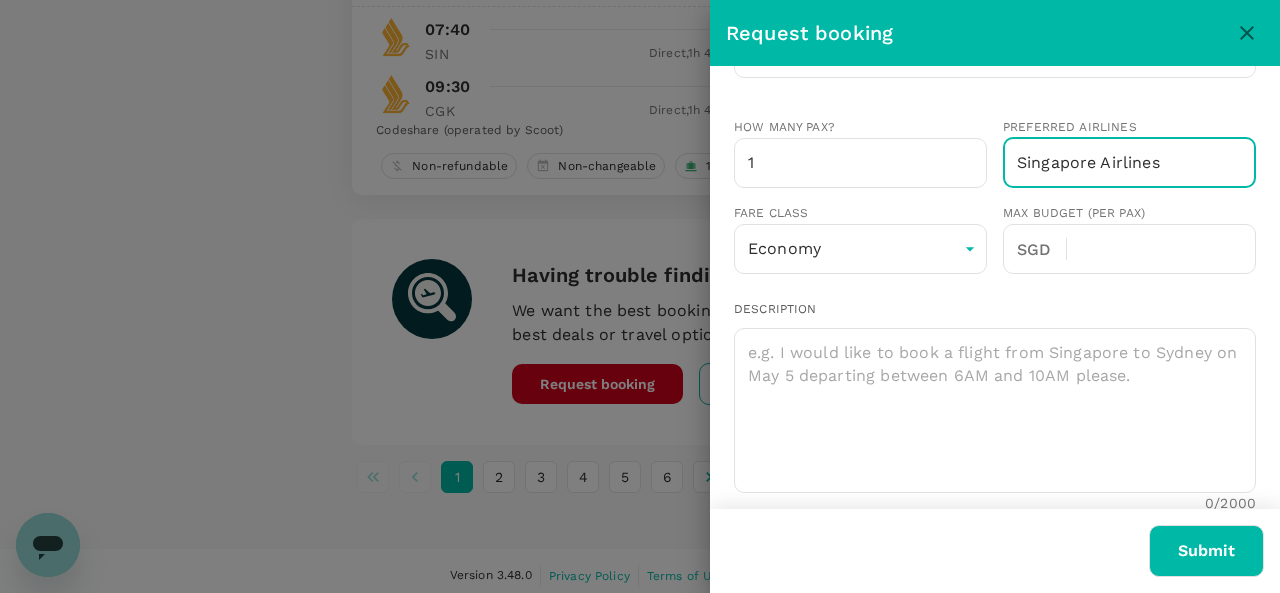scroll, scrollTop: 262, scrollLeft: 0, axis: vertical 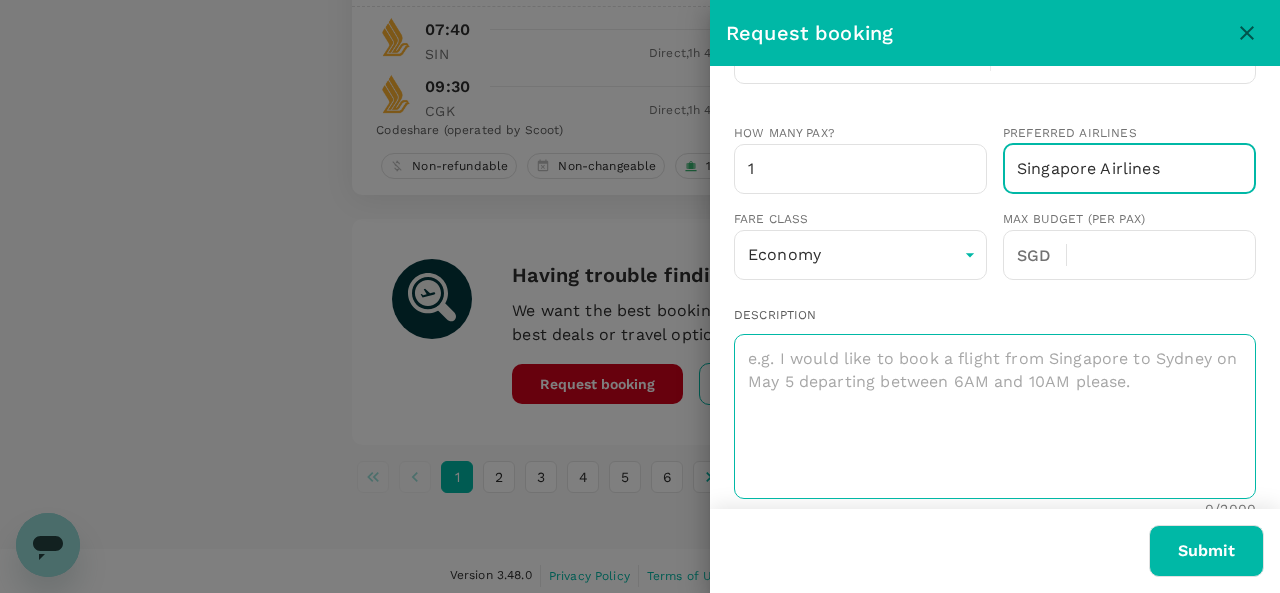click at bounding box center (995, 416) 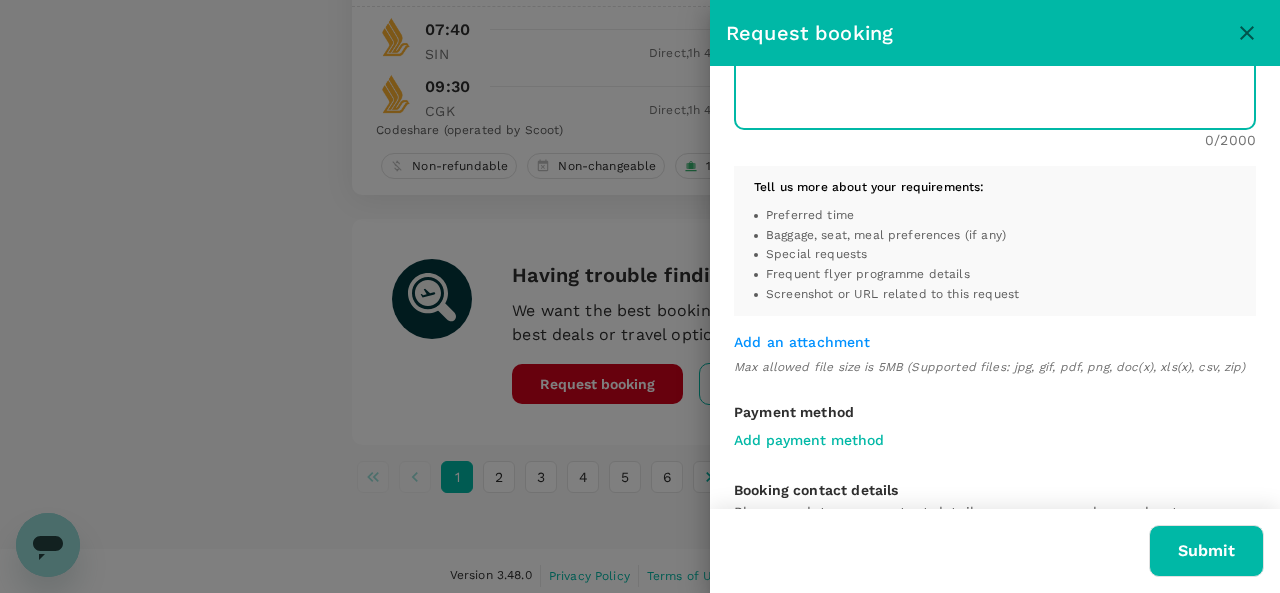 scroll, scrollTop: 632, scrollLeft: 0, axis: vertical 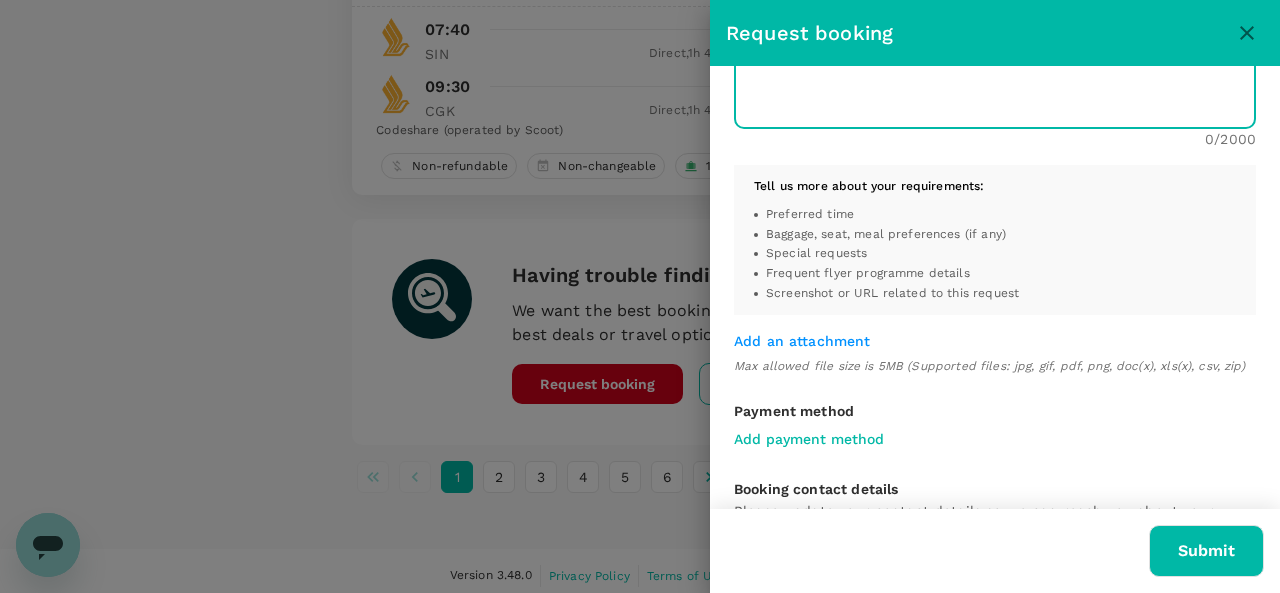 click on "Add an attachment" at bounding box center (802, 341) 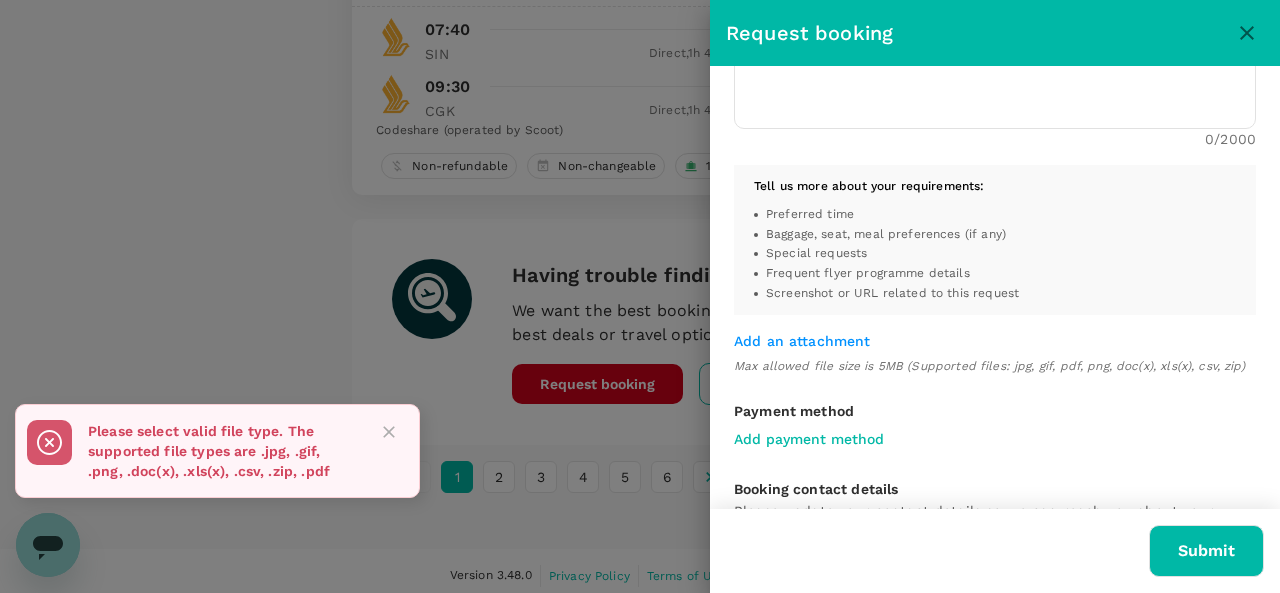 click 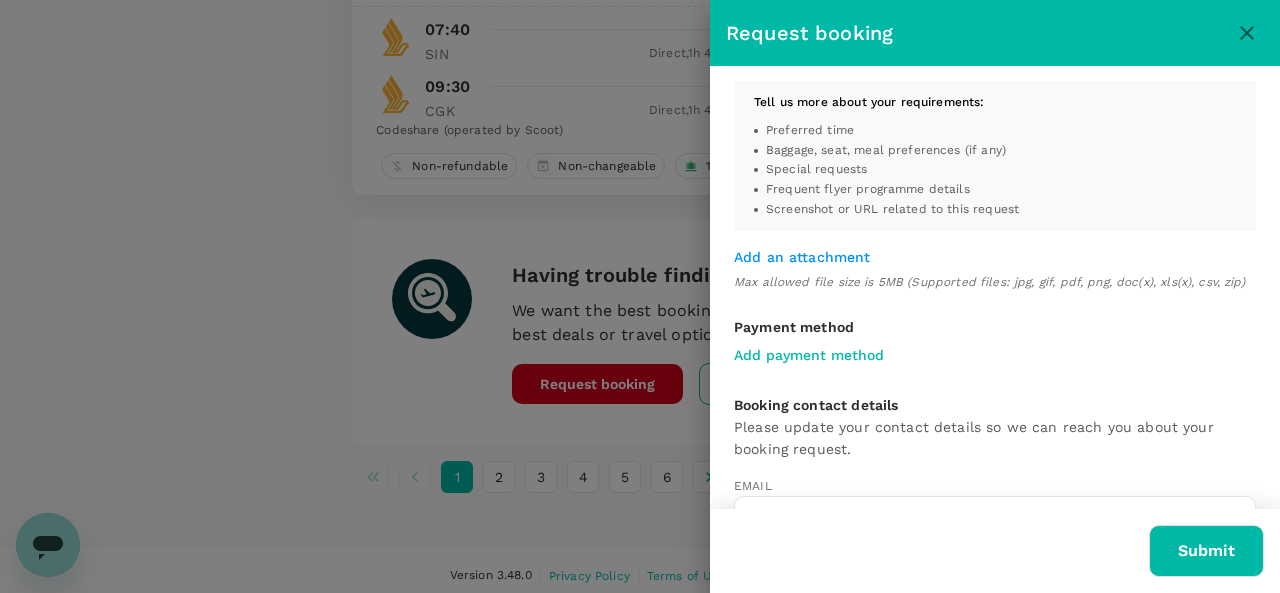 scroll, scrollTop: 716, scrollLeft: 0, axis: vertical 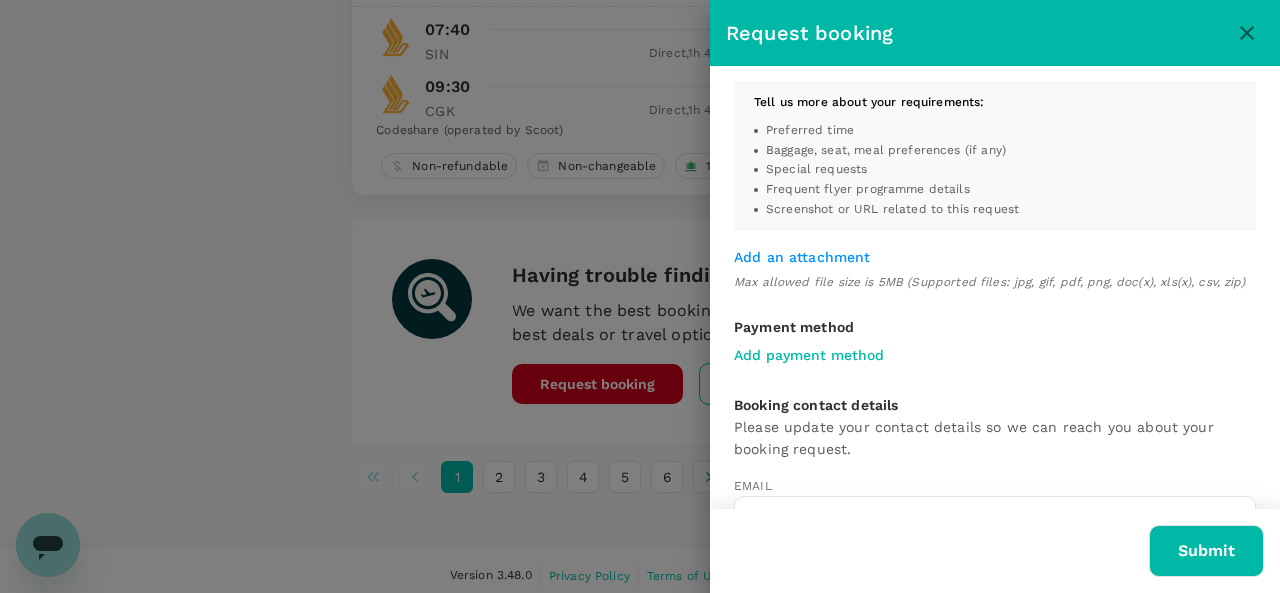 click on "Add an attachment" at bounding box center [802, 257] 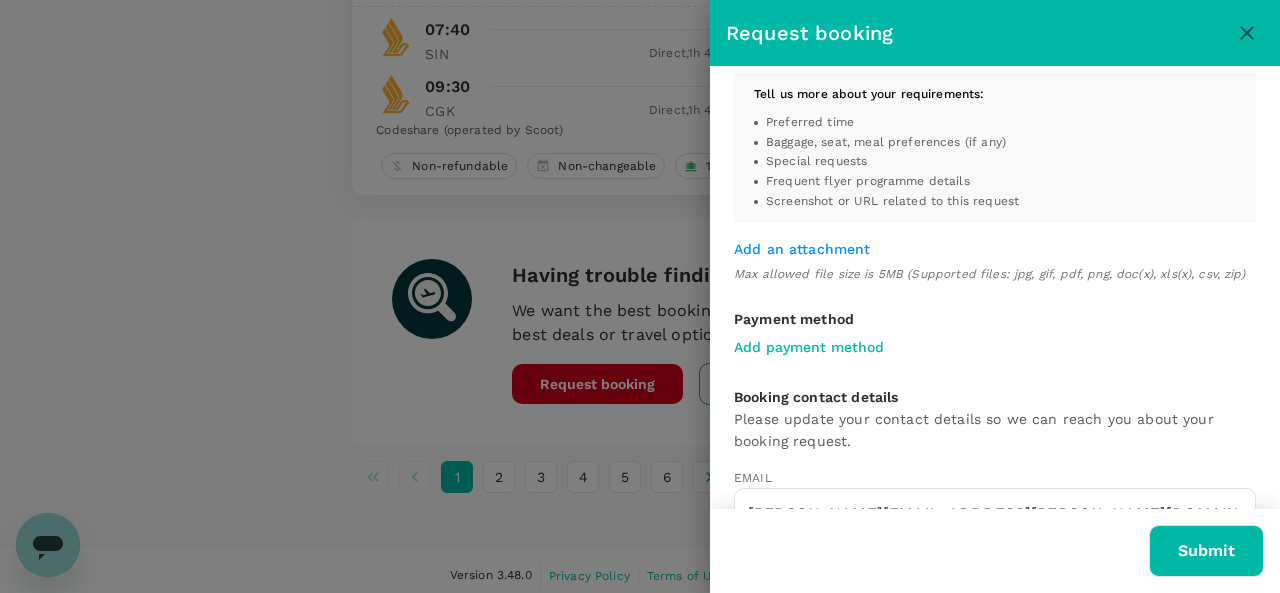 scroll, scrollTop: 720, scrollLeft: 0, axis: vertical 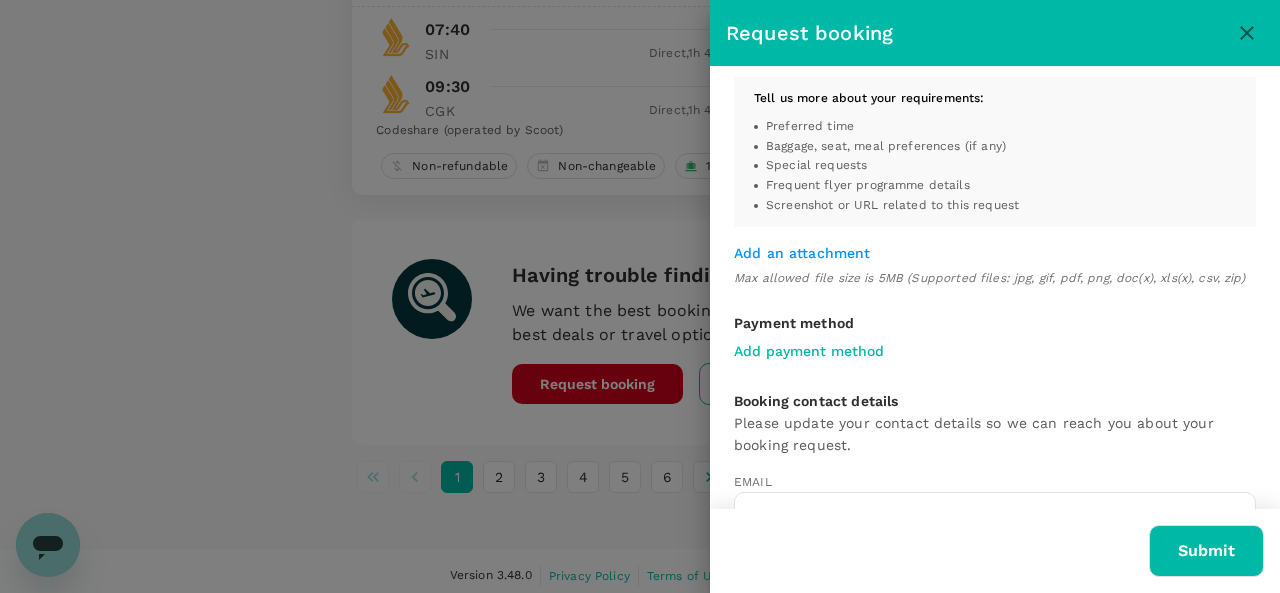 click on "Add an attachment" at bounding box center (802, 253) 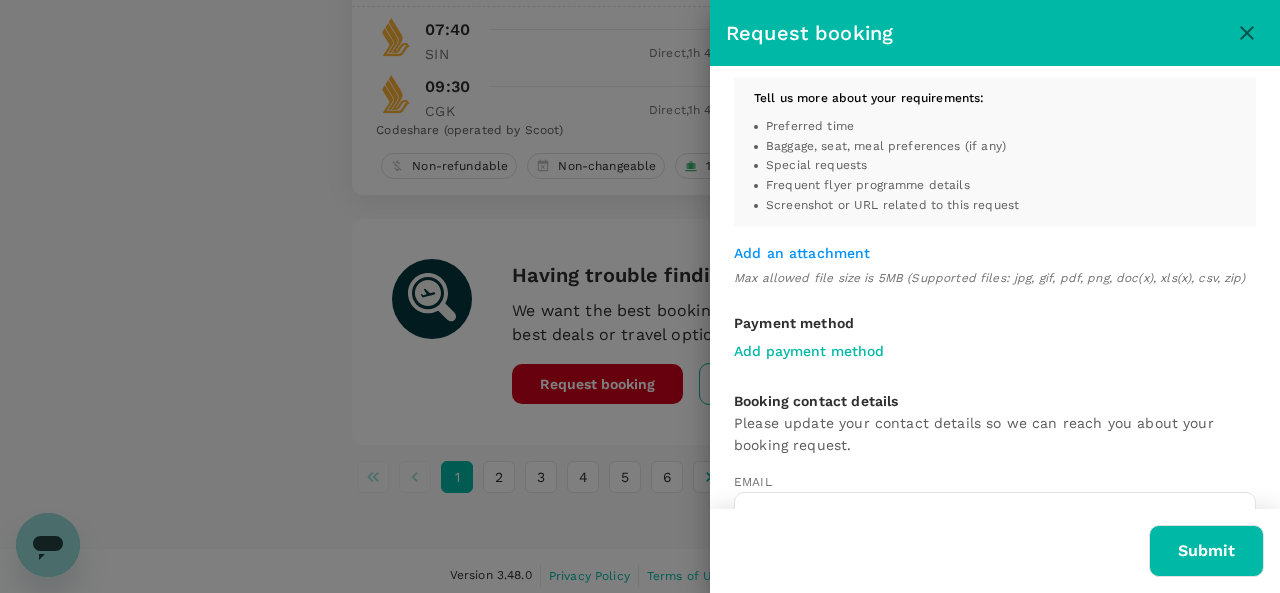 scroll, scrollTop: 872, scrollLeft: 0, axis: vertical 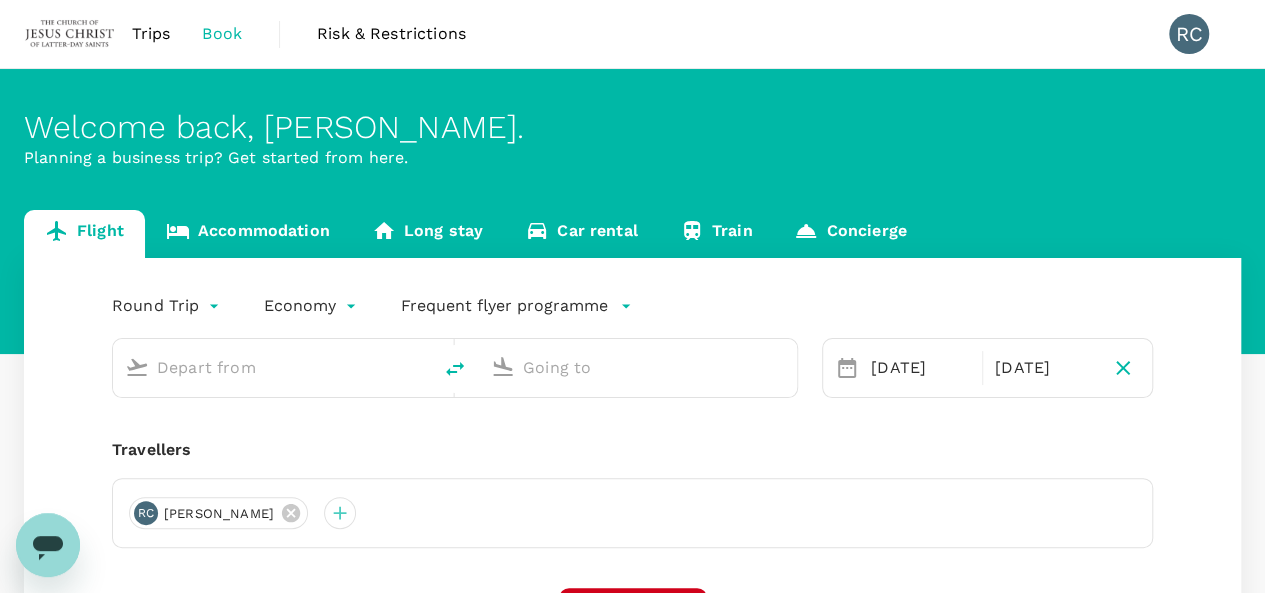 type on "Singapore Changi (SIN)" 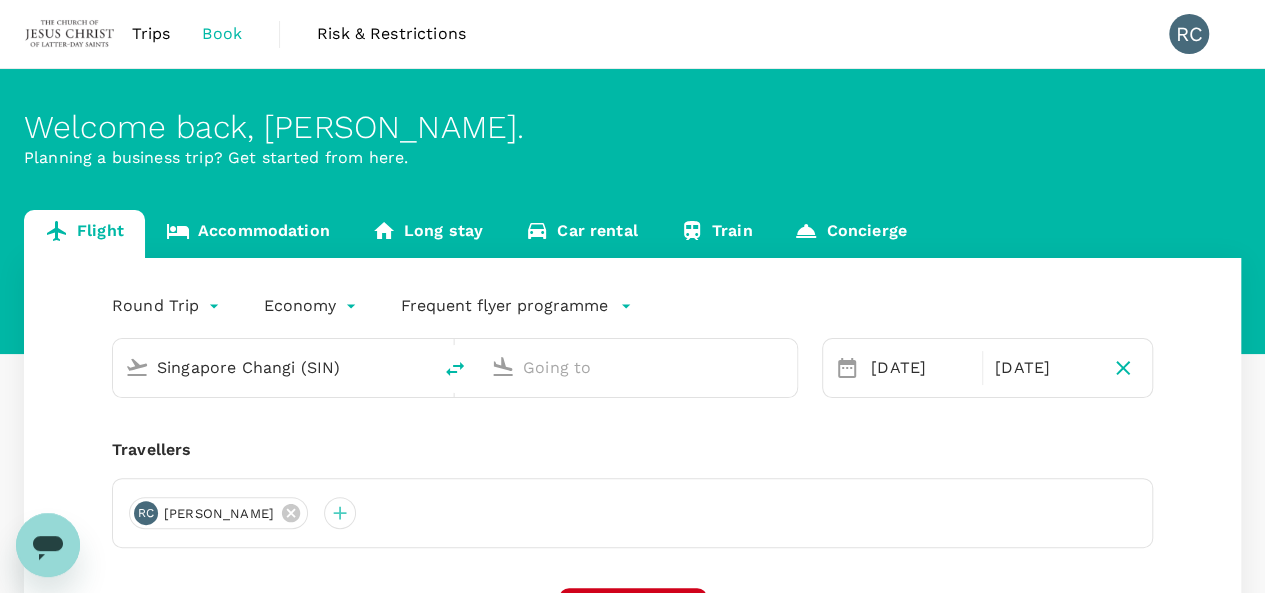 type on "Soekarno-Hatta Intl (CGK)" 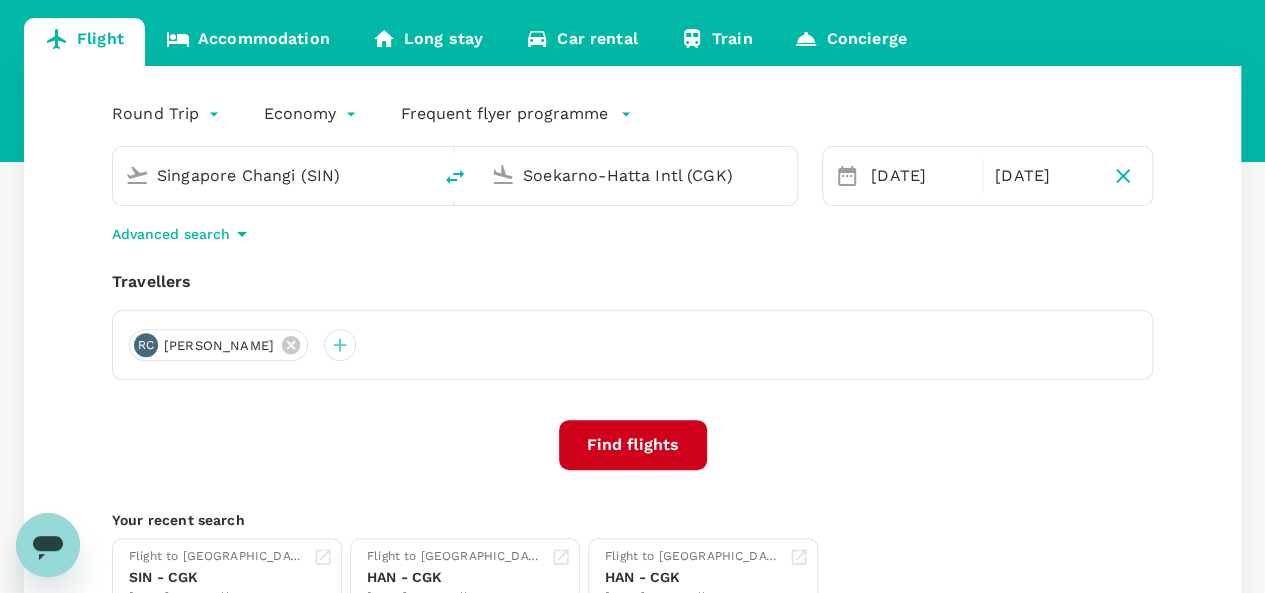 scroll, scrollTop: 192, scrollLeft: 0, axis: vertical 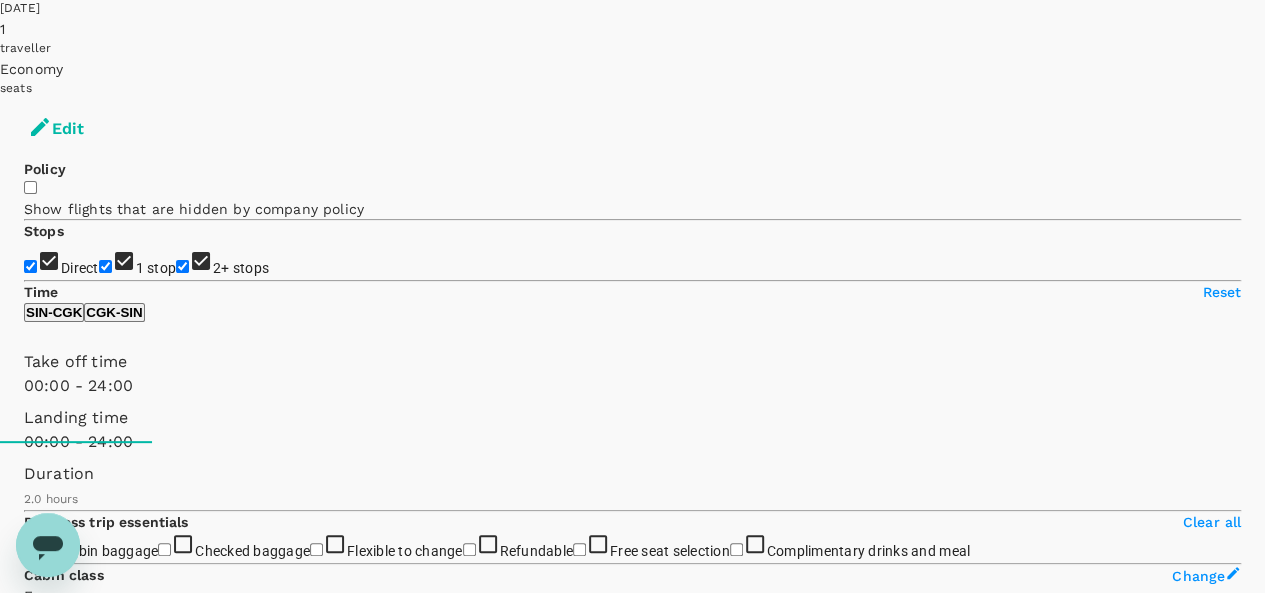 click on "1 stop" at bounding box center (105, 266) 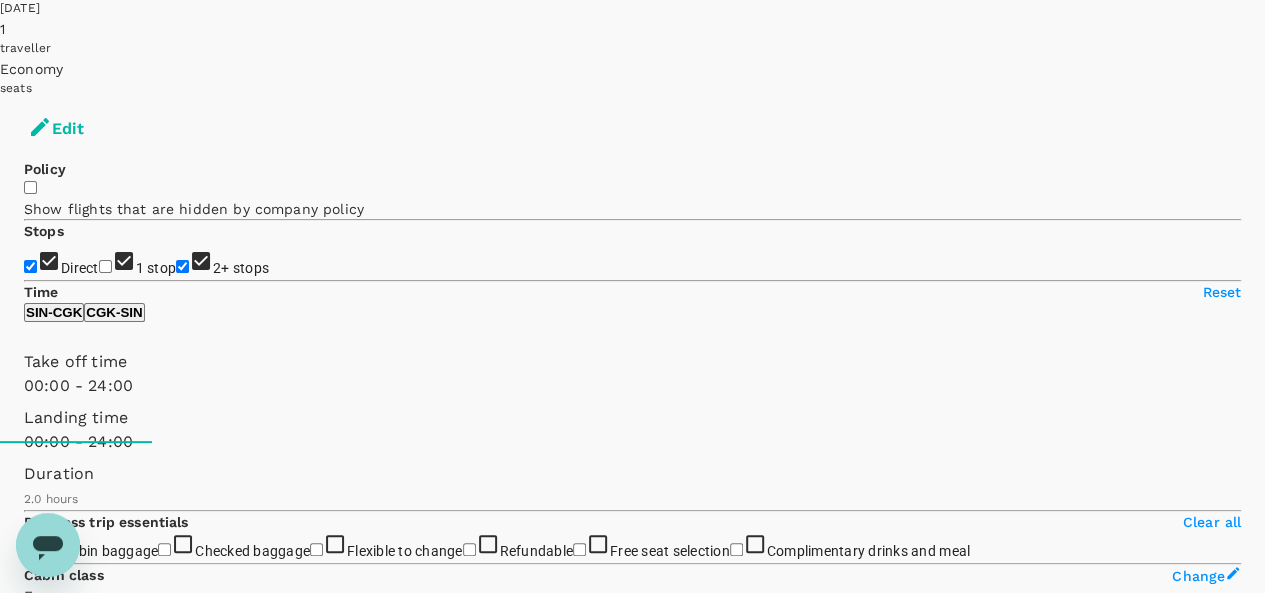 checkbox on "false" 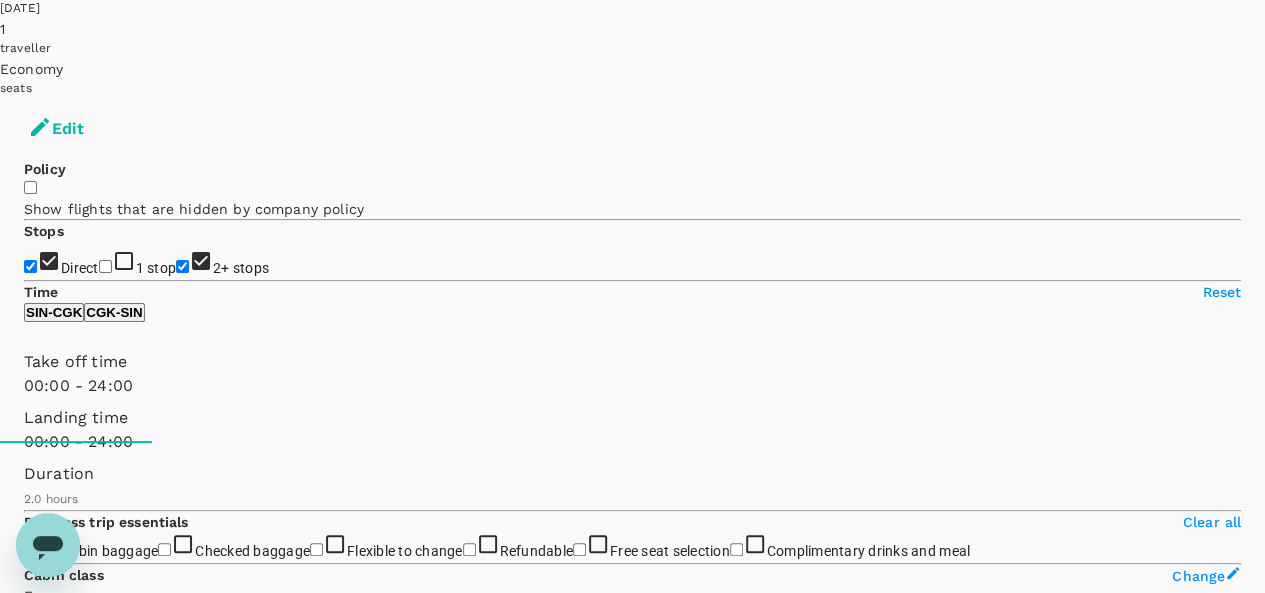 click on "2+ stops" at bounding box center [182, 266] 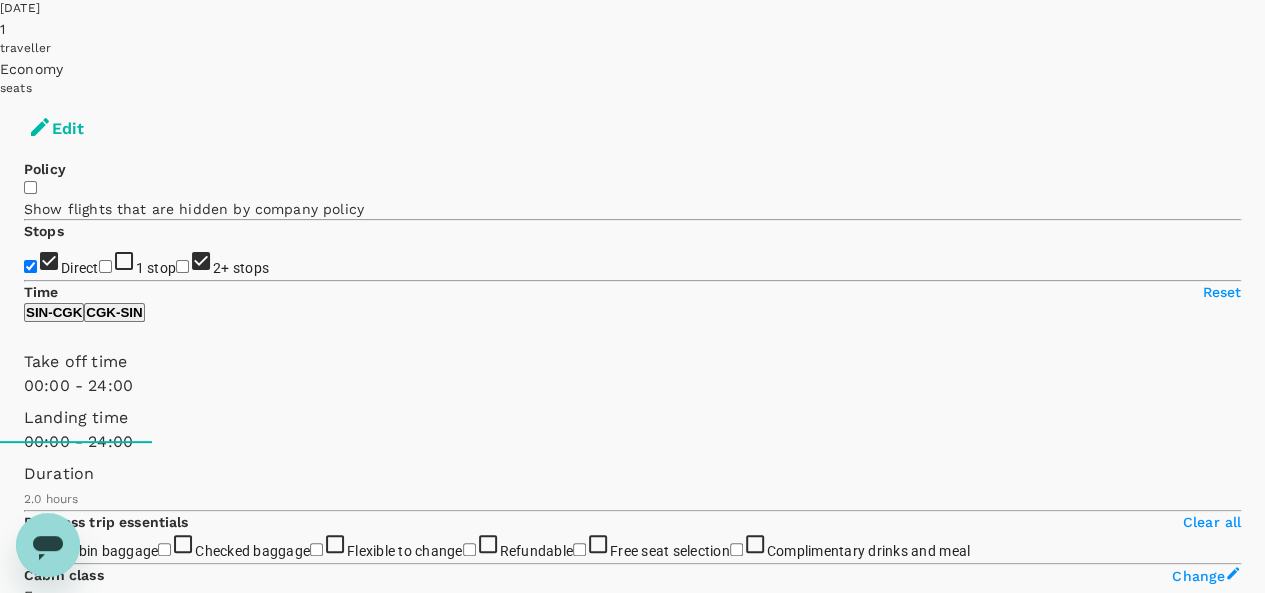 checkbox on "false" 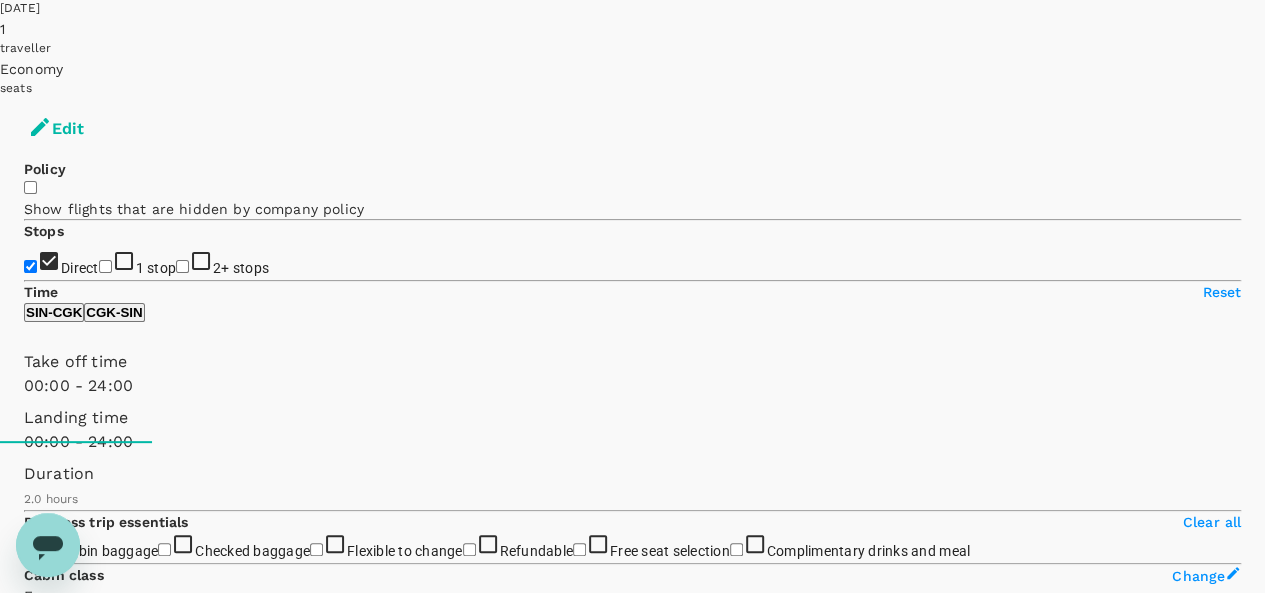 type on "1440" 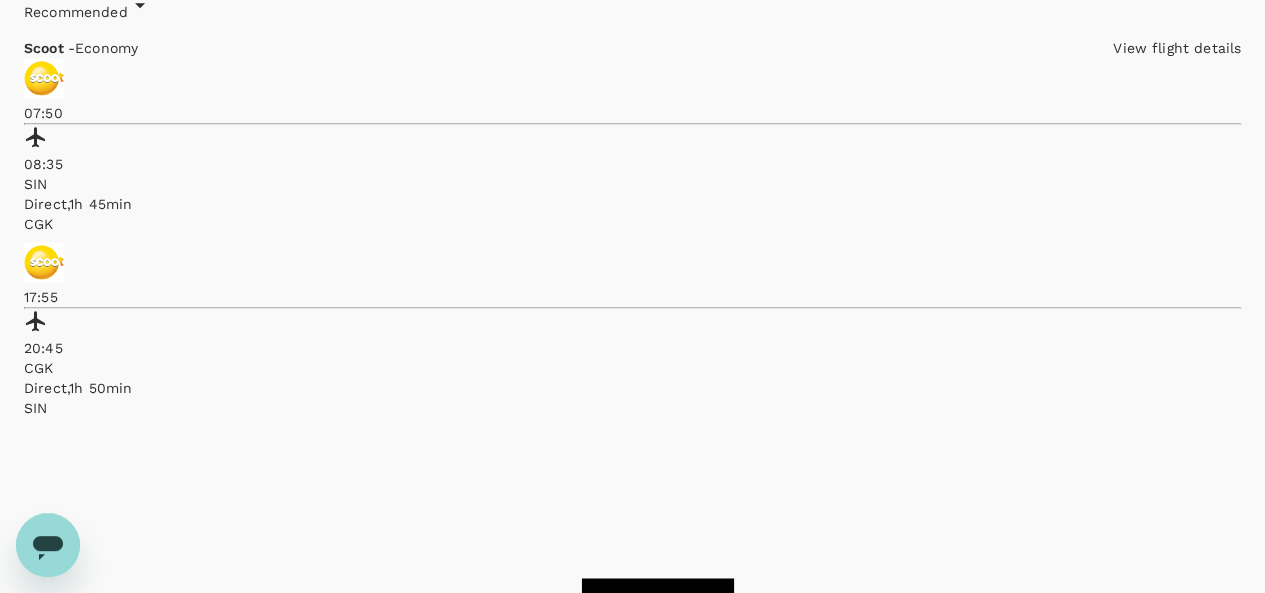 scroll, scrollTop: 1042, scrollLeft: 0, axis: vertical 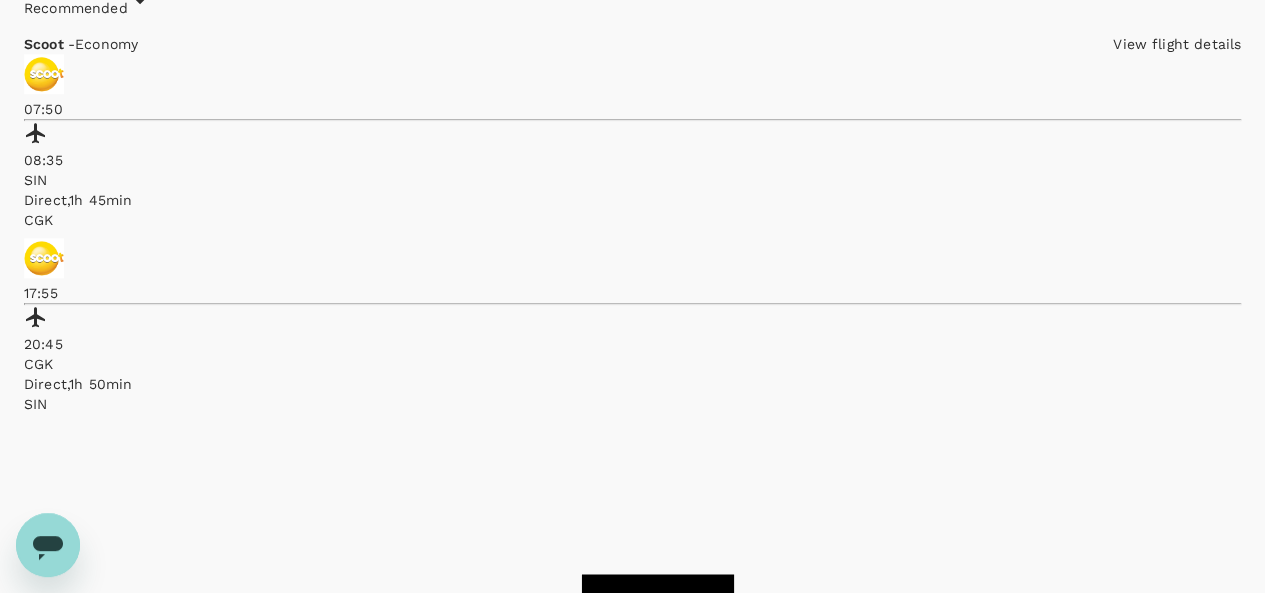click on "Singapore Airlines" at bounding box center (500, -196) 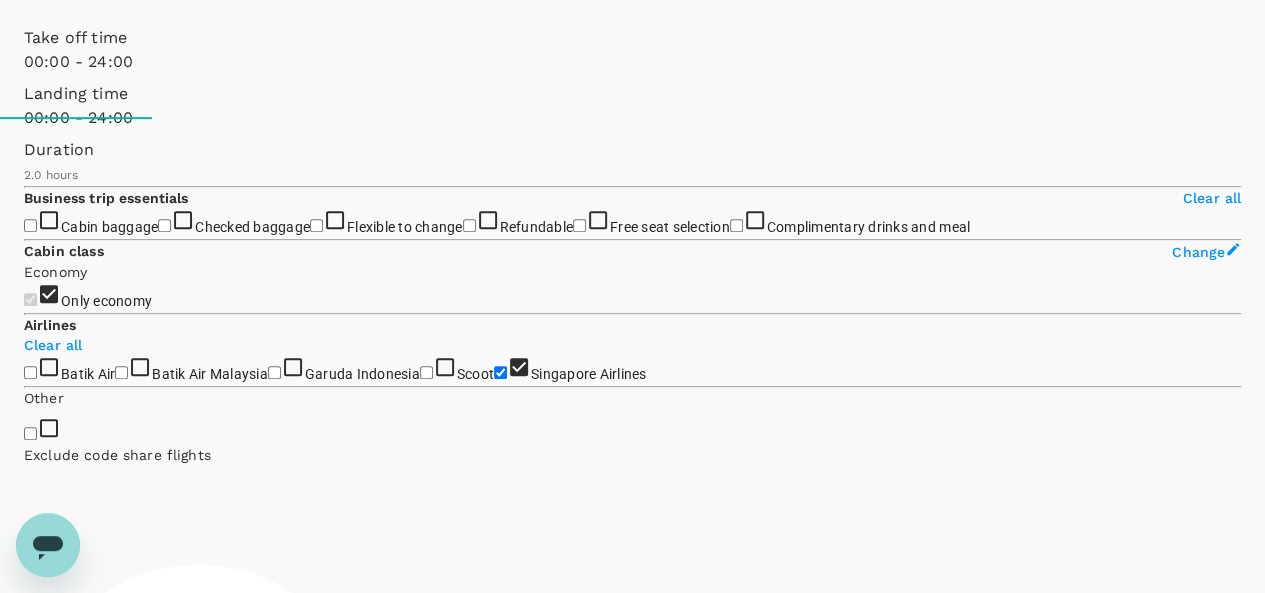 scroll, scrollTop: 472, scrollLeft: 0, axis: vertical 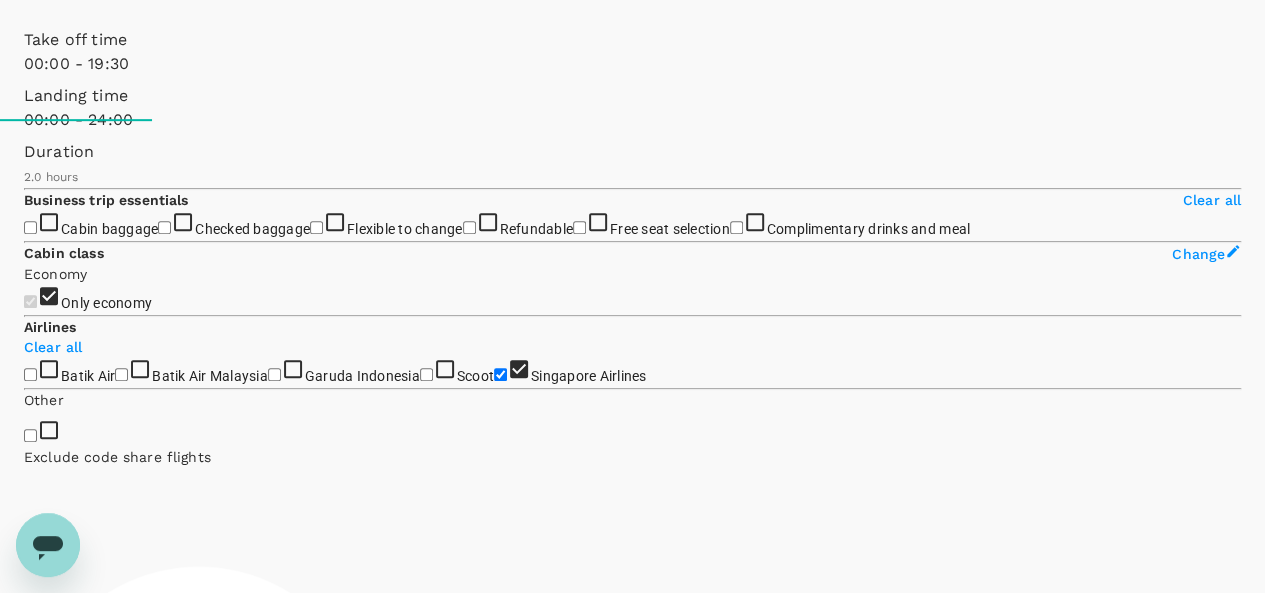 type on "1440" 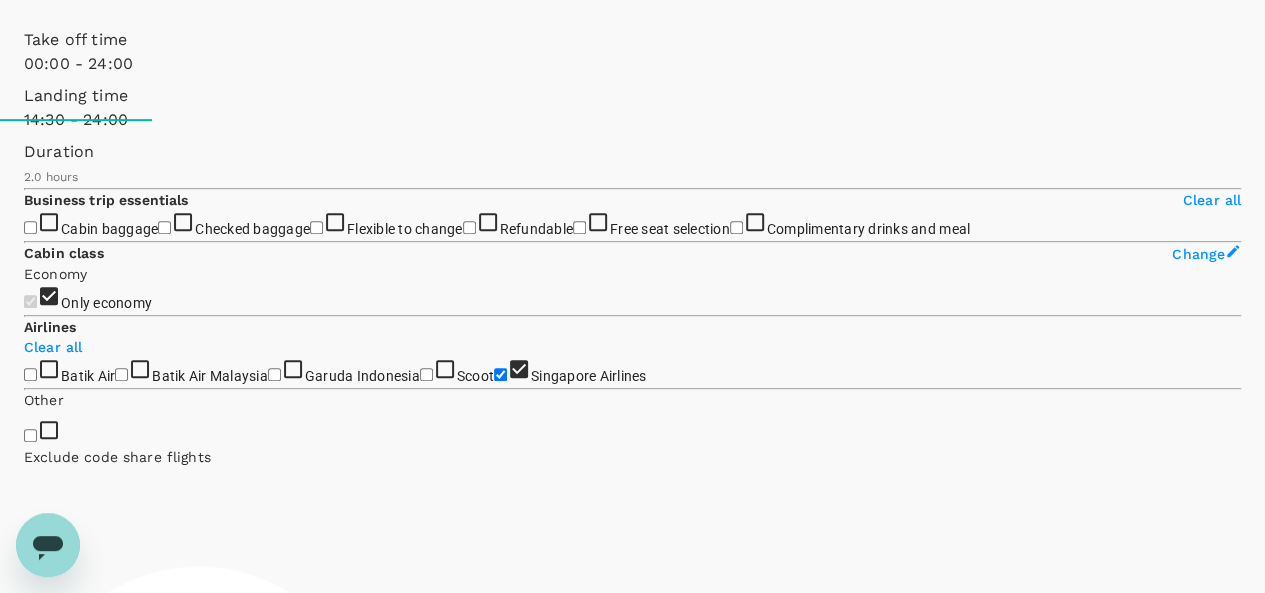 type on "900" 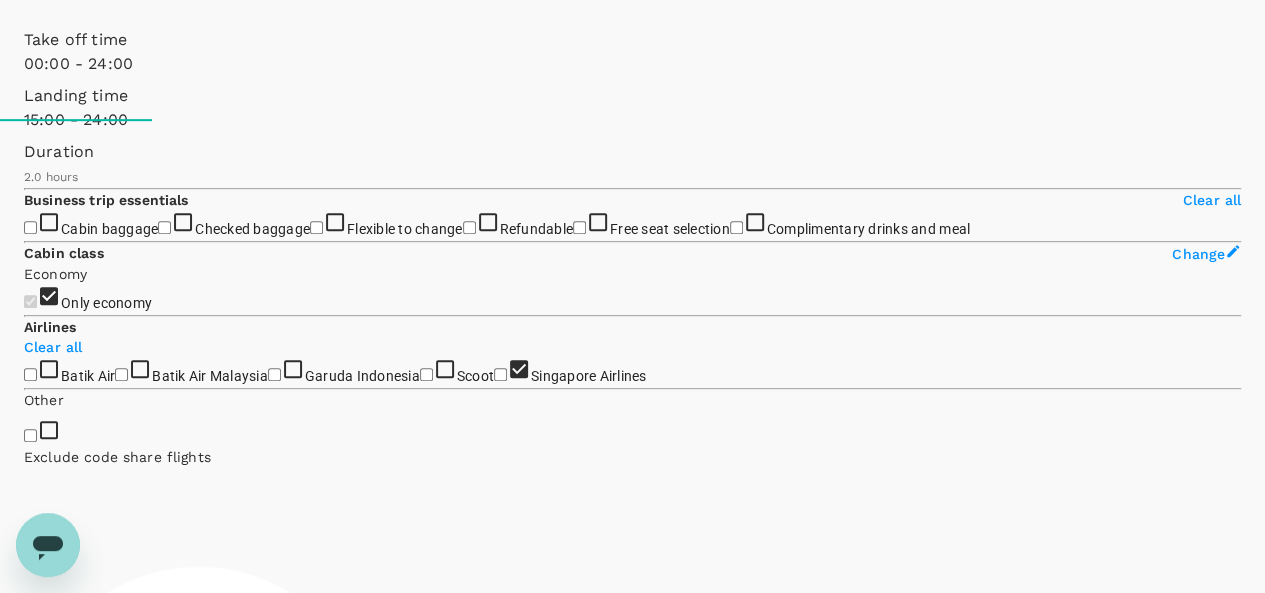 checkbox on "false" 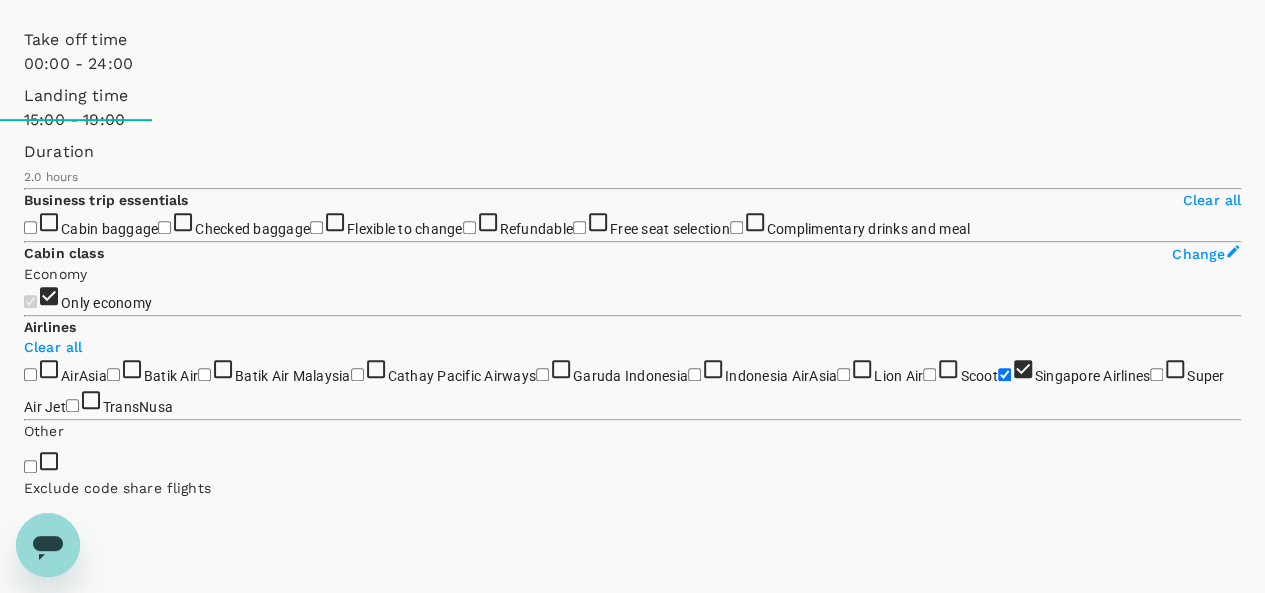 type on "1110" 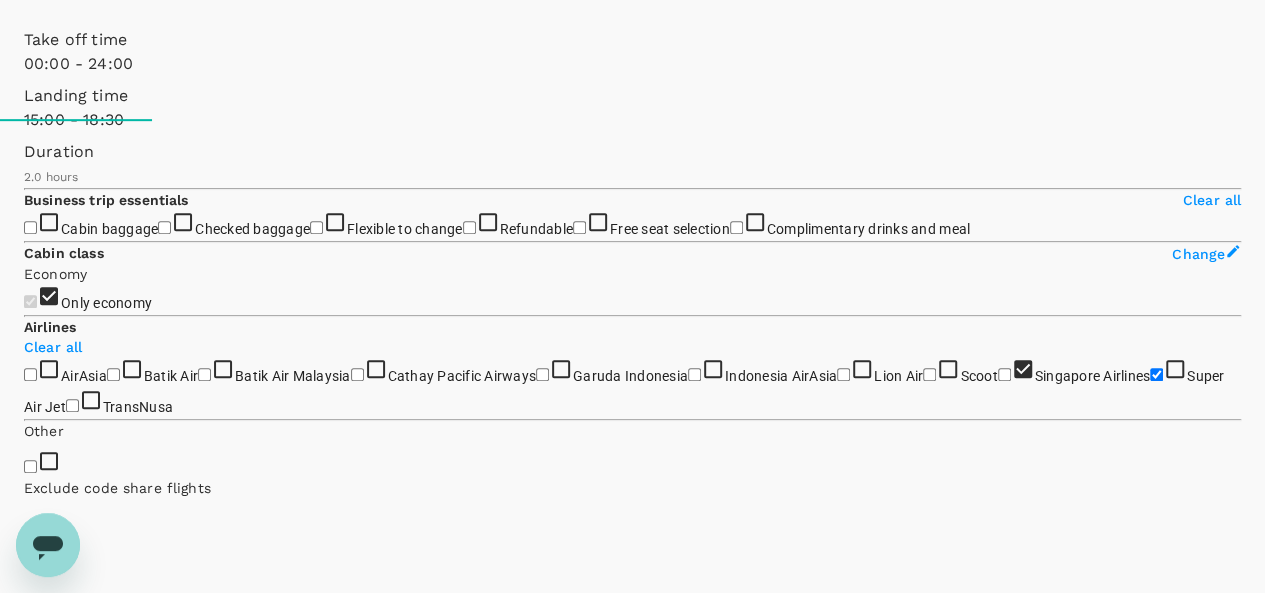 checkbox on "false" 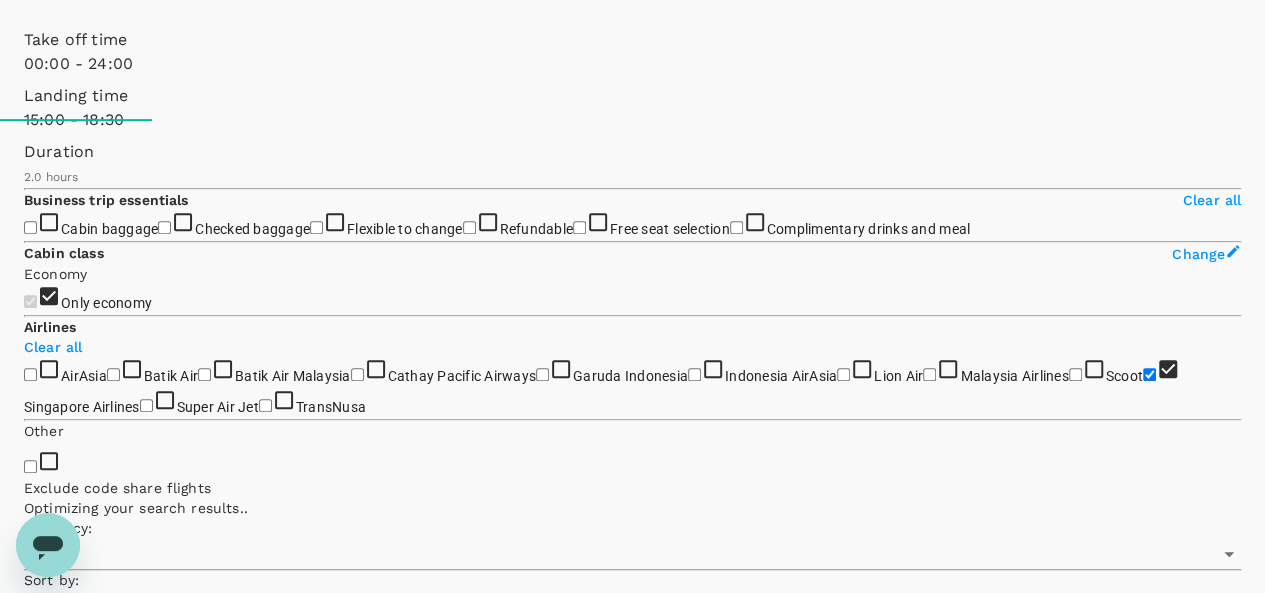 click on "CGK - SIN" at bounding box center [114, -10] 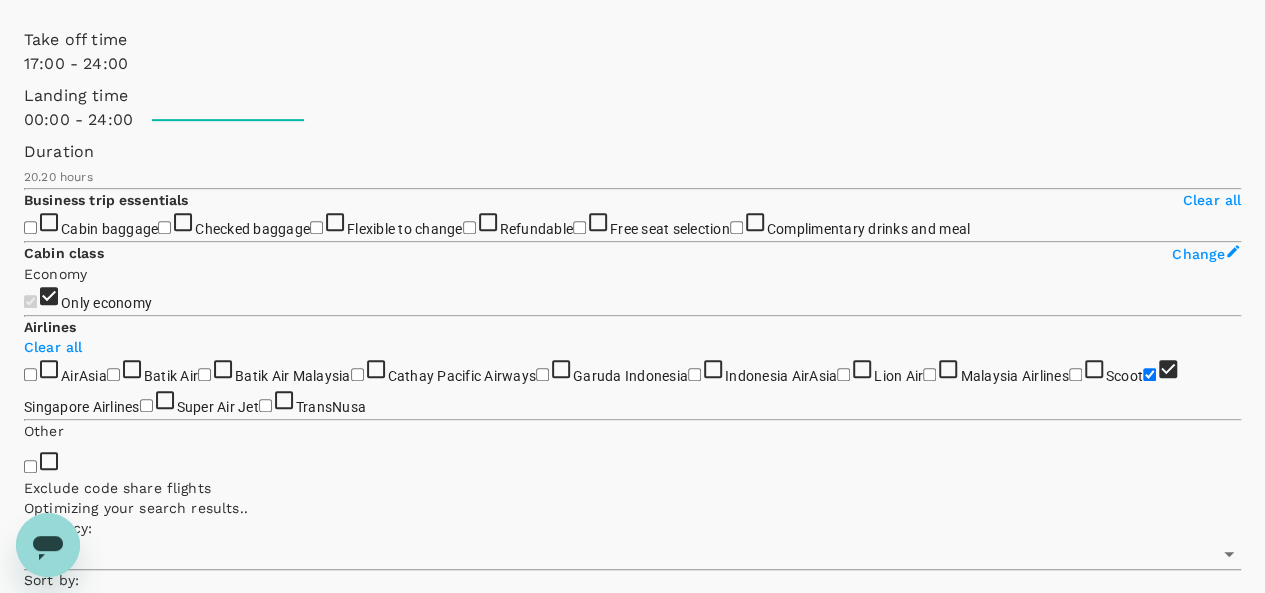 type on "1080" 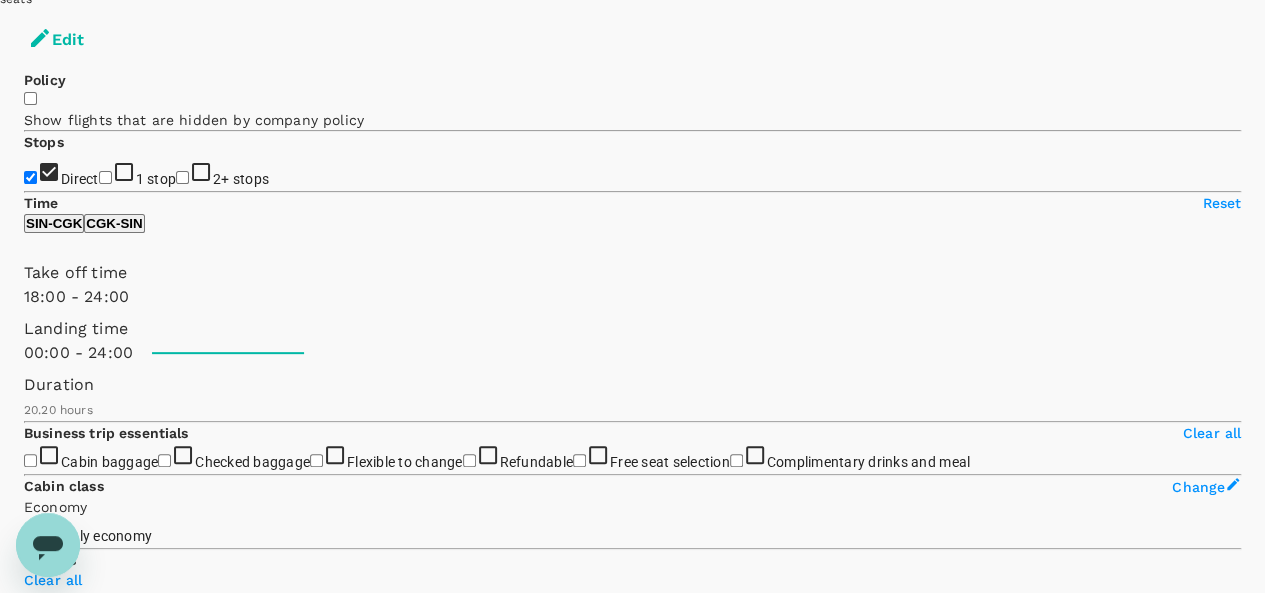 scroll, scrollTop: 242, scrollLeft: 0, axis: vertical 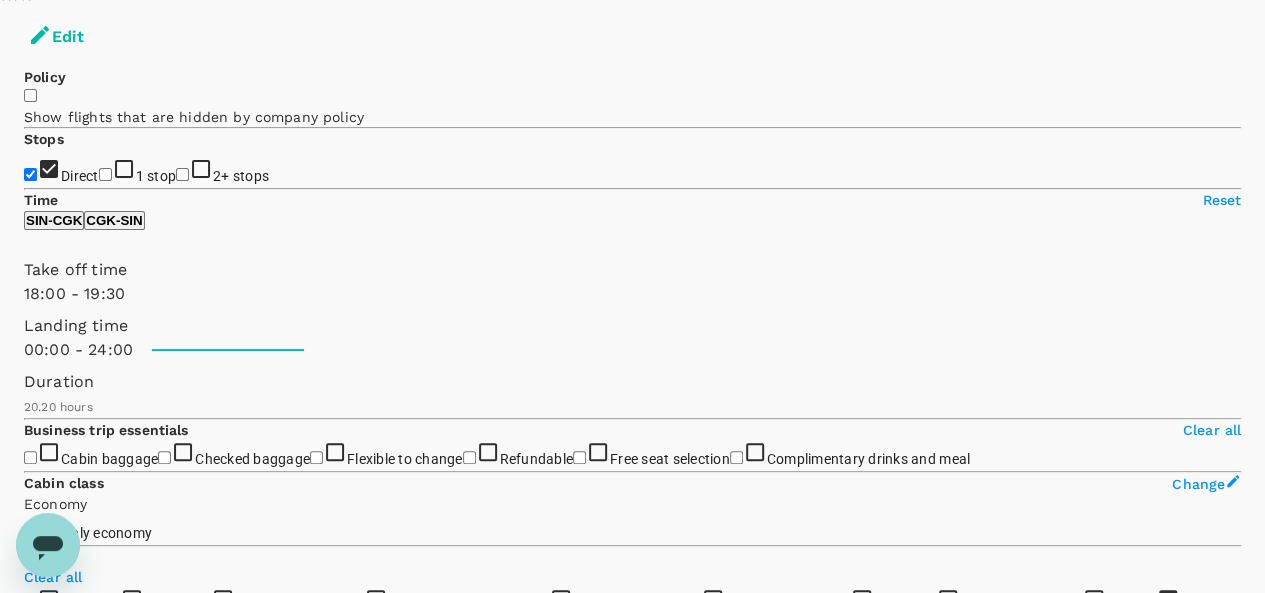 type on "1140" 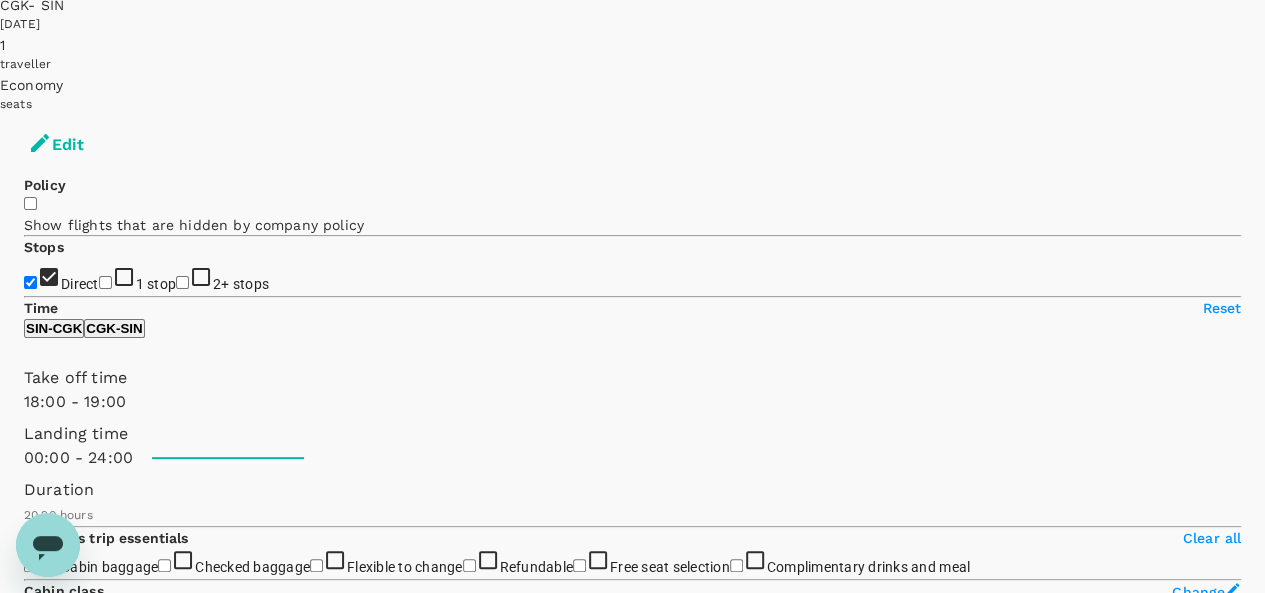 scroll, scrollTop: 118, scrollLeft: 0, axis: vertical 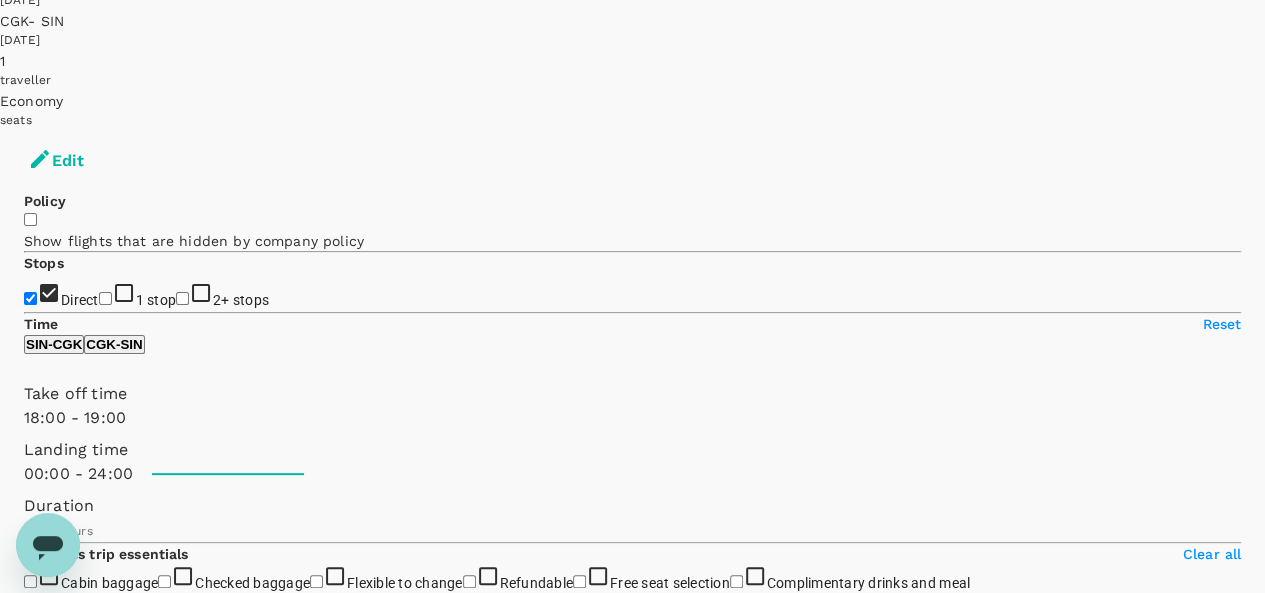 click on "Others" at bounding box center [63, 3885] 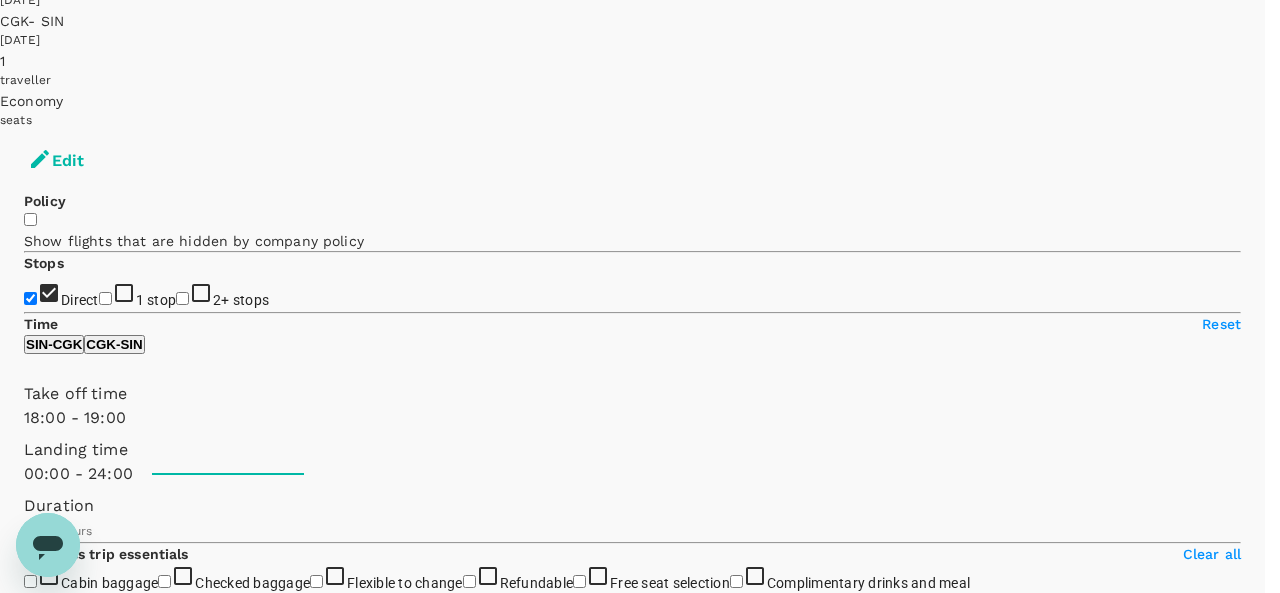click 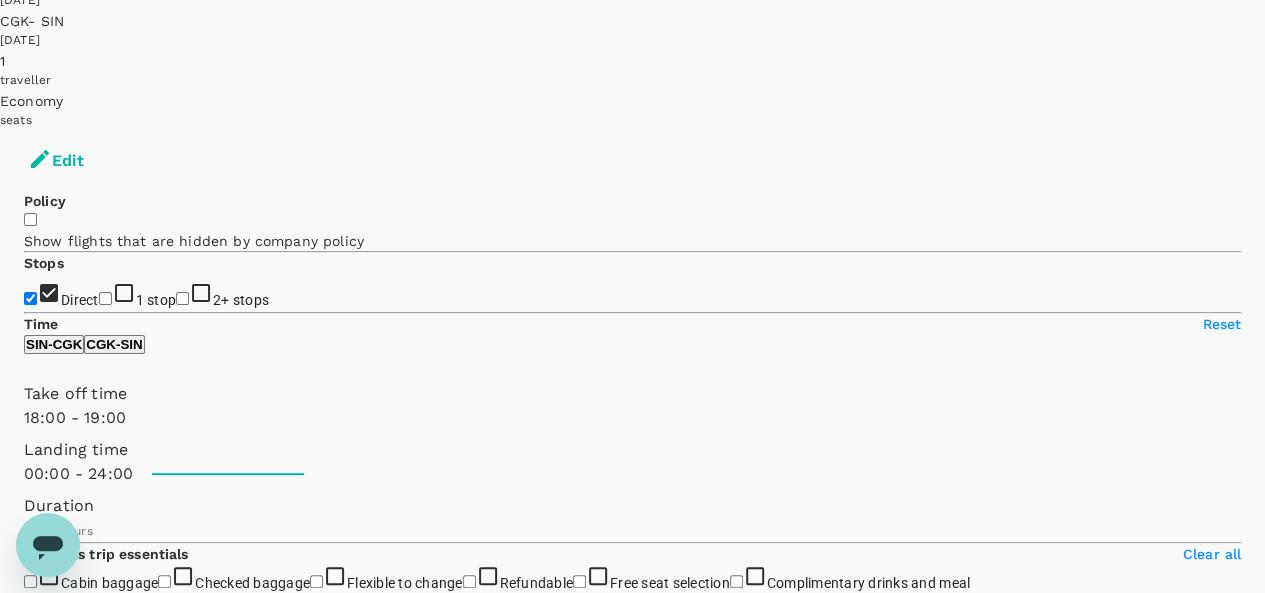click on "Others" at bounding box center [63, 3885] 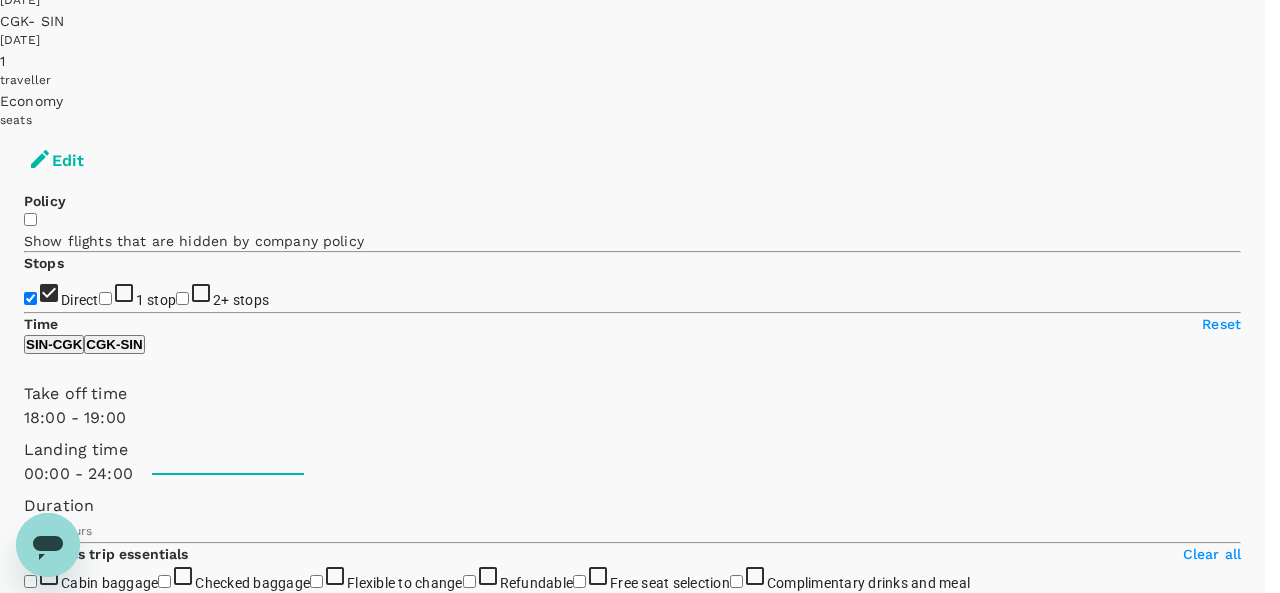 click on "Flight services Non-refundable Non-changeable   Cabin baggage 1 piece(s) is included Checked baggage 1 piece(s) with total 25kg is included Standard seat selection" at bounding box center [632, 15220] 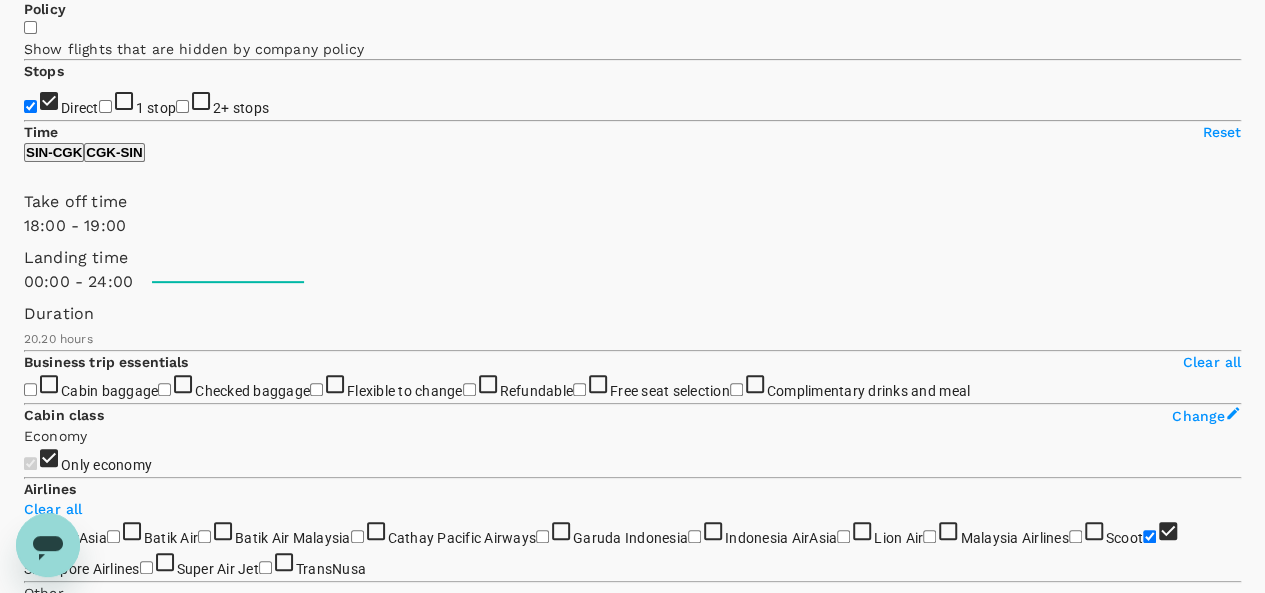 scroll, scrollTop: 318, scrollLeft: 0, axis: vertical 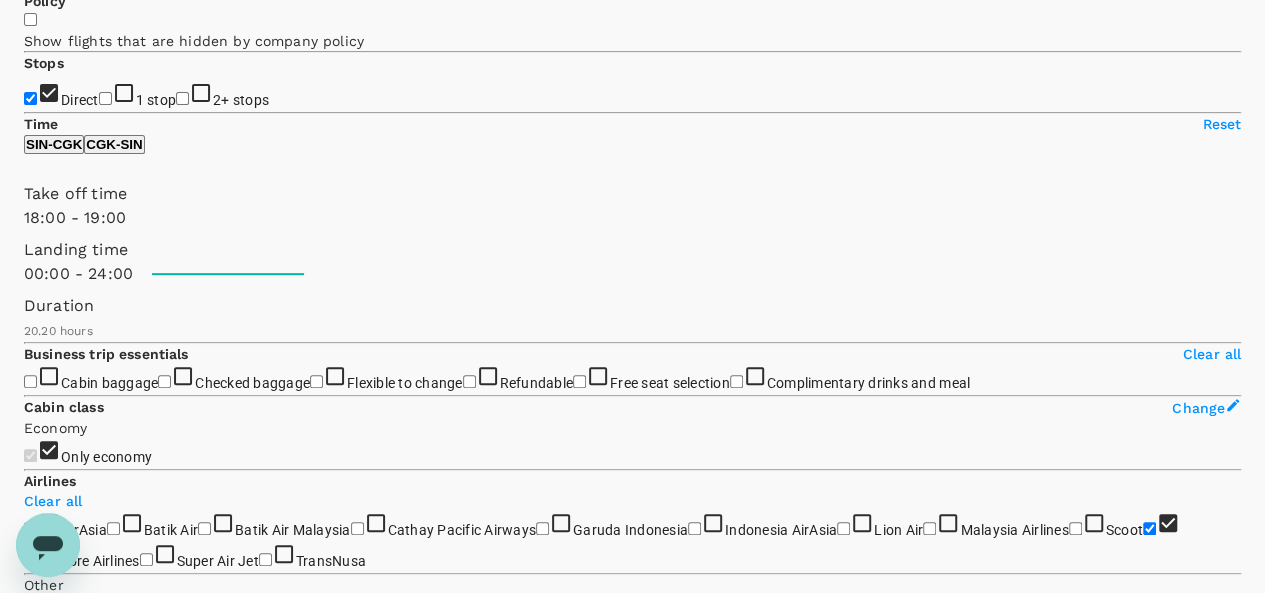 click on "Others" at bounding box center (63, 6650) 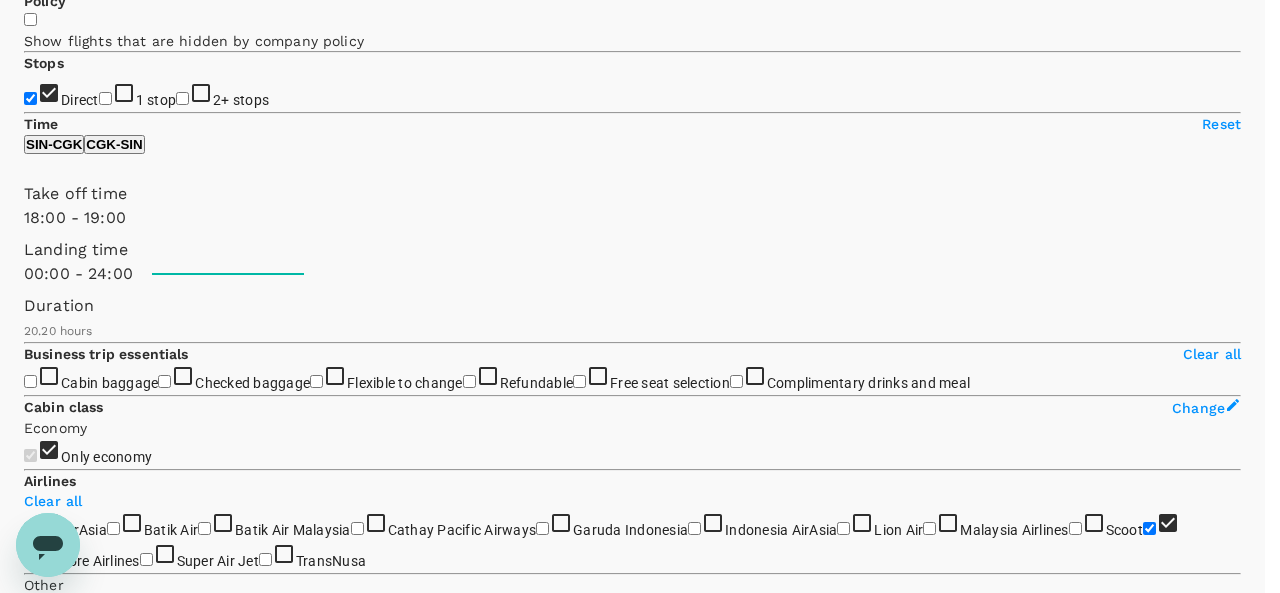 click on "Flight services Refundable with a  fee Can be changed with a  fee   Checked baggage 1 piece(s) with total 25kg is included Complimentary drinks and meal Standard seat selection" at bounding box center (632, 15020) 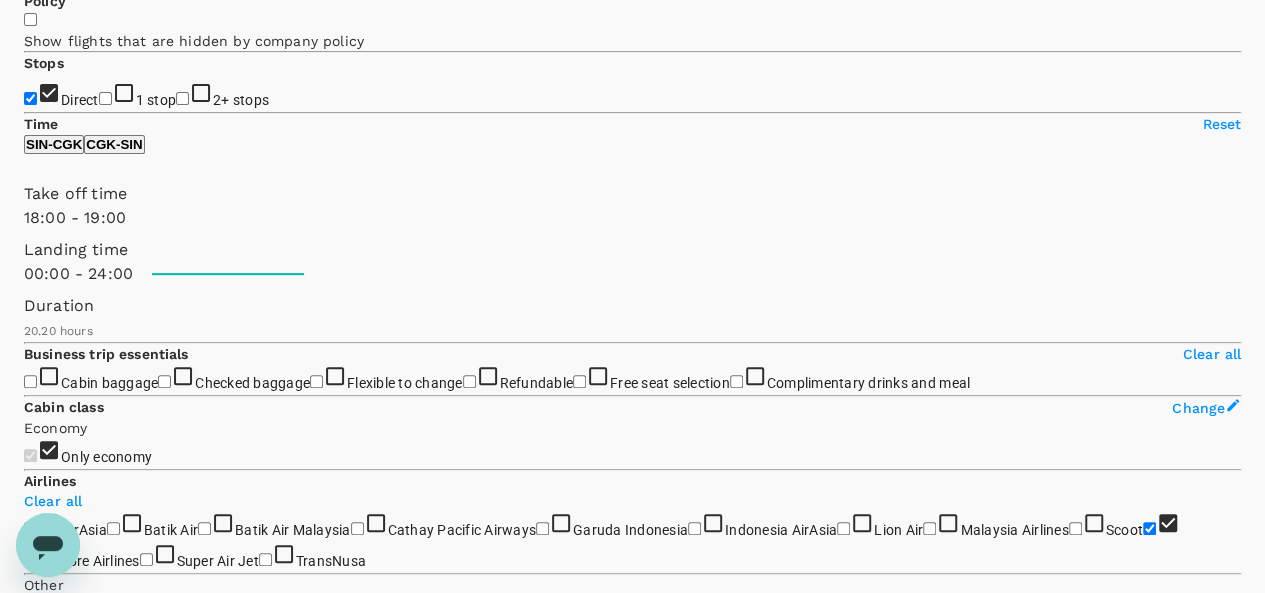 click on "Others" at bounding box center [63, 3685] 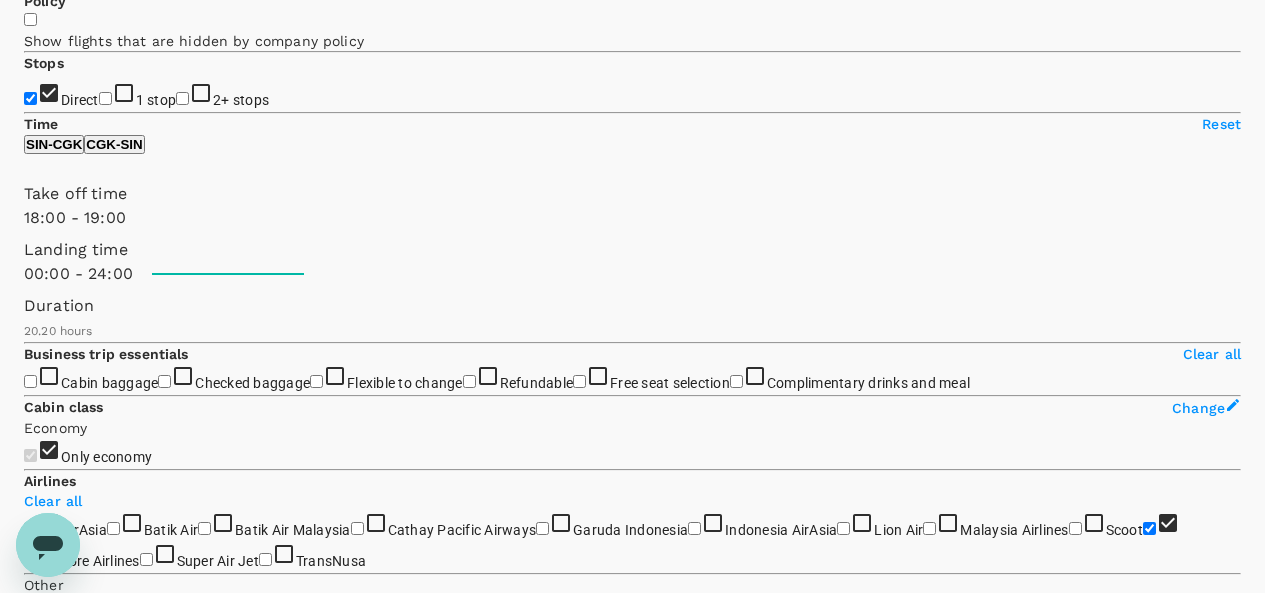 click on "Flight services Non-refundable Non-changeable   Cabin baggage 1 piece(s) is included Checked baggage 1 piece(s) with total 25kg is included Standard seat selection" at bounding box center [632, 15020] 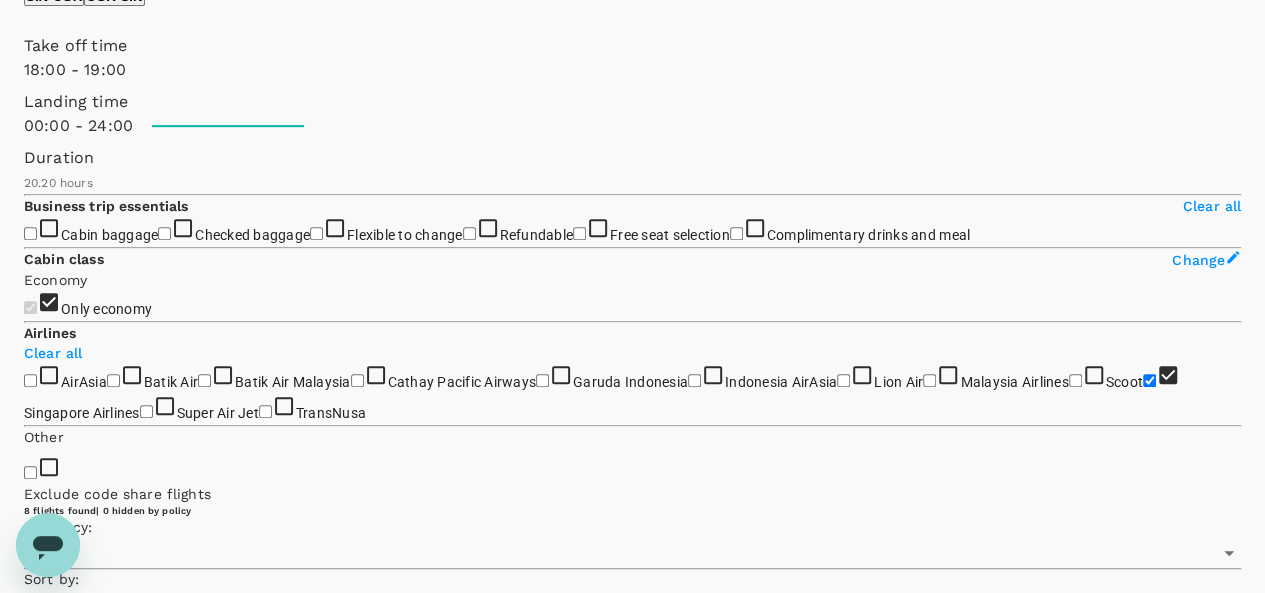 scroll, scrollTop: 467, scrollLeft: 0, axis: vertical 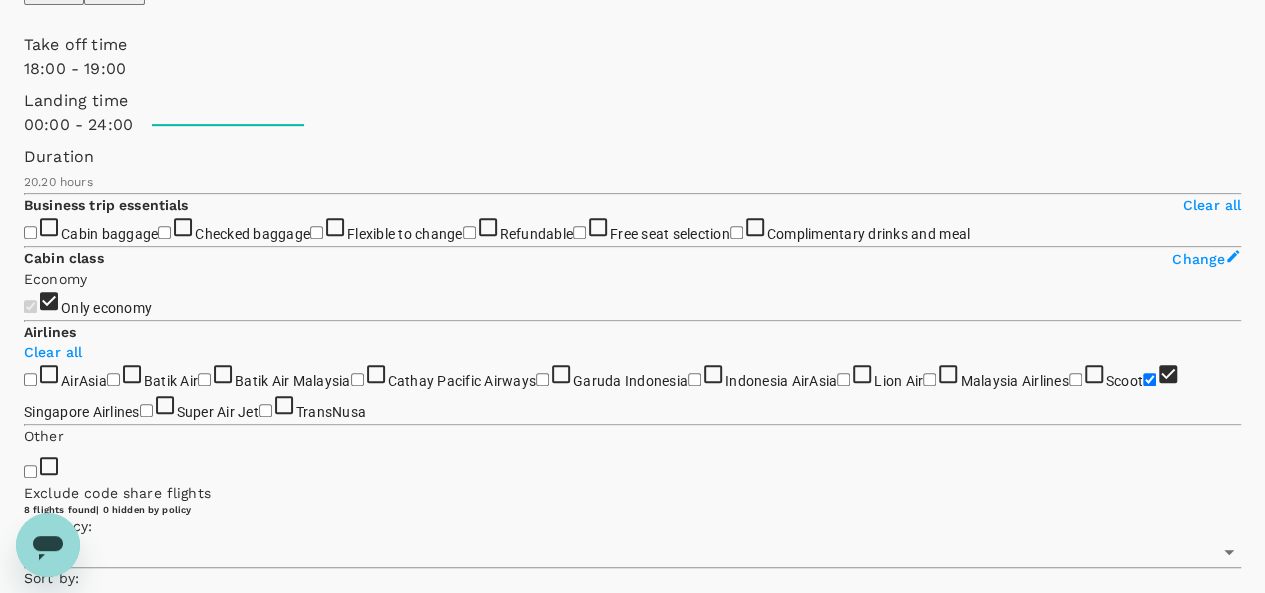click on "+ 1 Others" at bounding box center (632, 9467) 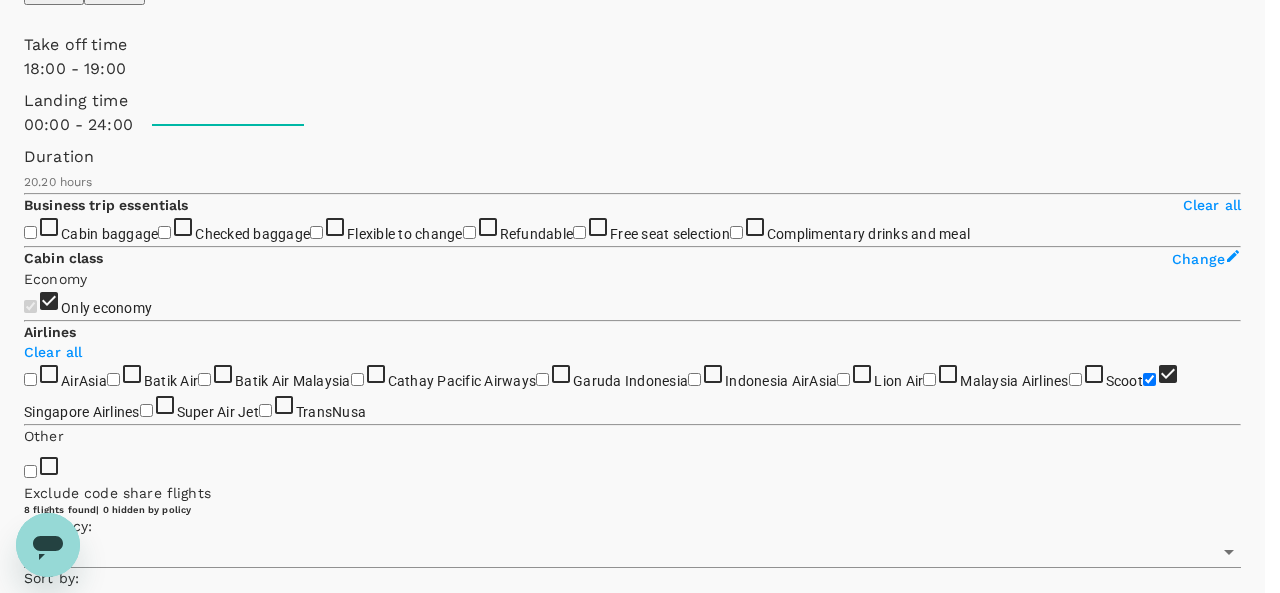 click on "Flight services Refundable with a  fee Can be changed with a  fee   1PC Cabin Baggage 1PC 30kg Checked Baggage" at bounding box center (632, 14849) 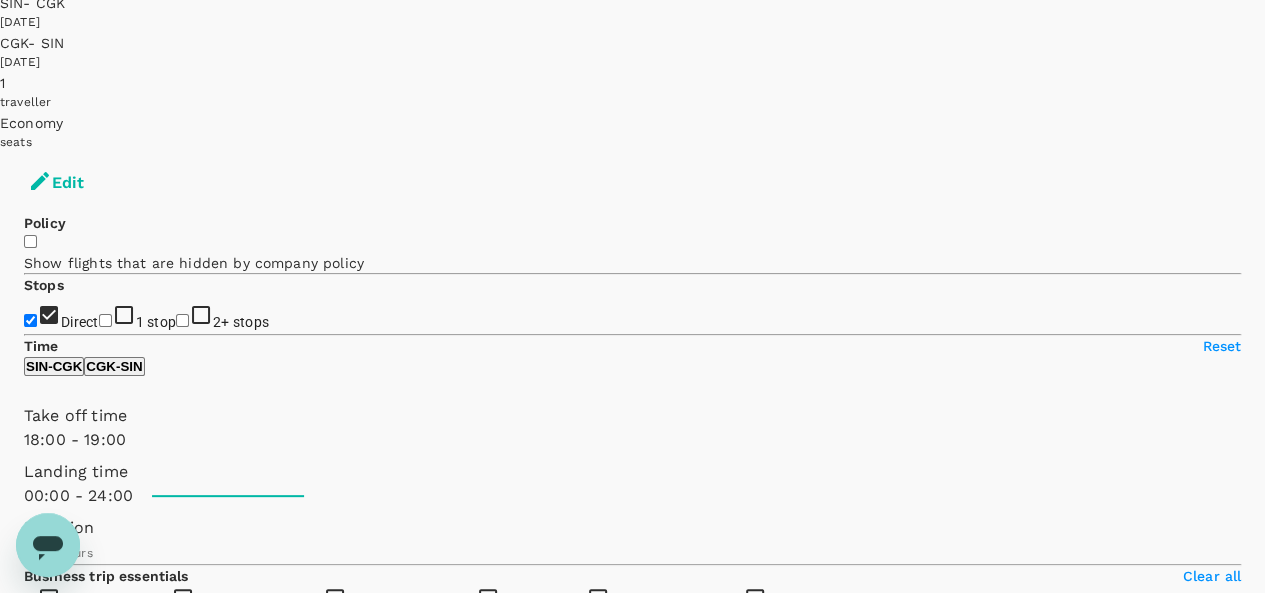 scroll, scrollTop: 92, scrollLeft: 0, axis: vertical 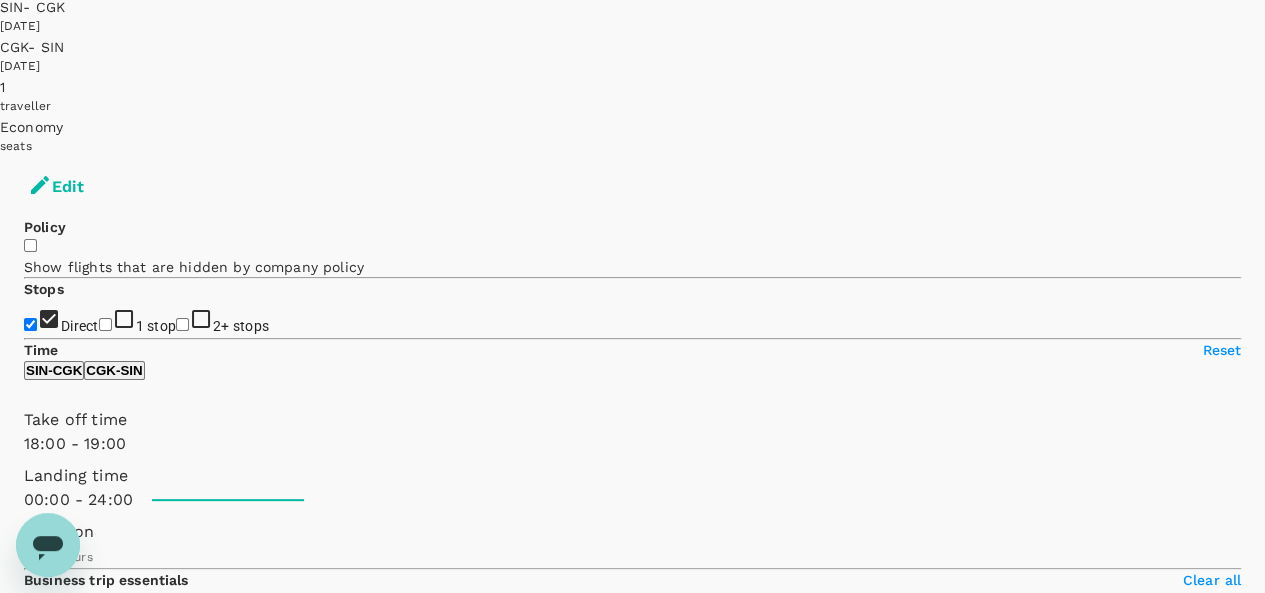 click on "Others" at bounding box center [63, 3911] 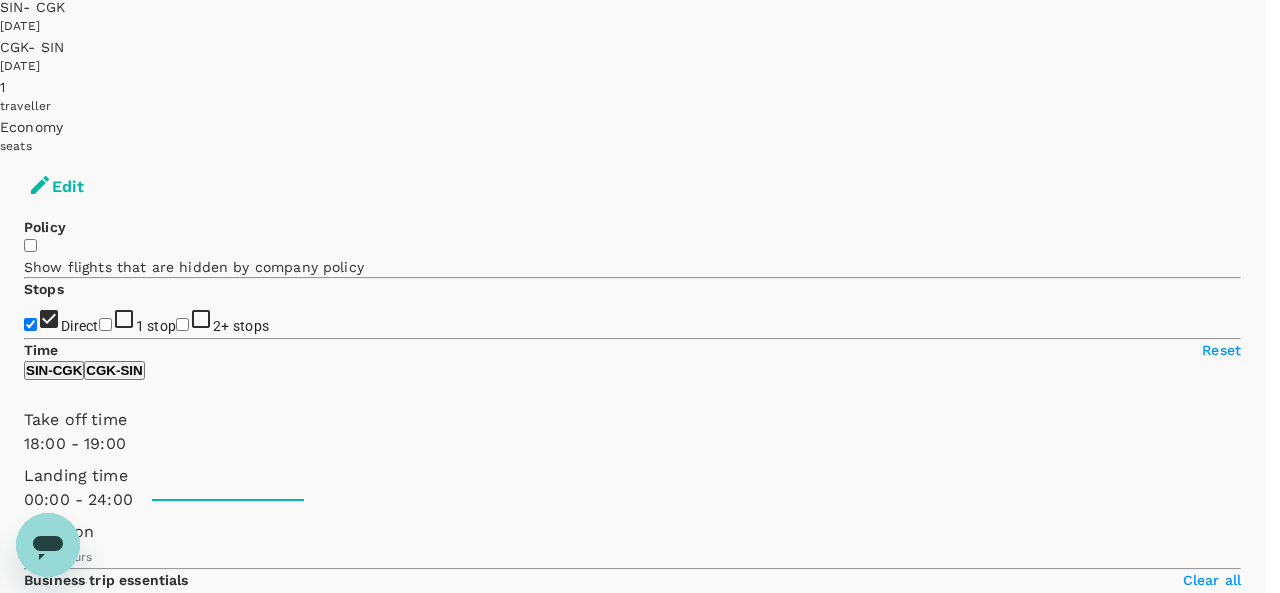 click on "Flight services Non-refundable Non-changeable   Cabin baggage 1 piece(s) is included Checked baggage 1 piece(s) with total 25kg is included Standard seat selection" at bounding box center [632, 15246] 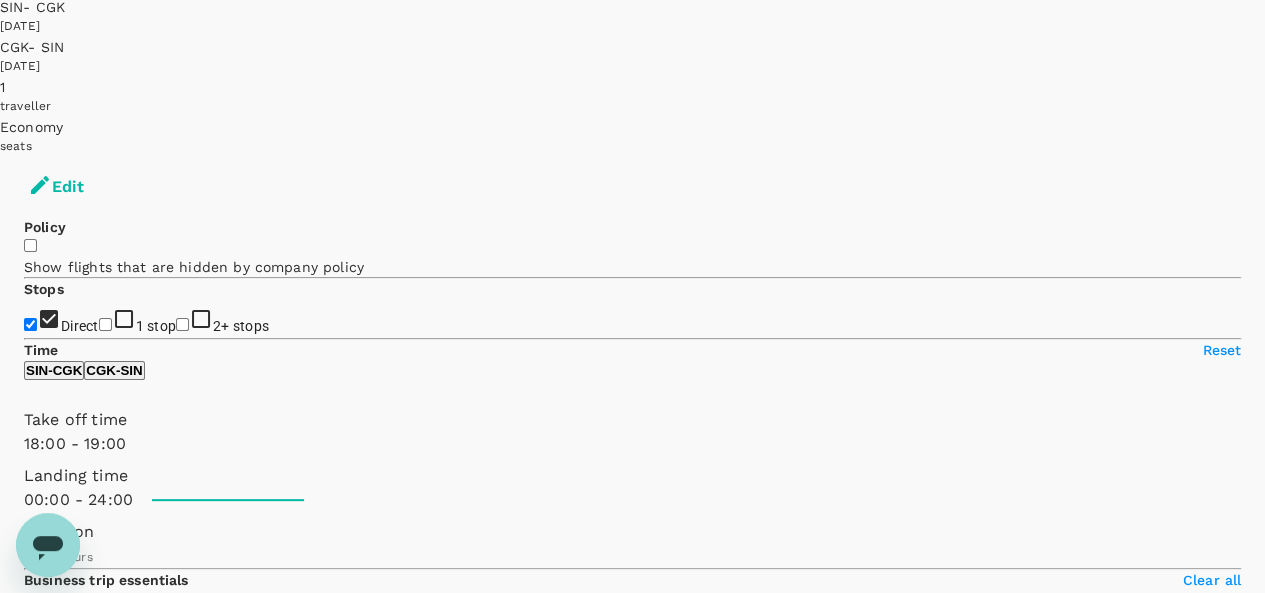 click on "8   flights found  |   0   hidden by policy Currency :  SGD Sort by :  Recommended Singapore Airlines     - Economy   View flight details 16:15 17:10 SIN Direct ,  1h 55min CGK 18:05 20:55 CGK Direct ,  1h 50min SIN Non-refundable Non-changeable 1 x 25kg + 2 Others From SGD 500.08 View options Singapore Airlines     - Economy   View flight details 17:20 18:15 SIN Direct ,  1h 55min CGK 18:05 20:55 CGK Direct ,  1h 50min SIN Refundable (with a fee) Changeable (with a fee) 1 x 25kg + 2 Others From SGD 550.08 View options Singapore Airlines     - Economy   View flight details 15:10 16:05 SIN Direct ,  1h 55min CGK 18:05 20:55 CGK Direct ,  1h 50min SIN Refundable (with a fee) Changeable (with a fee) 1 x 30kg + 1 Others From SGD 551.08 View options Singapore Airlines     (partly operated by Scoot) - Economy   View flight details 16:15 17:10 SIN Direct ,  1h 55min CGK Codeshare (operated by Scoot) 18:05 20:55 CGK Direct ,  1h 50min SIN Refundable (with a fee) Changeable (with a fee) 1 x 30kg + 2 Others From   -" at bounding box center (632, 7937) 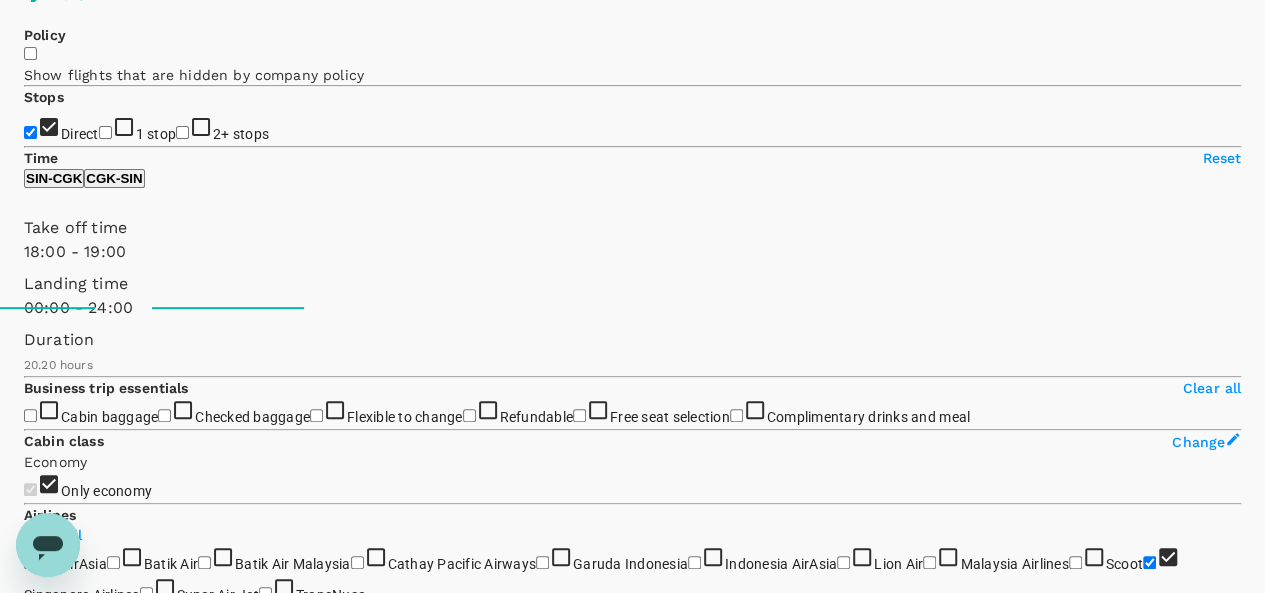 scroll, scrollTop: 288, scrollLeft: 0, axis: vertical 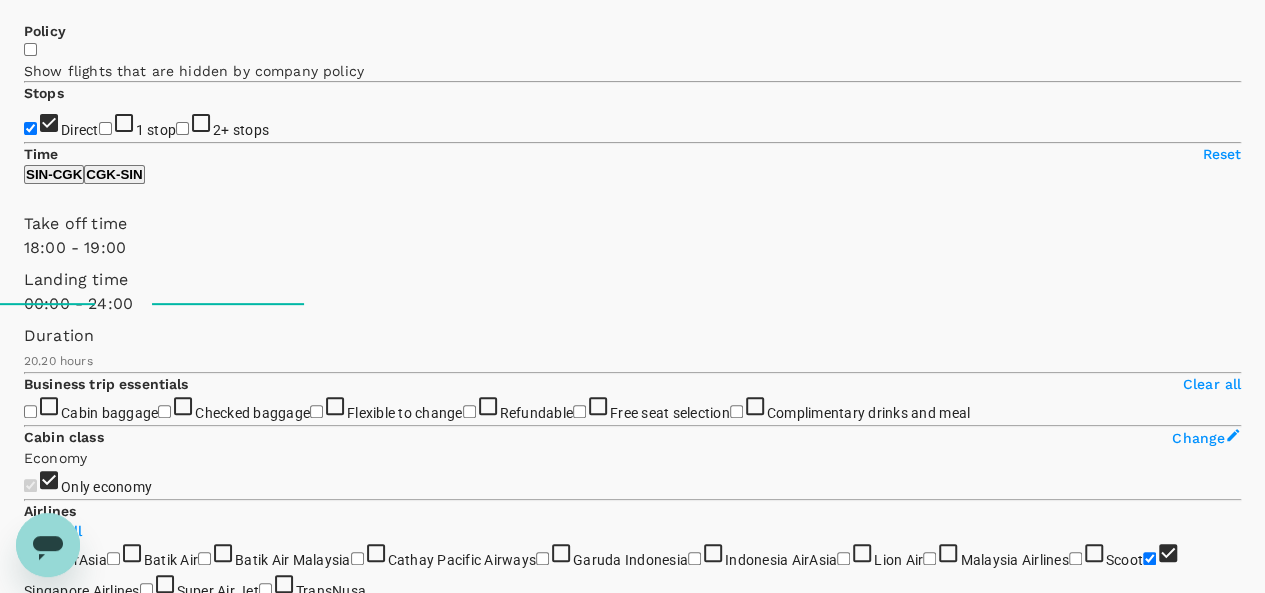 click on "Show more" at bounding box center [875, 5381] 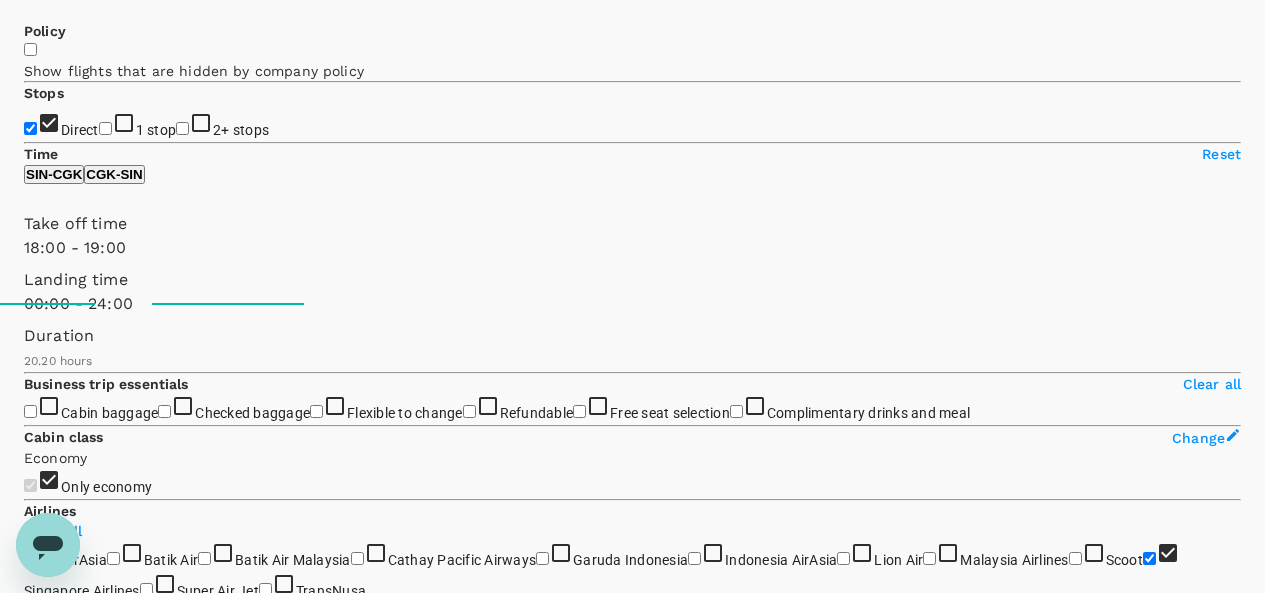 click 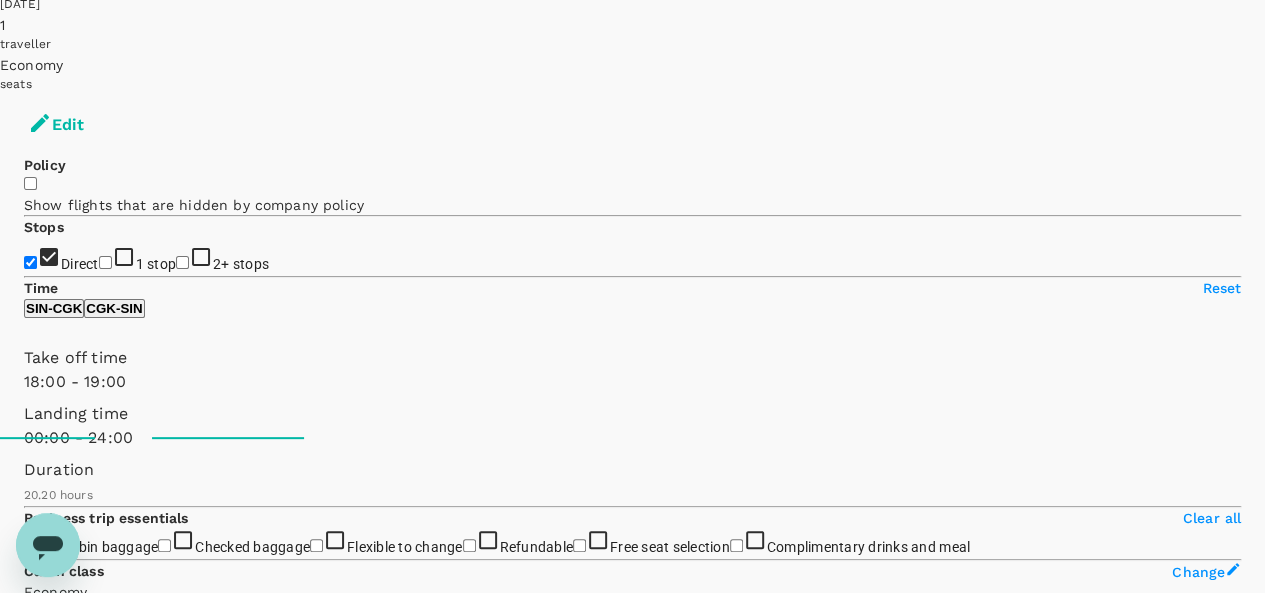 scroll, scrollTop: 152, scrollLeft: 0, axis: vertical 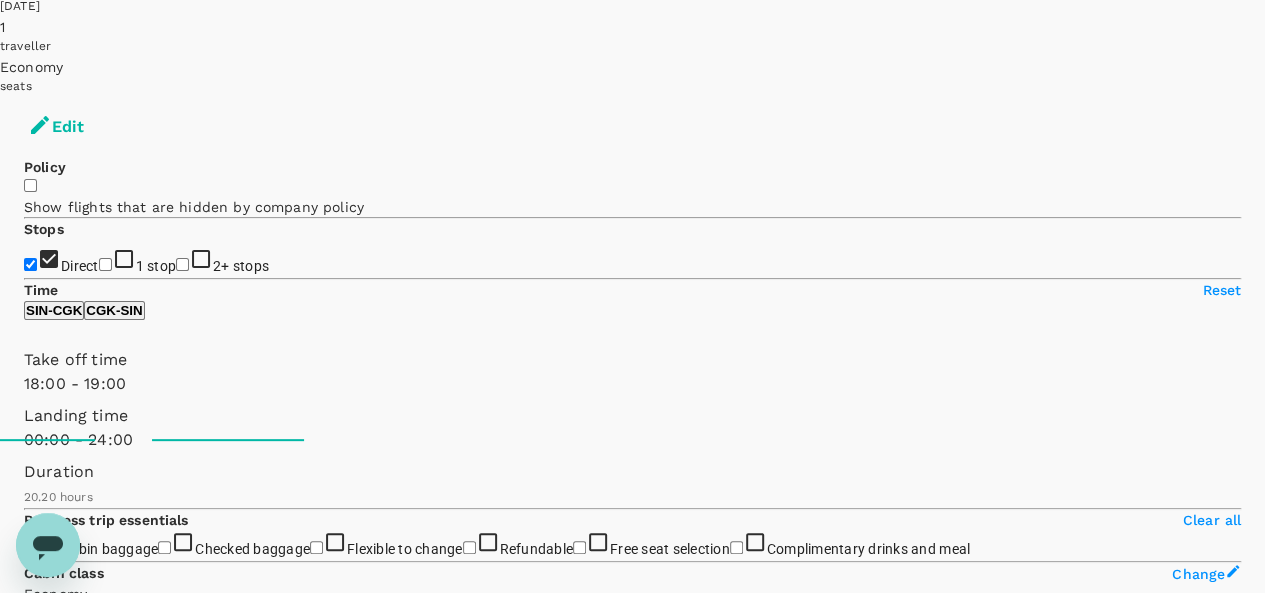 click 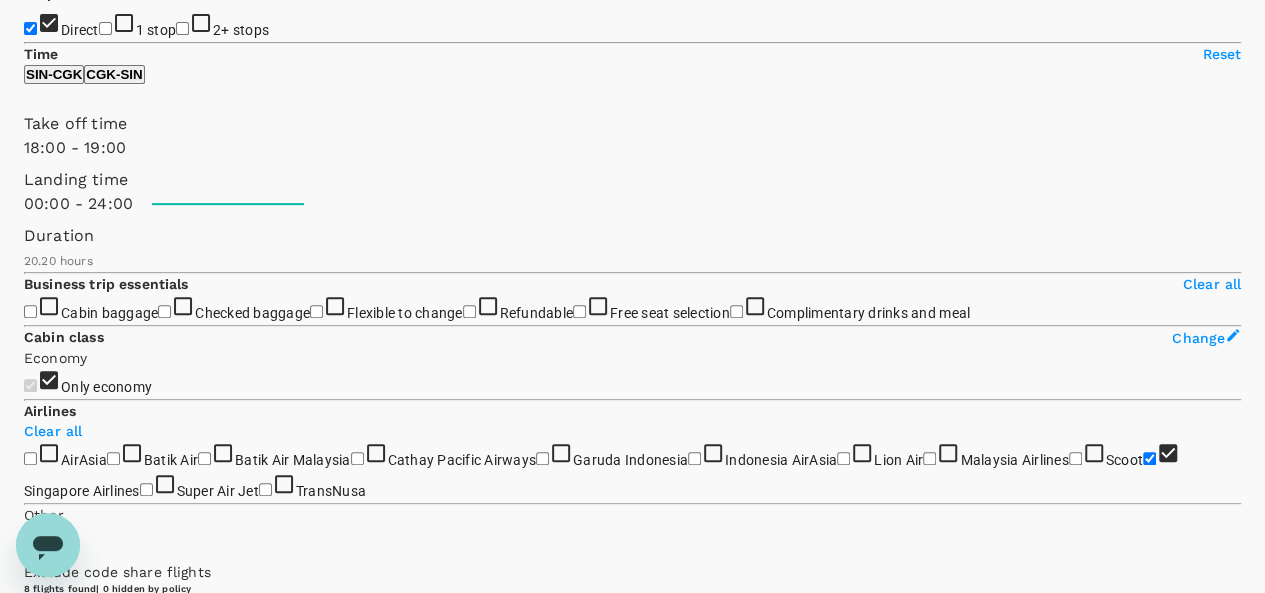 scroll, scrollTop: 392, scrollLeft: 0, axis: vertical 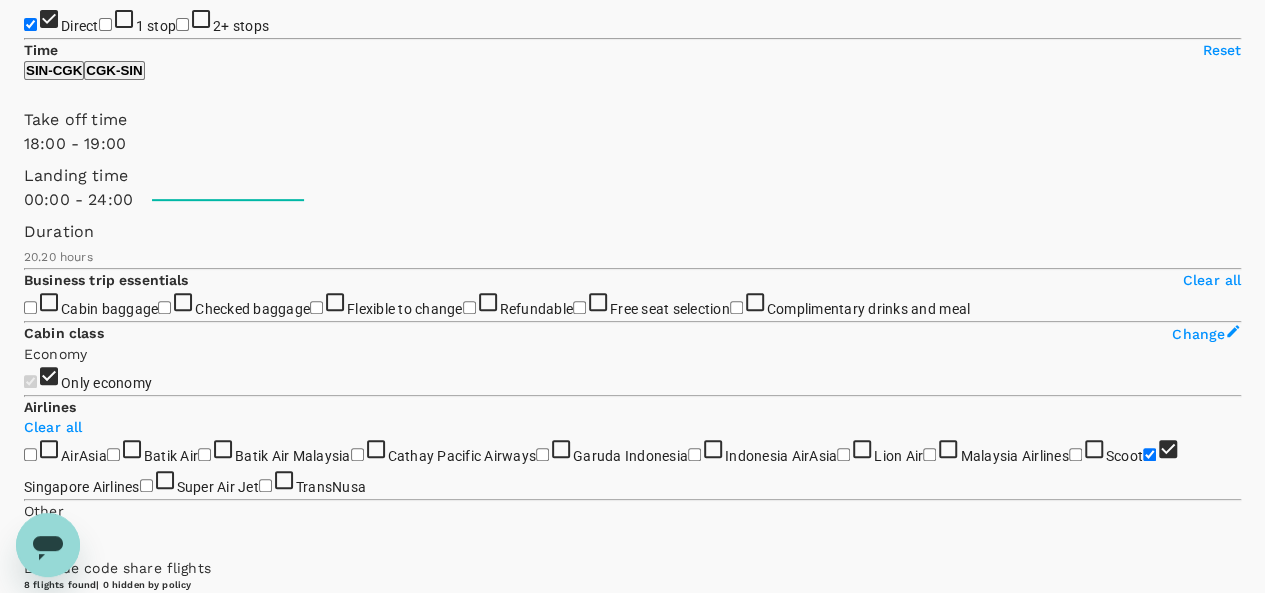 click on "Others" at bounding box center (63, 6576) 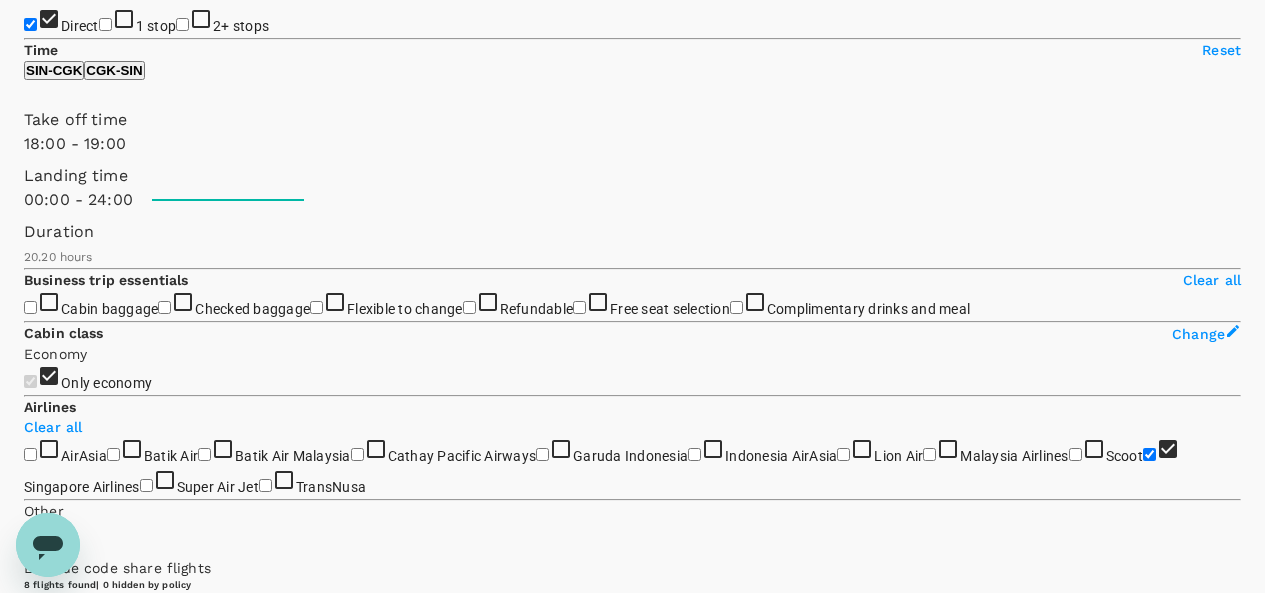 click on "Flight services Refundable with a  fee Can be changed with a  fee   Checked baggage 1 piece(s) with total 25kg is included Complimentary drinks and meal Standard seat selection" at bounding box center [632, 14946] 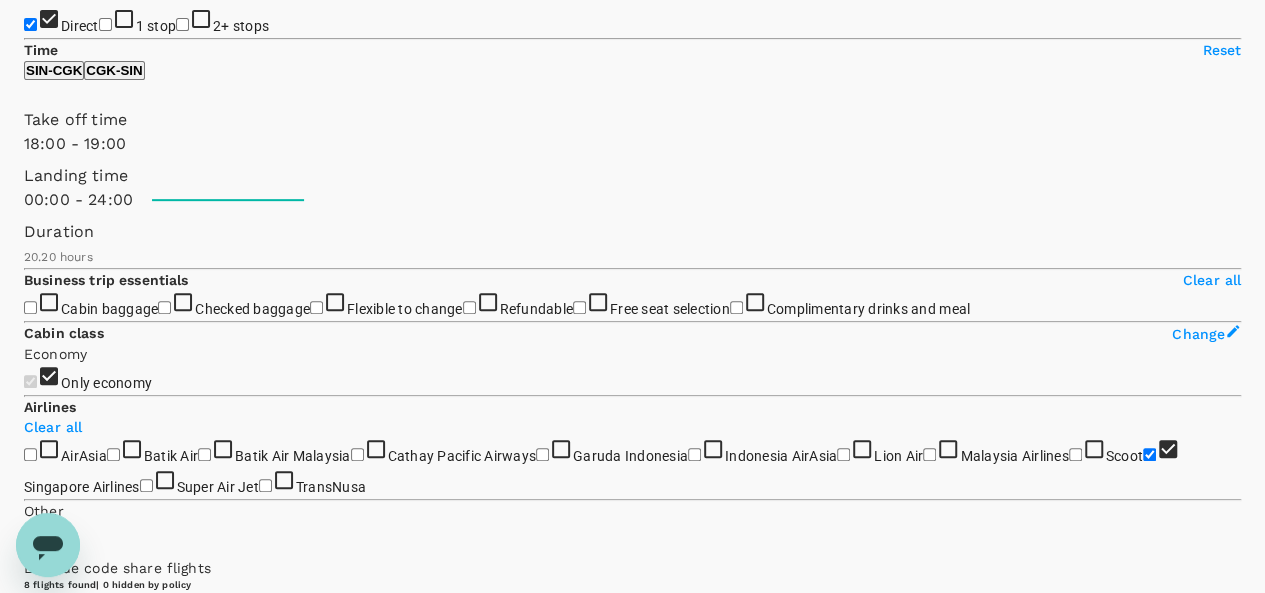 click on "Others" at bounding box center [60, 9542] 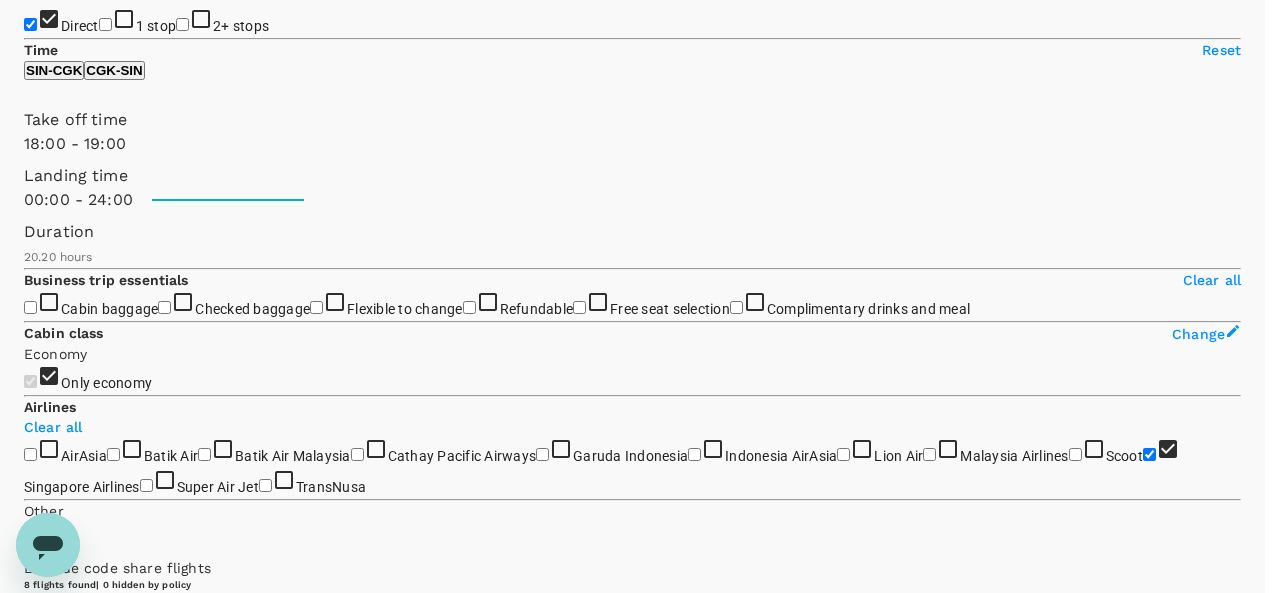 click on "Flight services Refundable with a  fee Can be changed with a  fee   1PC Cabin Baggage 1PC 30kg Checked Baggage" at bounding box center [632, 14924] 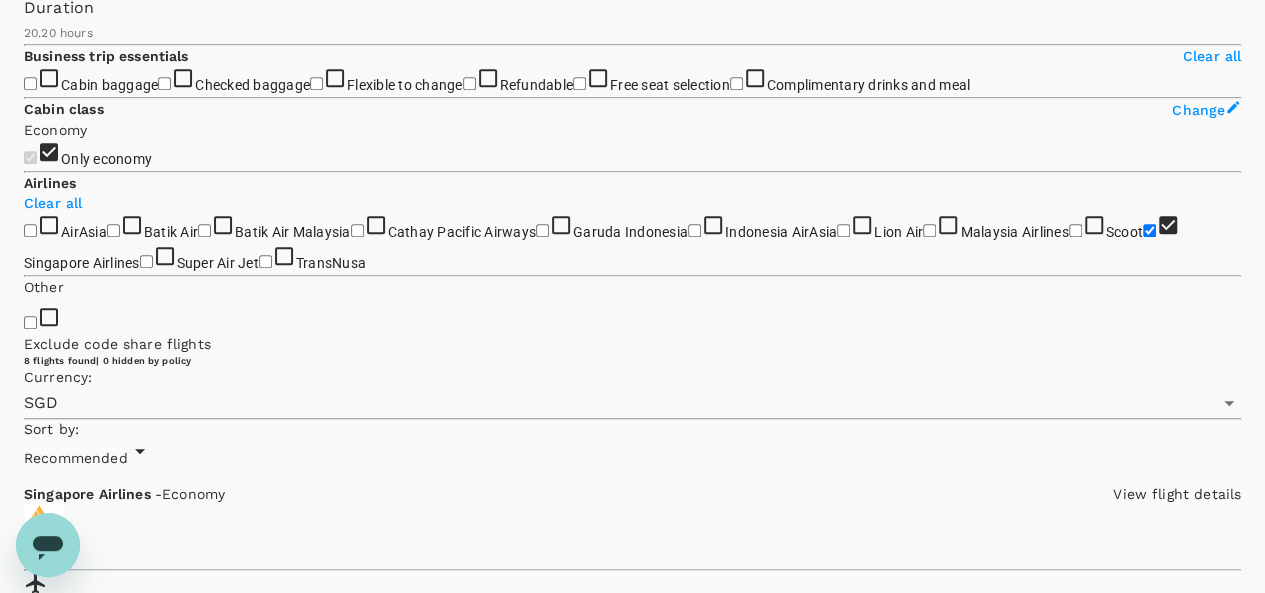 scroll, scrollTop: 614, scrollLeft: 0, axis: vertical 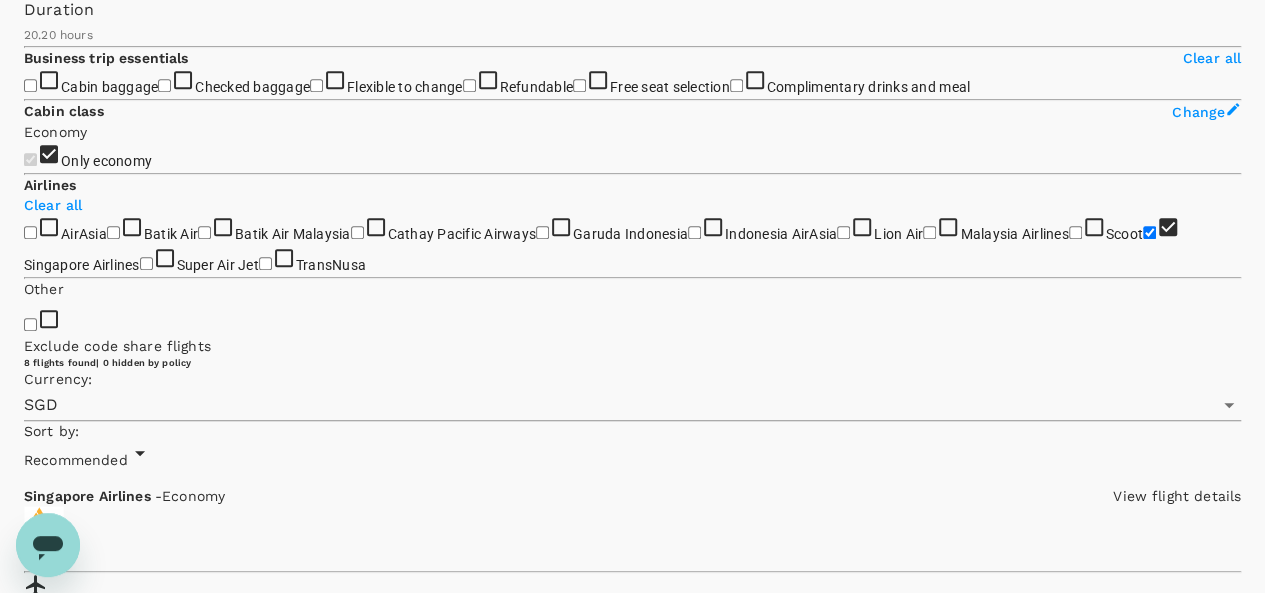 click on "From SGD 551.08 View options" at bounding box center (632, 9356) 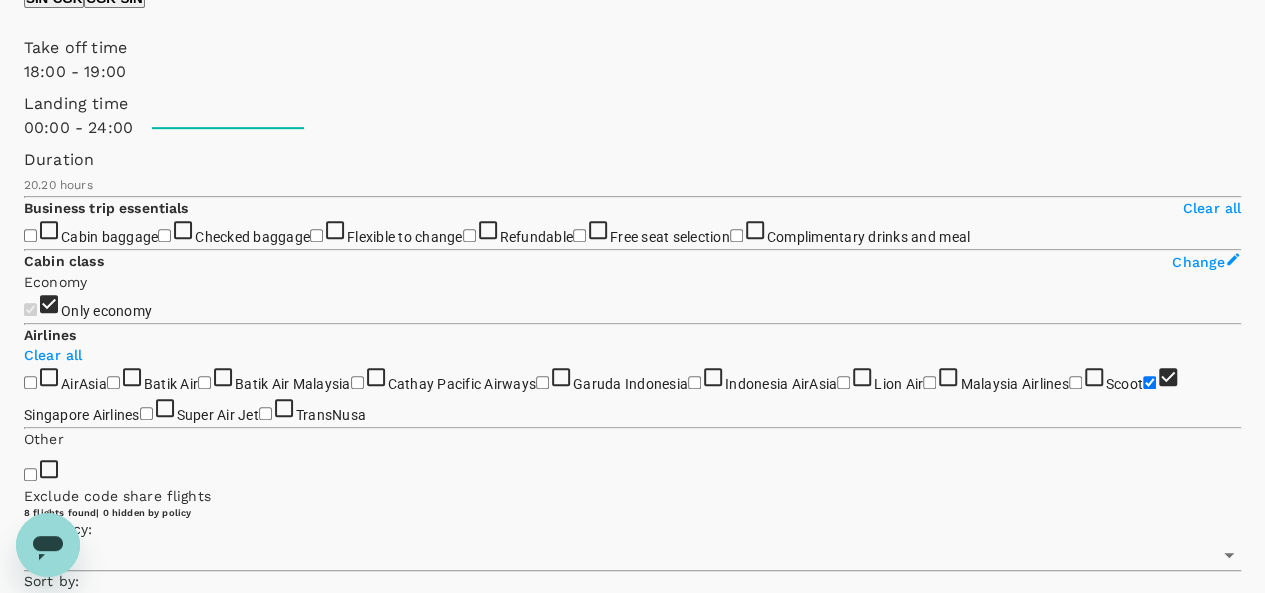 scroll, scrollTop: 462, scrollLeft: 0, axis: vertical 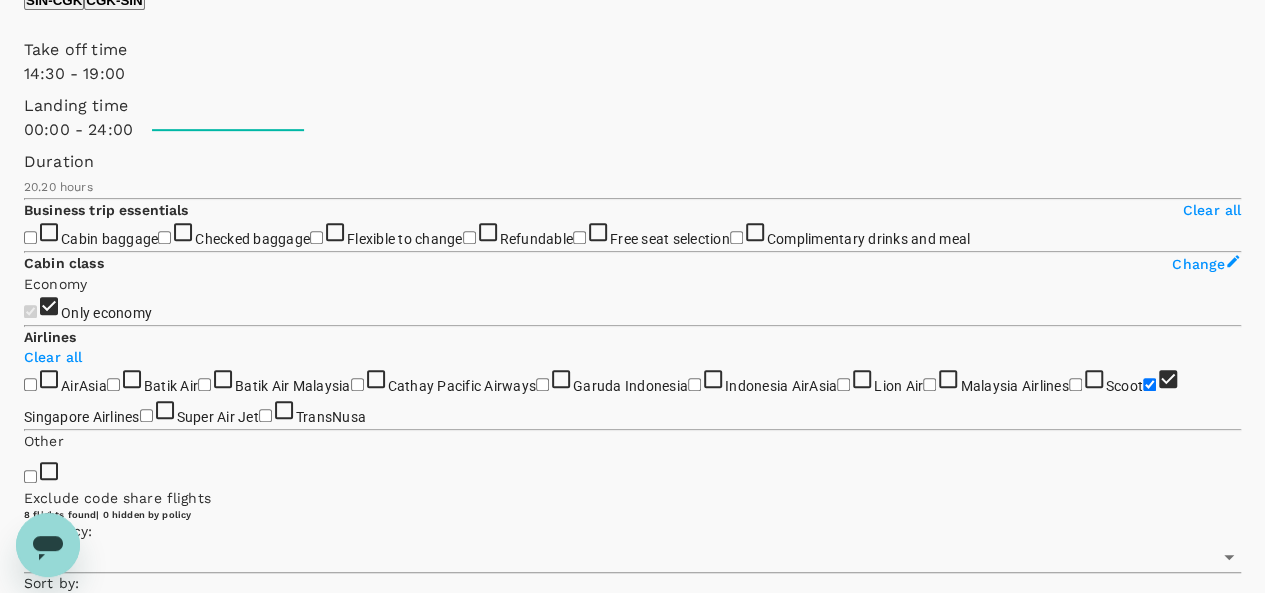 type on "840" 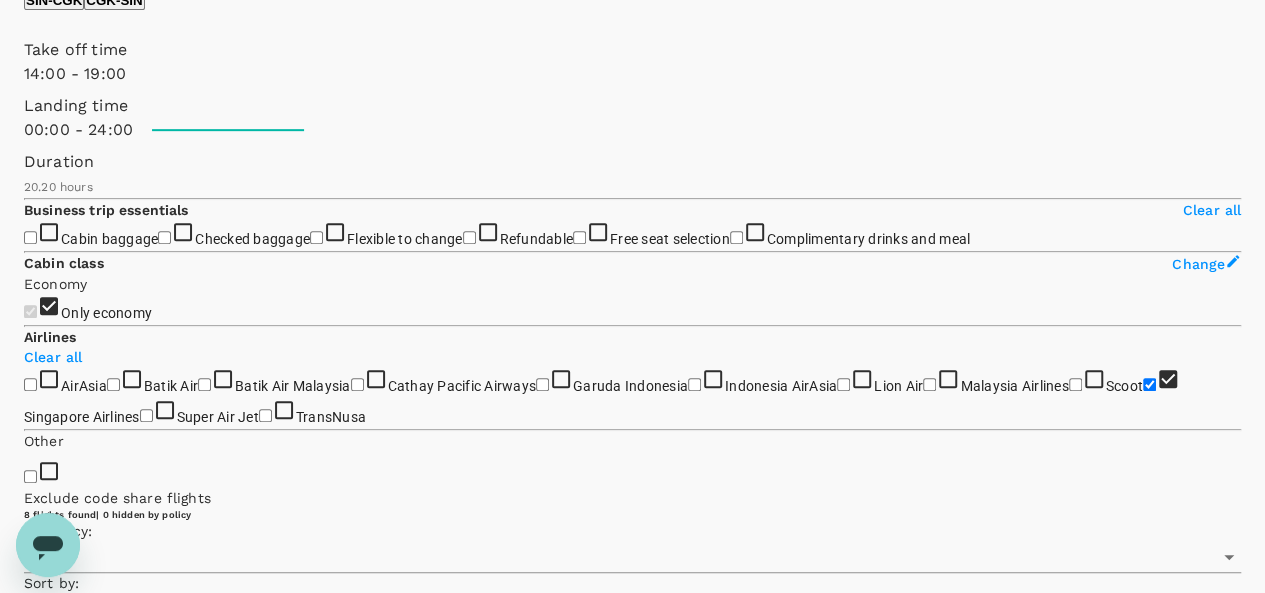 drag, startPoint x: 242, startPoint y: 131, endPoint x: 199, endPoint y: 127, distance: 43.185646 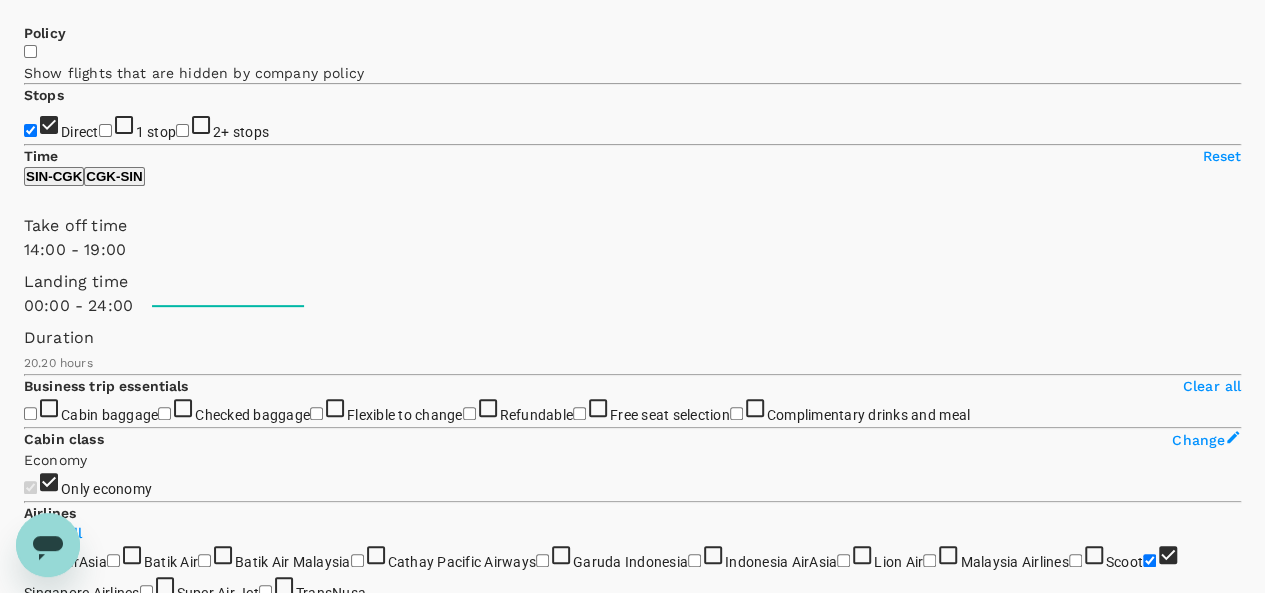 scroll, scrollTop: 286, scrollLeft: 0, axis: vertical 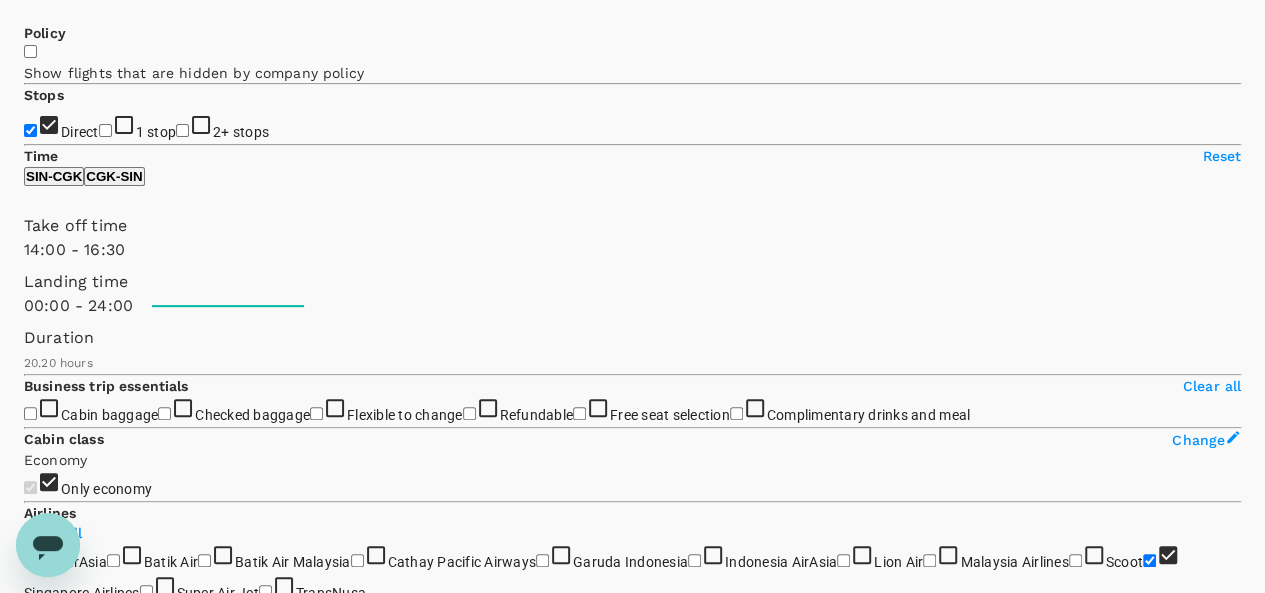 type on "960" 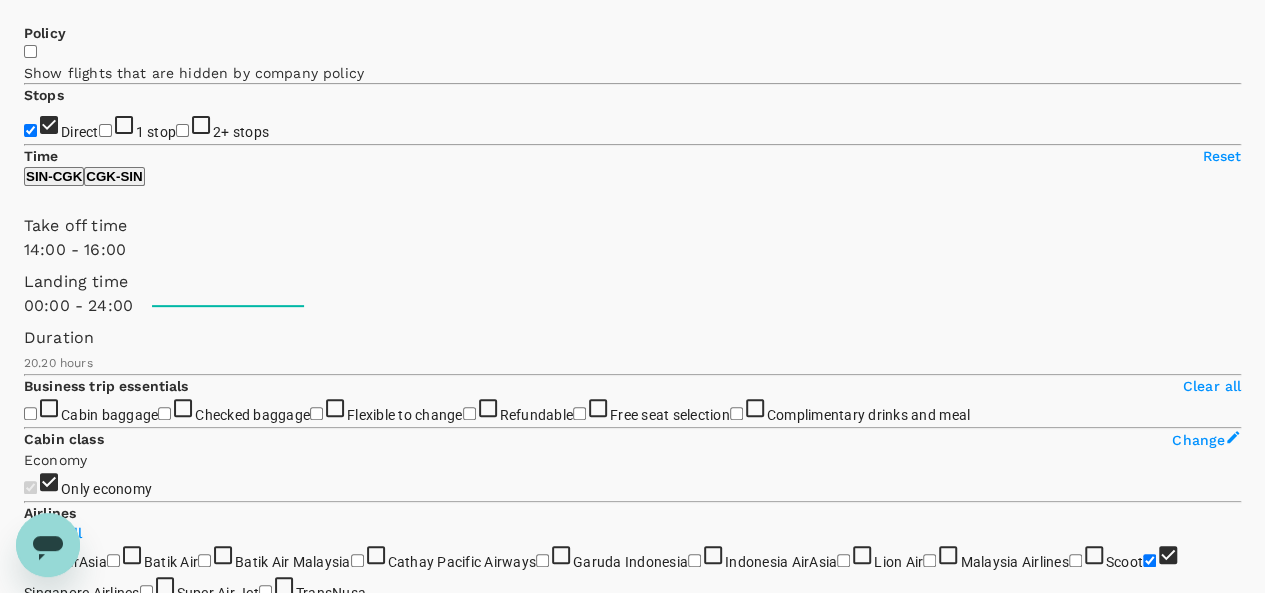 drag, startPoint x: 264, startPoint y: 309, endPoint x: 224, endPoint y: 306, distance: 40.112343 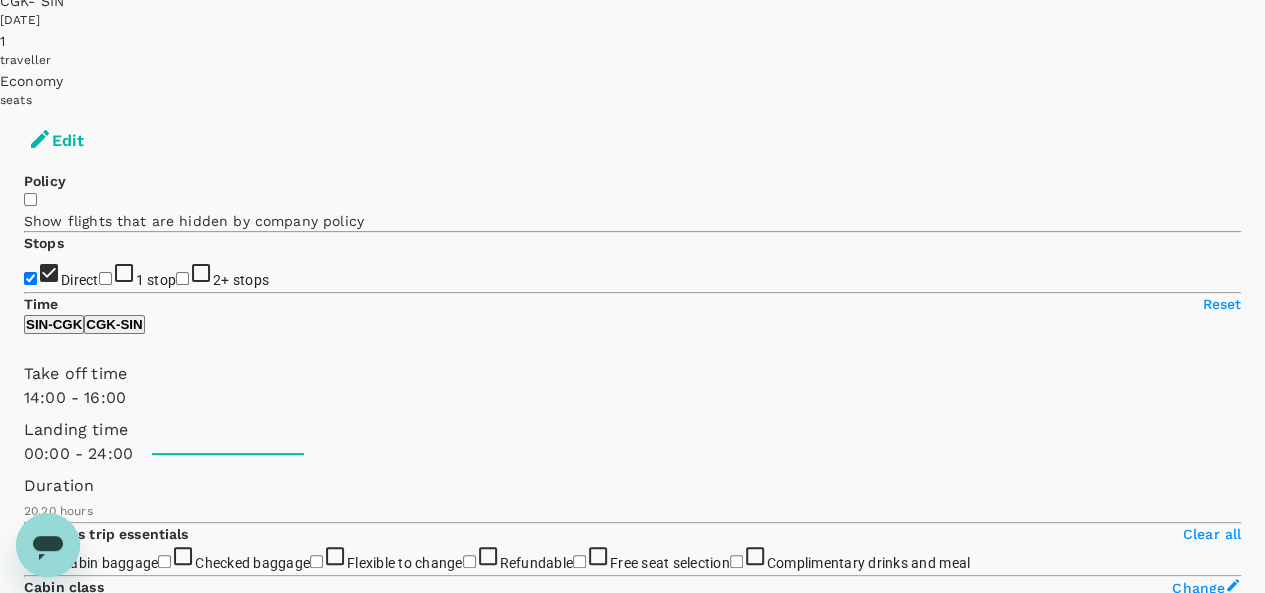 scroll, scrollTop: 134, scrollLeft: 0, axis: vertical 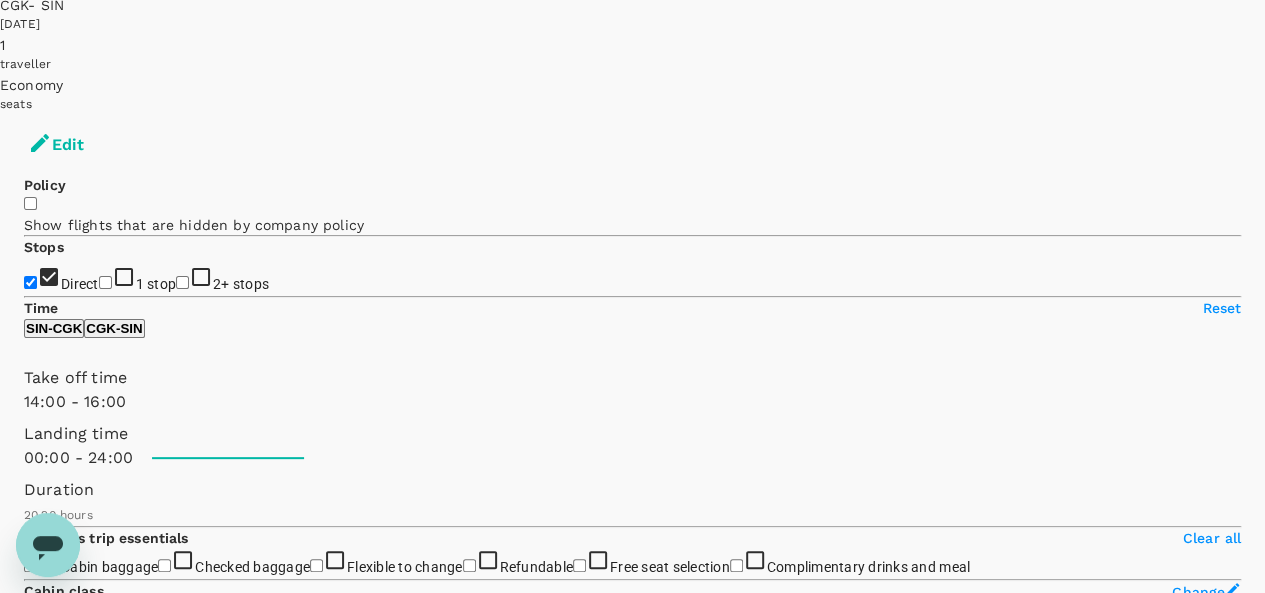 click on "Others" at bounding box center [63, 3875] 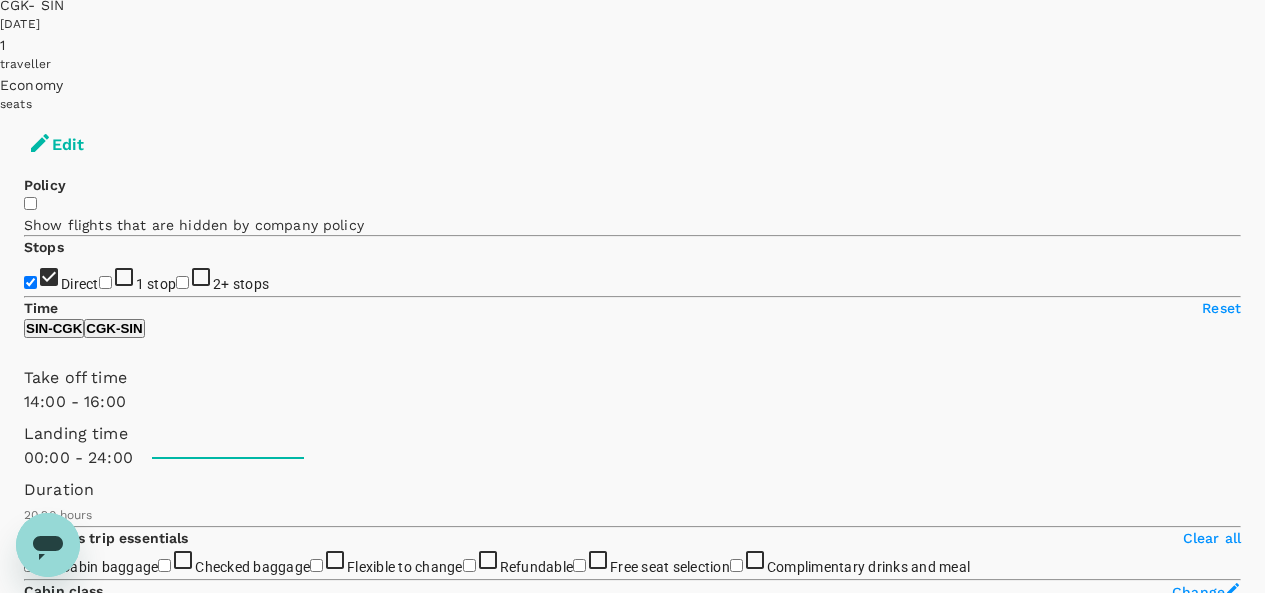 click 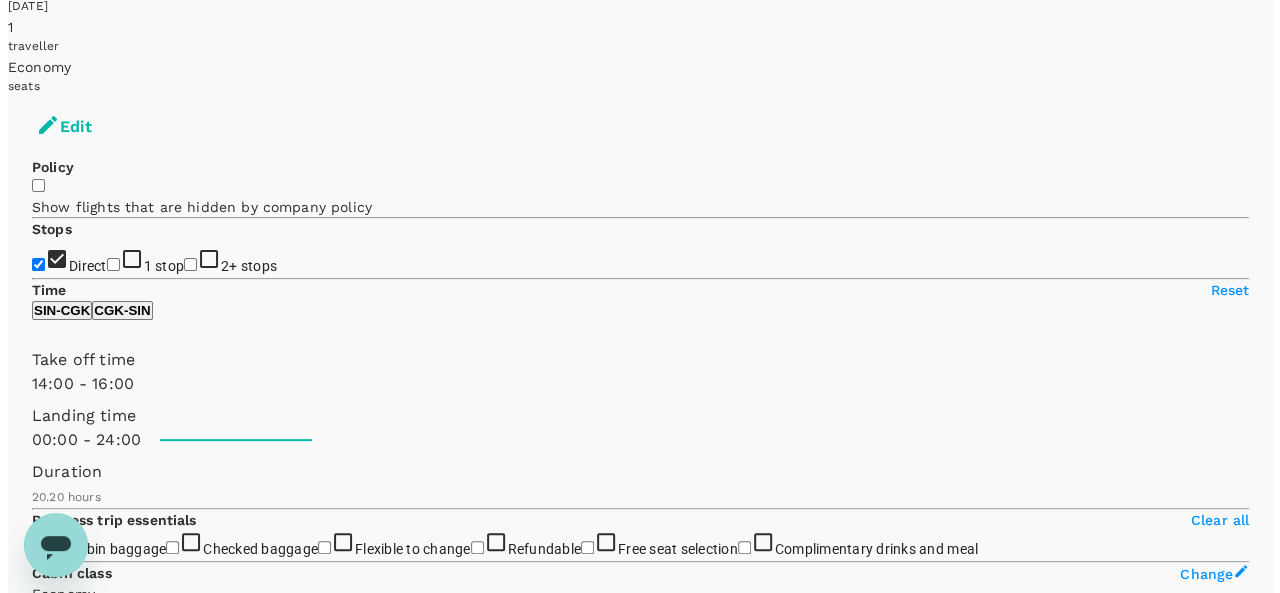 scroll, scrollTop: 150, scrollLeft: 0, axis: vertical 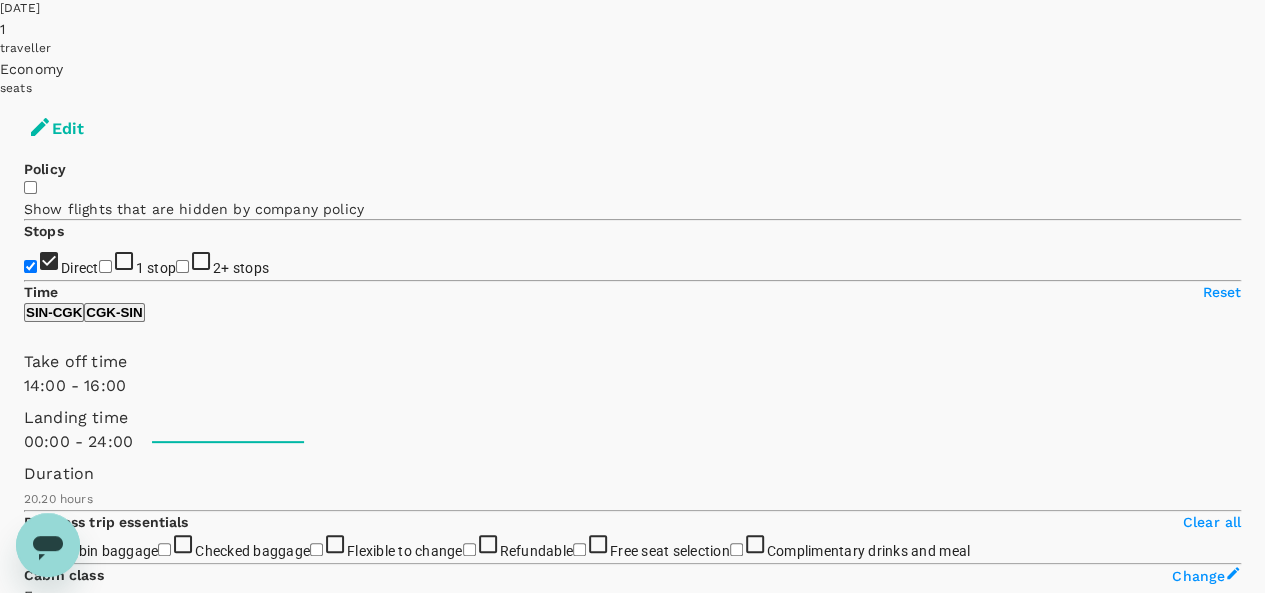 click on "Policy Show flights that are hidden by company policy Stops Direct 1 stop 2+ stops Time Reset SIN - CGK CGK - SIN Take off time 00:00 - 24:00 Landing time 15:00 - 18:30 Duration 2.0 hours Take off time 14:00 - 16:00 Landing time 00:00 - 24:00 Duration 20.20 hours Business trip essentials Clear all Cabin baggage Checked baggage Flexible to change Refundable Free seat selection Complimentary drinks and meal Cabin class Change Economy Only economy Airlines Clear all AirAsia Batik Air Batik Air Malaysia Cathay Pacific Airways Garuda Indonesia Indonesia AirAsia Lion Air Malaysia Airlines Scoot Singapore Airlines Super Air Jet TransNusa Other Exclude code share flights 8   flights found  |   0   hidden by policy Currency :  SGD Sort by :  Recommended Singapore Airlines     - Economy   View flight details 16:15 17:10 SIN Direct ,  1h 55min CGK 14:30 17:25 CGK Direct ,  1h 55min SIN Non-refundable Non-changeable 1 x 25kg + 2 Others From SGD 626.09 View options Singapore Airlines     - Economy   View flight details ," at bounding box center (632, 8811) 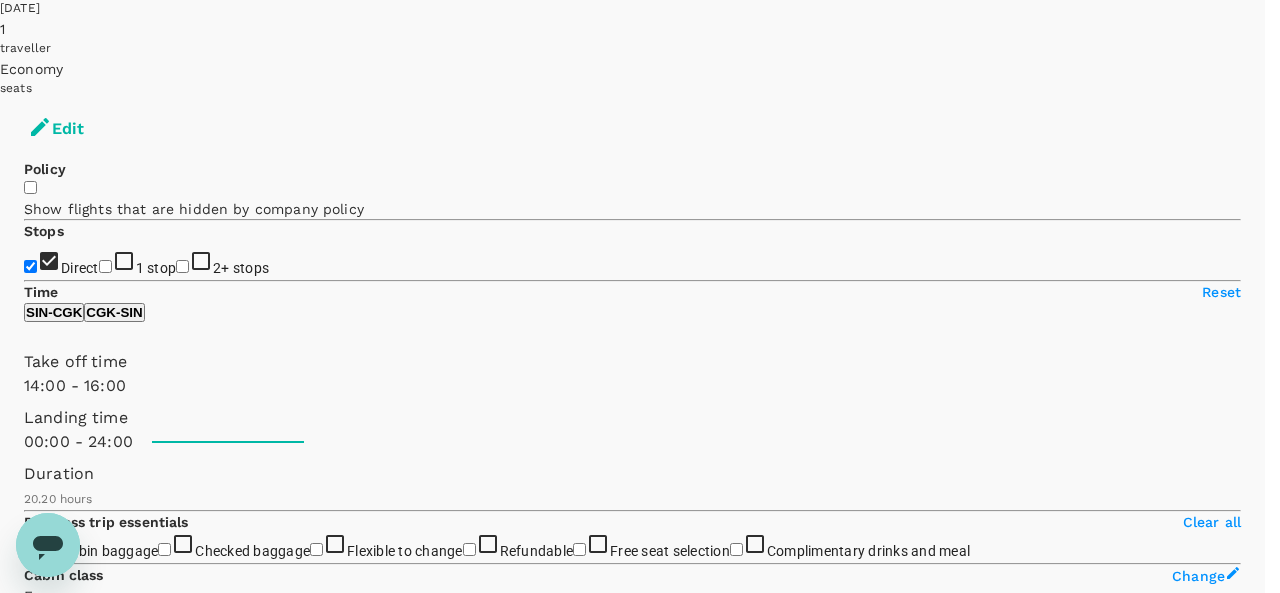 click on "Refresh your page for the latest flight data Flight prices and availability may have changed since you started this search session. Click refresh to stay updated. Refresh Search" at bounding box center (632, 17608) 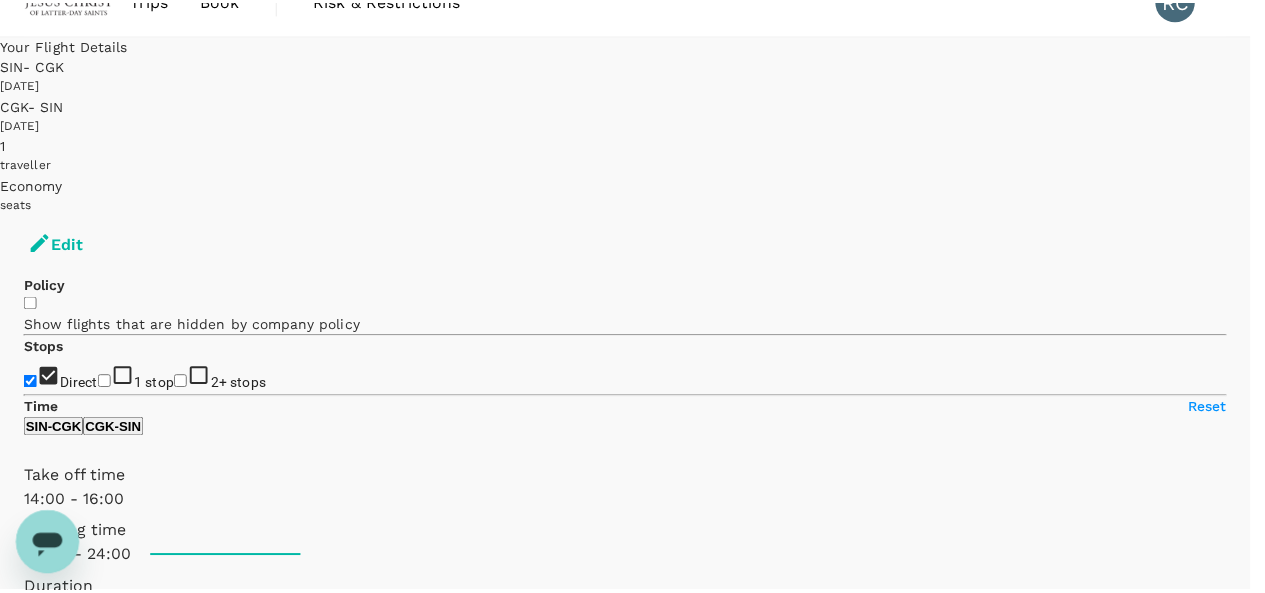 scroll, scrollTop: 0, scrollLeft: 0, axis: both 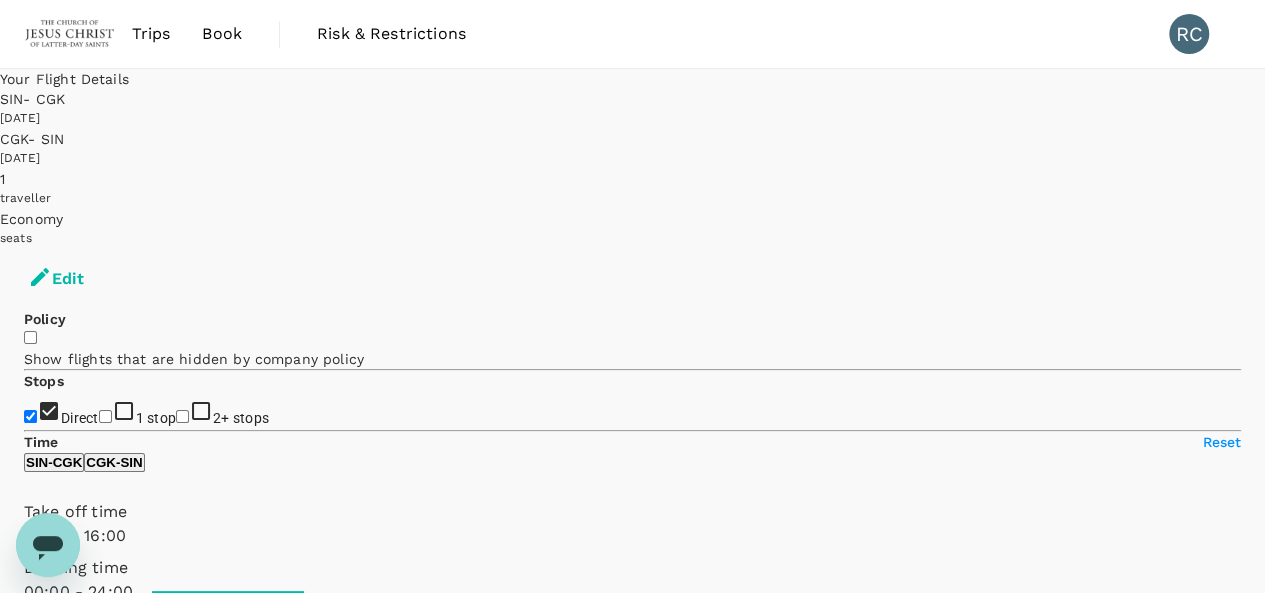 type on "1220" 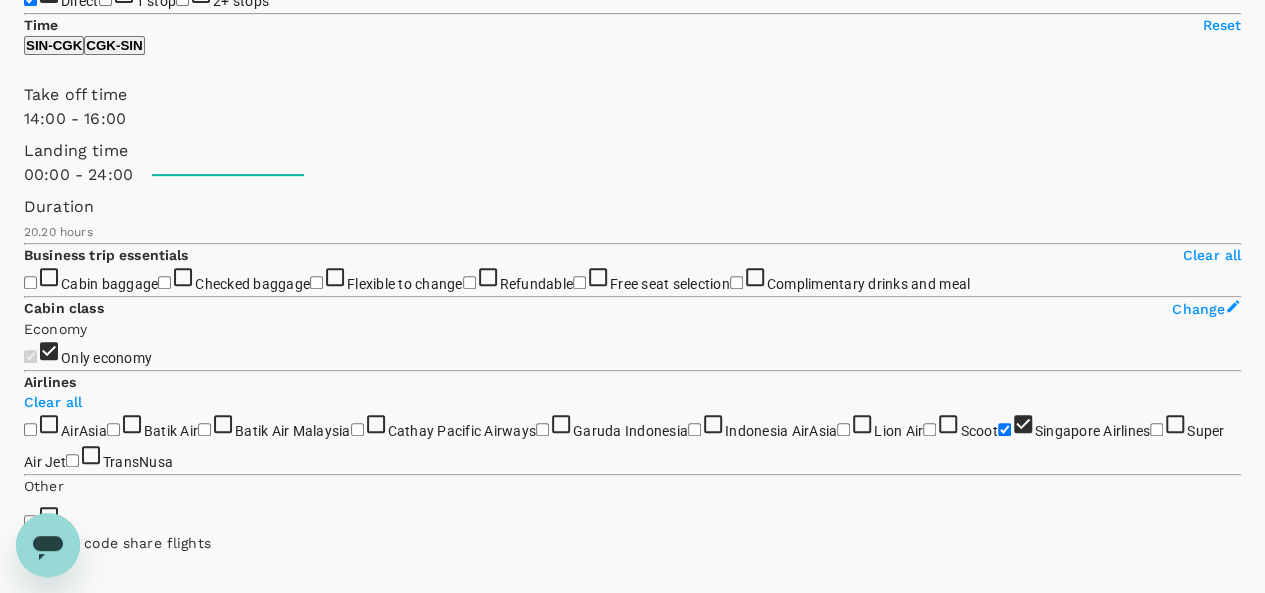 scroll, scrollTop: 432, scrollLeft: 0, axis: vertical 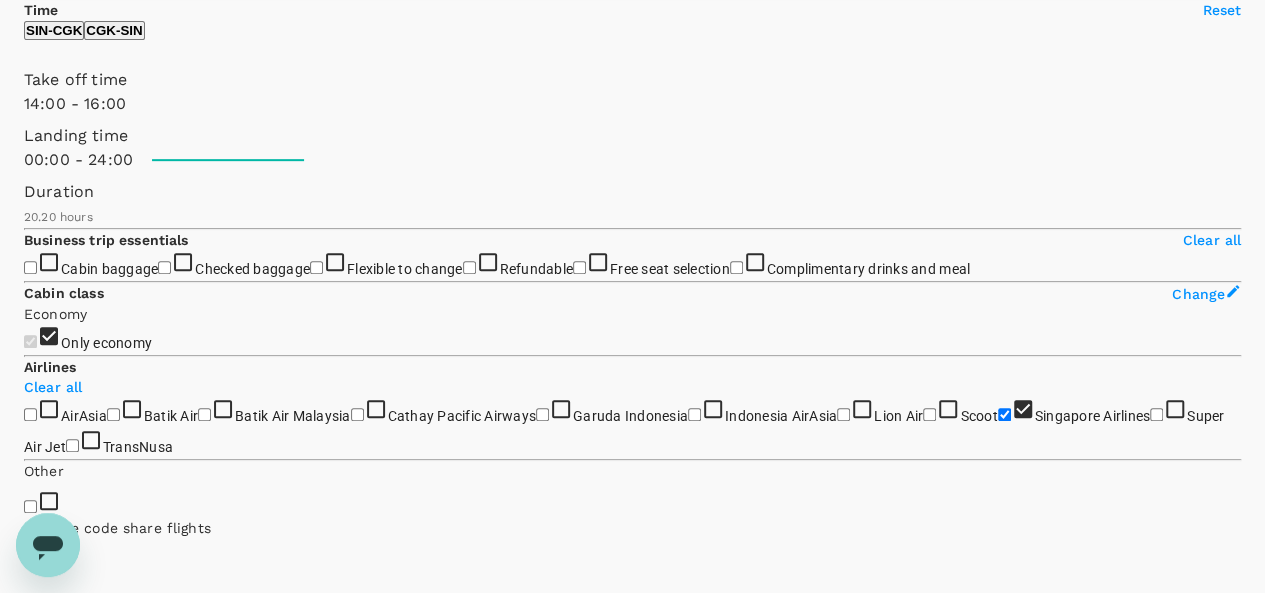 click on "SIN - CGK" at bounding box center (54, 30) 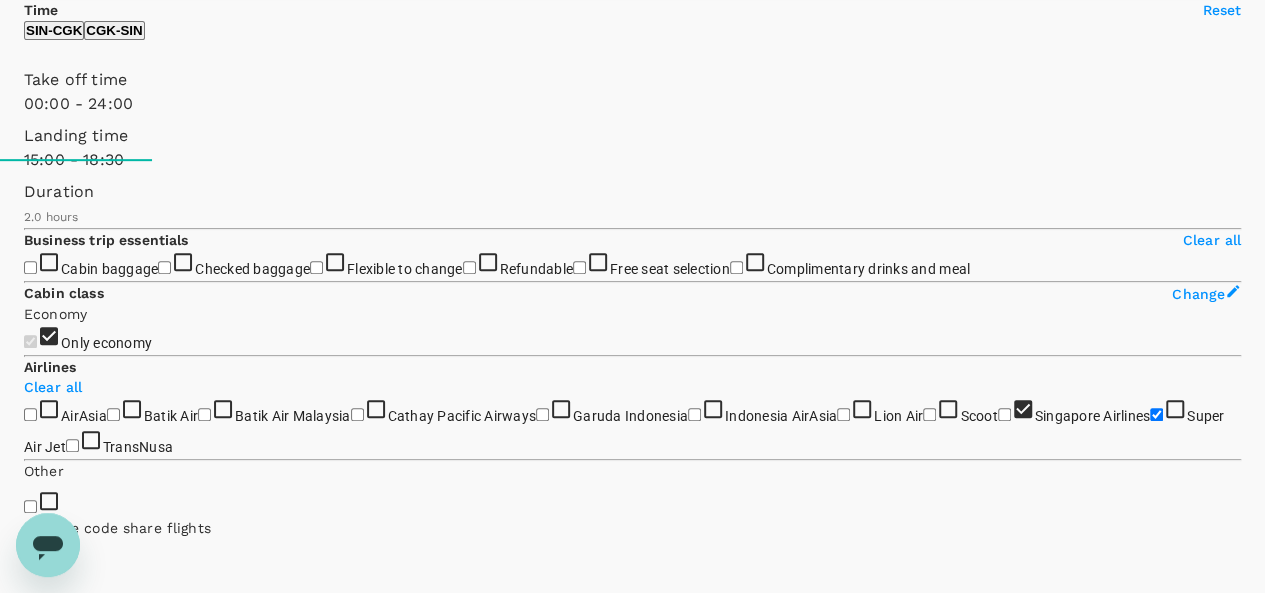 checkbox on "false" 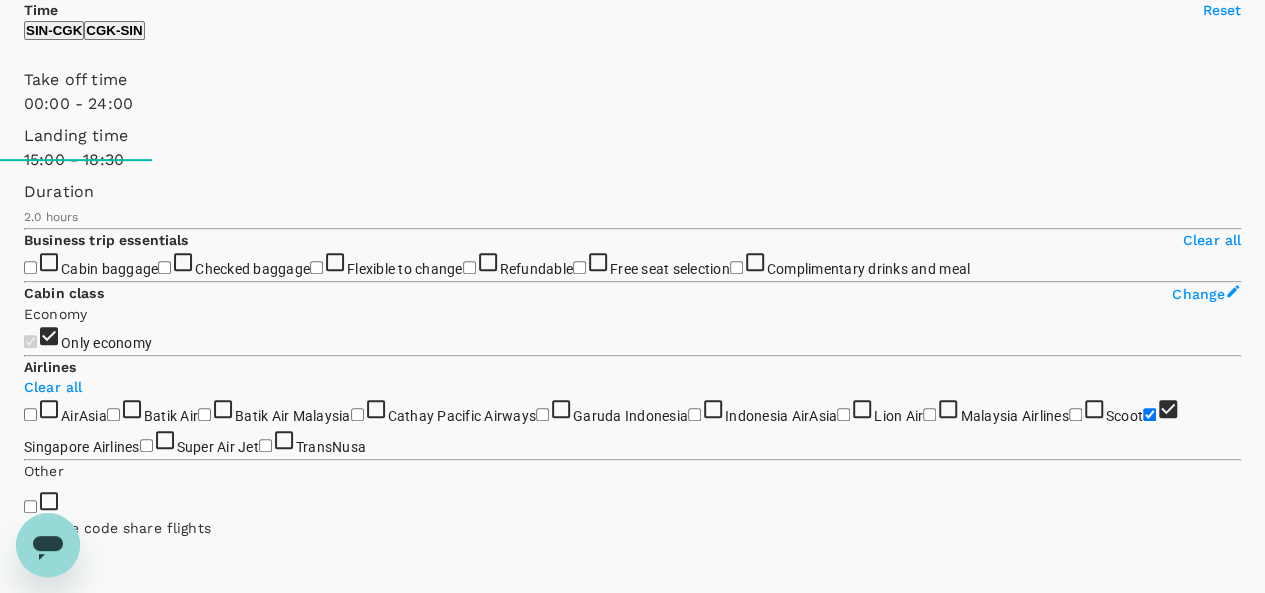 click on "CGK - SIN" at bounding box center [114, 30] 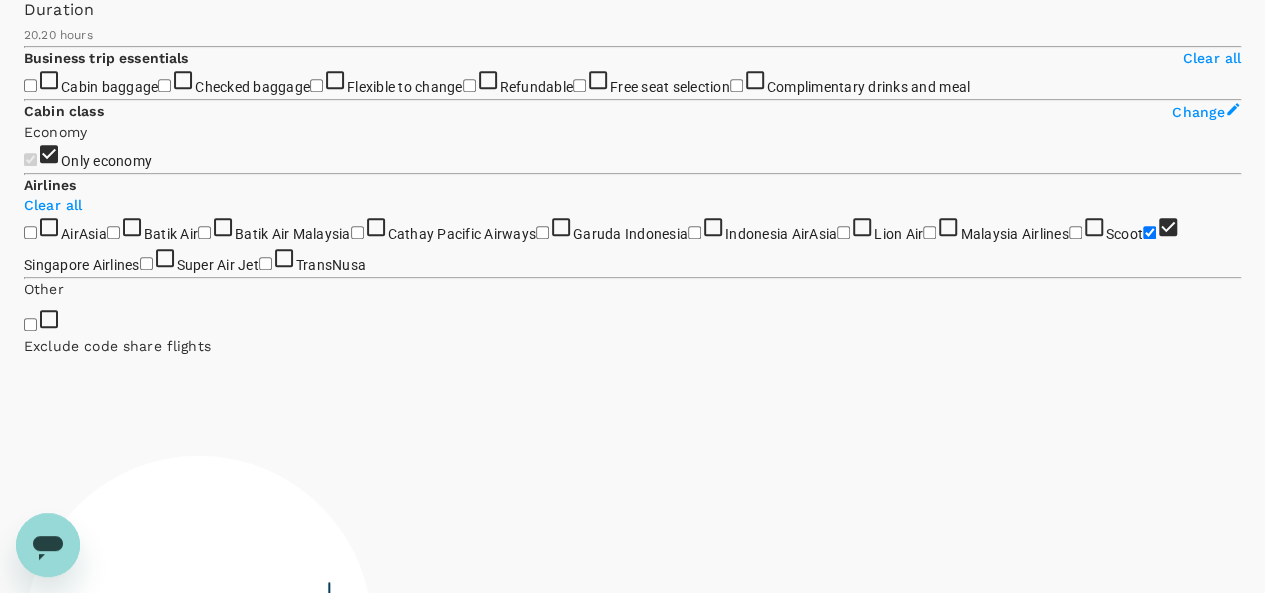 scroll, scrollTop: 0, scrollLeft: 0, axis: both 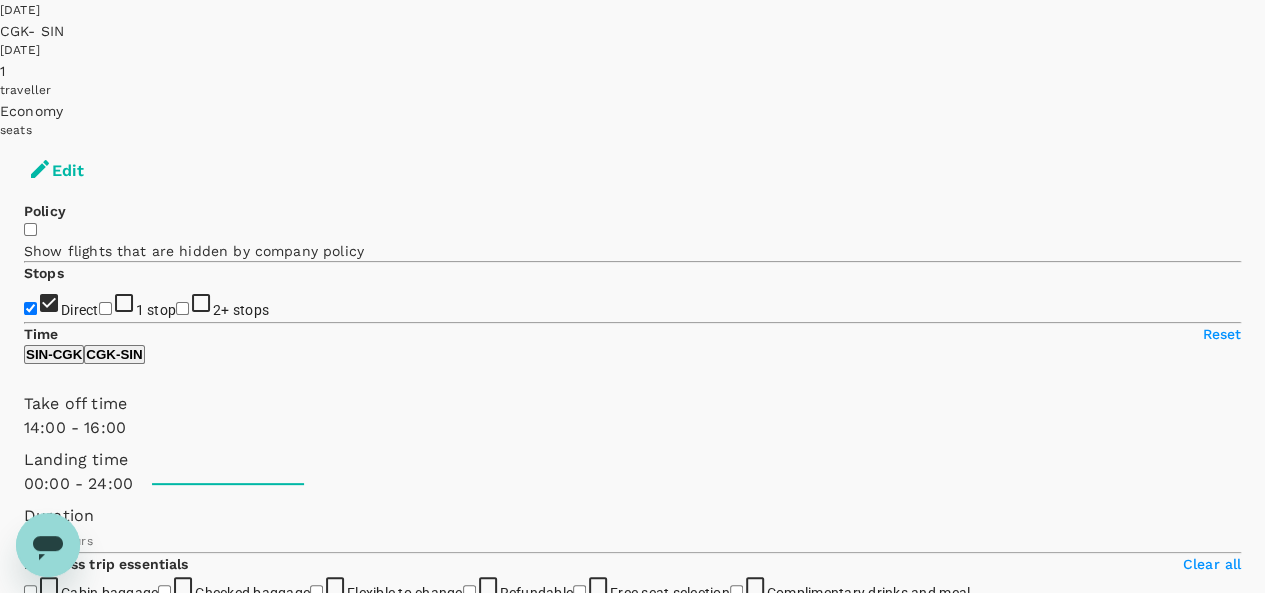 click on "Back to search" at bounding box center [76, 913] 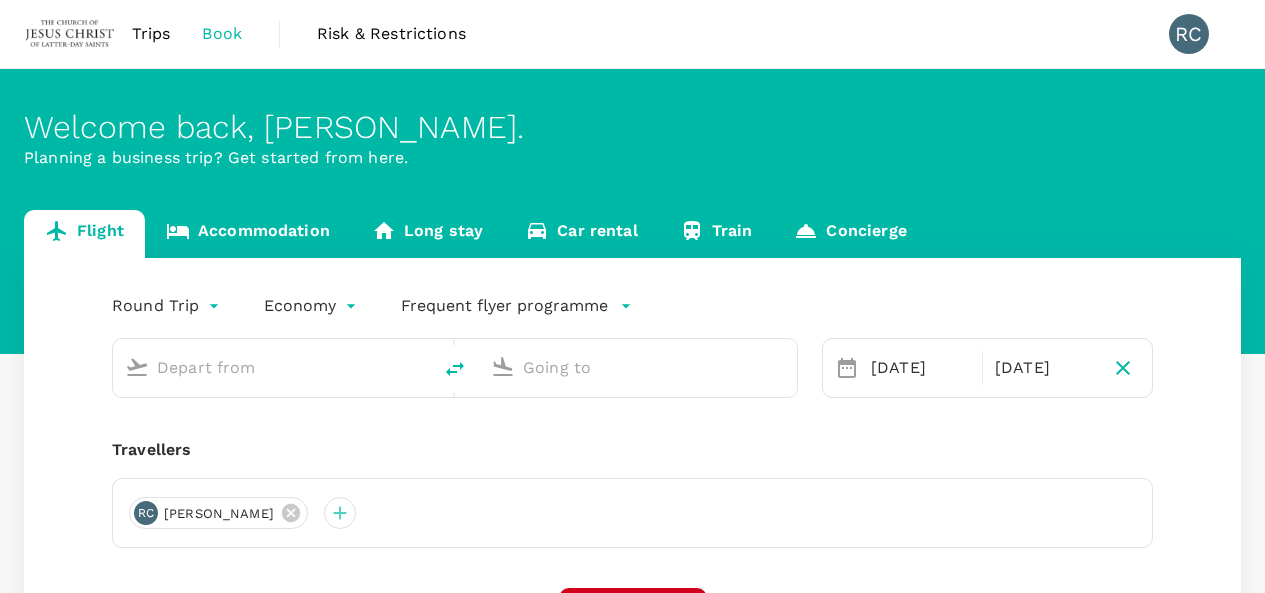 scroll, scrollTop: 0, scrollLeft: 0, axis: both 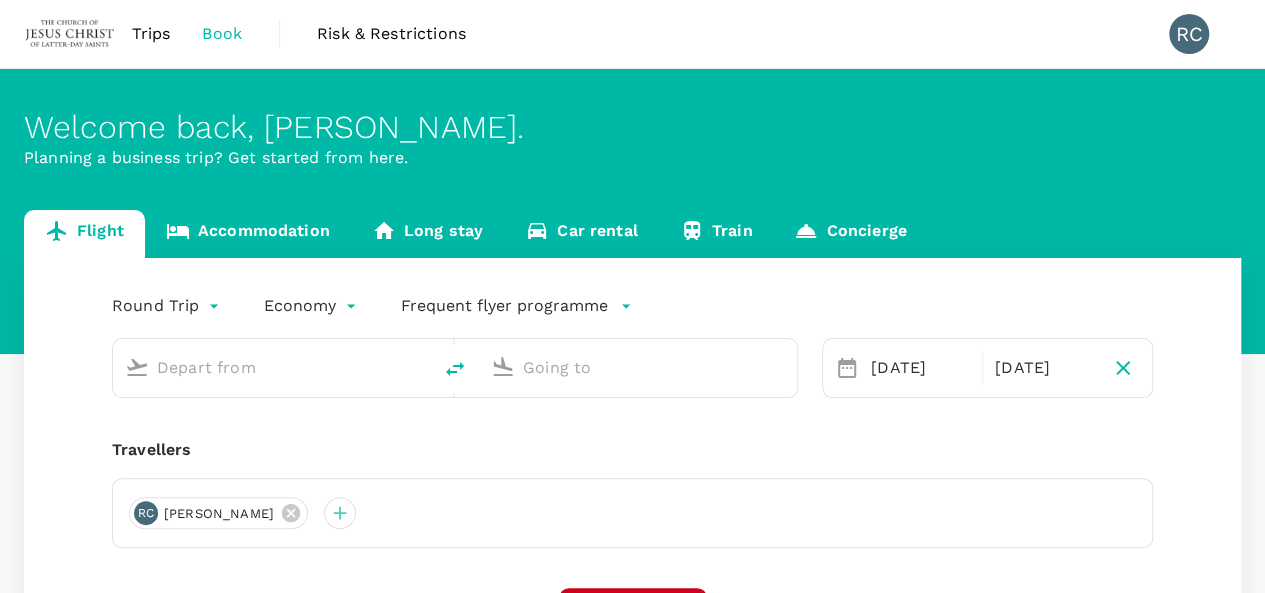 type on "Singapore Changi (SIN)" 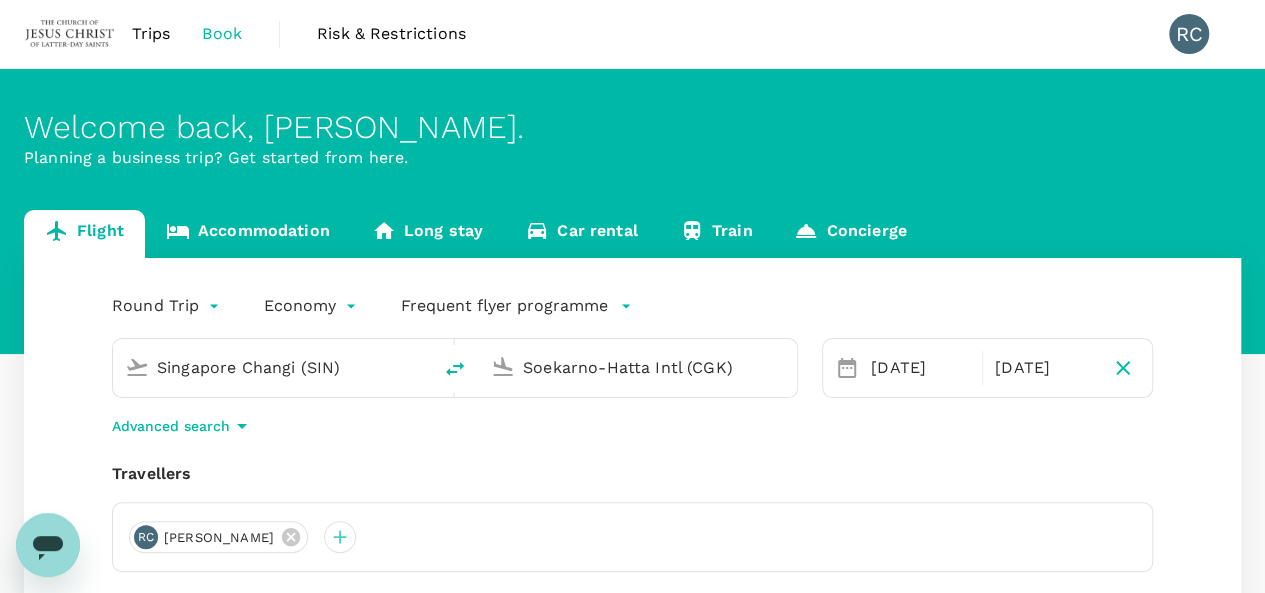 scroll, scrollTop: 0, scrollLeft: 0, axis: both 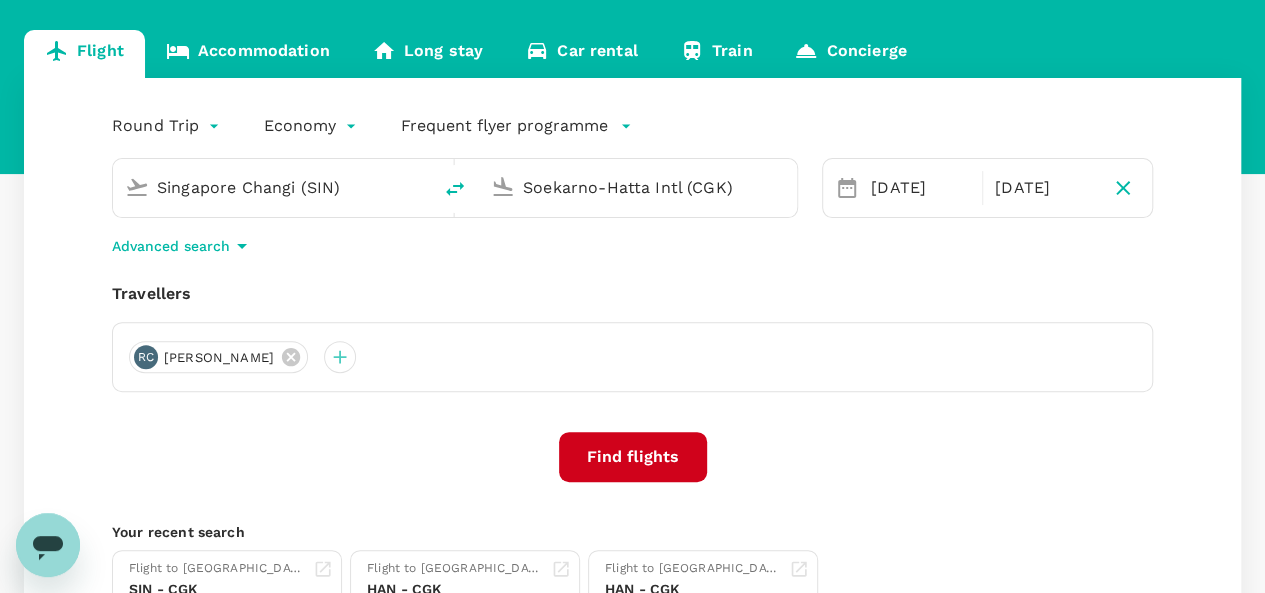 click on "Find flights" at bounding box center [633, 457] 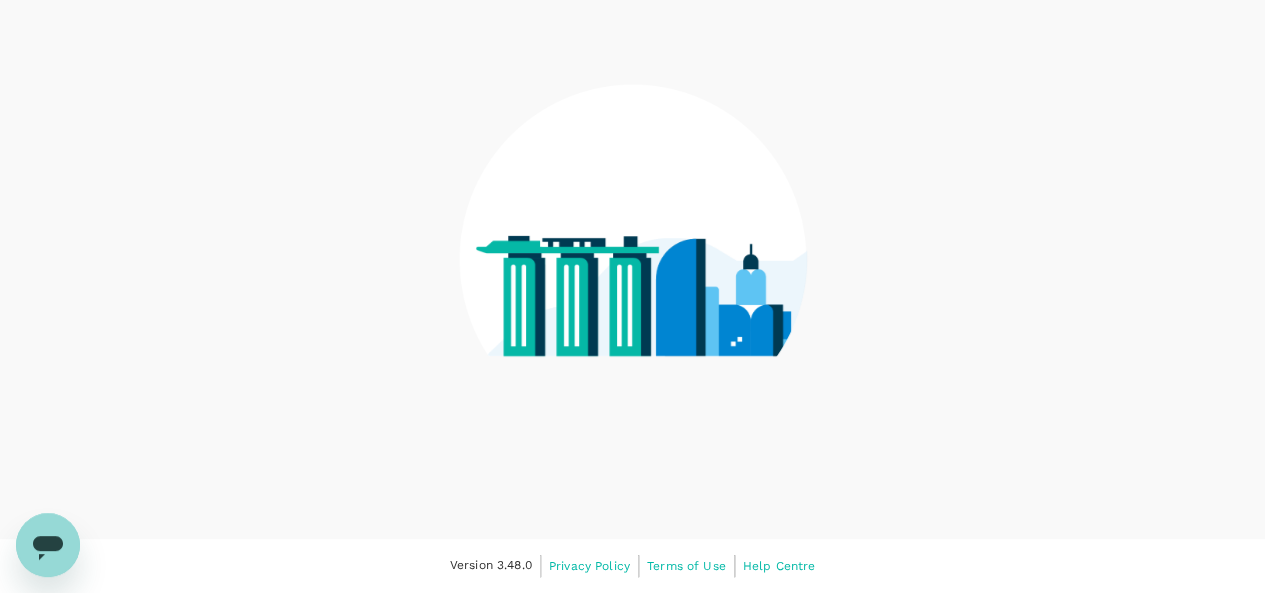 scroll, scrollTop: 0, scrollLeft: 0, axis: both 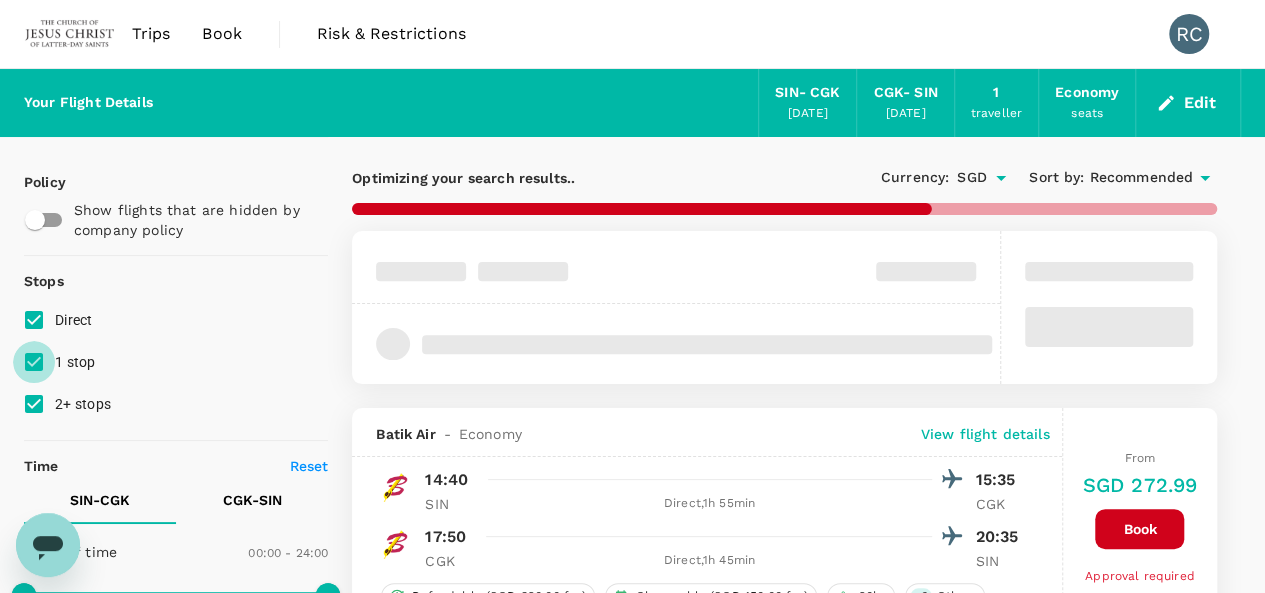 click on "1 stop" at bounding box center [34, 362] 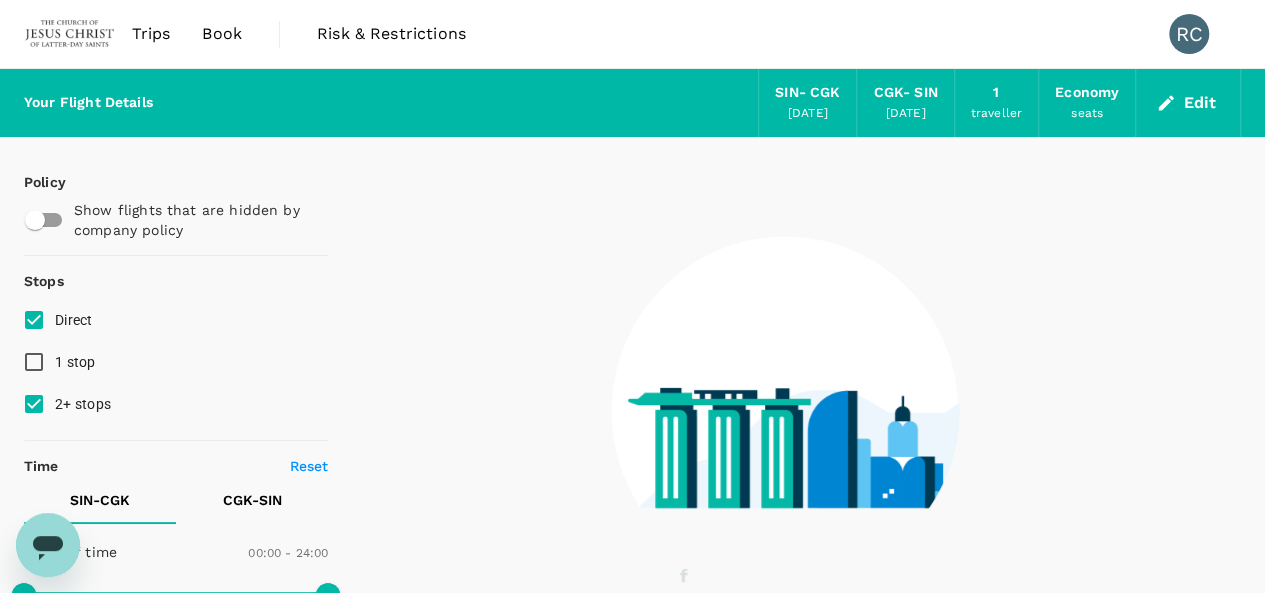 click on "2+ stops" at bounding box center [34, 404] 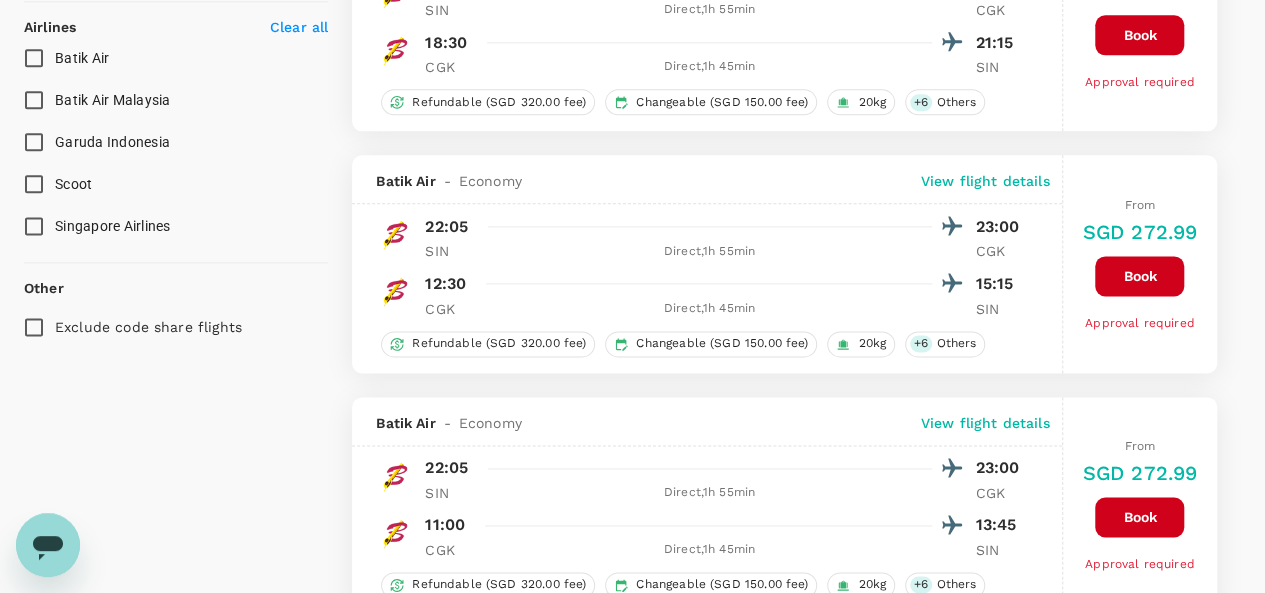 scroll, scrollTop: 1215, scrollLeft: 0, axis: vertical 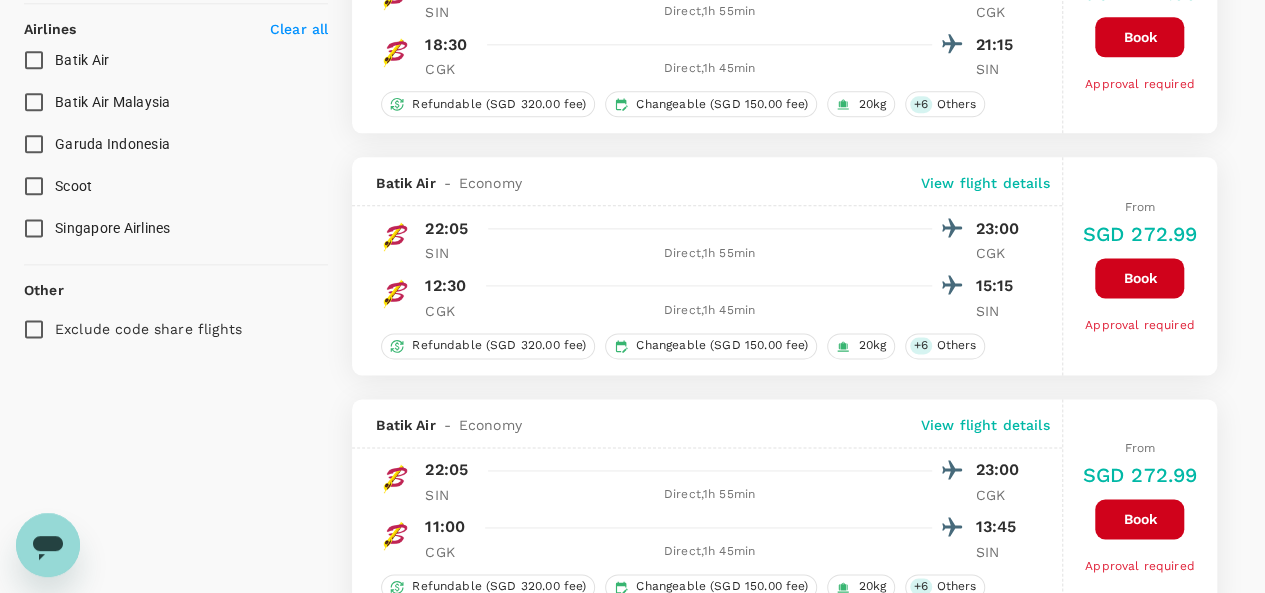 click on "Singapore Airlines" at bounding box center (34, 228) 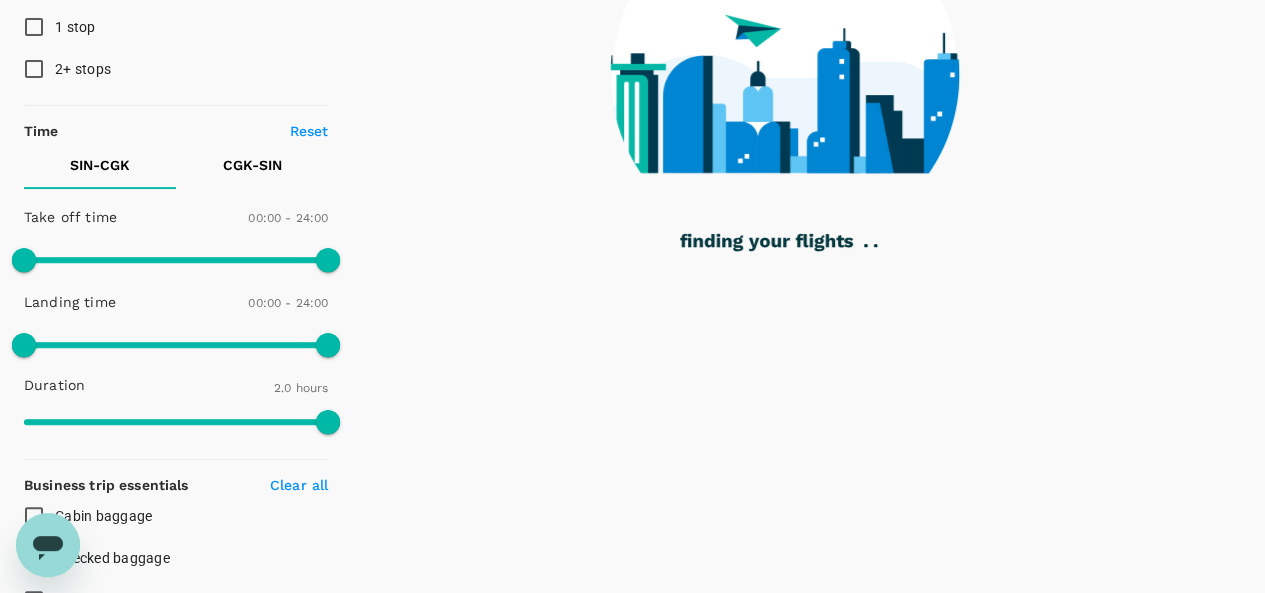 scroll, scrollTop: 342, scrollLeft: 0, axis: vertical 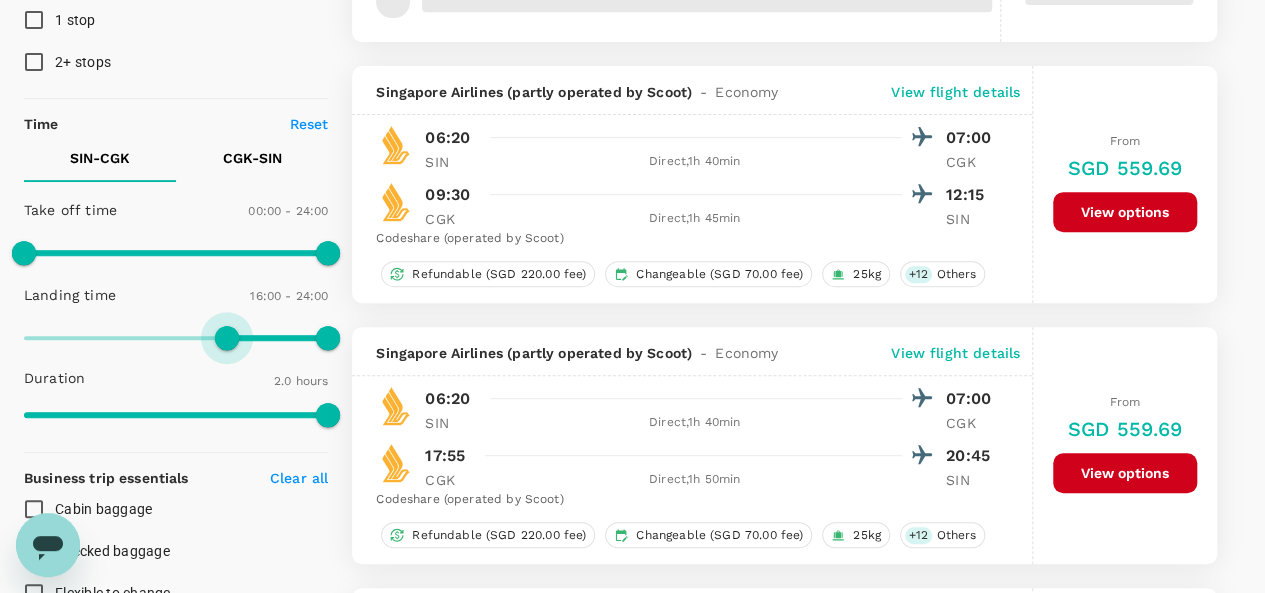 type on "990" 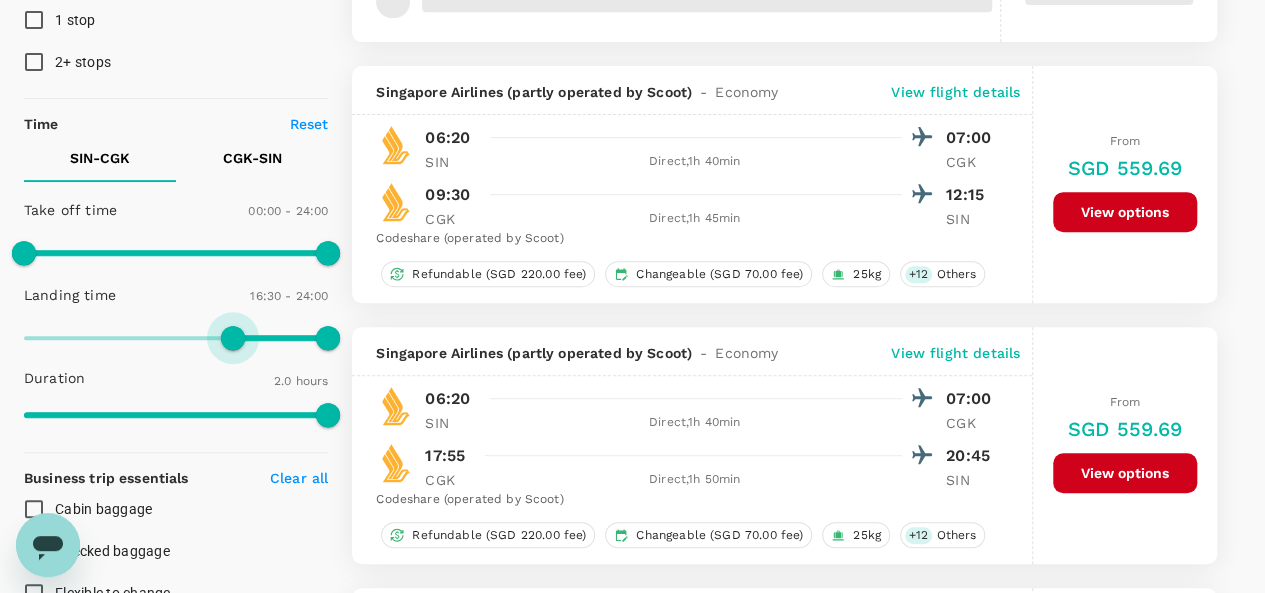 drag, startPoint x: 26, startPoint y: 334, endPoint x: 230, endPoint y: 341, distance: 204.12006 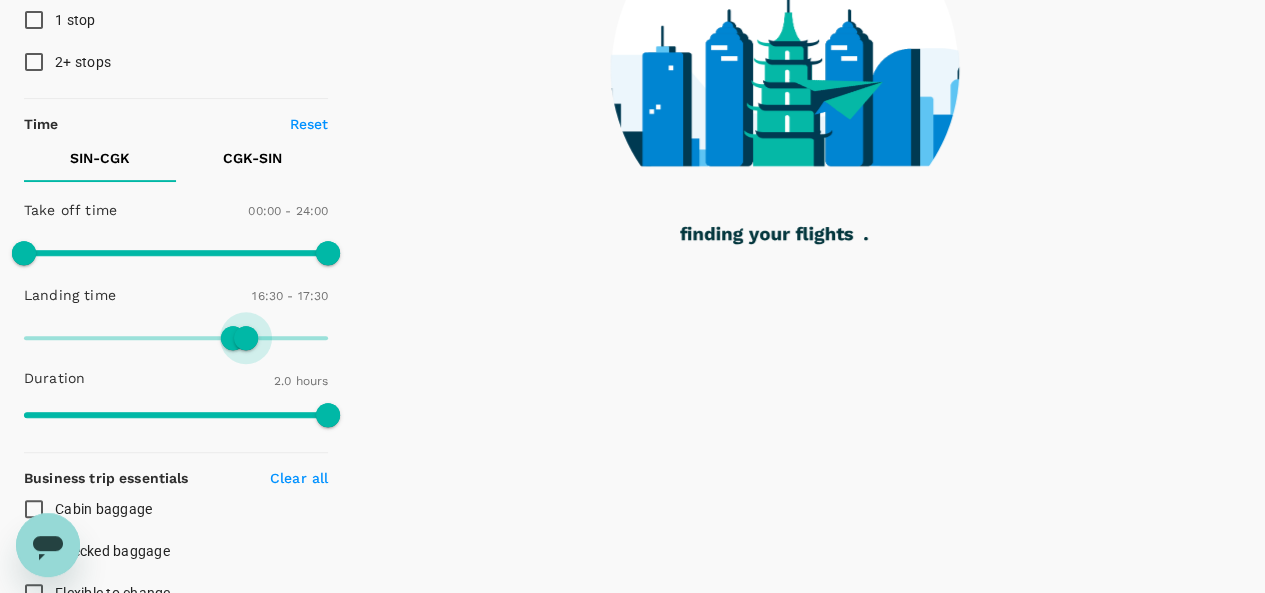 type on "1020" 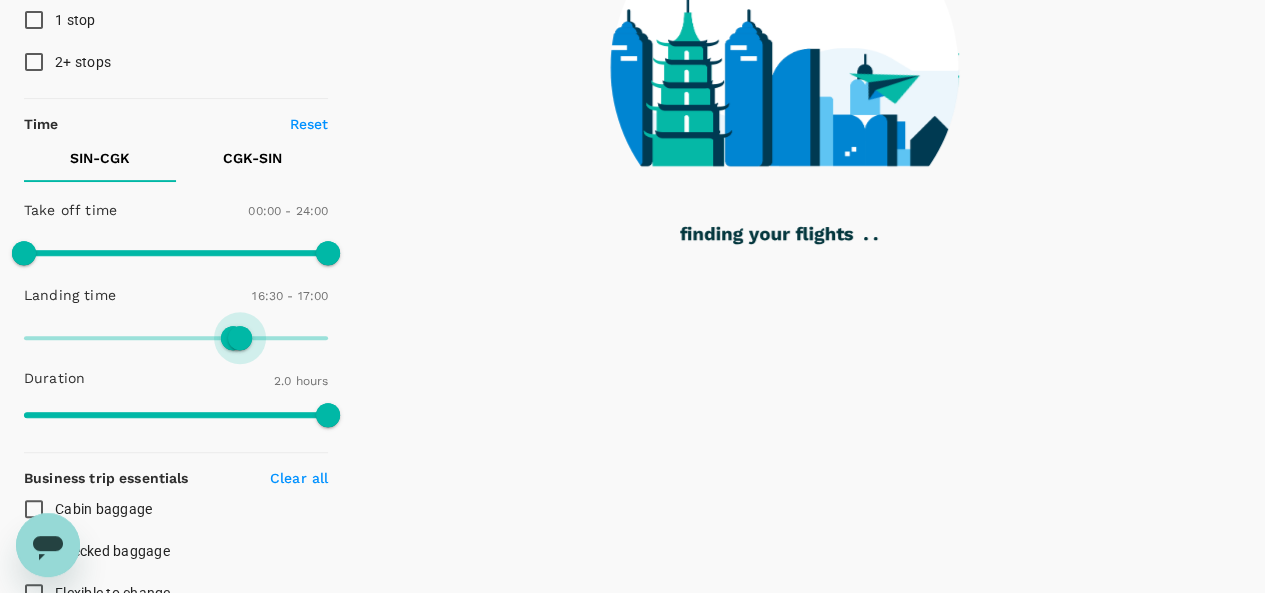 drag, startPoint x: 335, startPoint y: 336, endPoint x: 241, endPoint y: 335, distance: 94.00532 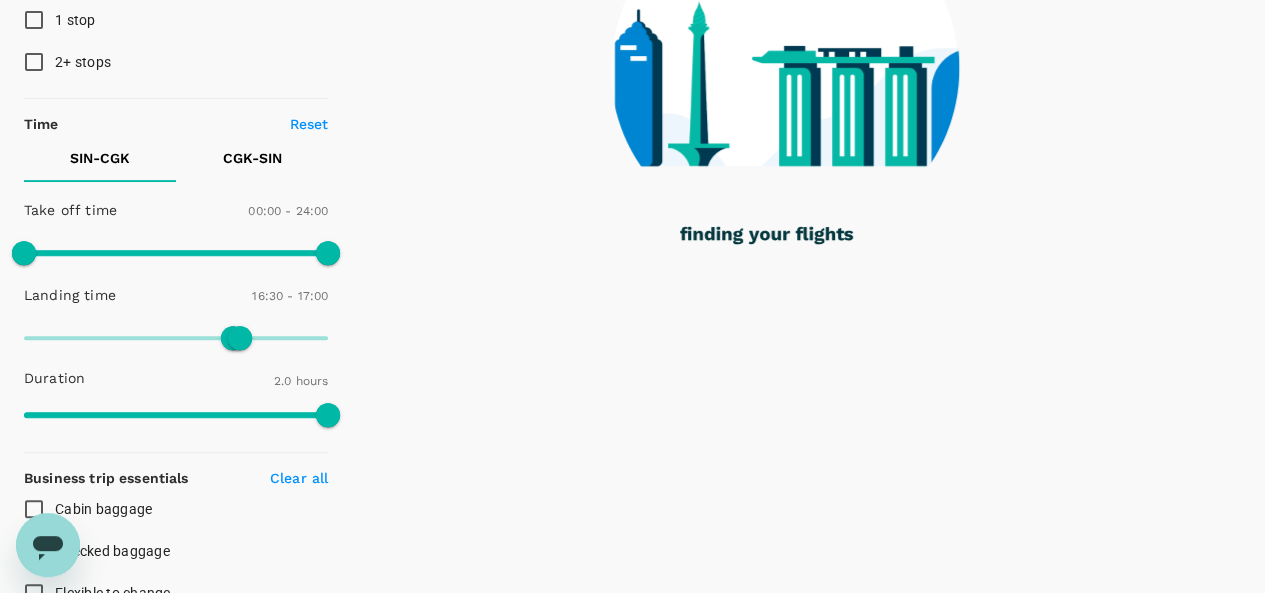 type on "960" 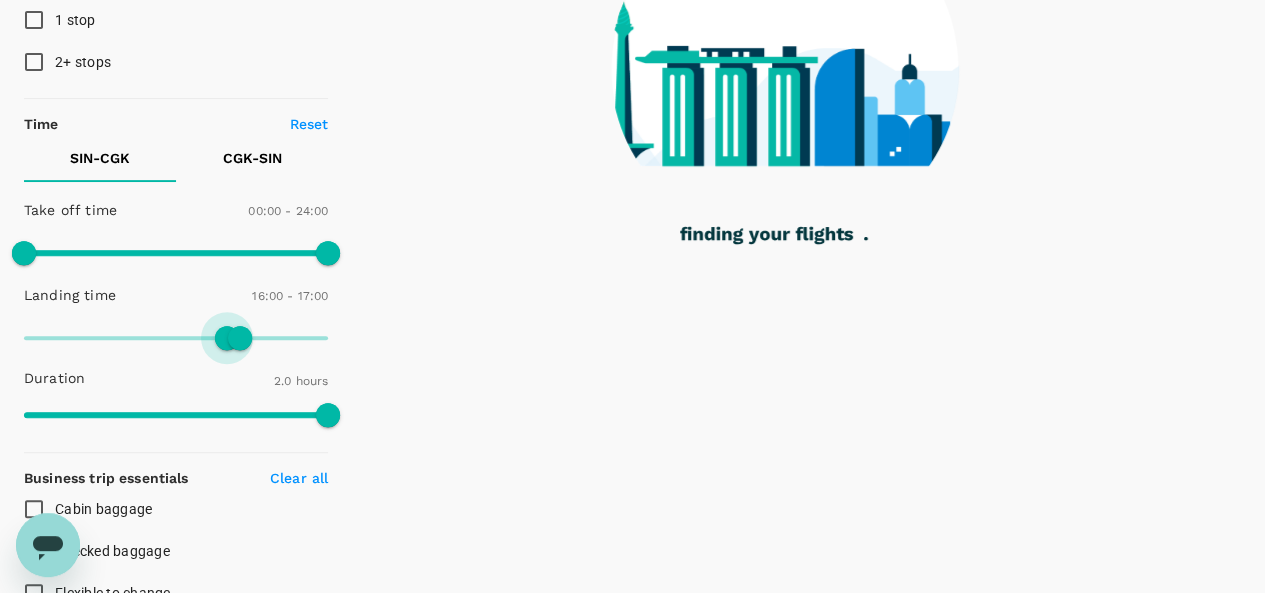 click at bounding box center (176, 338) 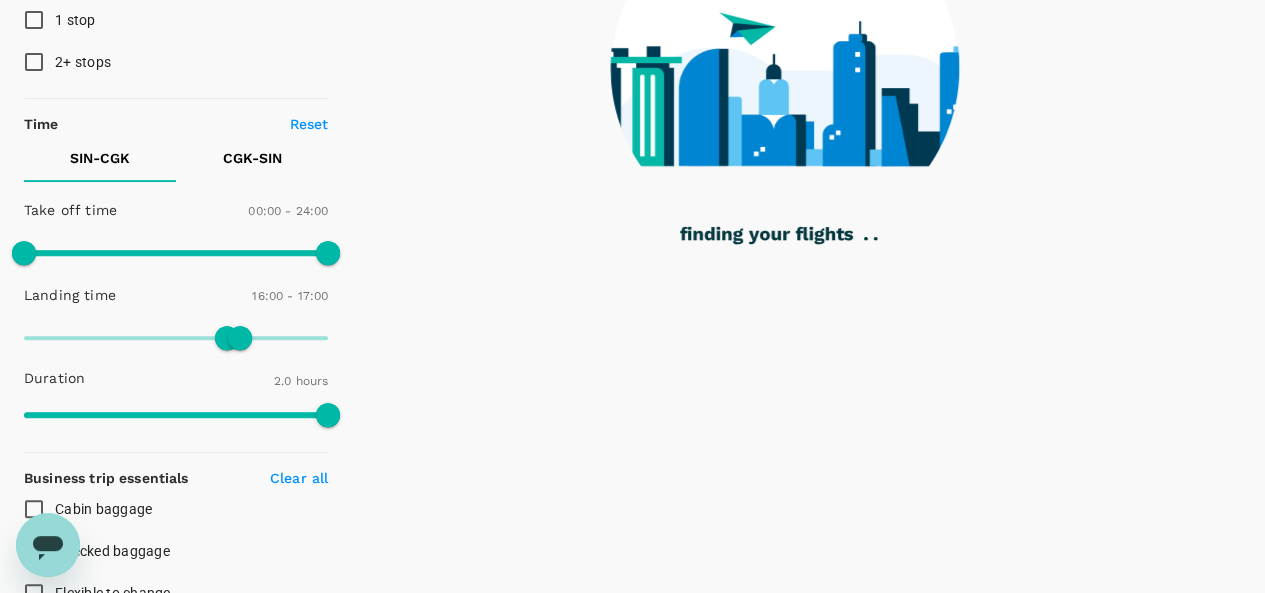 click on "CGK - SIN" at bounding box center (252, 158) 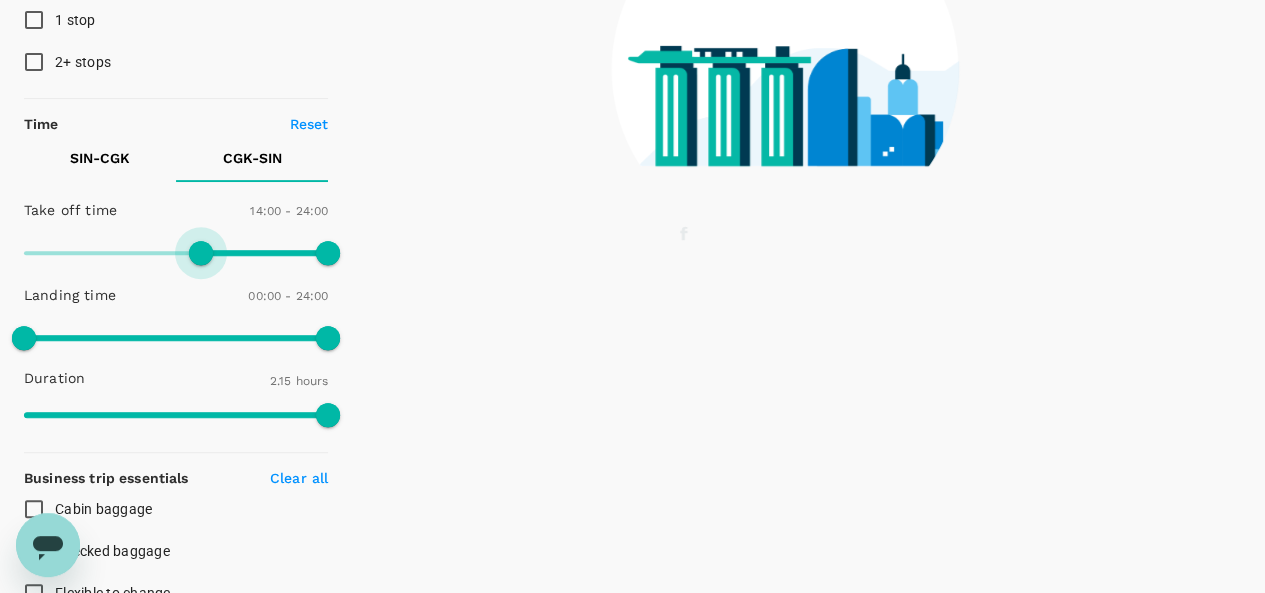 type on "870" 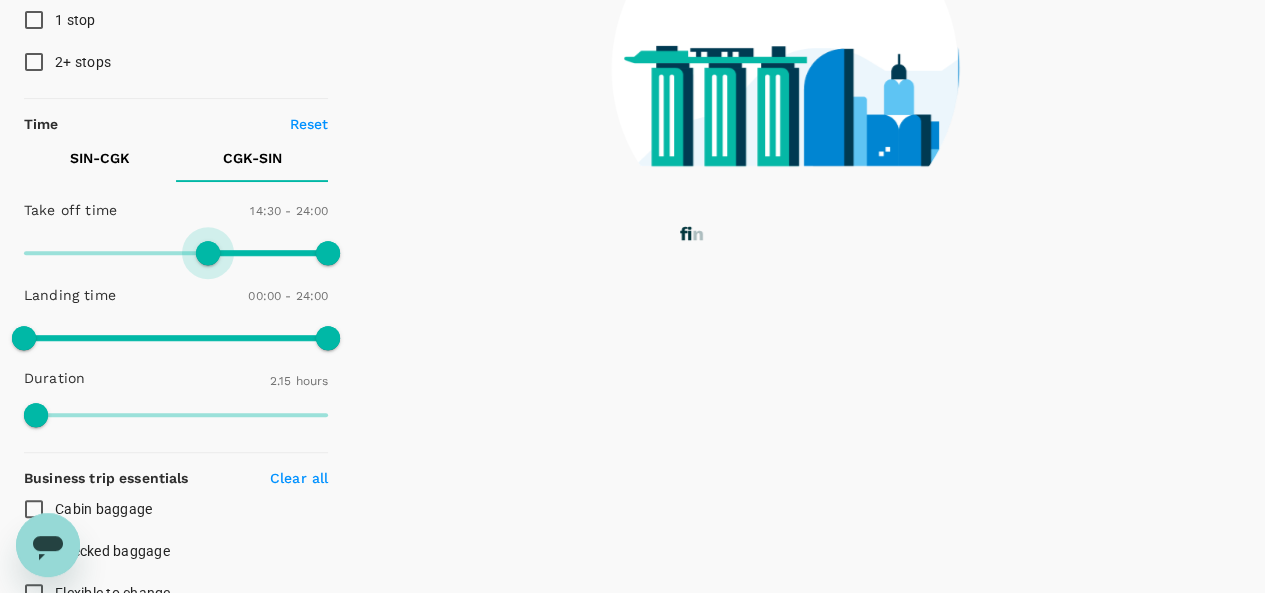 drag, startPoint x: 26, startPoint y: 249, endPoint x: 207, endPoint y: 254, distance: 181.06905 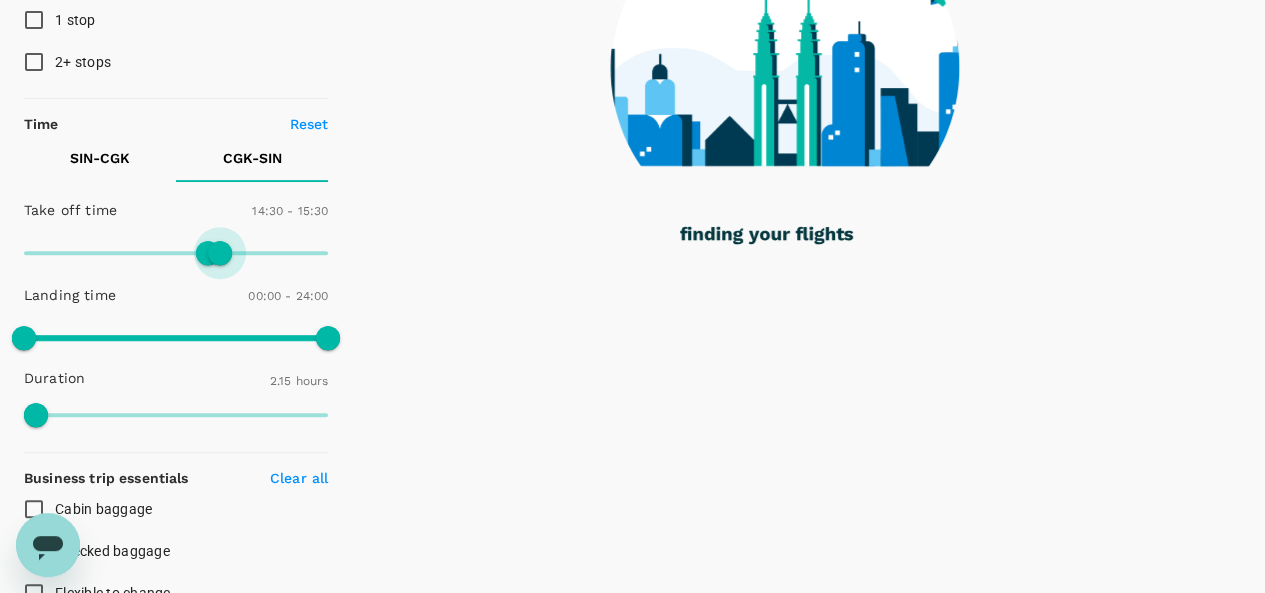 type on "900" 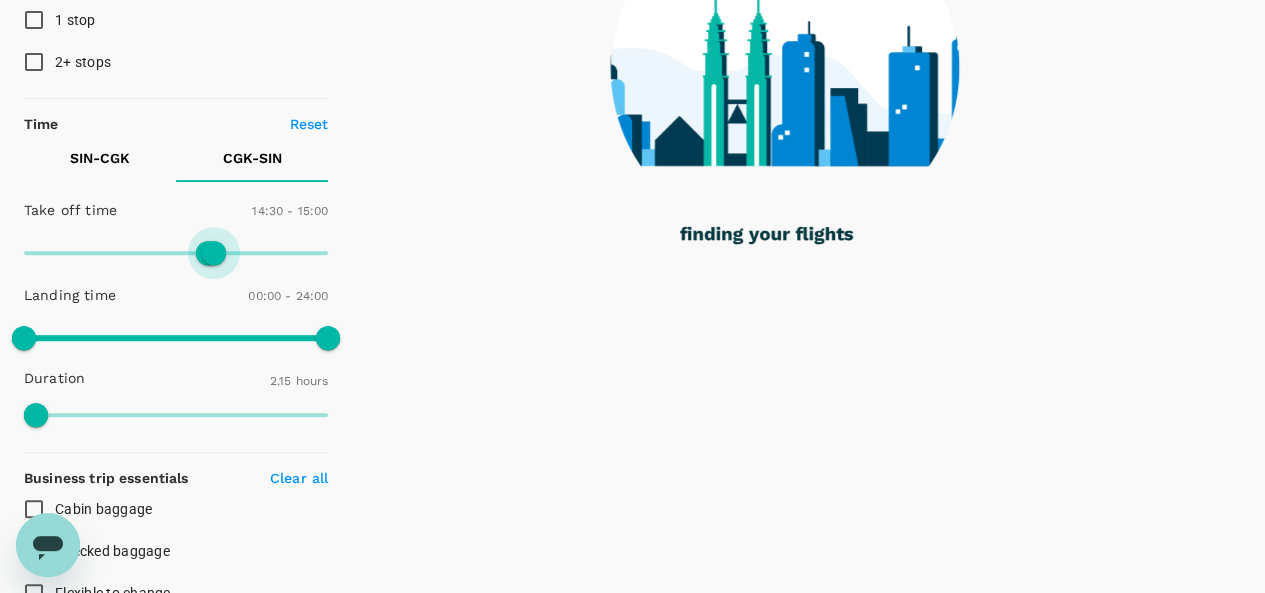checkbox on "false" 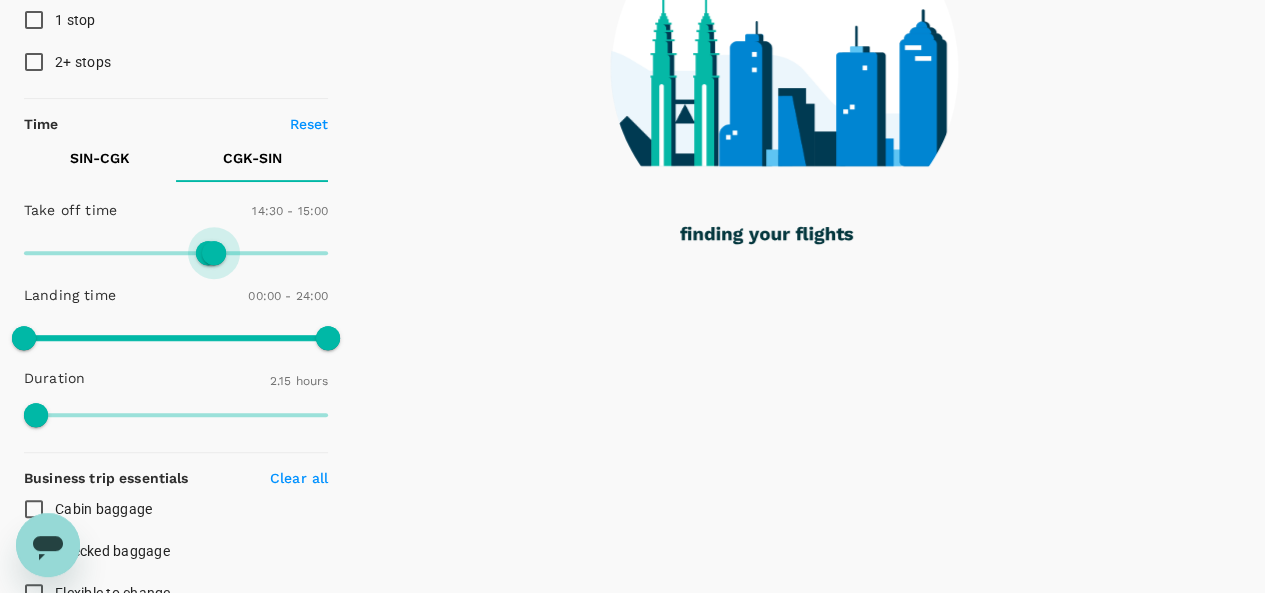 drag, startPoint x: 333, startPoint y: 254, endPoint x: 217, endPoint y: 242, distance: 116.61904 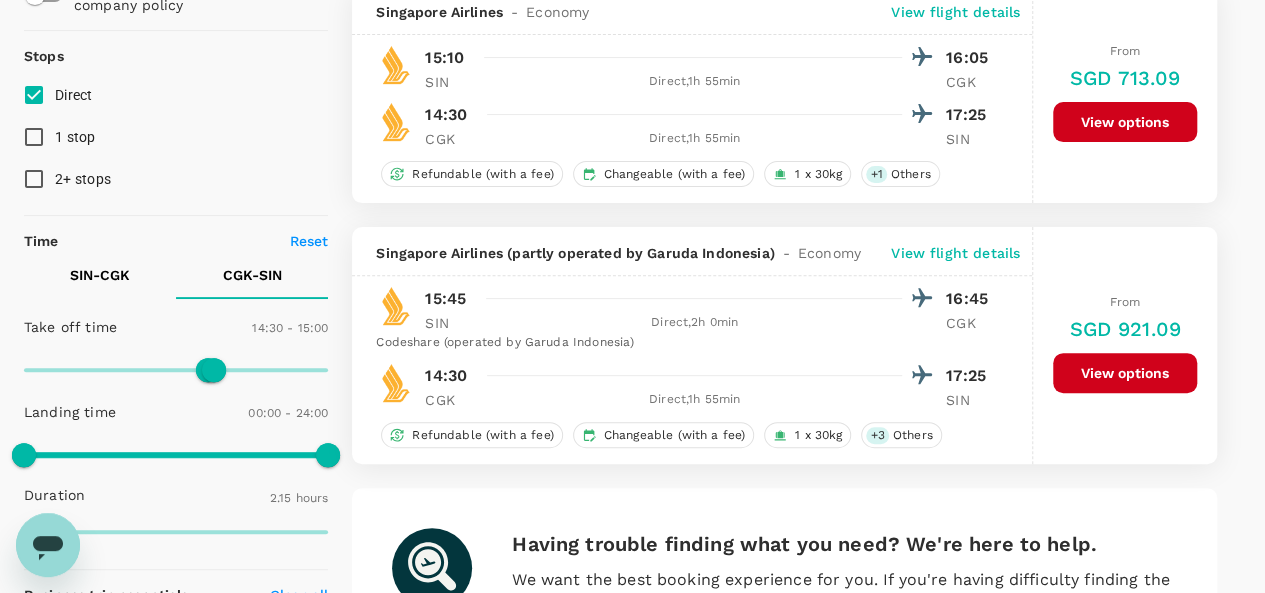 scroll, scrollTop: 0, scrollLeft: 0, axis: both 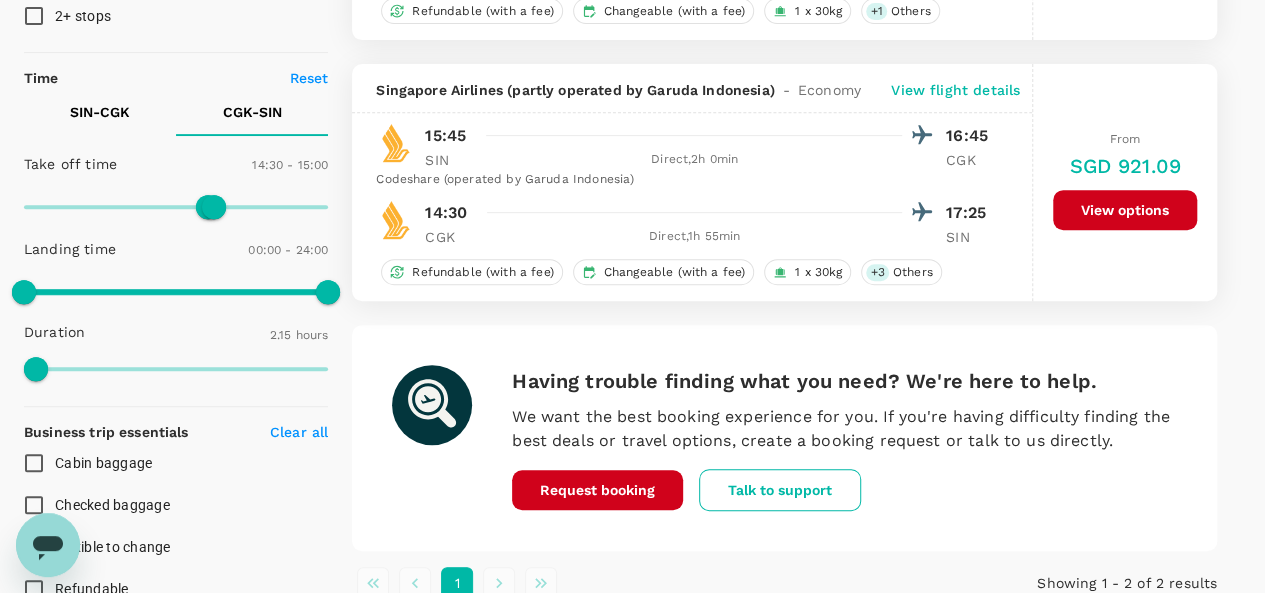 click on "Talk to support" at bounding box center [780, 490] 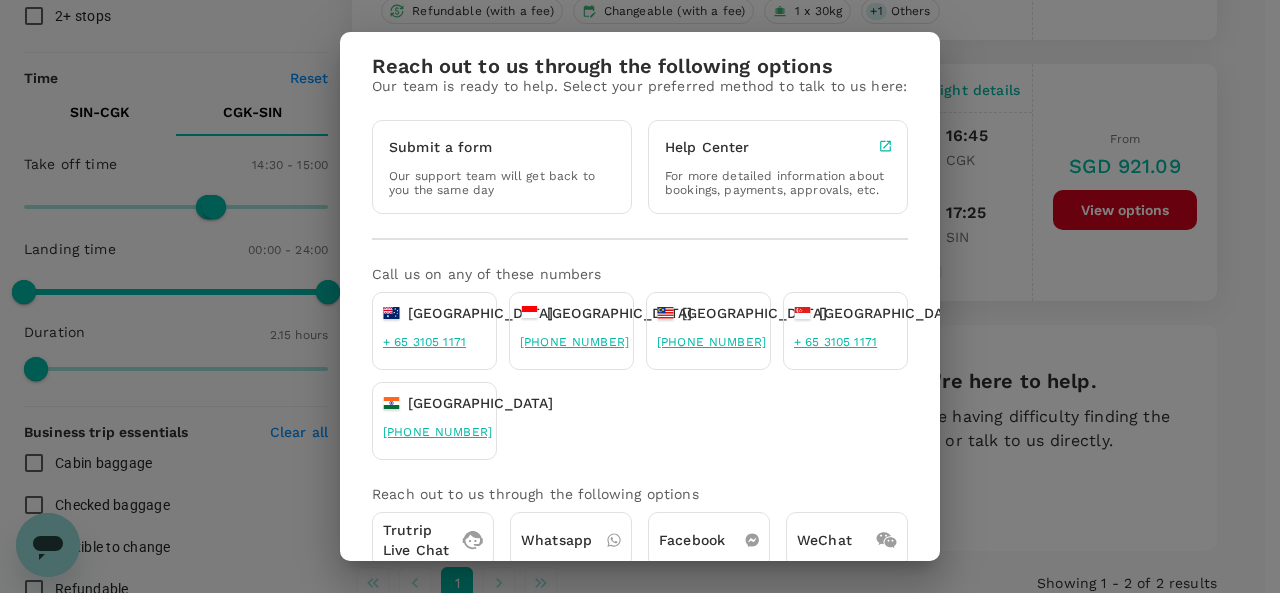 click on "Our support team will get back to you the same day" at bounding box center (502, 183) 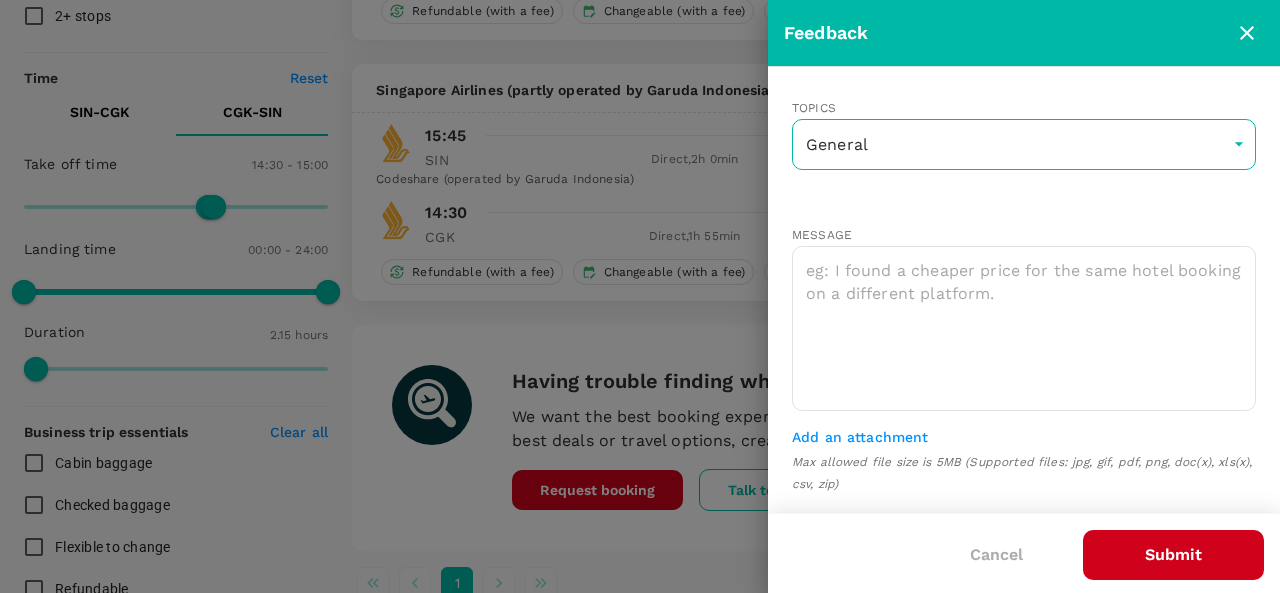 click on "Trips Book Risk & Restrictions RC Your Flight Details SIN  -   CGK 10 Aug 2025 CGK  -   SIN 15 Aug 2025 1 traveller Economy seats Edit Policy Show flights that are hidden by company policy Stops Direct 1 stop 2+ stops Time Reset SIN - CGK CGK - SIN Take off time 00:00 - 24:00 Landing time 16:00 - 17:00 Duration 2.0 hours Take off time 14:30 - 15:00 Landing time 00:00 - 24:00 Duration 2.15 hours Business trip essentials Clear all Cabin baggage Checked baggage Flexible to change Refundable Free seat selection Complimentary drinks and meal Cabin class Change Economy Only economy Airlines Clear all AirAsia Batik Air Batik Air Malaysia Cathay Pacific Airways Garuda Indonesia Indonesia AirAsia Lion Air Malaysia Airlines Scoot Singapore Airlines Super Air Jet Thai Airways International TransNusa Other Exclude code share flights 2   flights found  |   0   hidden by policy Currency :  SGD Sort by :  Recommended Singapore Airlines     - Economy   View flight details 15:10 16:05 SIN Direct ,  1h 55min CGK 14:30 17:25 ," at bounding box center [640, 605] 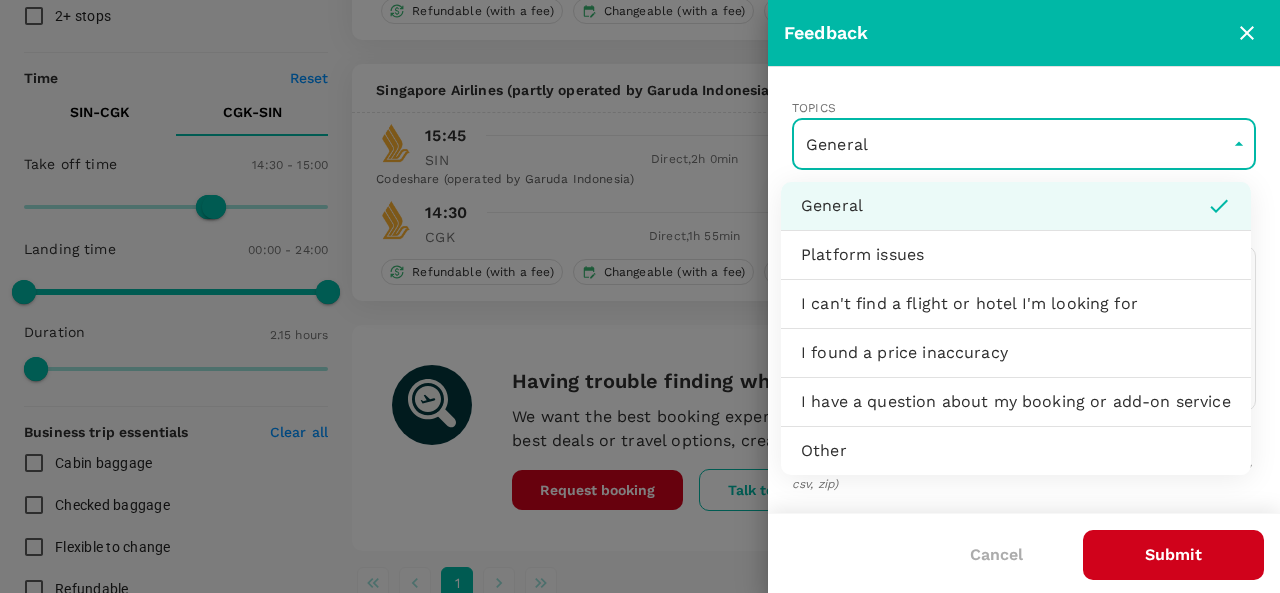 click on "General" at bounding box center [1016, 206] 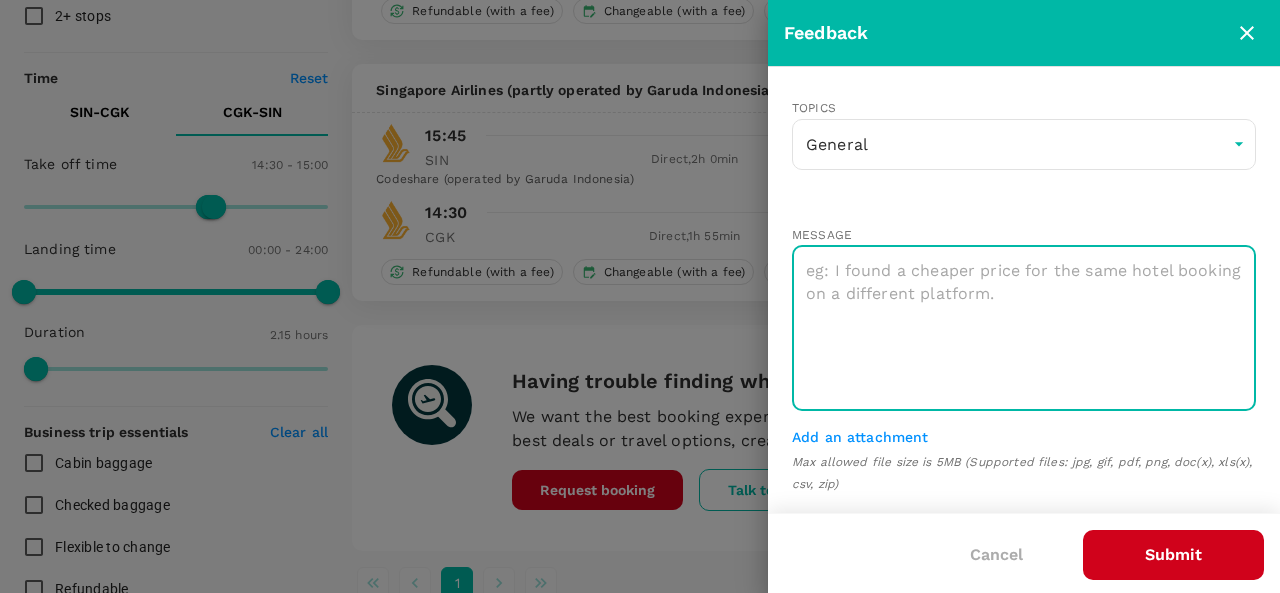 click at bounding box center (1024, 328) 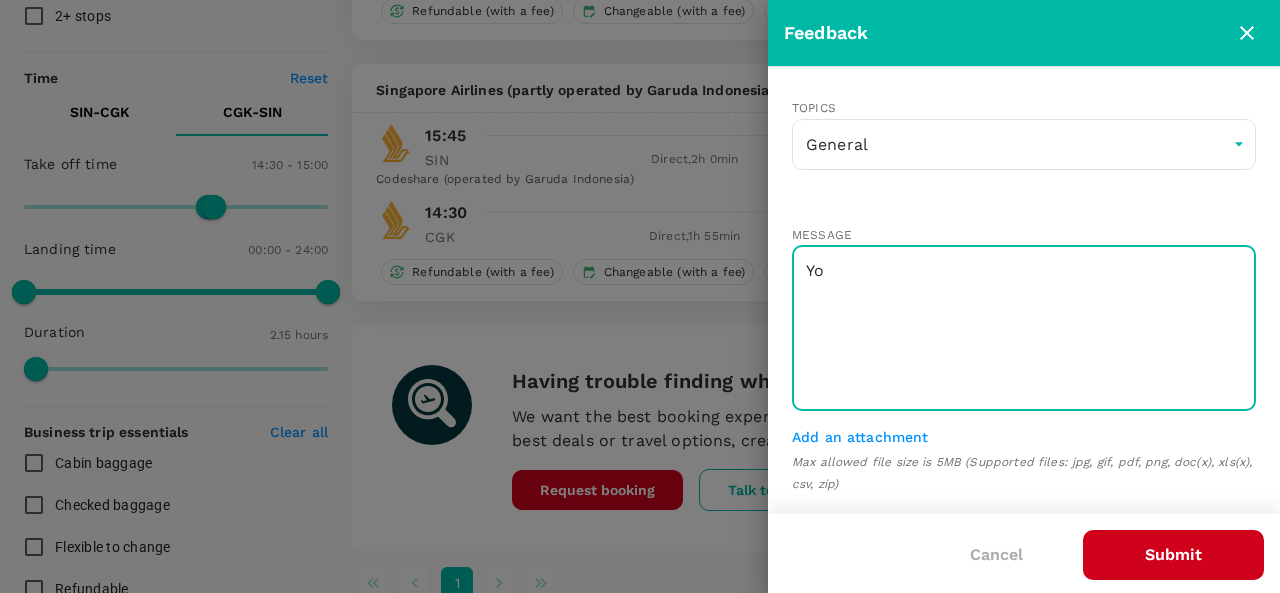 type on "Y" 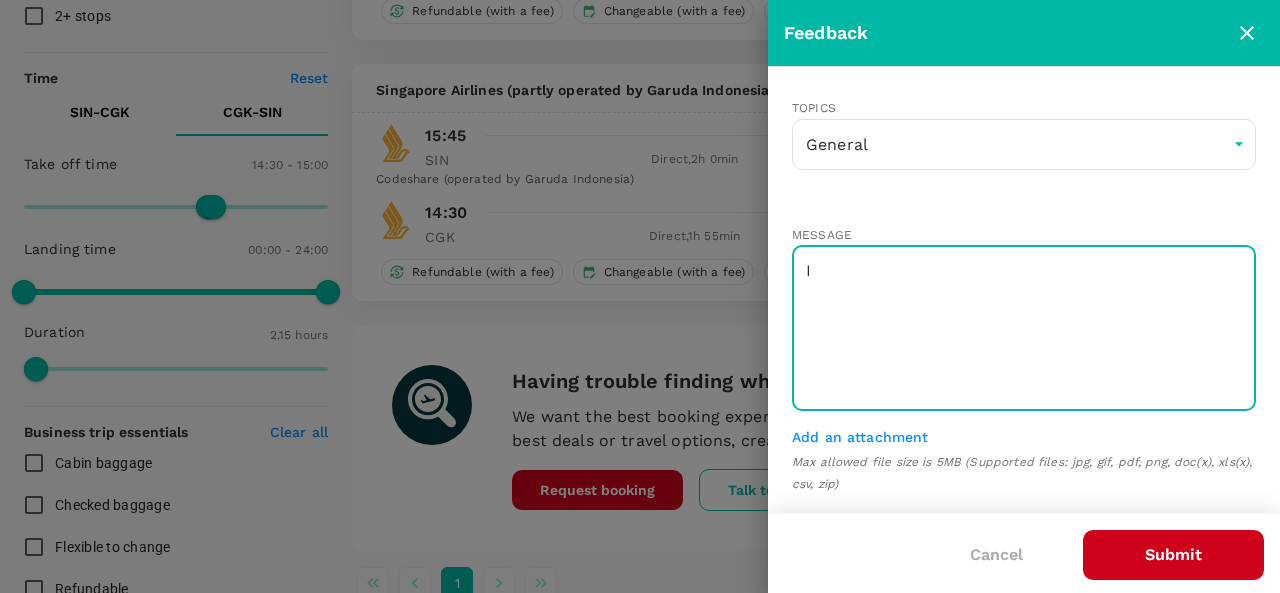 type on "I" 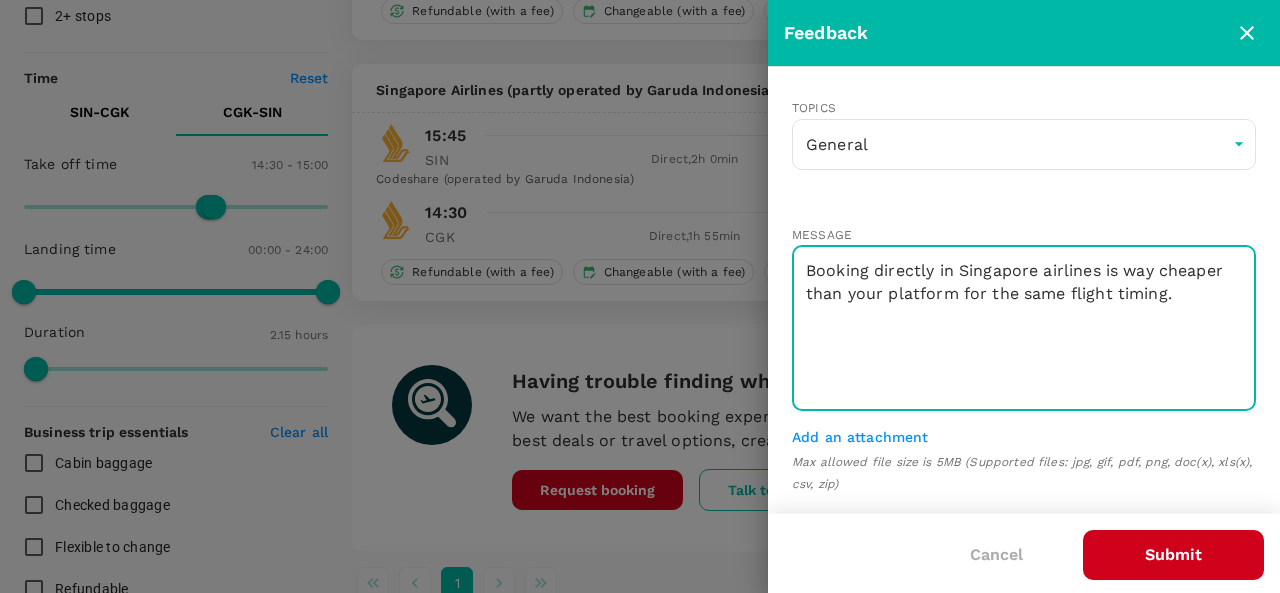 type on "Booking directly in Singapore airlines is way cheaper than your platform for the same flight timing." 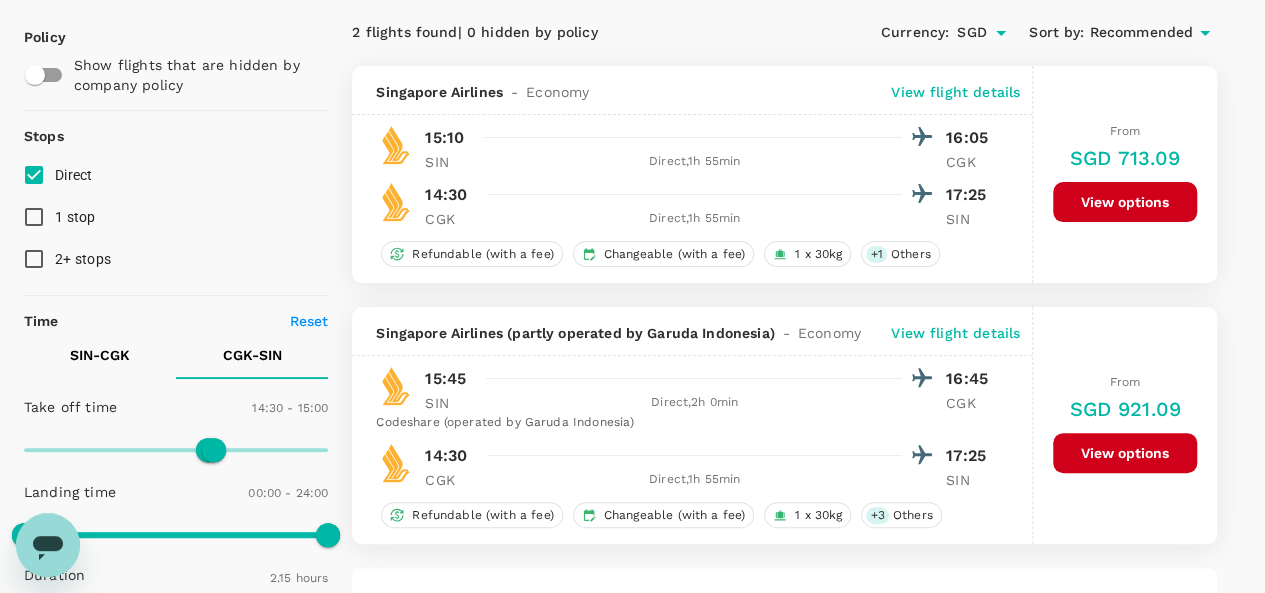 scroll, scrollTop: 95, scrollLeft: 0, axis: vertical 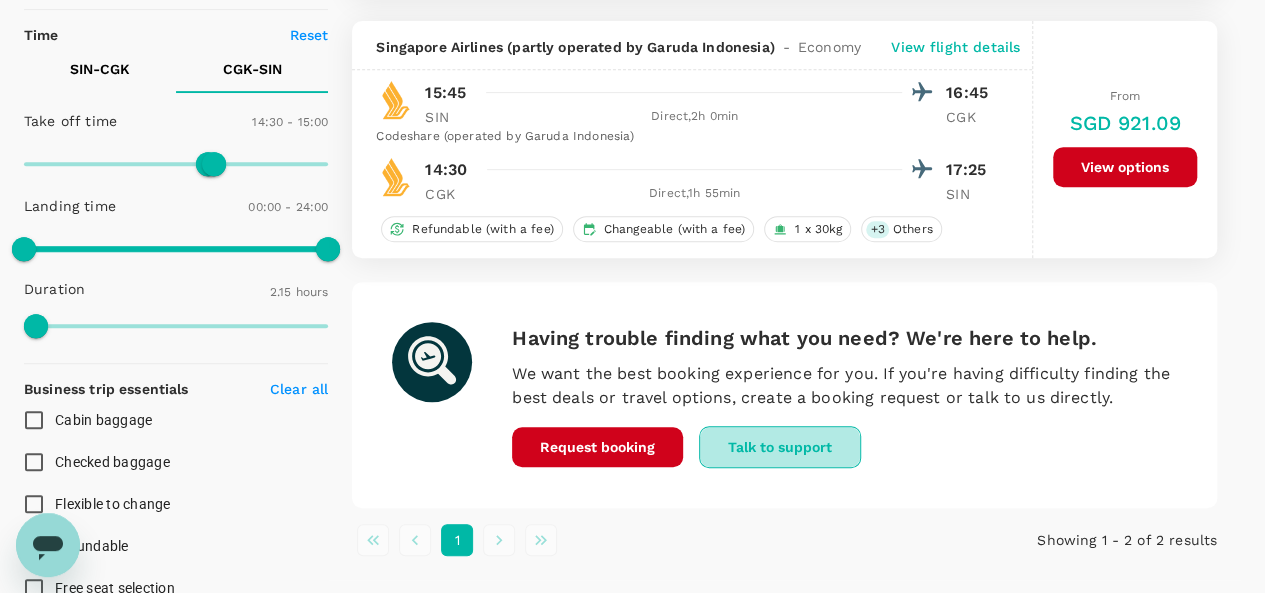 click on "Talk to support" at bounding box center (780, 447) 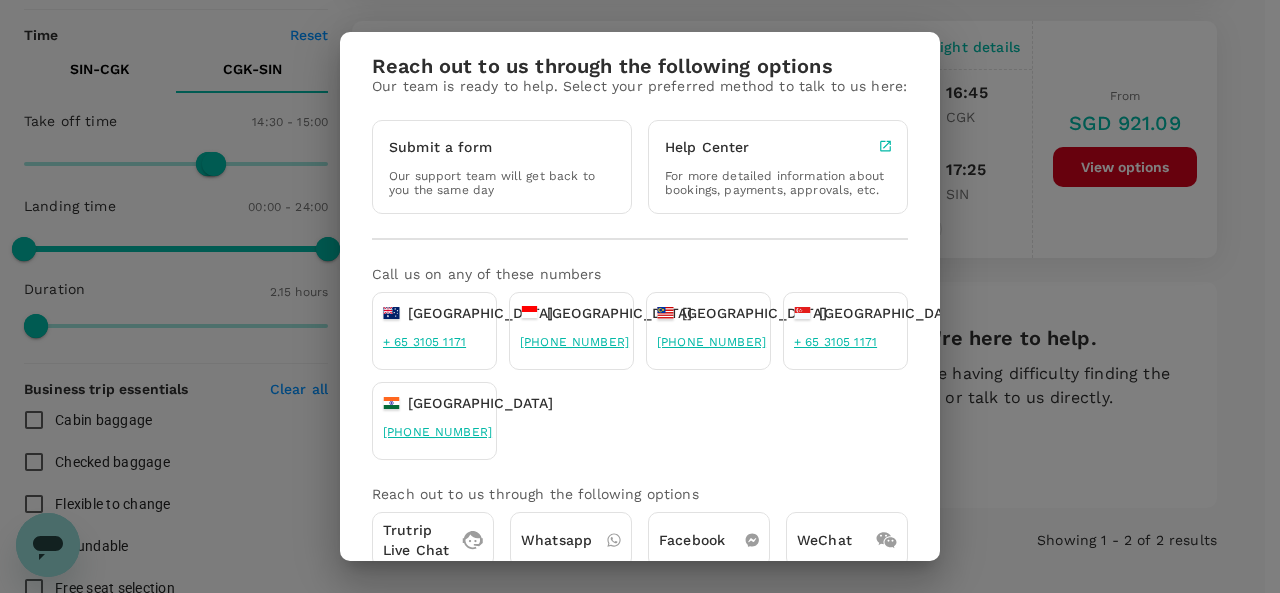 click on "Our support team will get back to you the same day" at bounding box center (502, 183) 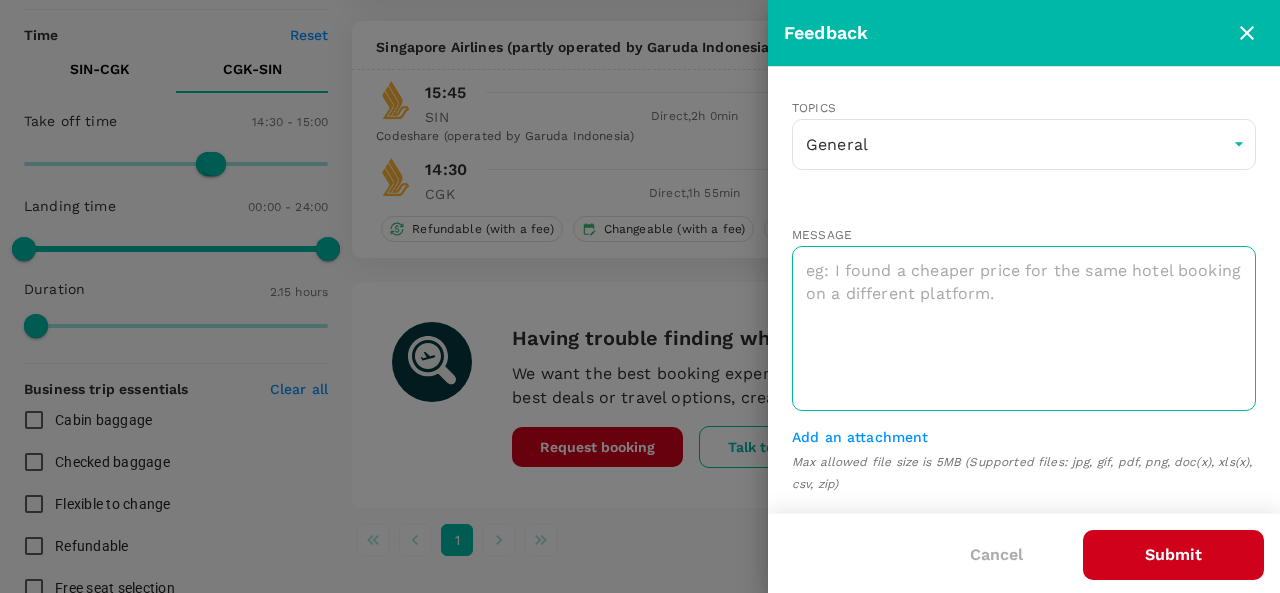 click at bounding box center [1024, 328] 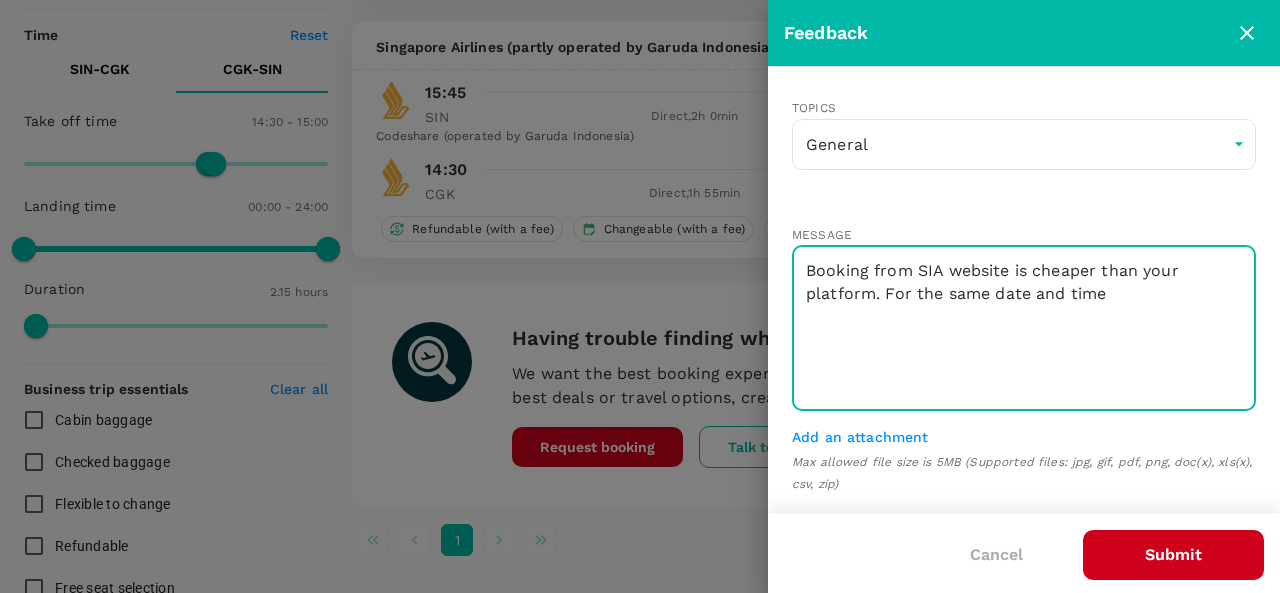 click on "Add an attachment" at bounding box center [860, 437] 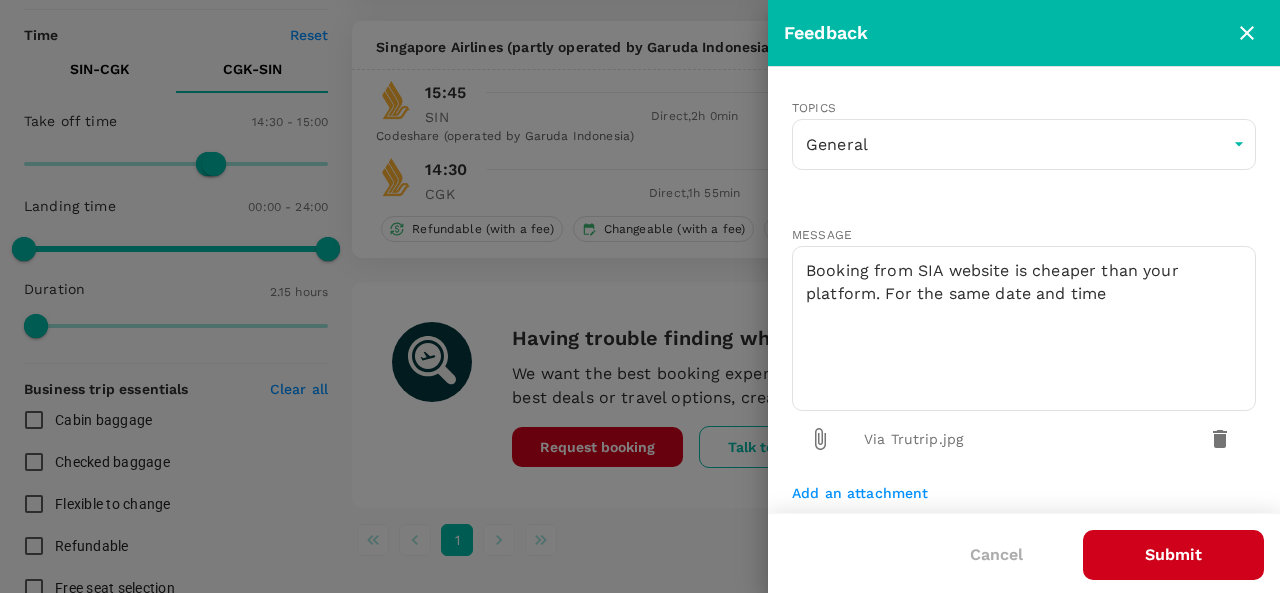 click on "Add an attachment" at bounding box center [860, 493] 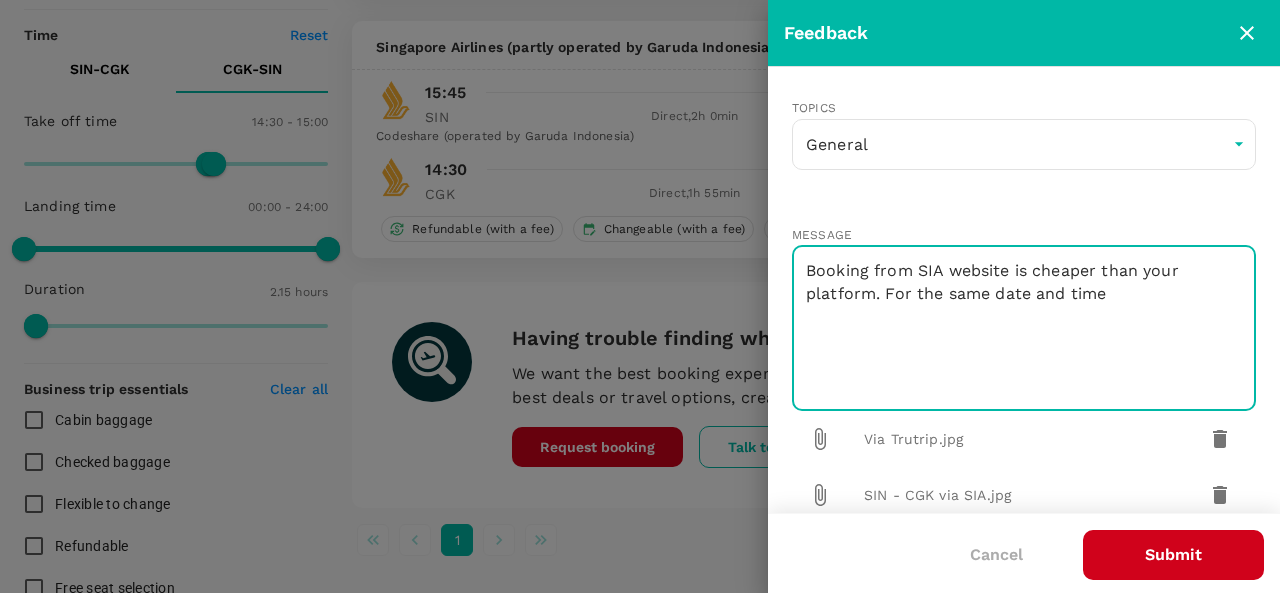 click on "Booking from SIA website is cheaper than your platform. For the same date and time" at bounding box center [1024, 328] 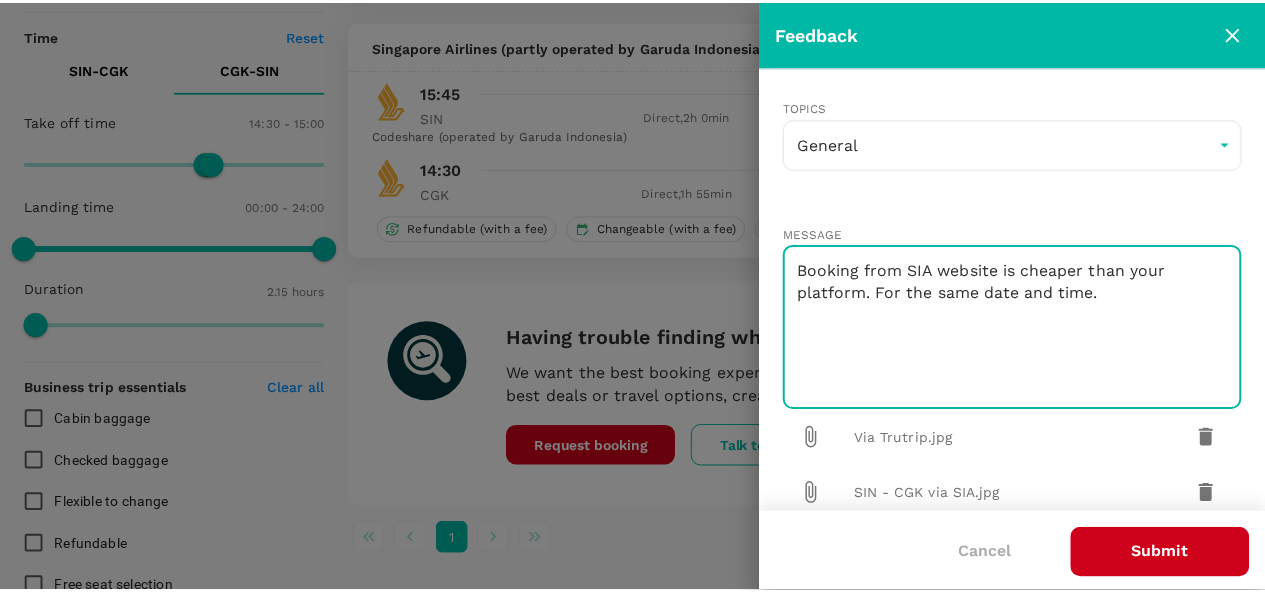 scroll, scrollTop: 122, scrollLeft: 0, axis: vertical 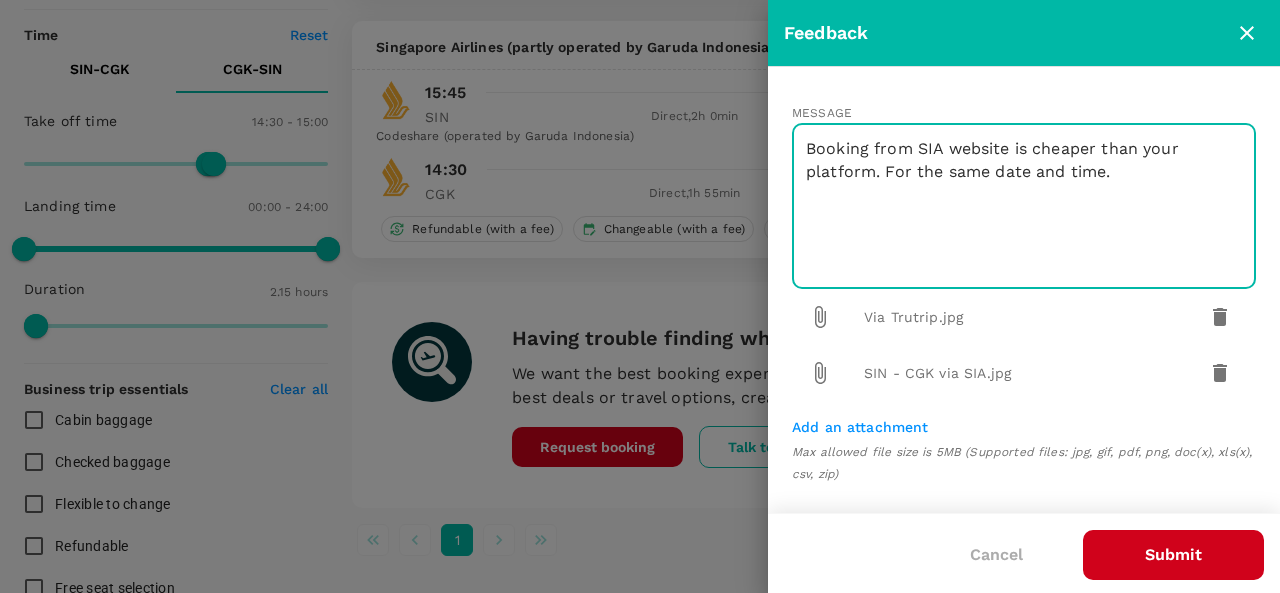 type on "Booking from SIA website is cheaper than your platform. For the same date and time." 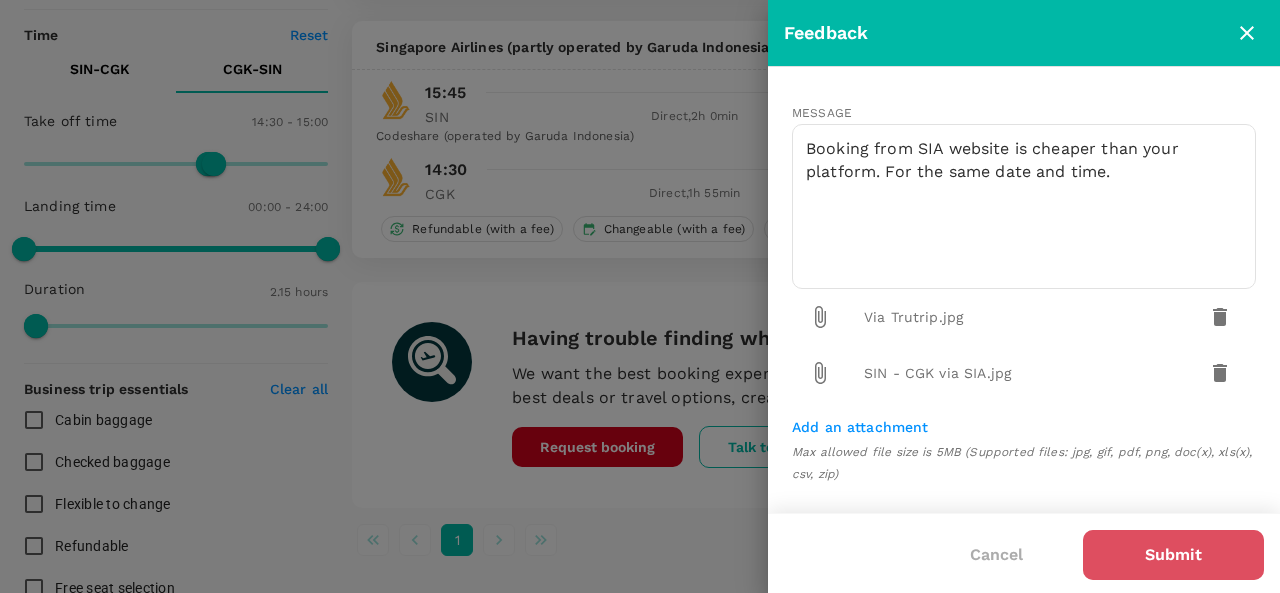 click on "Submit" at bounding box center (1173, 555) 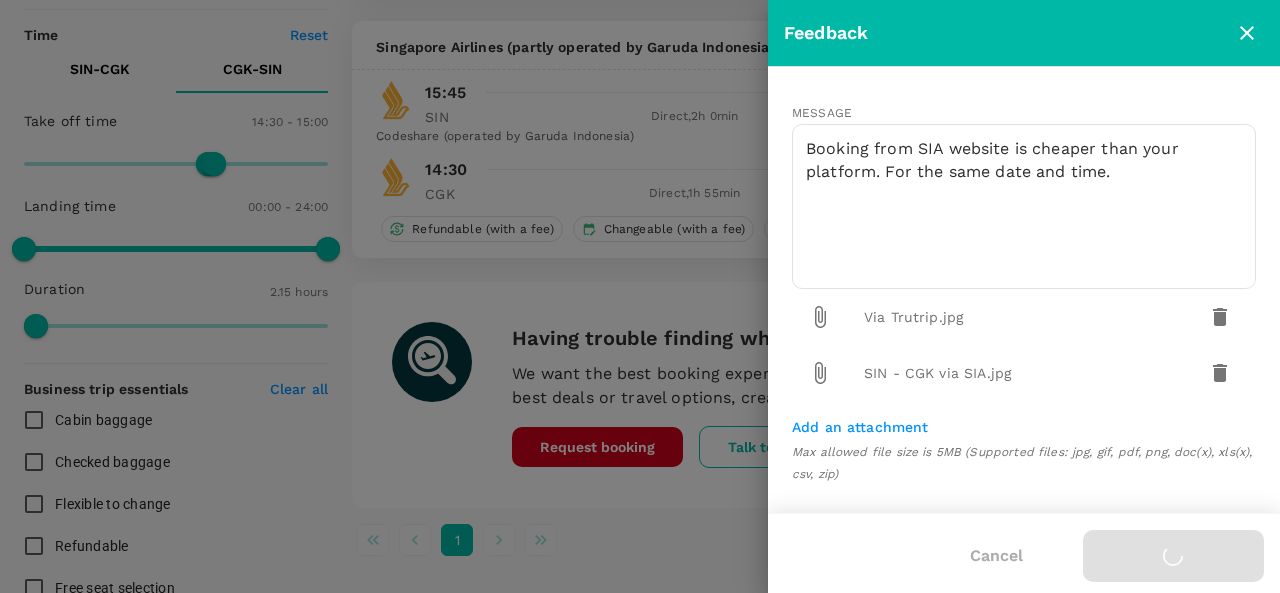 type 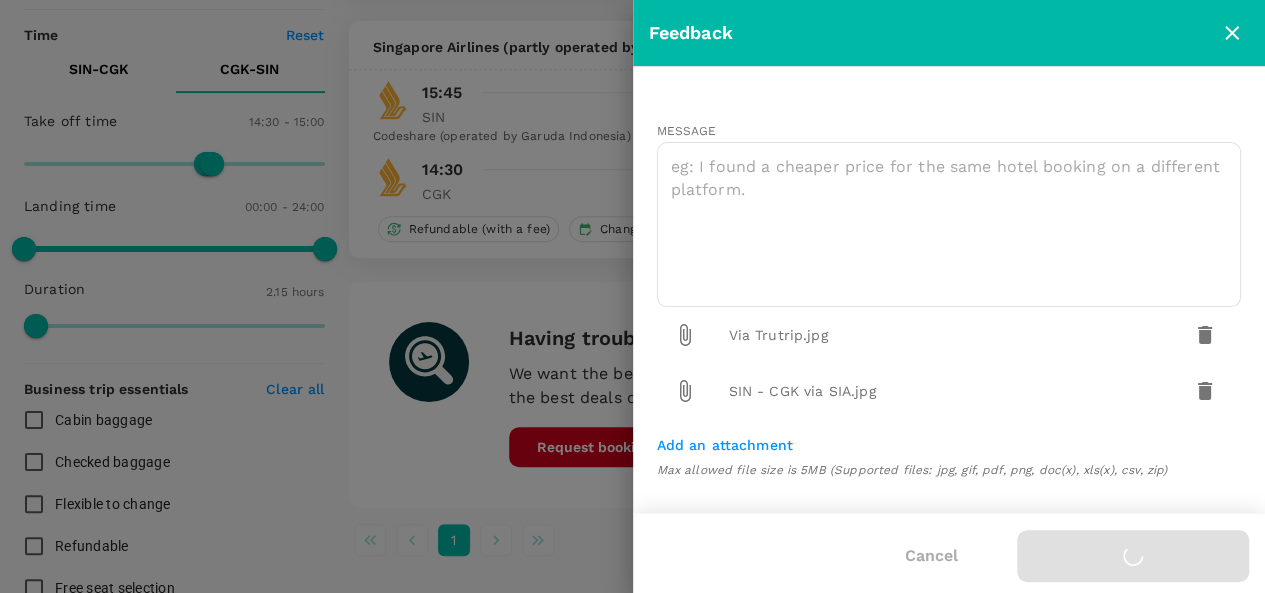 scroll, scrollTop: 10, scrollLeft: 0, axis: vertical 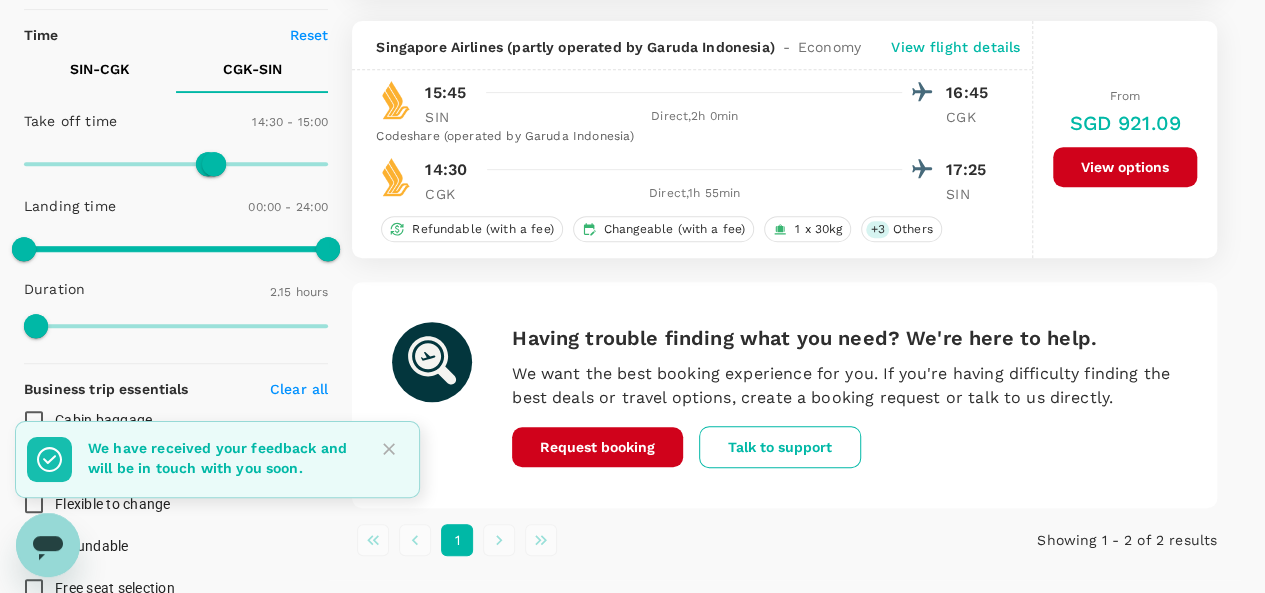 click 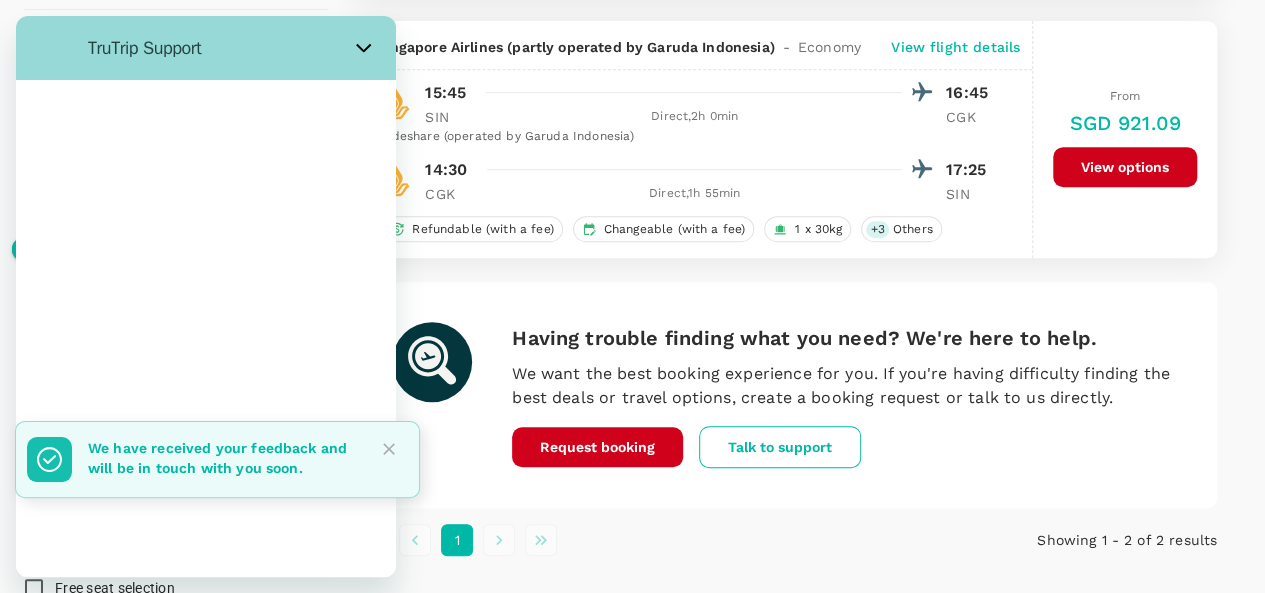 scroll, scrollTop: 0, scrollLeft: 0, axis: both 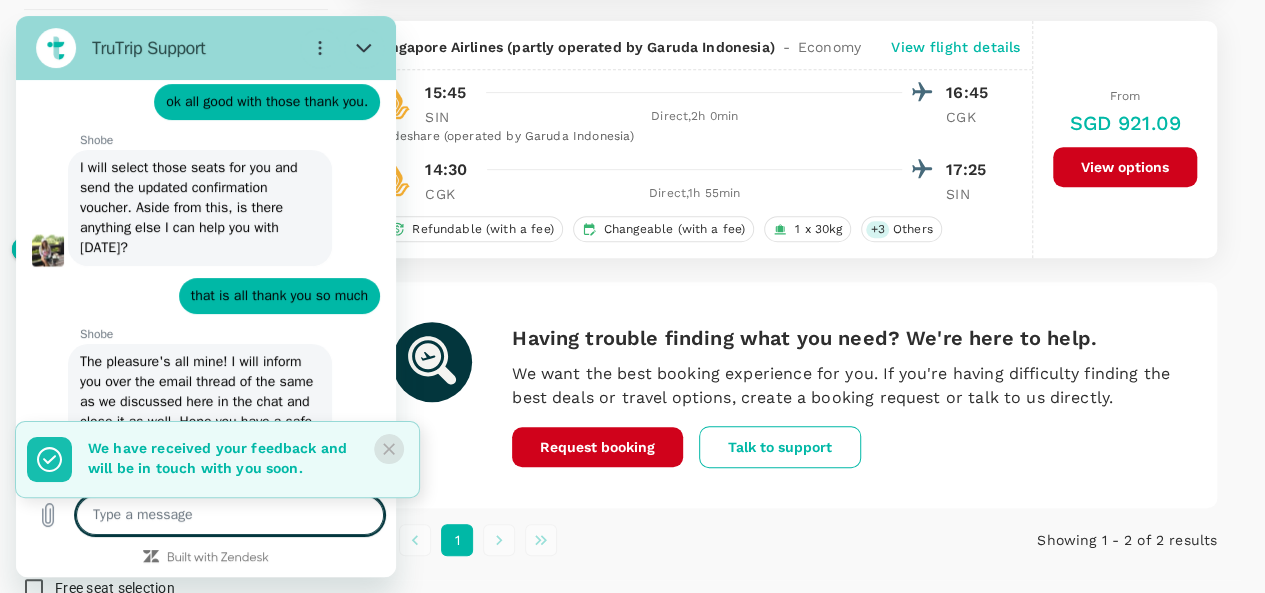click 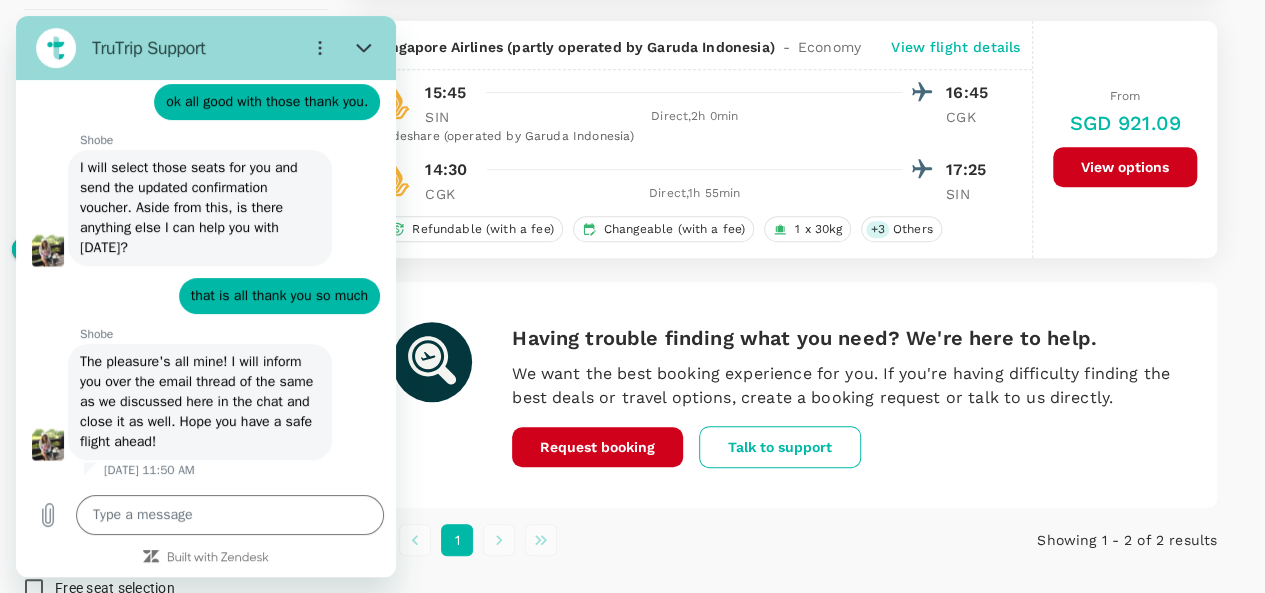 scroll, scrollTop: 5622, scrollLeft: 0, axis: vertical 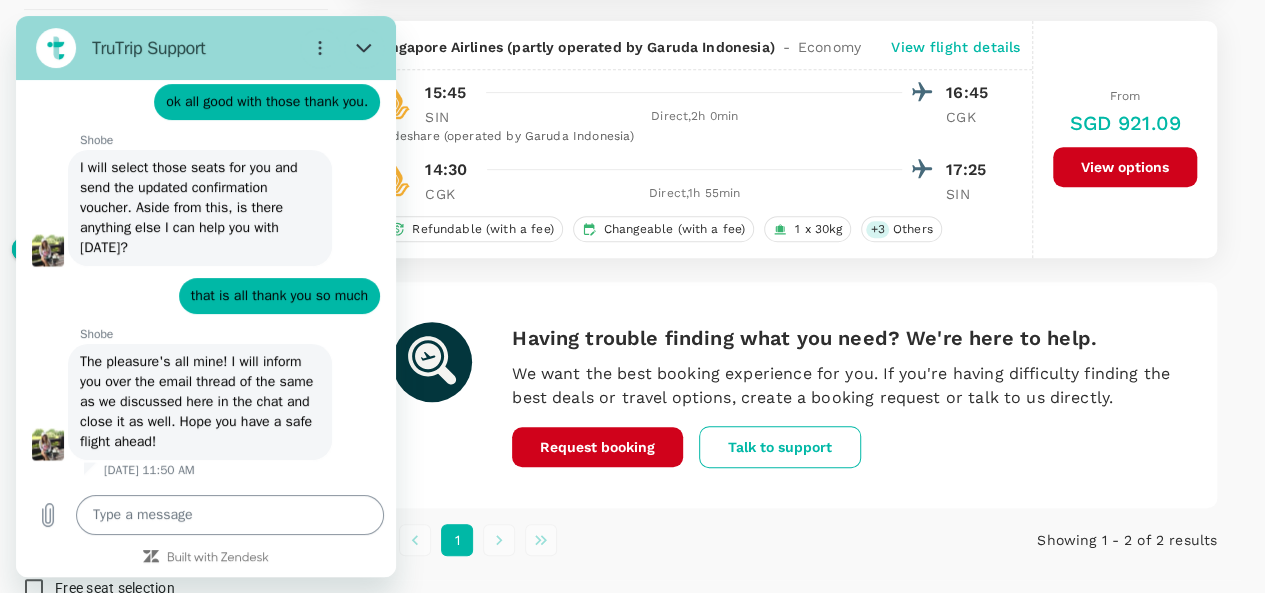 click at bounding box center (230, 515) 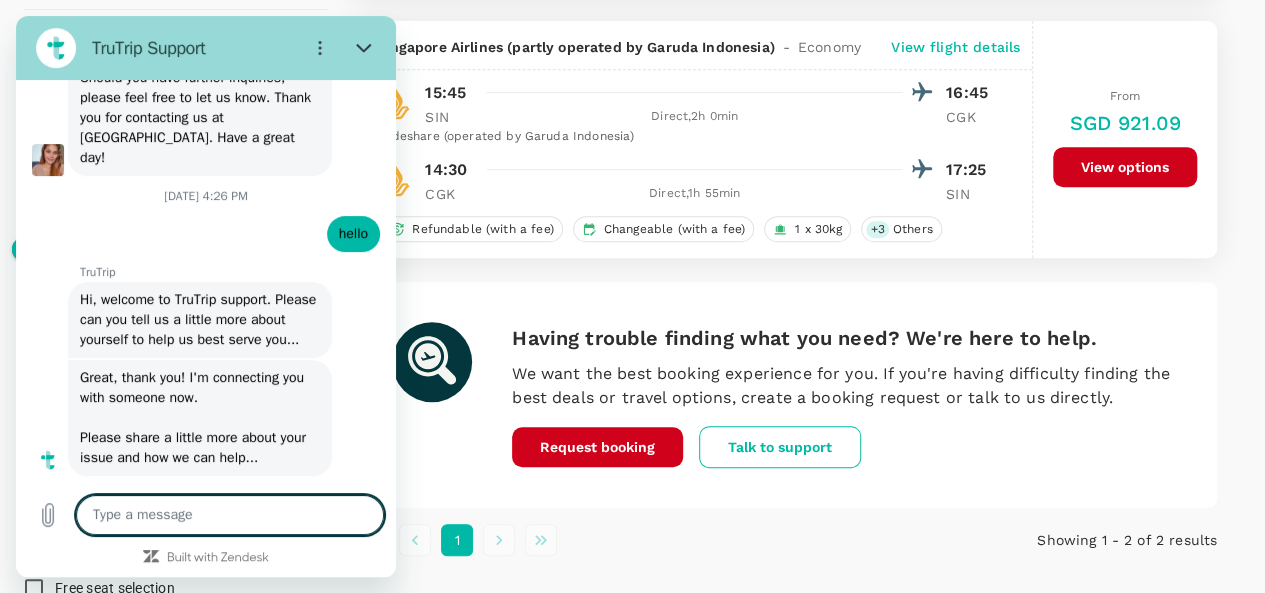 scroll, scrollTop: 0, scrollLeft: 0, axis: both 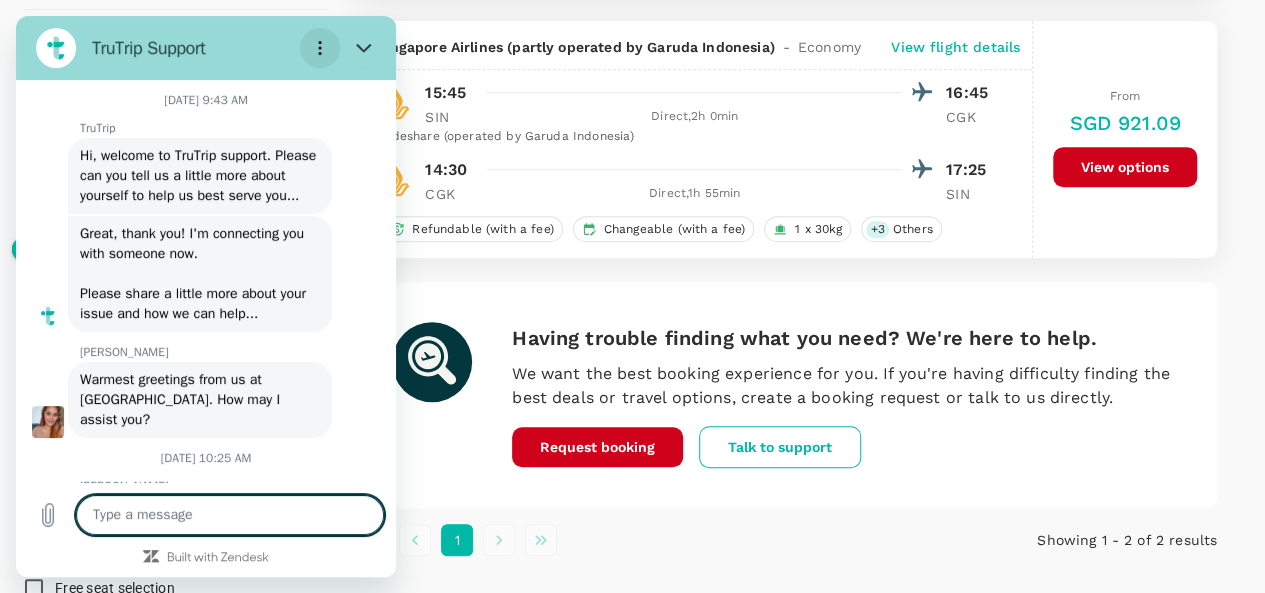 click 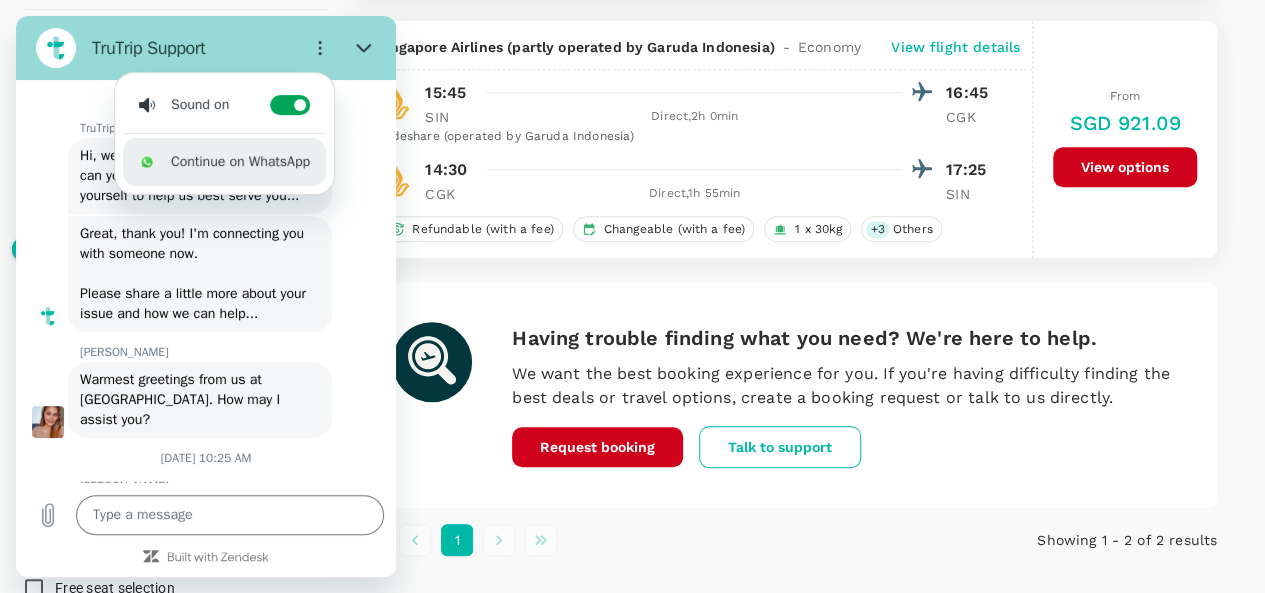 click on "TruTrip says:  Great, thank you! I'm connecting you with someone now.
Please share a little more about your issue and how we can help..." 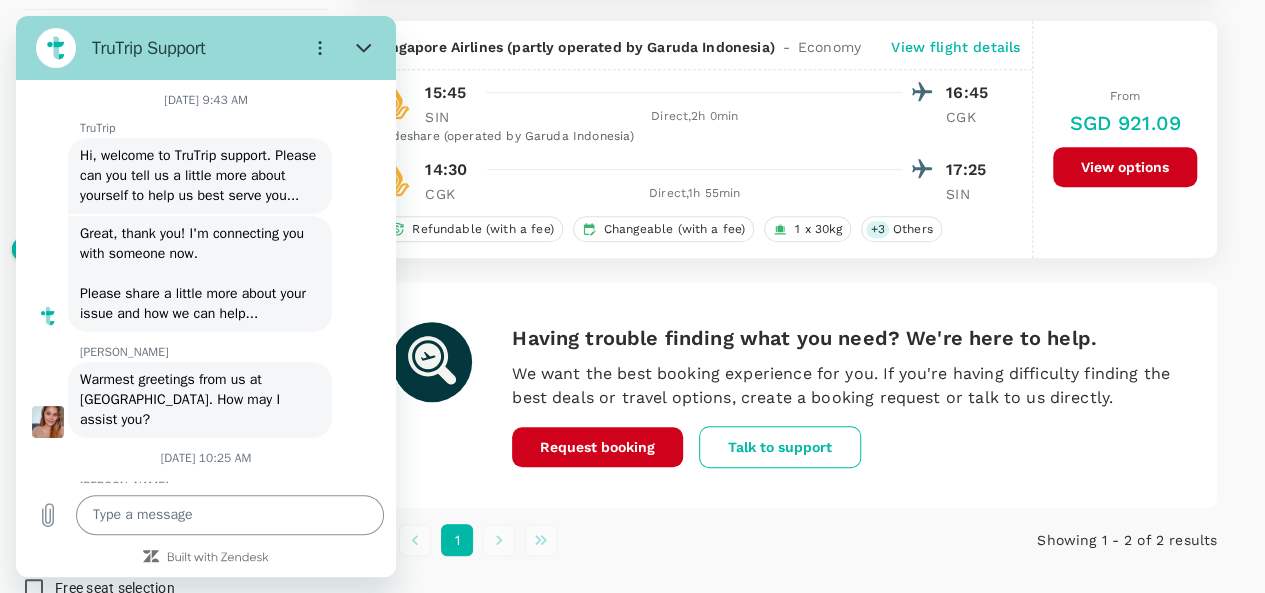 drag, startPoint x: 187, startPoint y: 516, endPoint x: 167, endPoint y: 526, distance: 22.36068 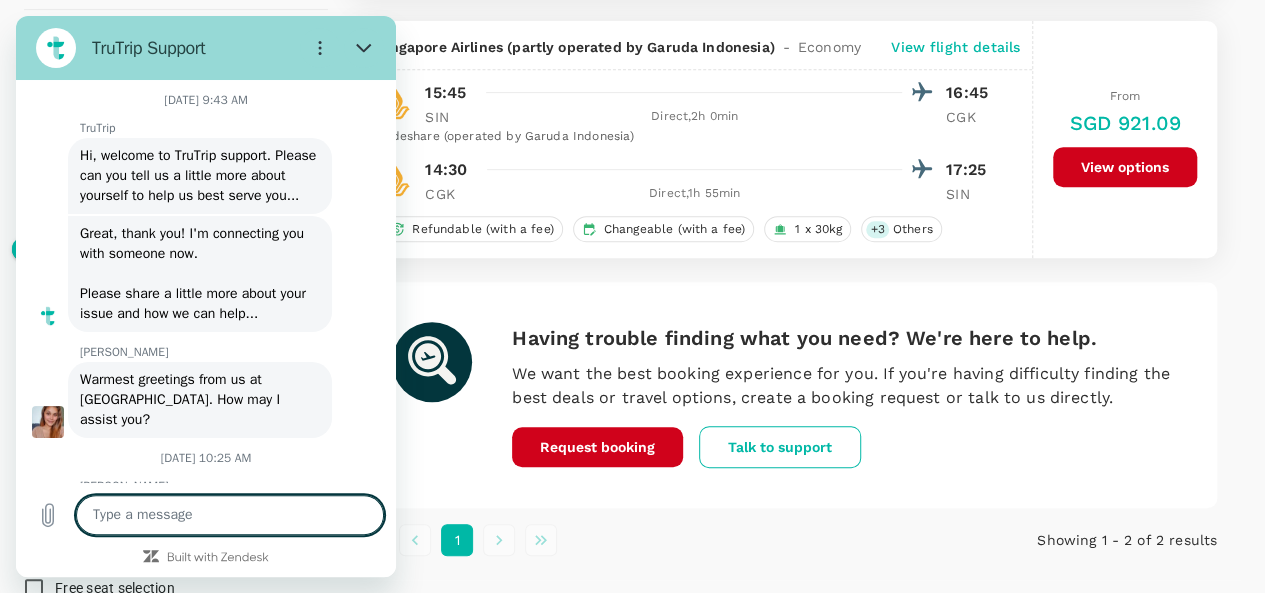 type on "h" 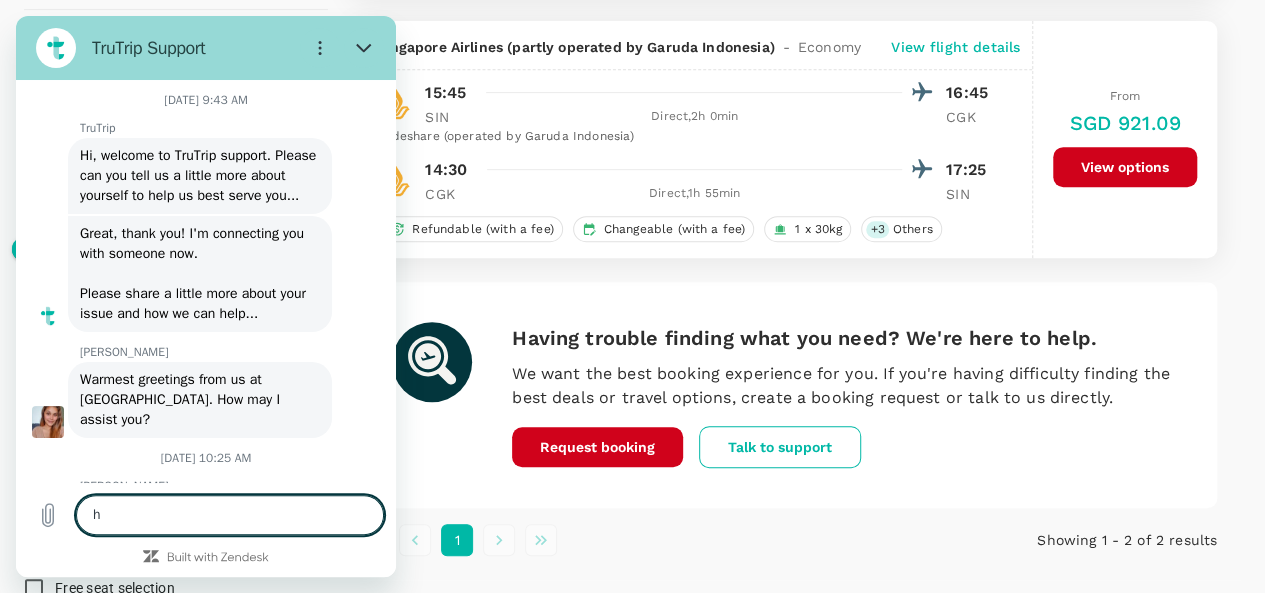 type on "hi" 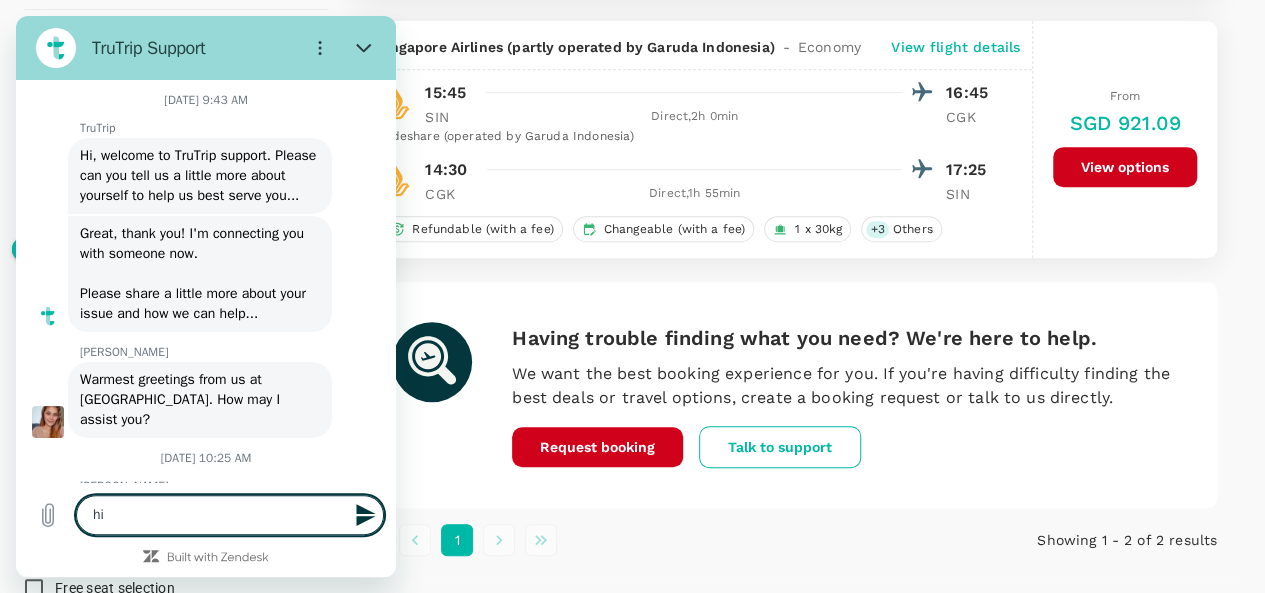 type 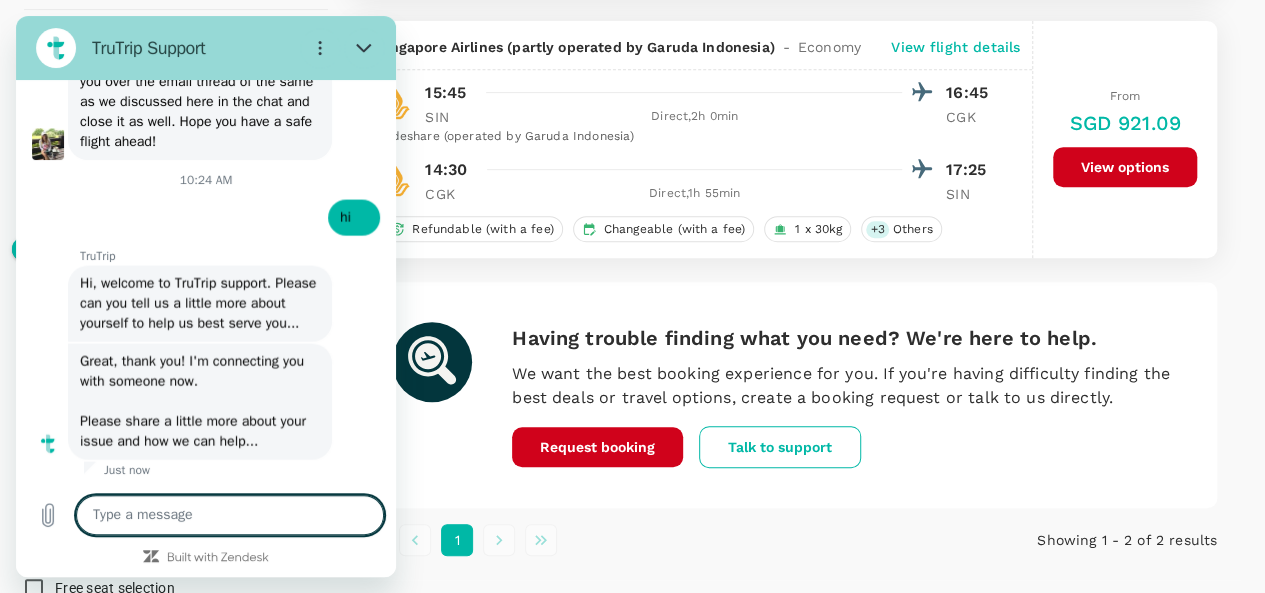 scroll, scrollTop: 5942, scrollLeft: 0, axis: vertical 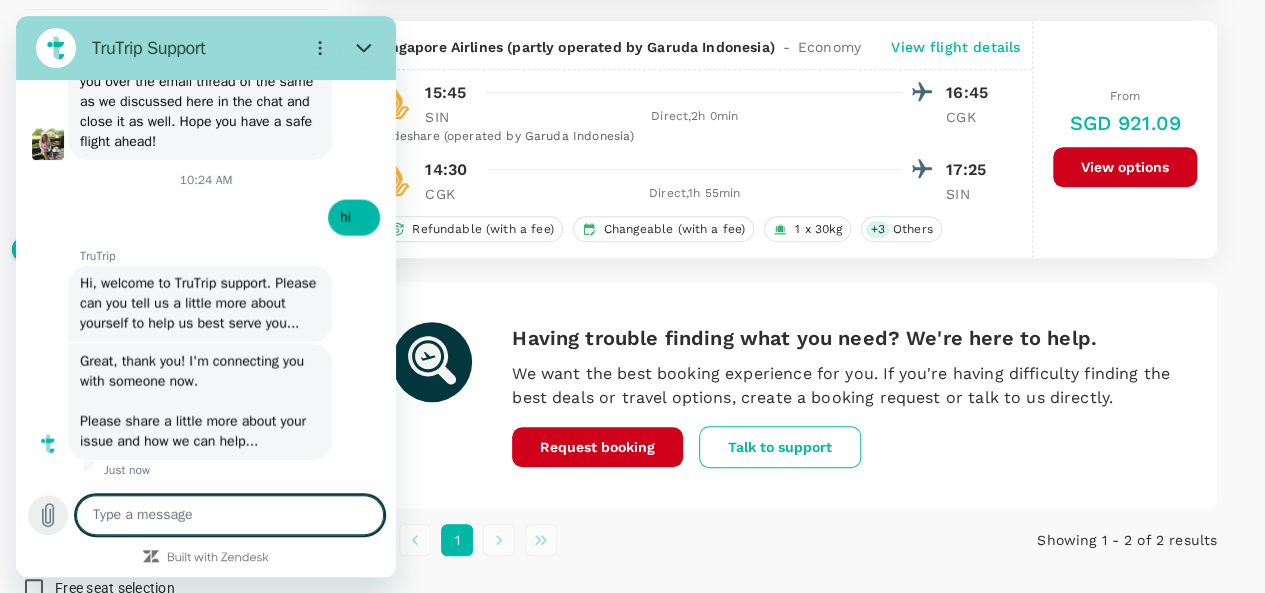 click 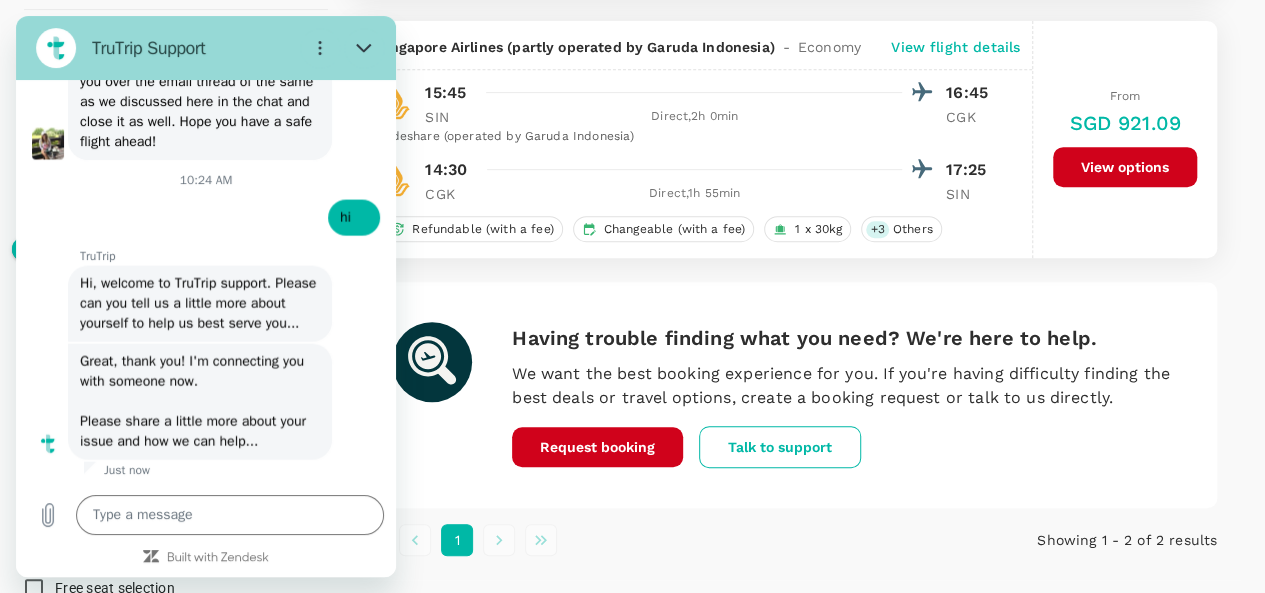 click on "Having trouble finding what you need? We're here to help. We want the best booking experience for you. If you're having difficulty finding the best deals or travel options, create a booking request or talk to us directly. Request booking Talk to support" at bounding box center (784, 395) 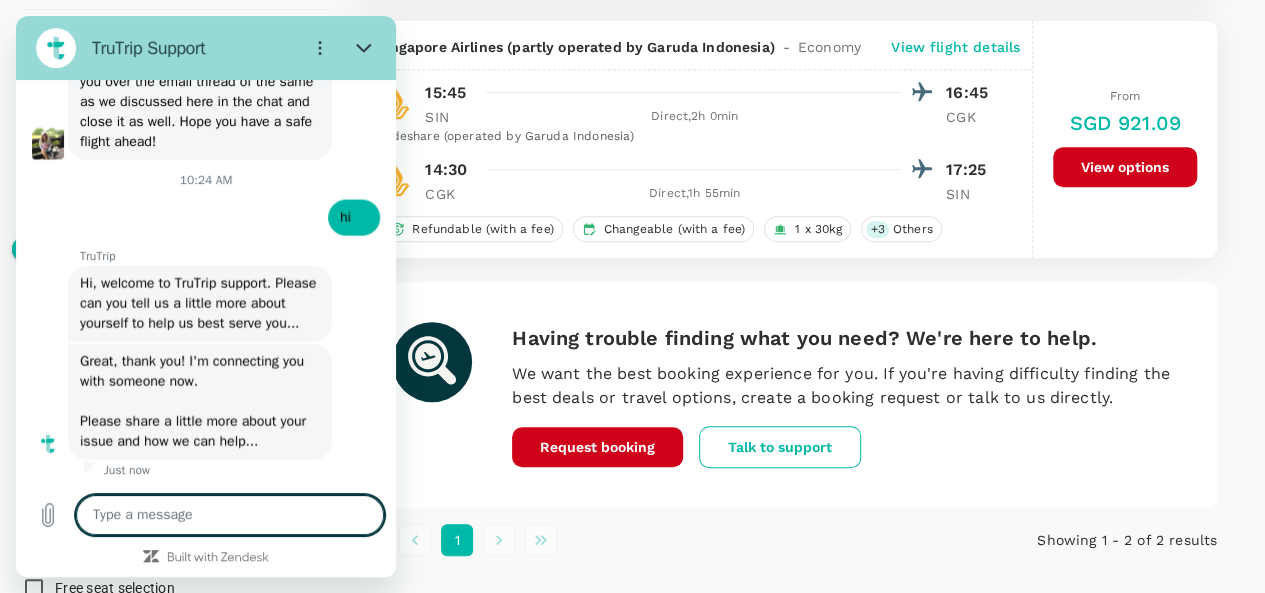 click at bounding box center [230, 515] 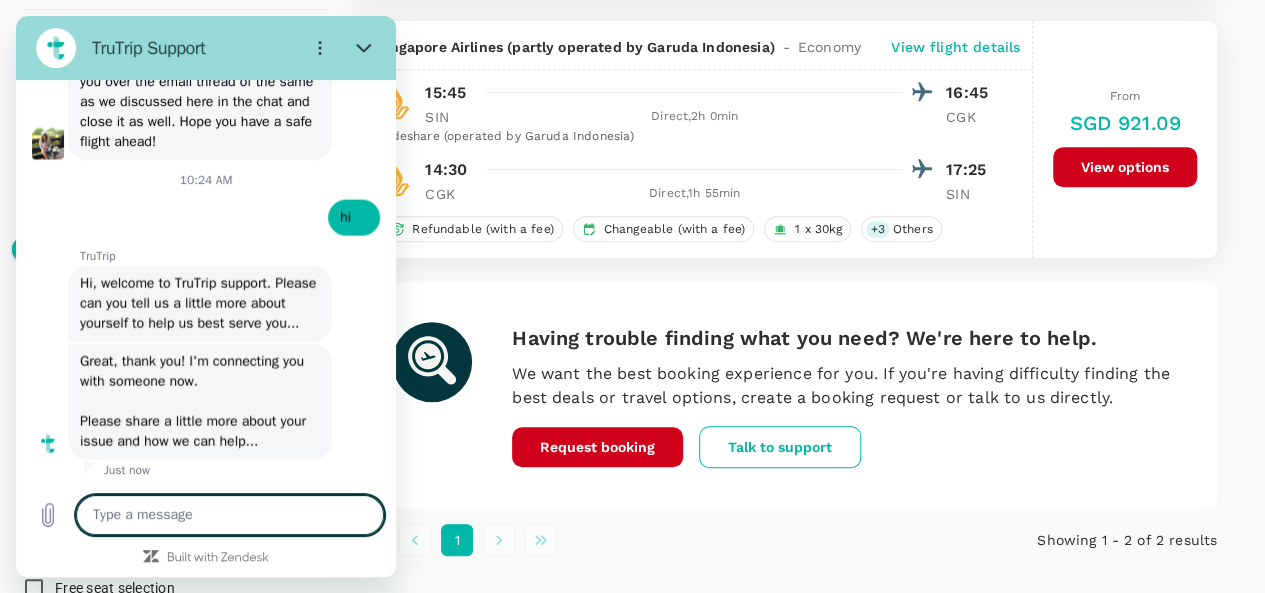 type on "I" 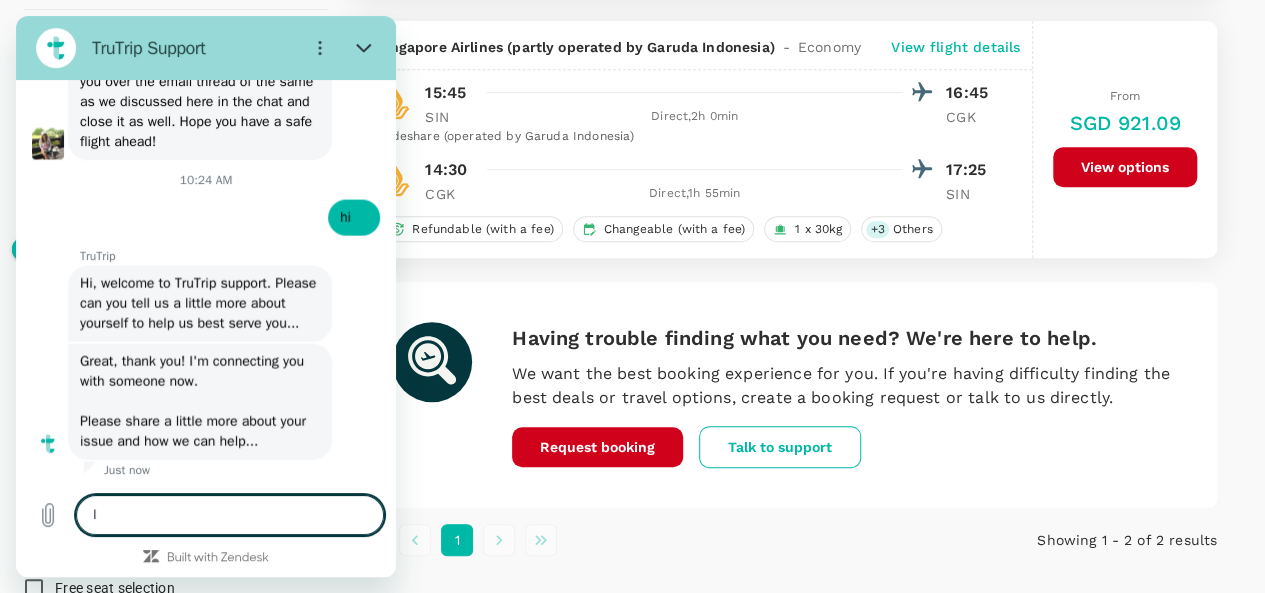 type on "I" 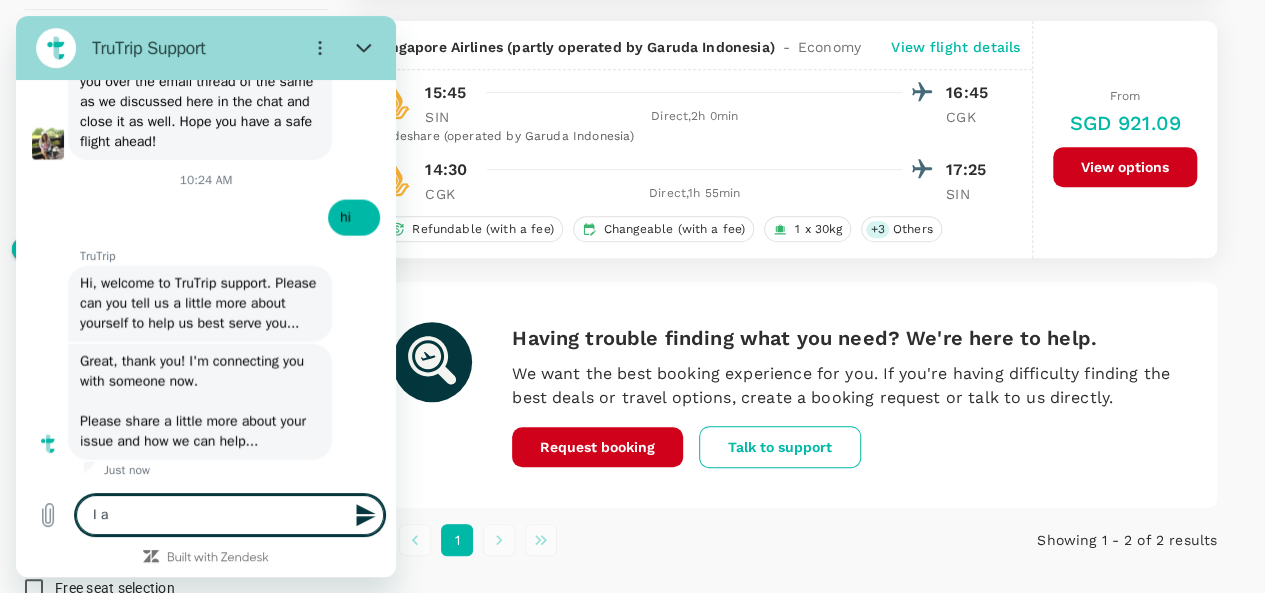type on "I am" 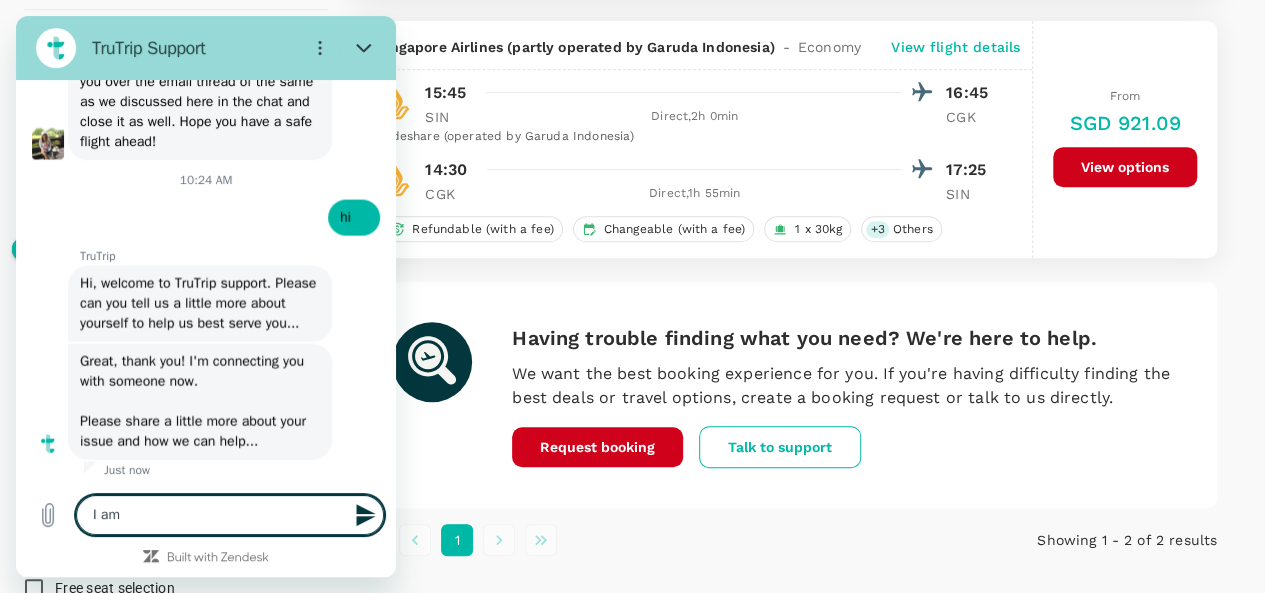 type on "I am" 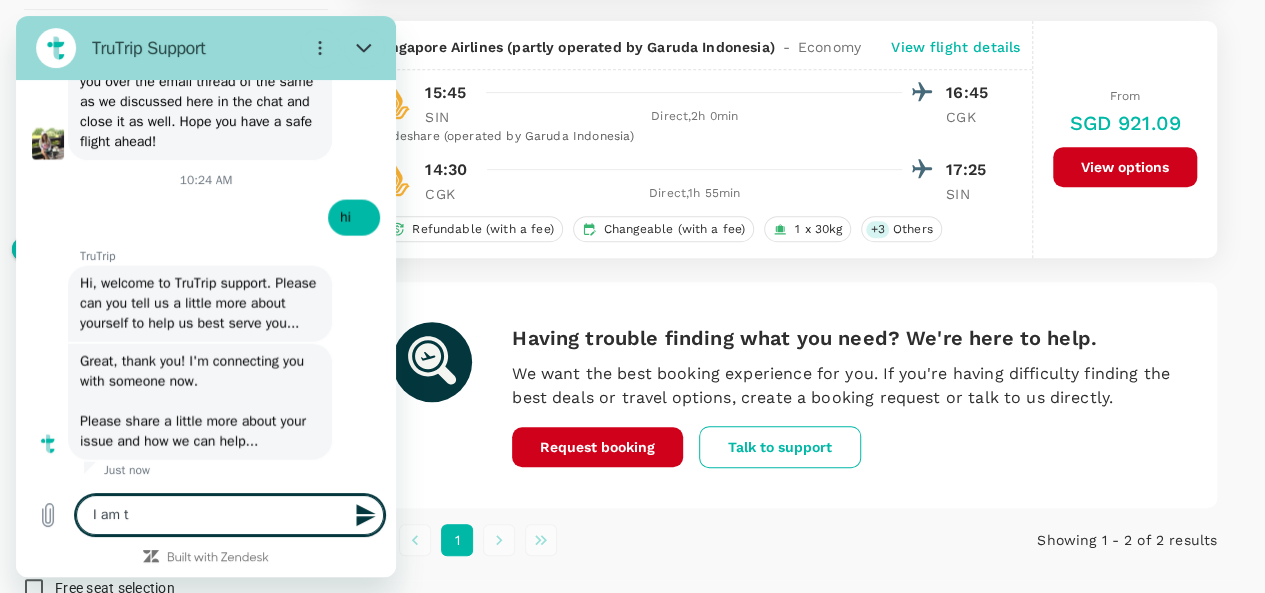 type on "I am tr" 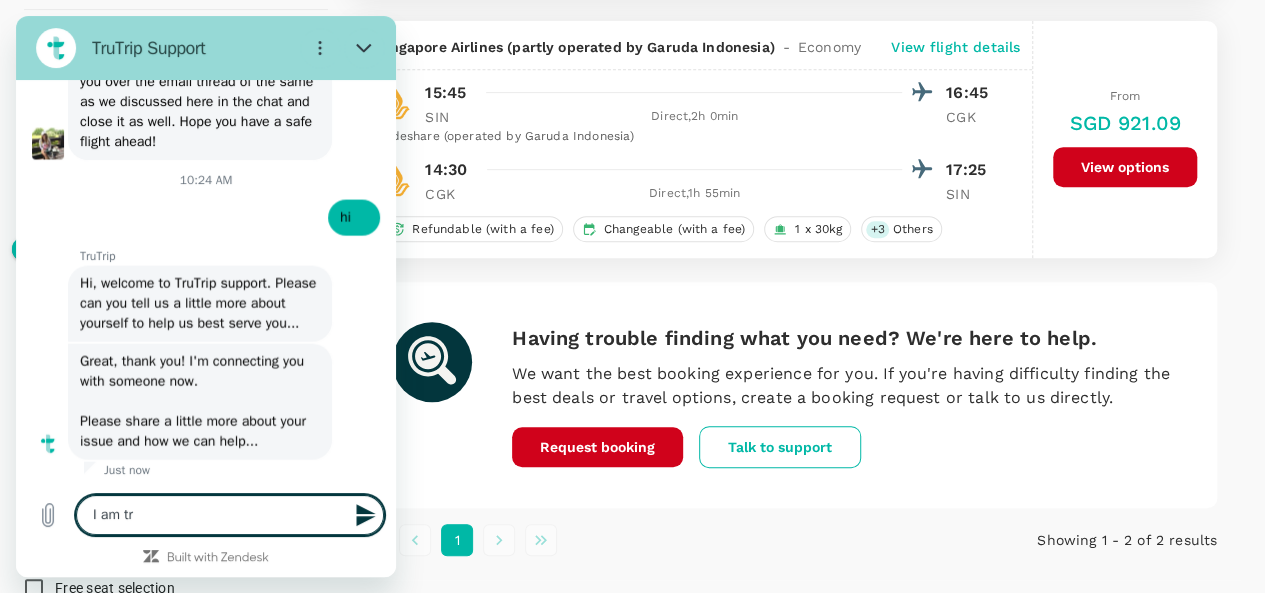 type on "I am try" 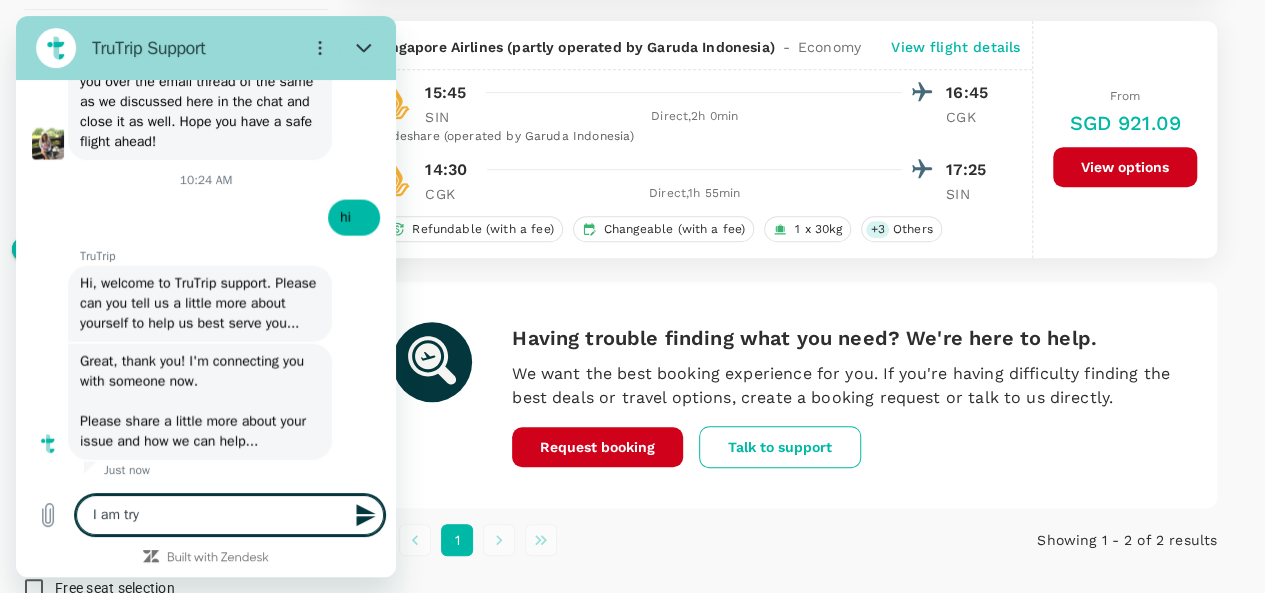 type on "I am tryi" 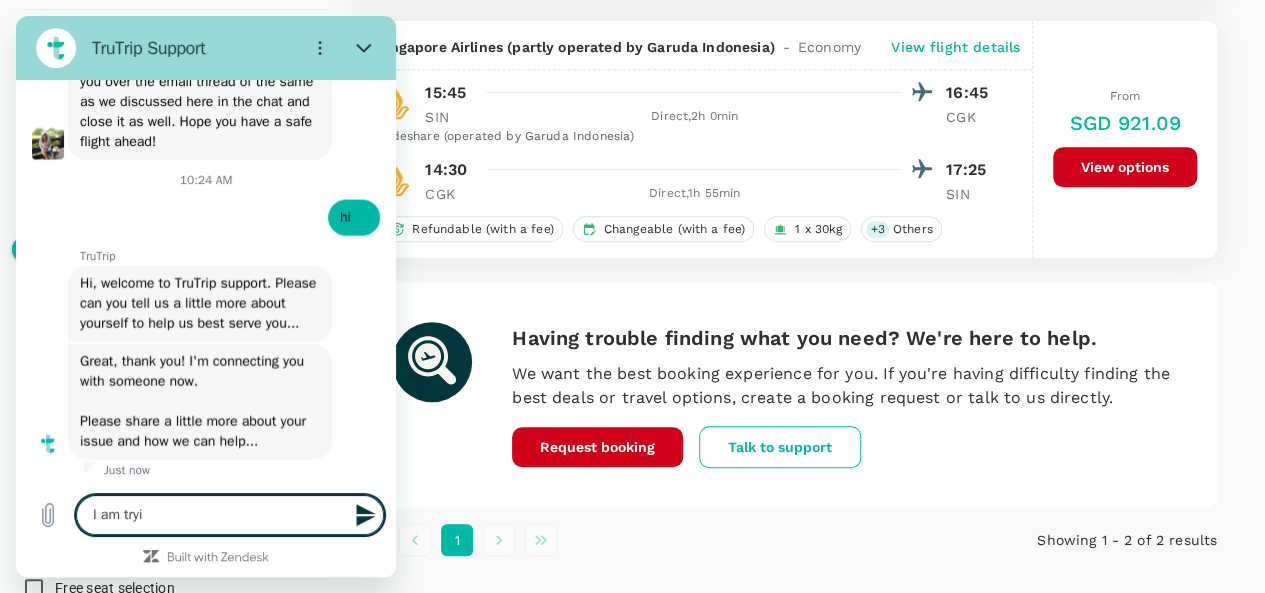 type on "x" 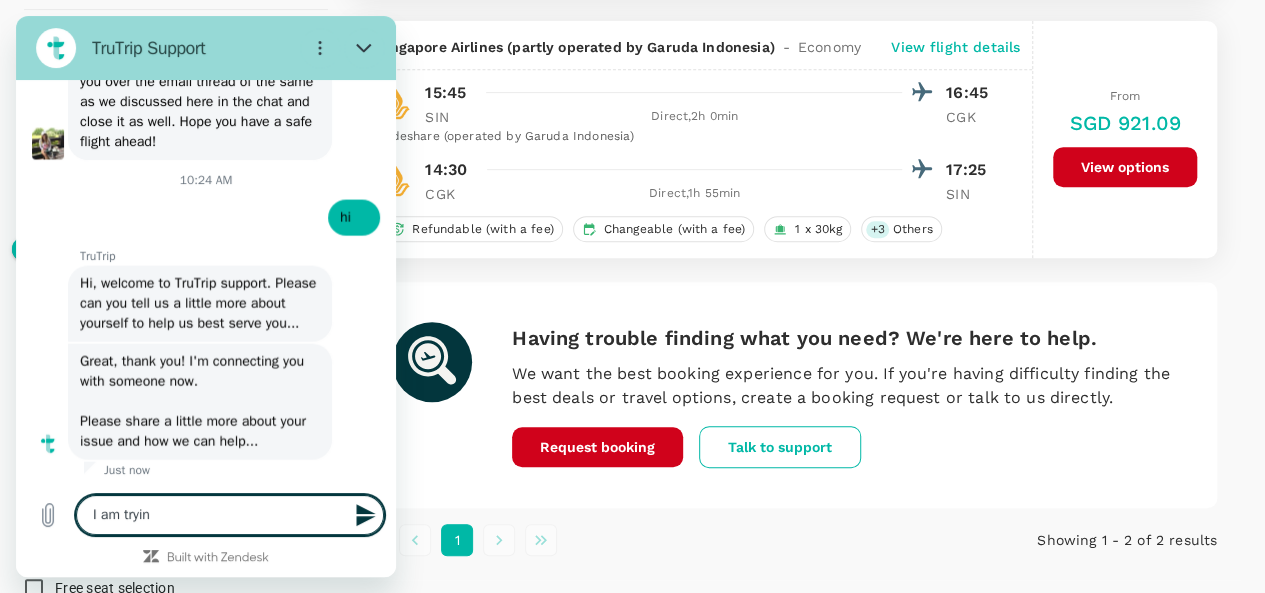 type on "I am trying" 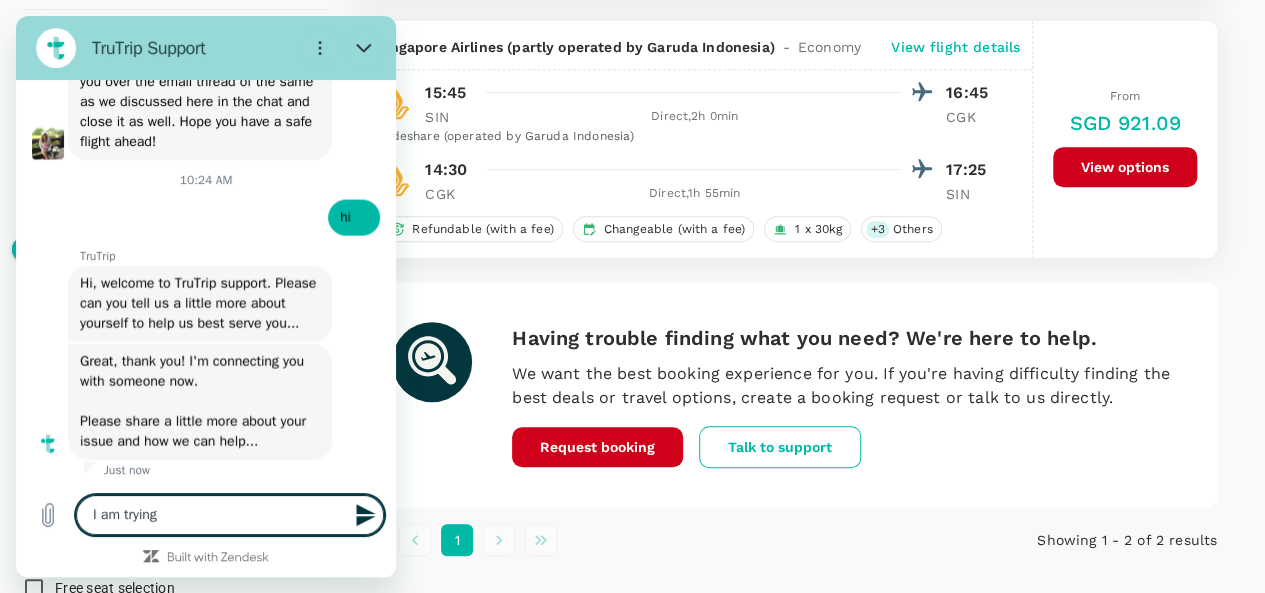 type on "I am trying" 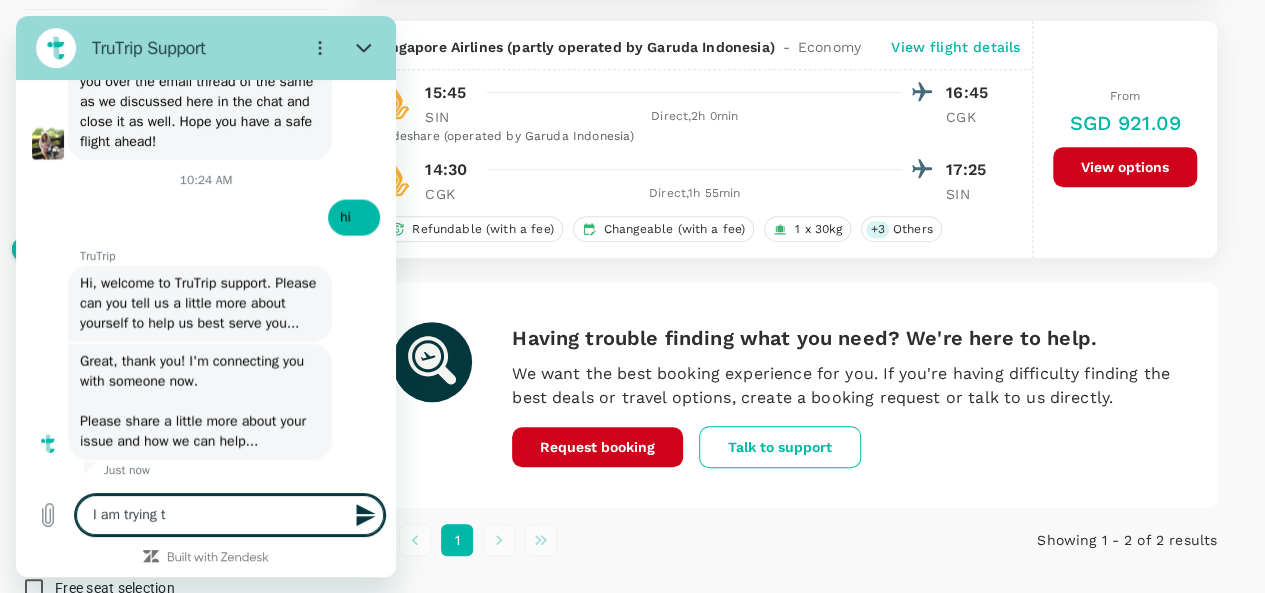 type on "I am trying to" 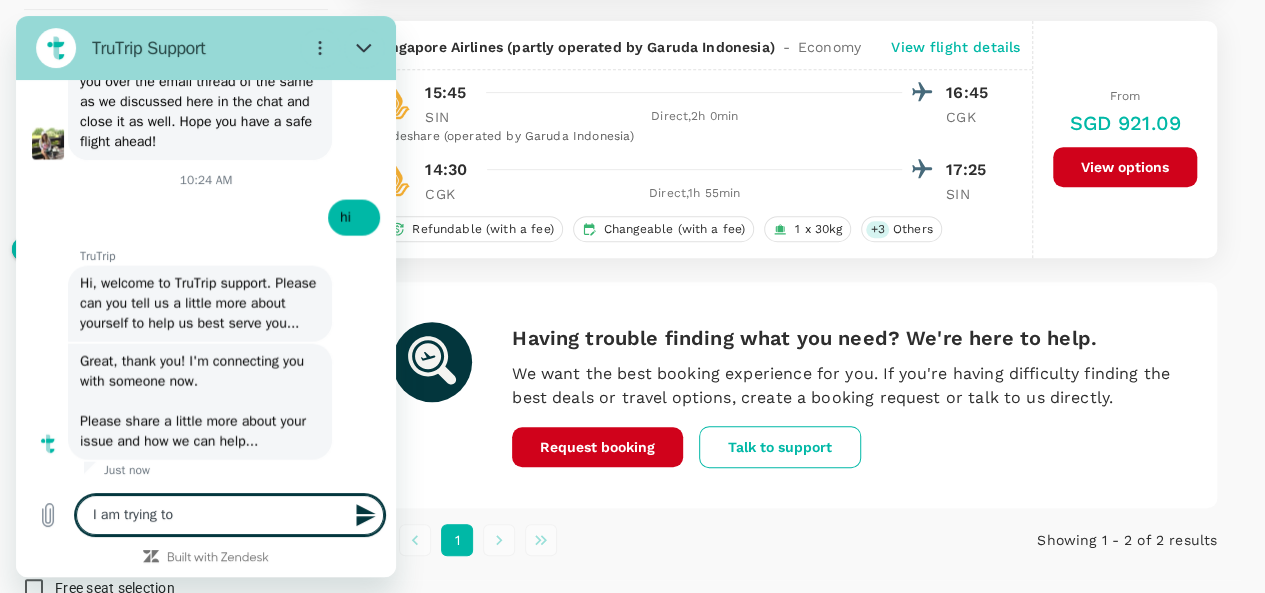 type on "I am trying to" 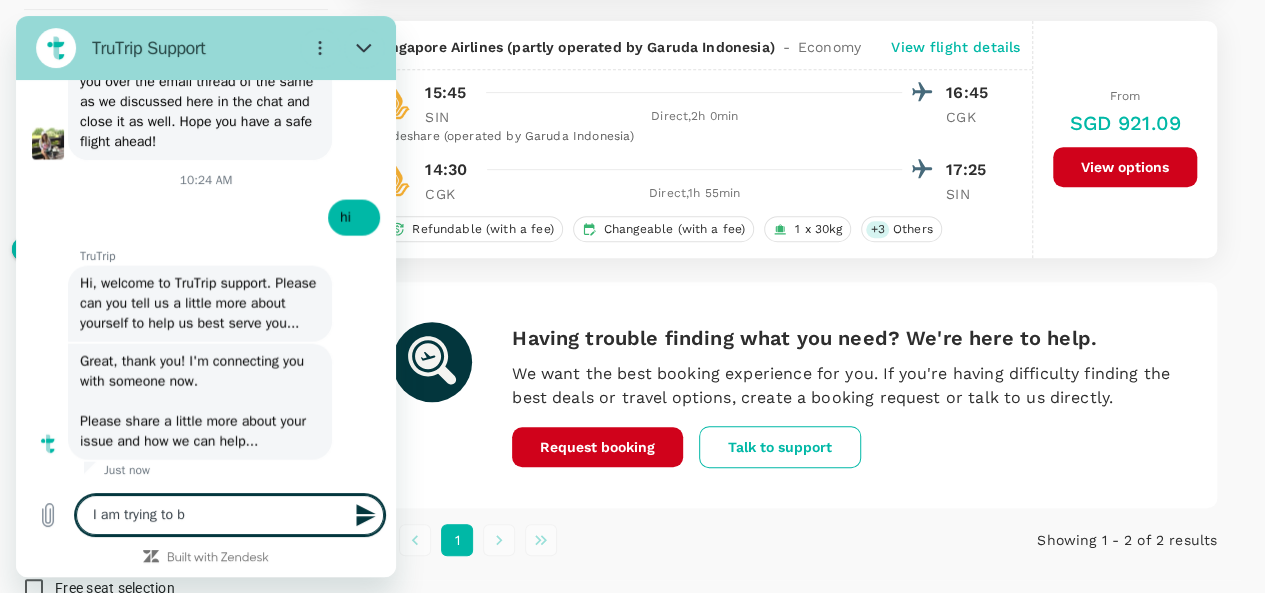 type on "I am trying to bo" 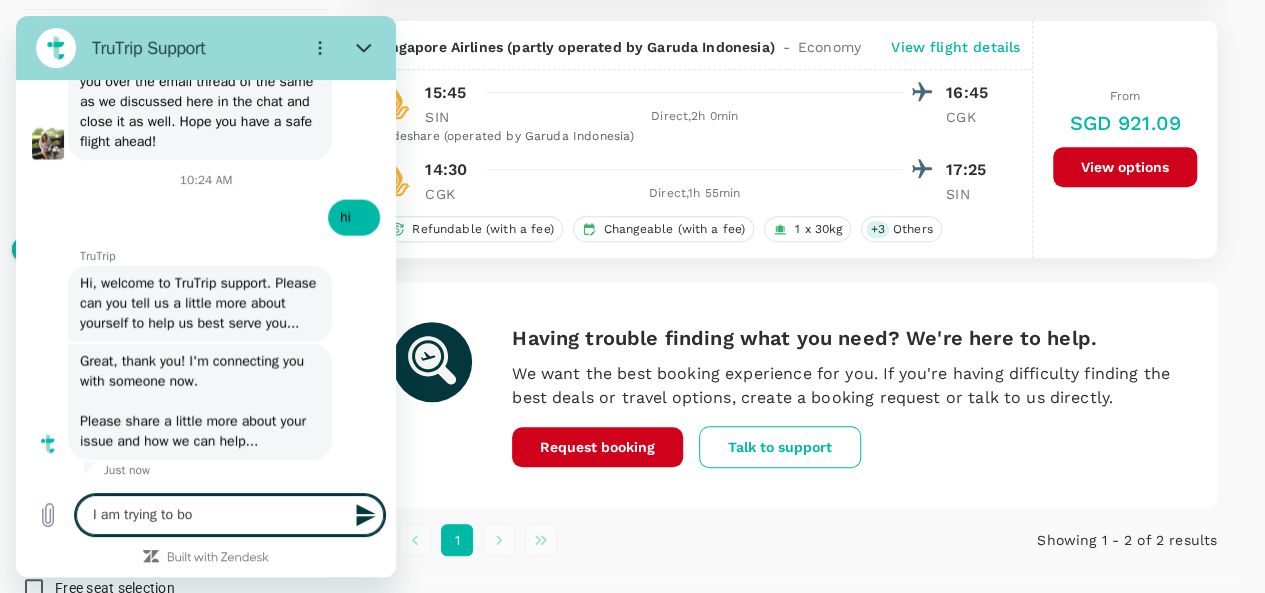 type on "I am trying to boo" 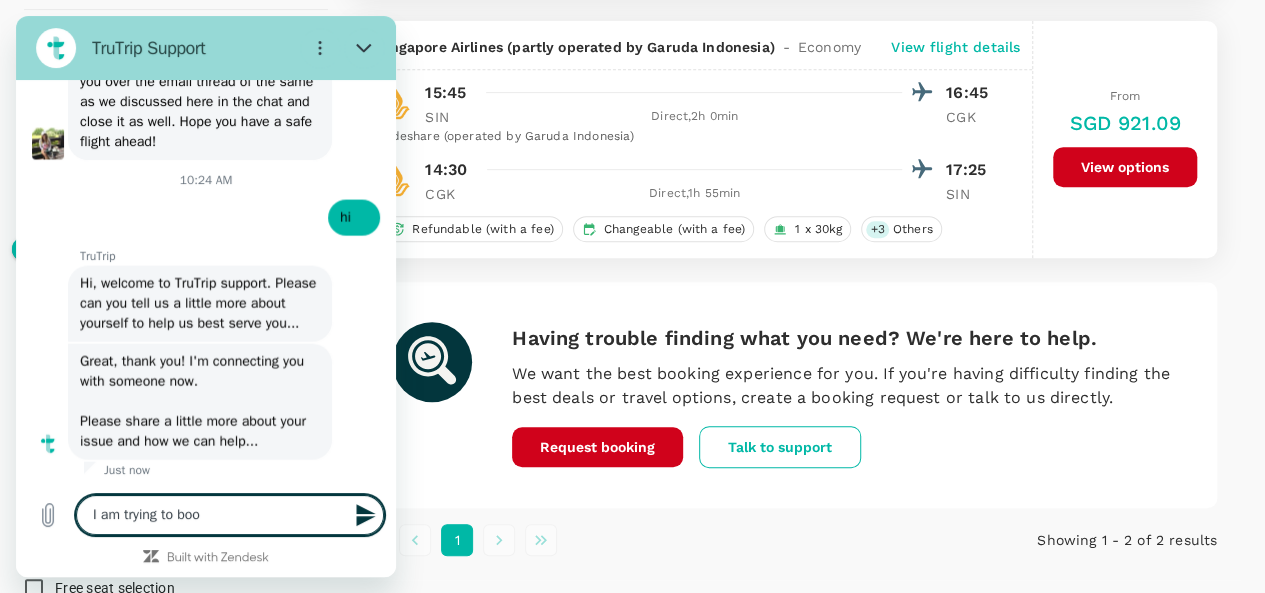 type on "I am trying to book" 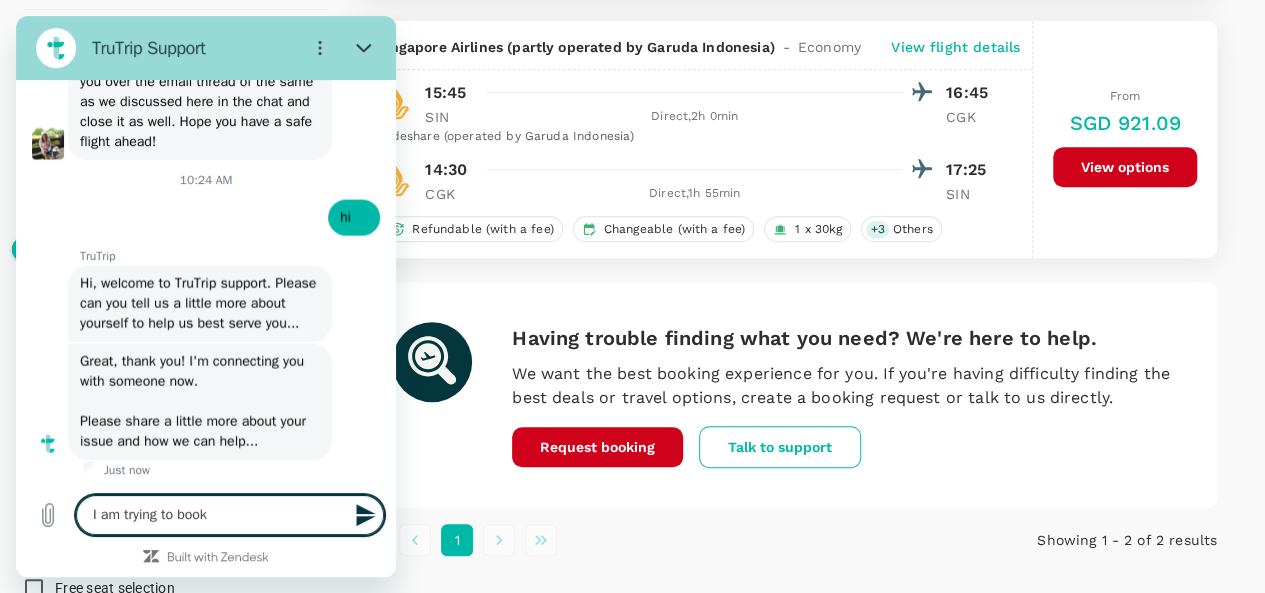 type on "I am trying to book" 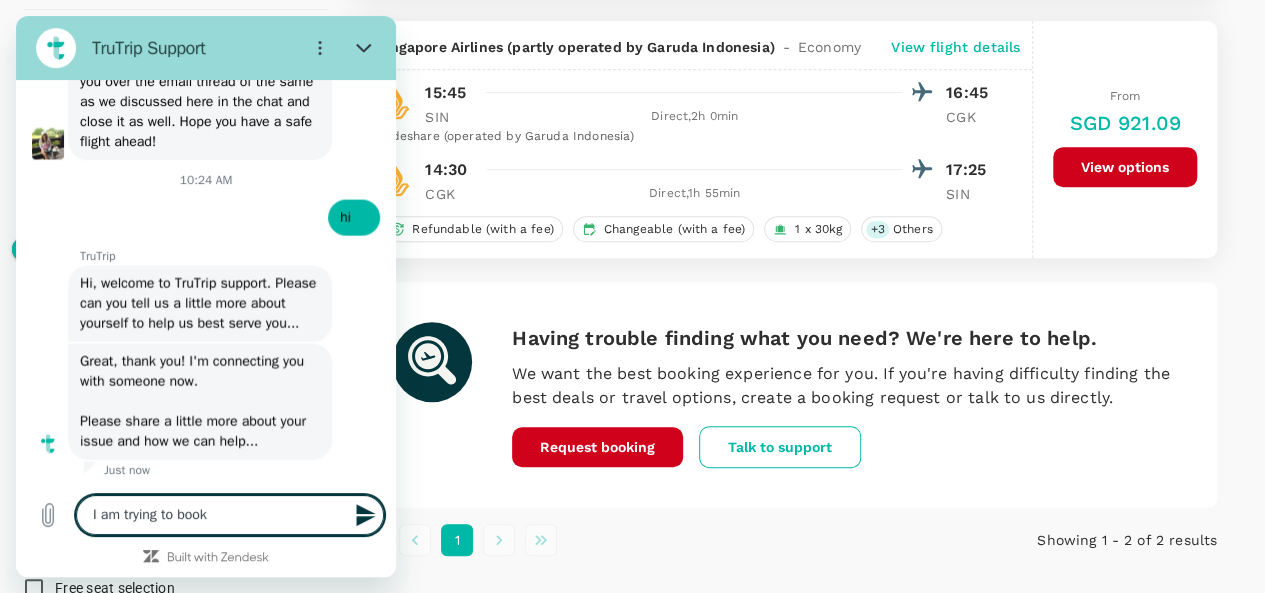 type on "I am trying to book f" 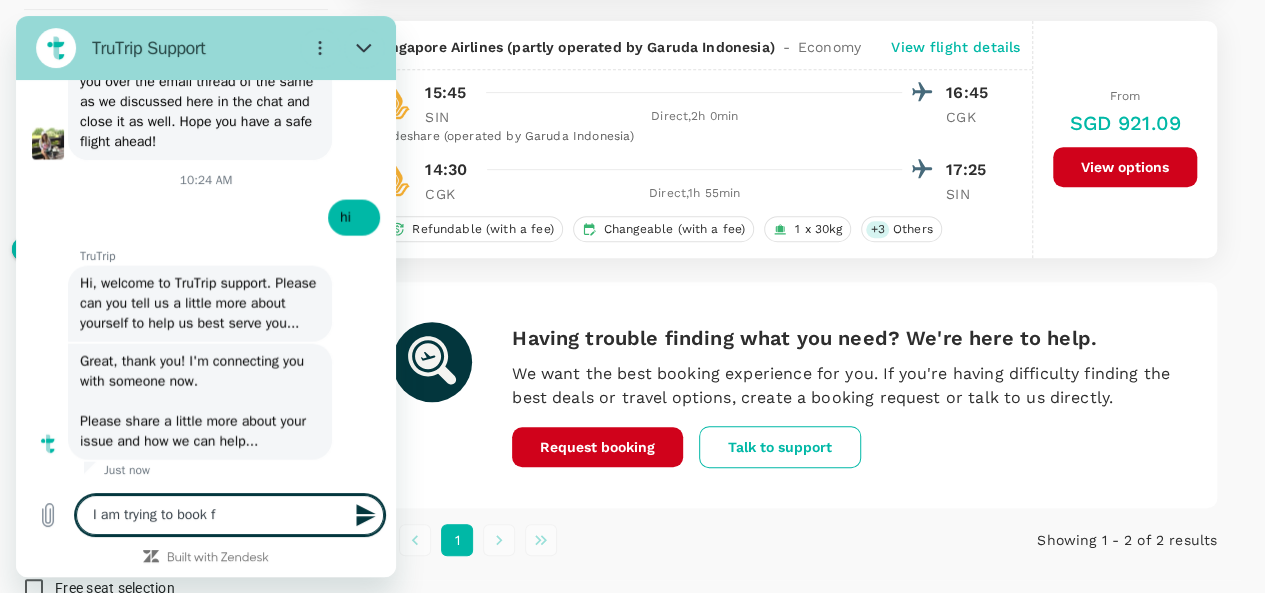 type on "I am trying to book fo" 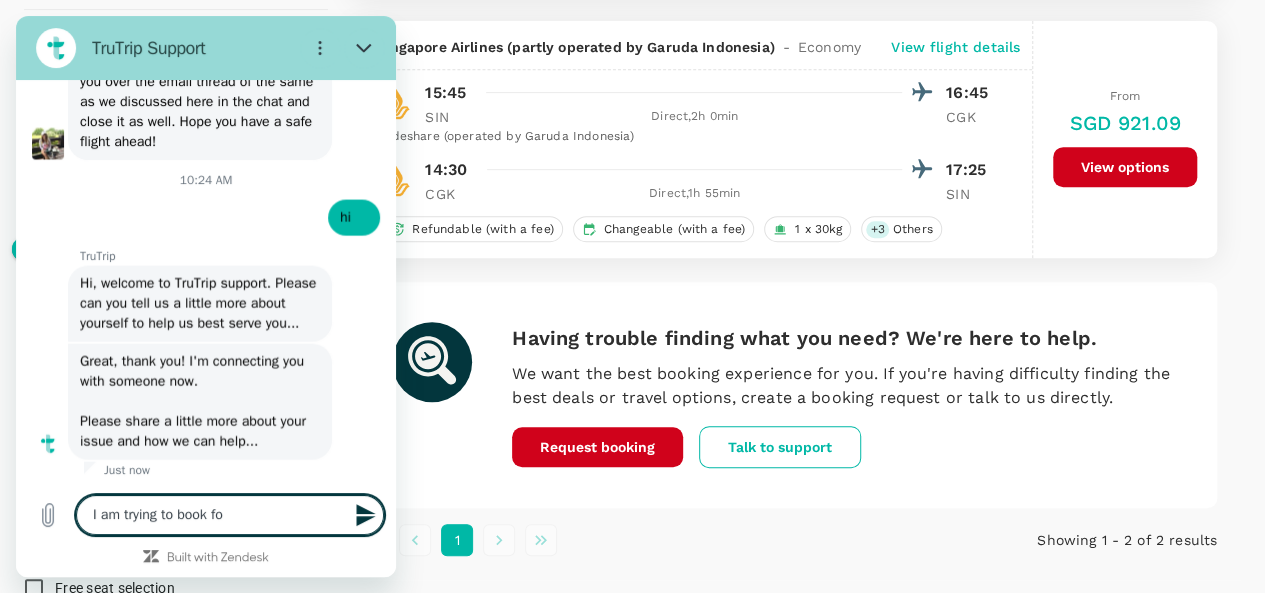 type on "I am trying to book for" 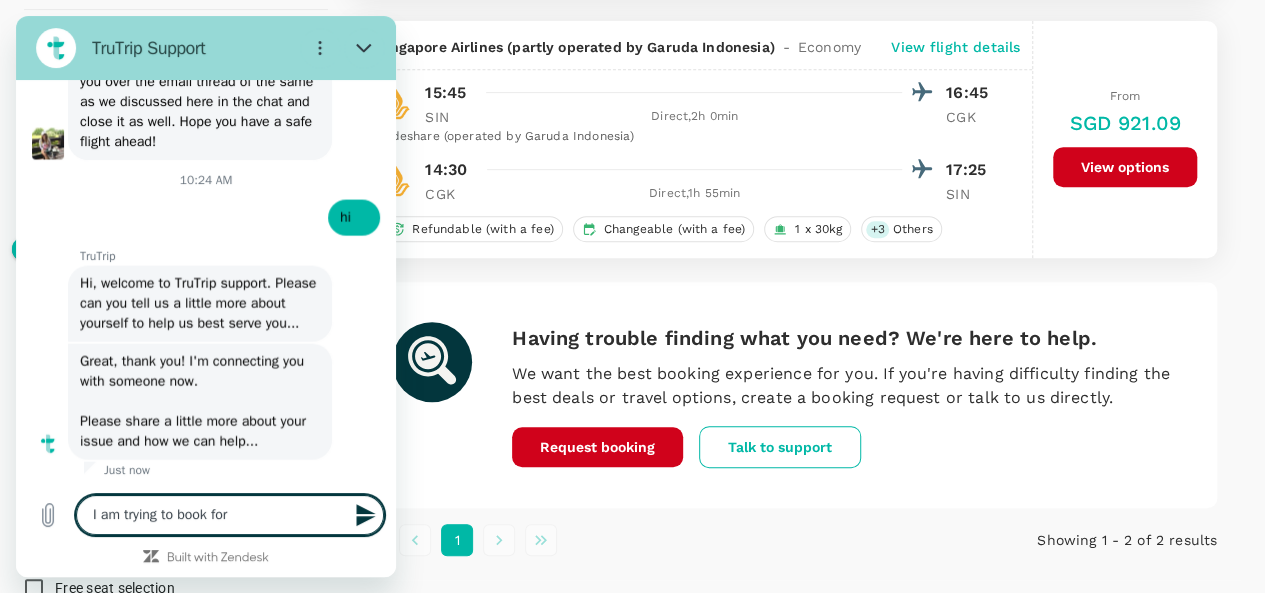 type on "x" 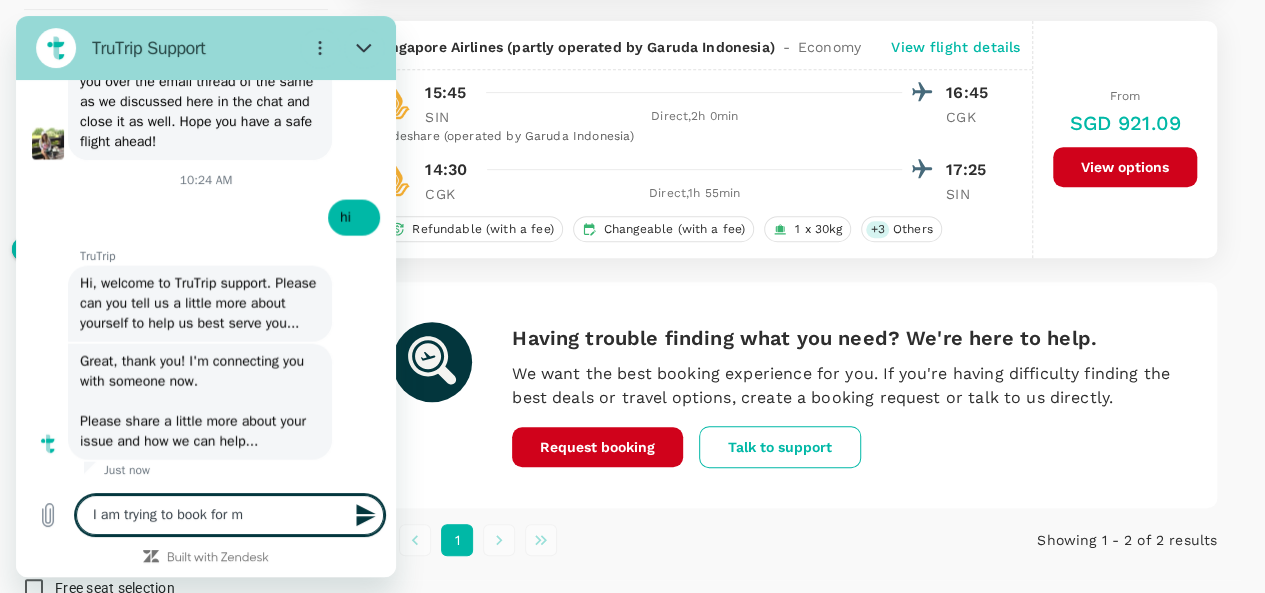 type on "I am trying to book for my" 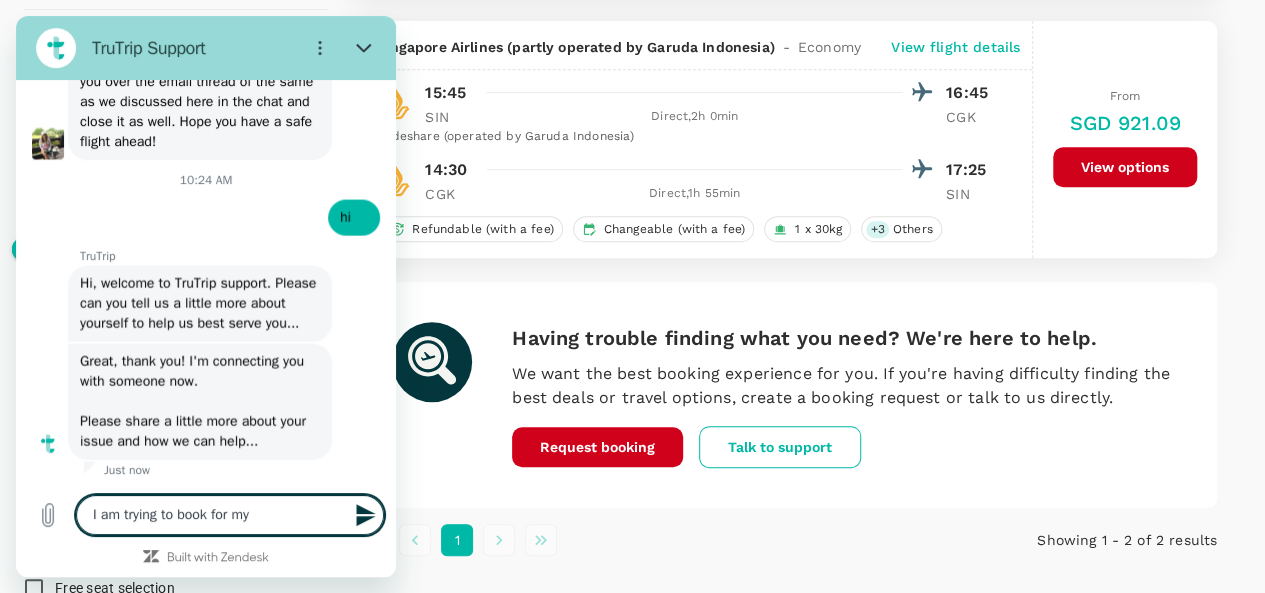 type on "I am trying to book for my" 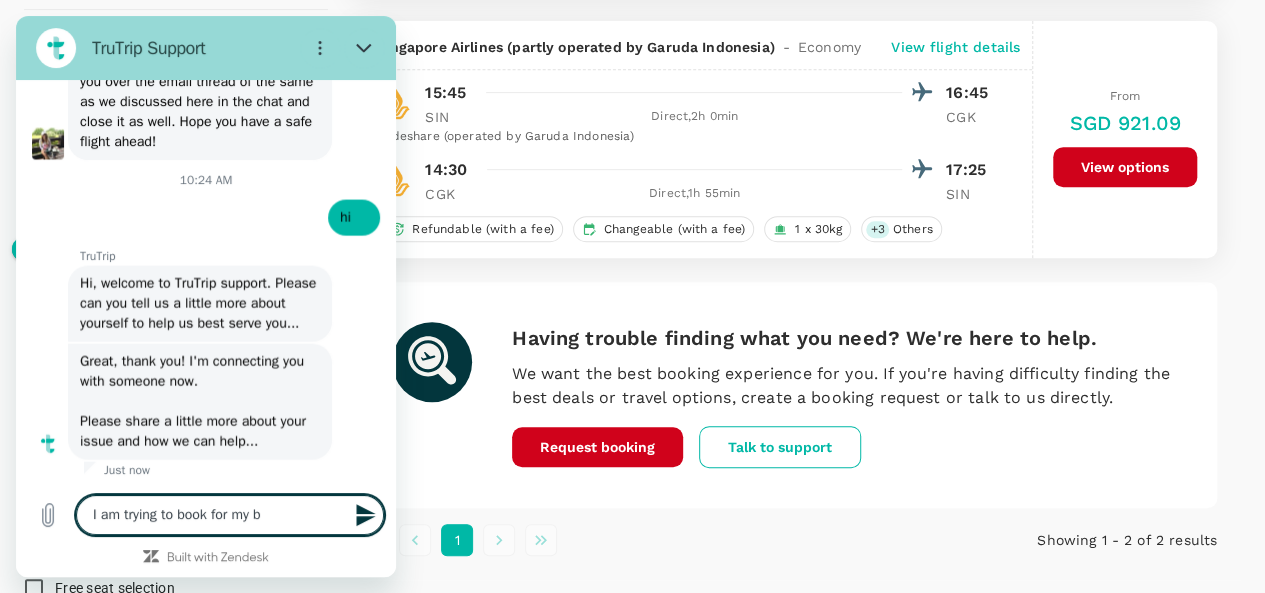 type on "I am trying to book for my bu" 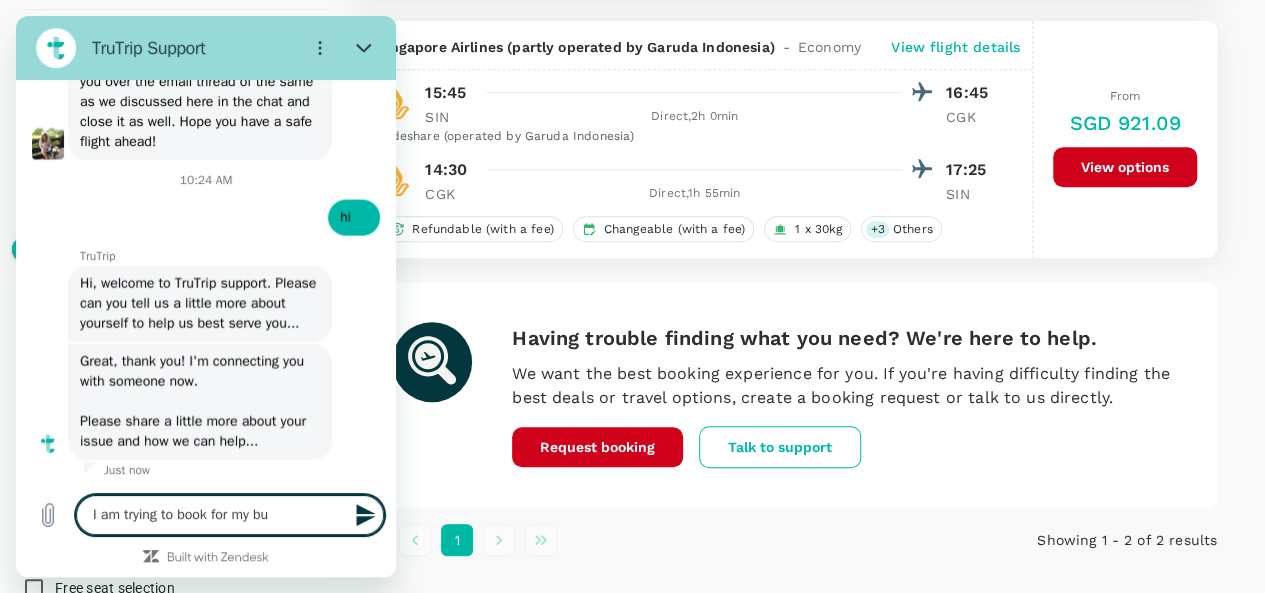 type on "I am trying to book for my bus" 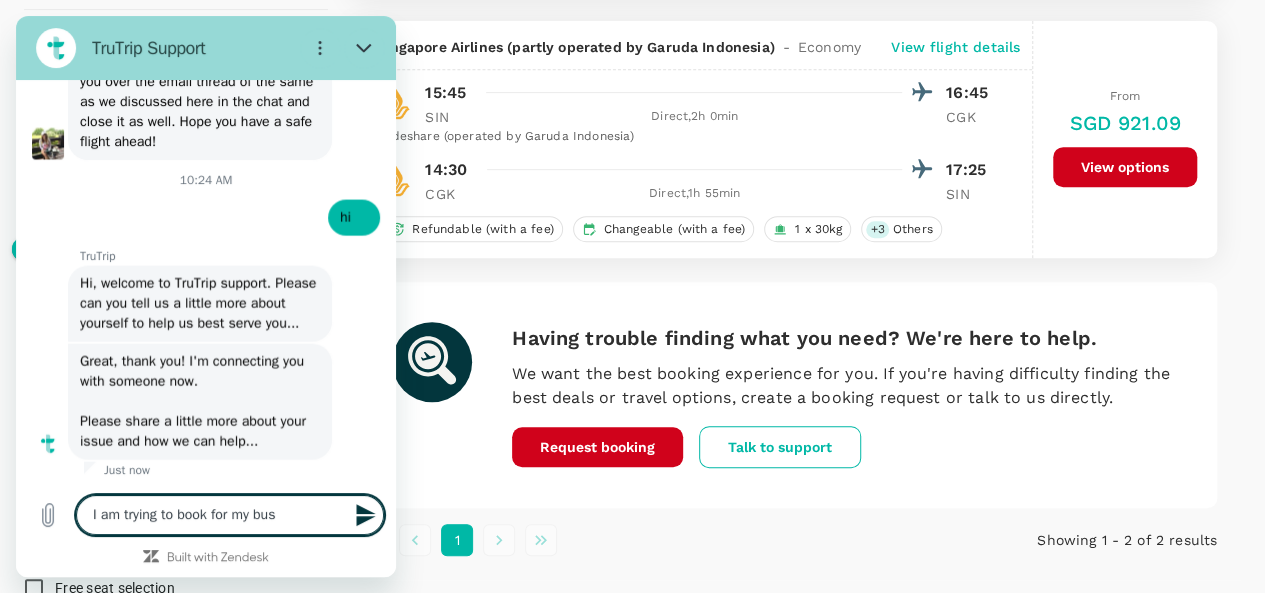 type on "I am trying to book for my busi" 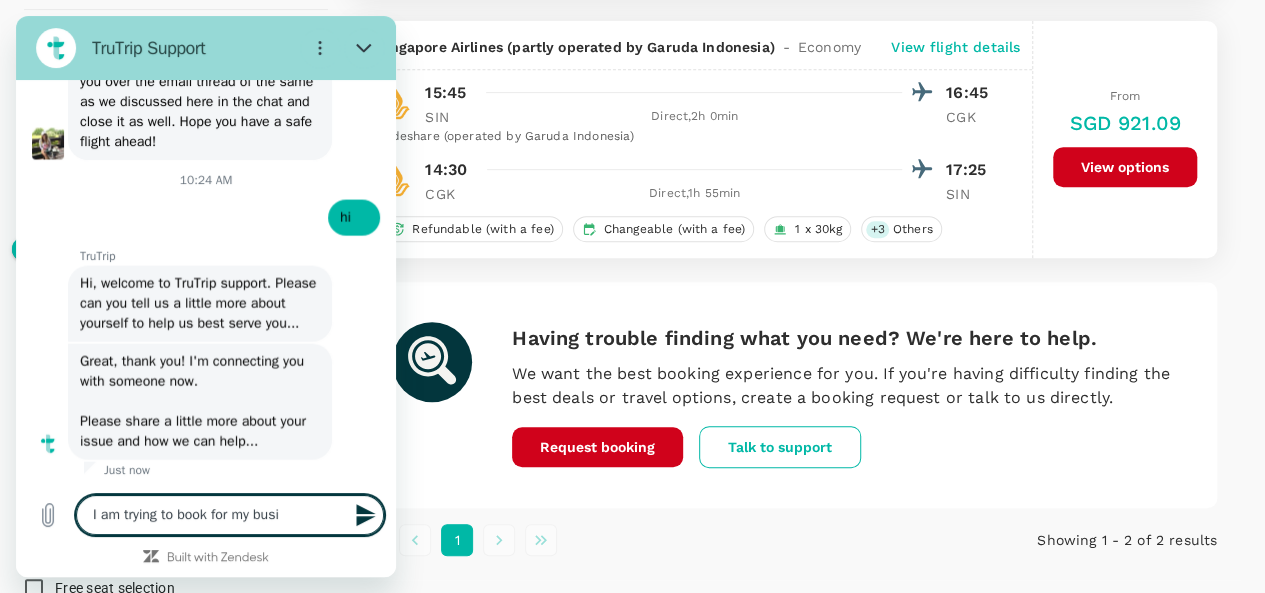 type on "I am trying to book for my busin" 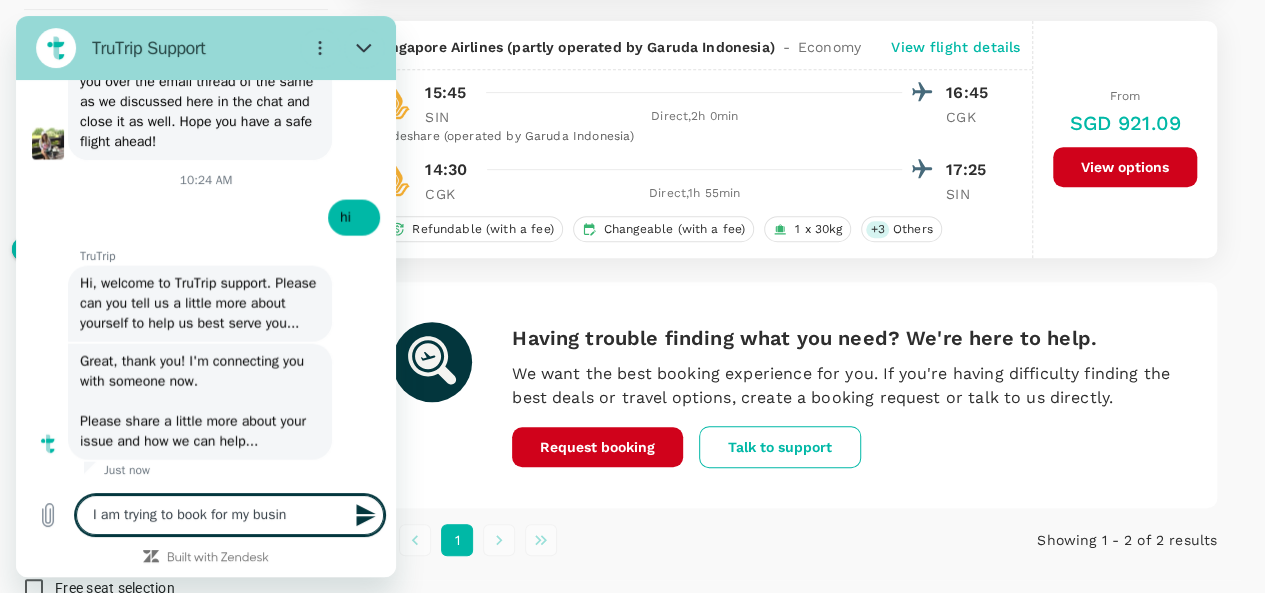 type on "x" 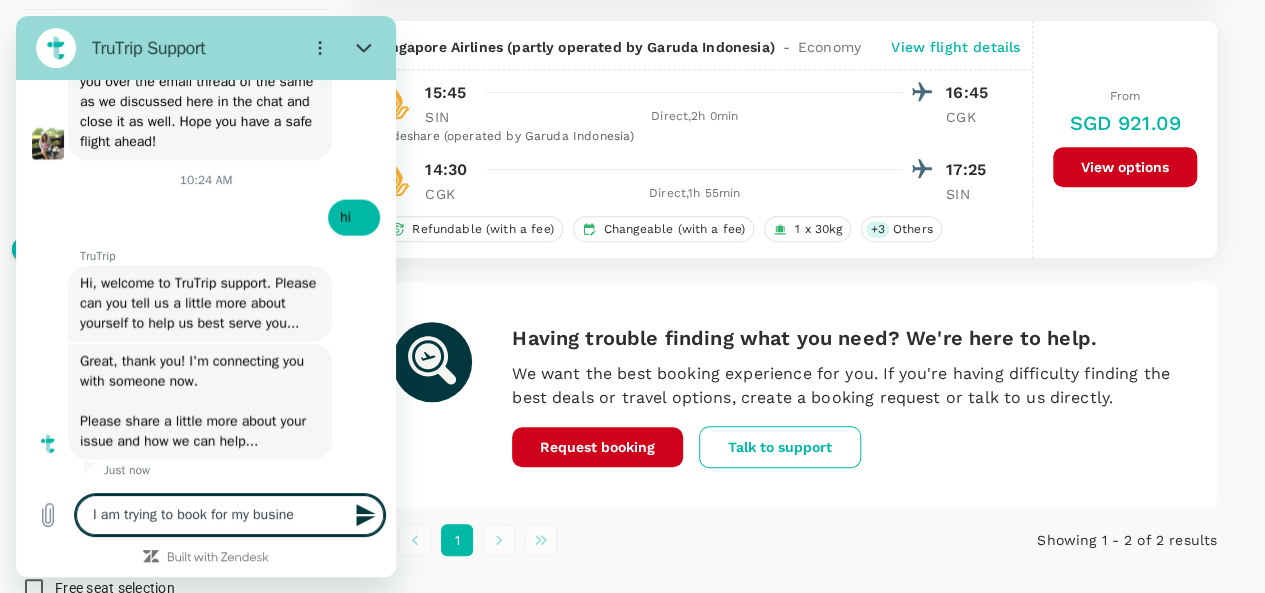 type on "I am trying to book for my busines" 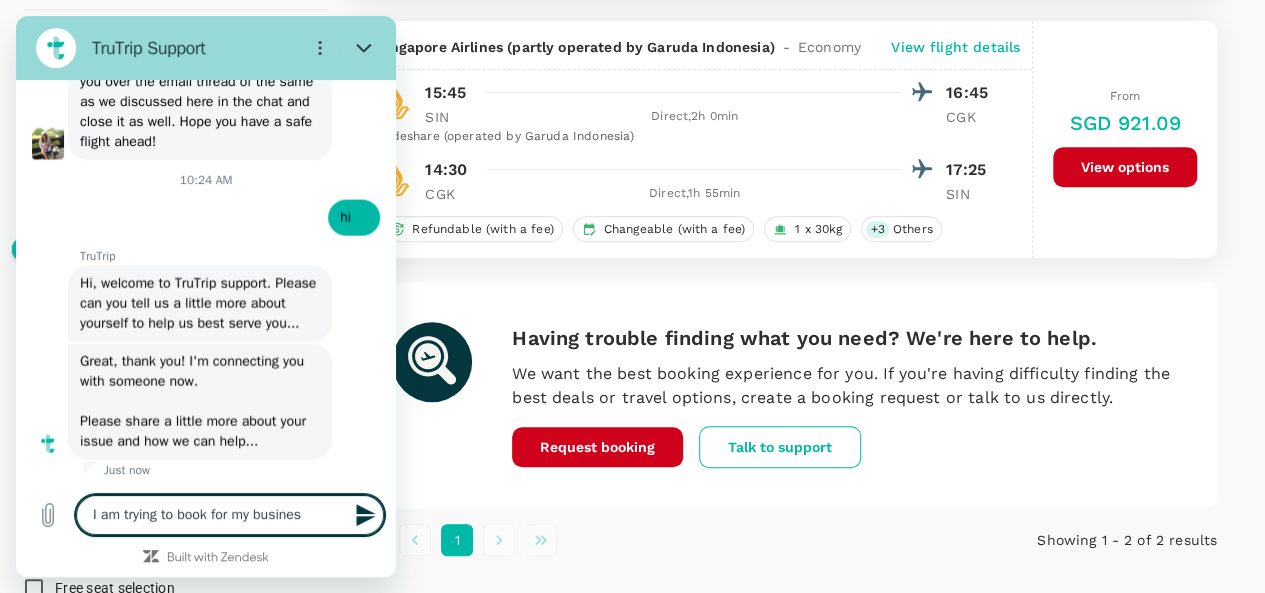 type on "I am trying to book for my business" 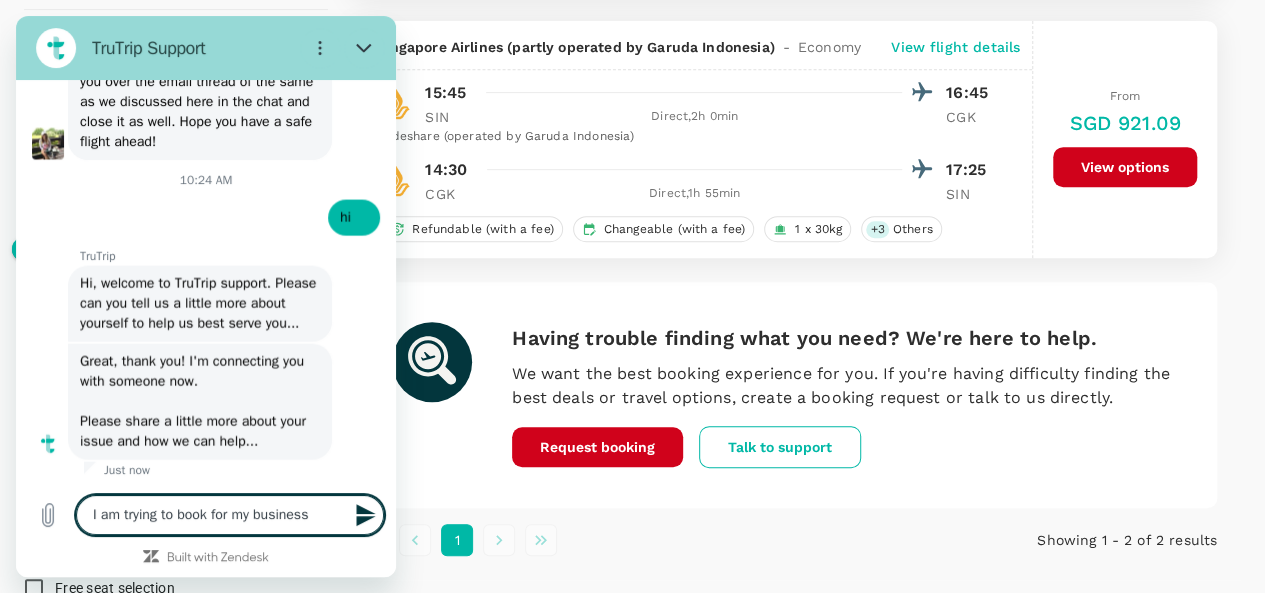 type on "I am trying to book for my business" 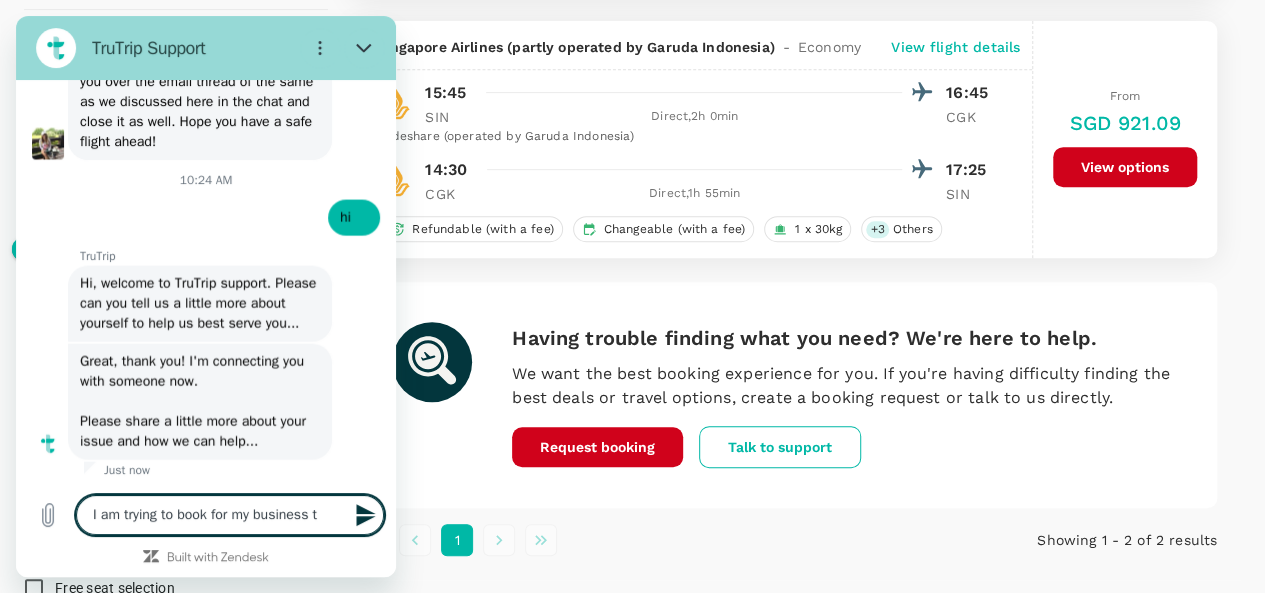 type on "I am trying to book for my business tr" 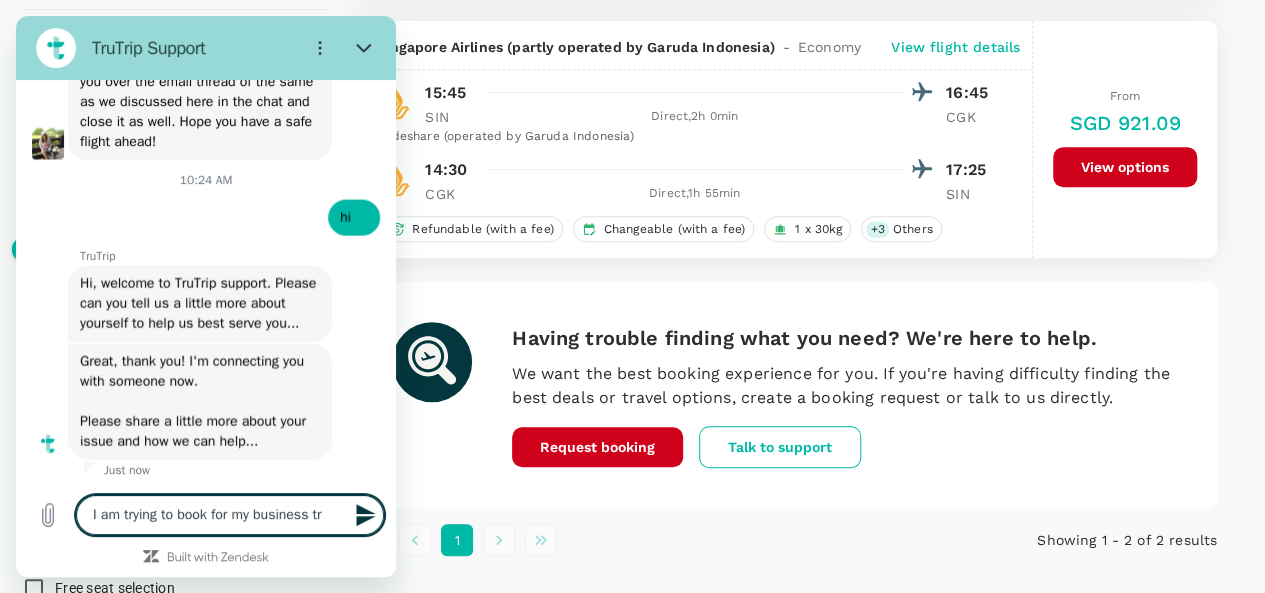 type on "I am trying to book for my business tri" 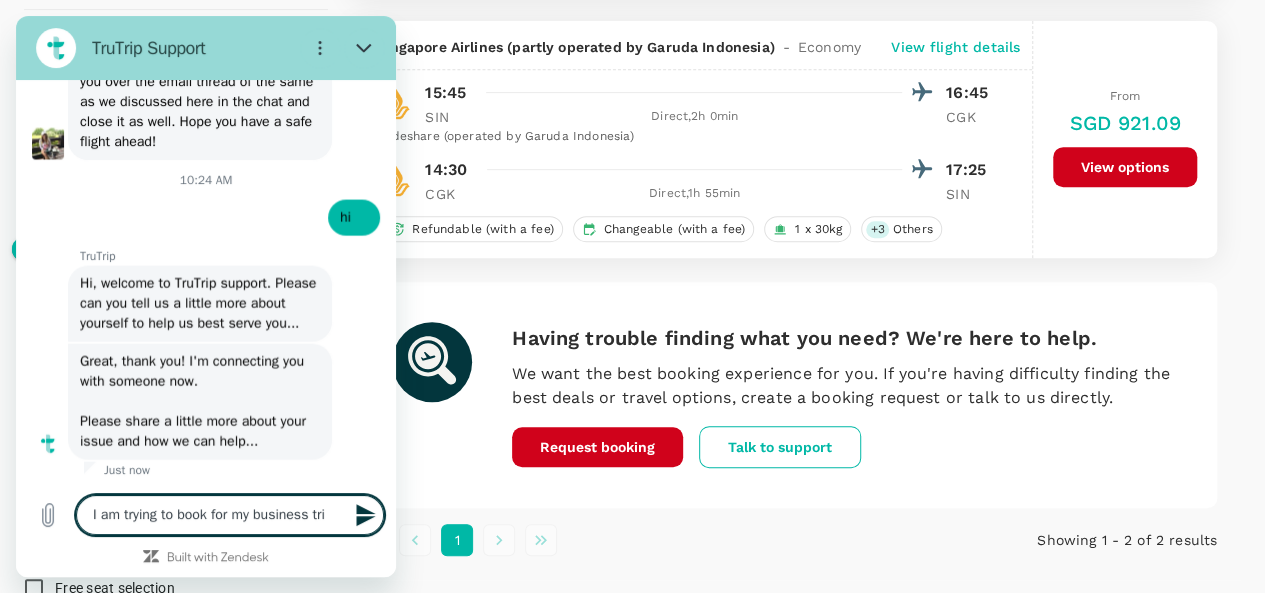 type on "I am trying to book for my business trip" 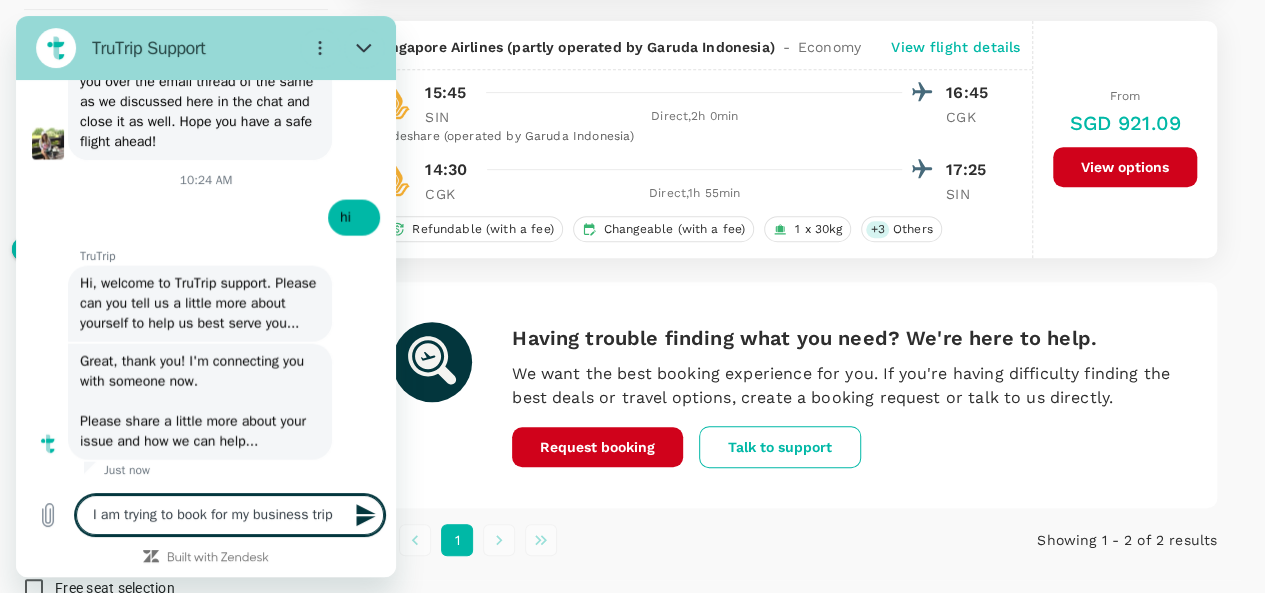 type on "I am trying to book for my business trip" 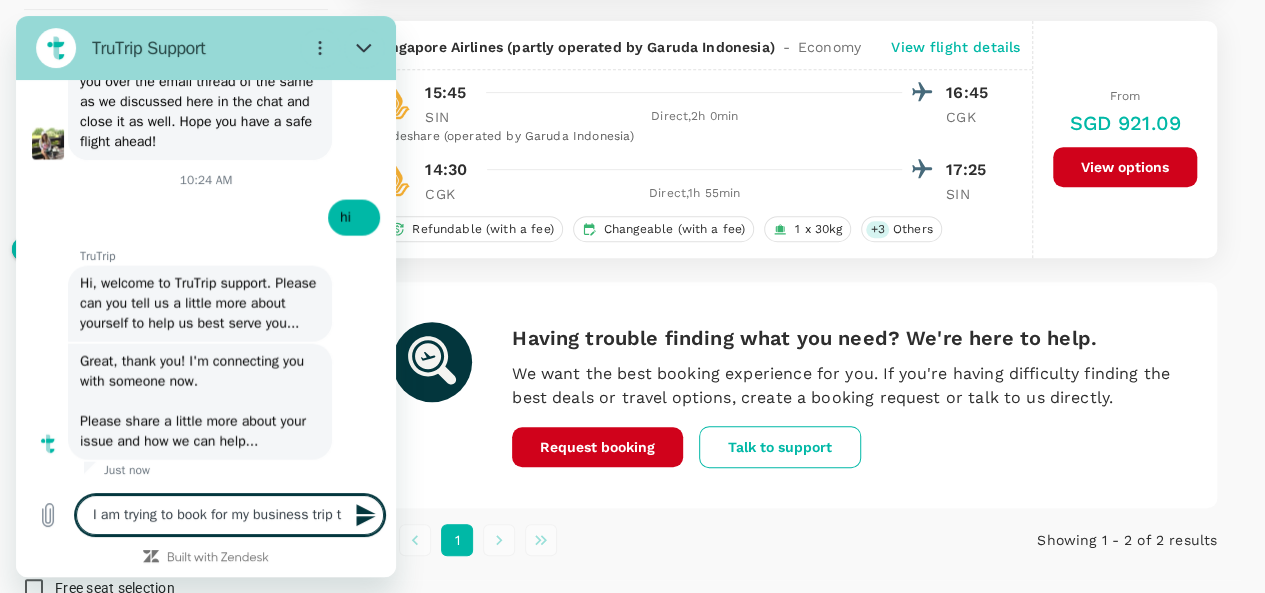 type on "I am trying to book for my business trip to" 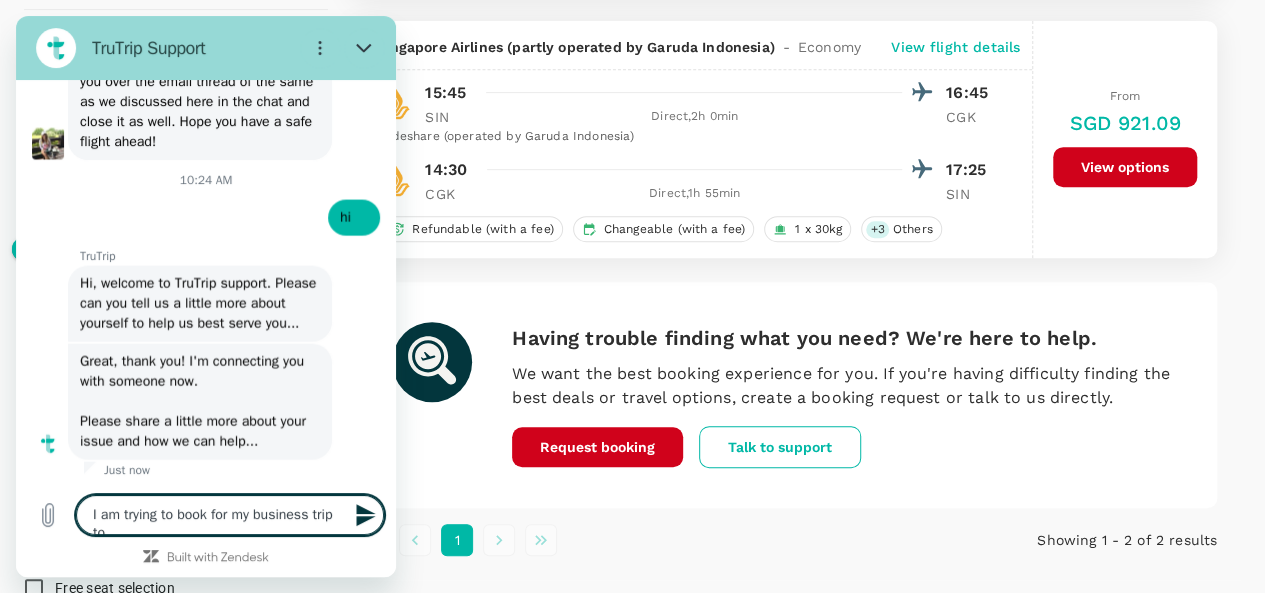 type on "I am trying to book for my business trip to" 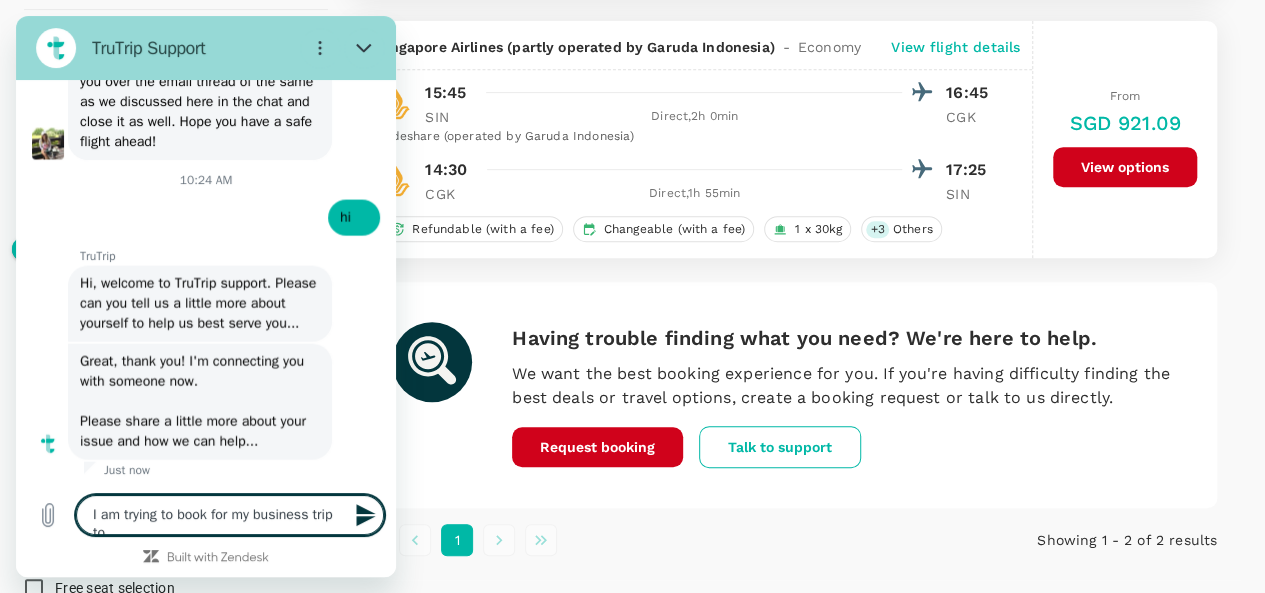 type on "x" 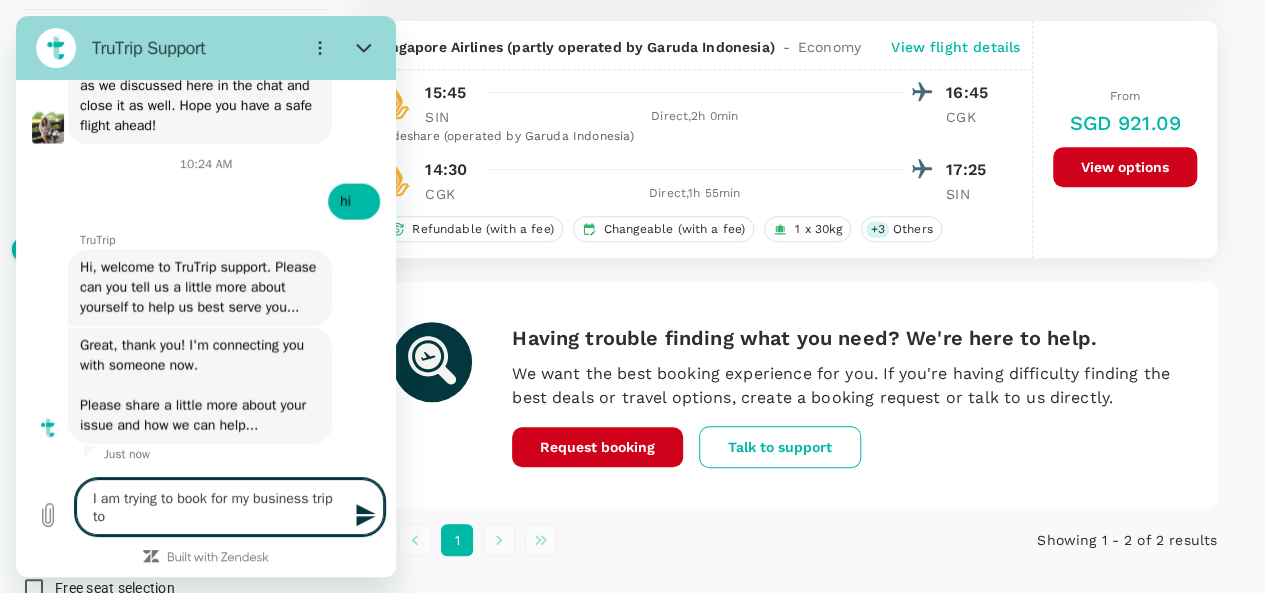 type on "I am trying to book for my business trip to J" 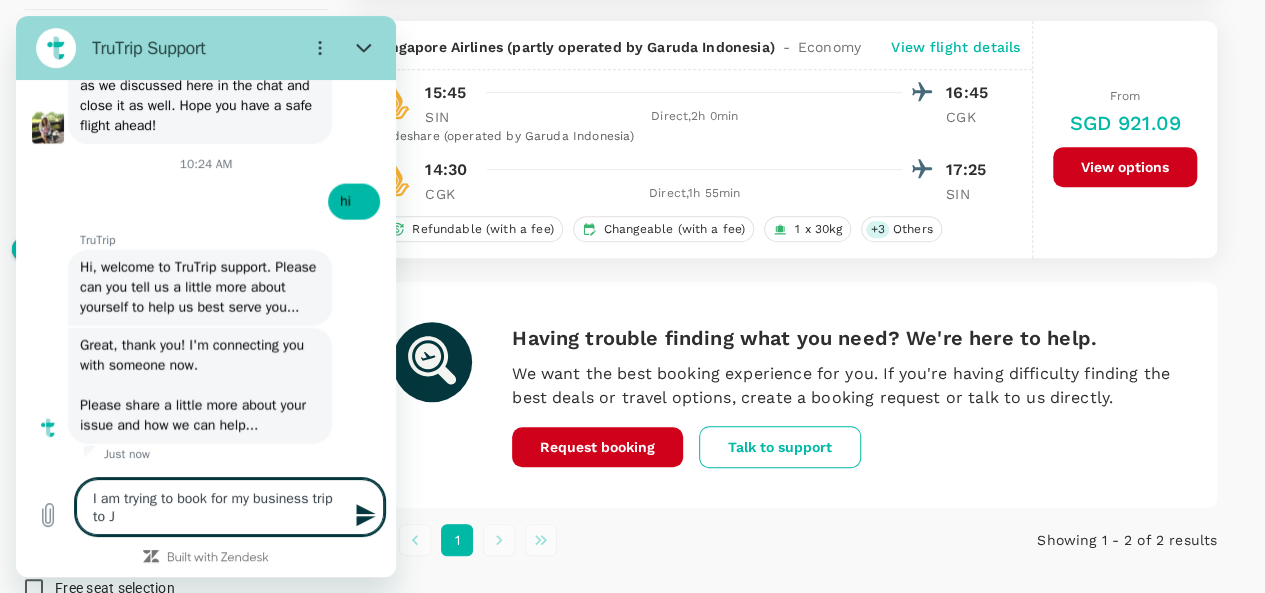 type on "I am trying to book for my business trip to Ja" 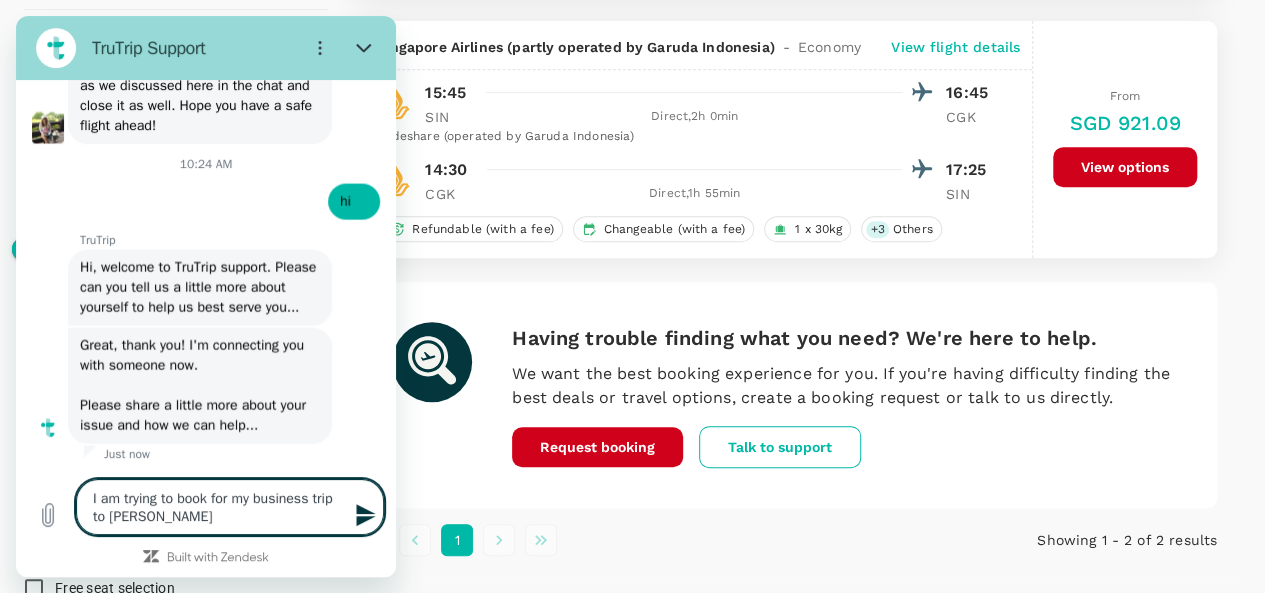 type on "I am trying to book for my business trip to Jak" 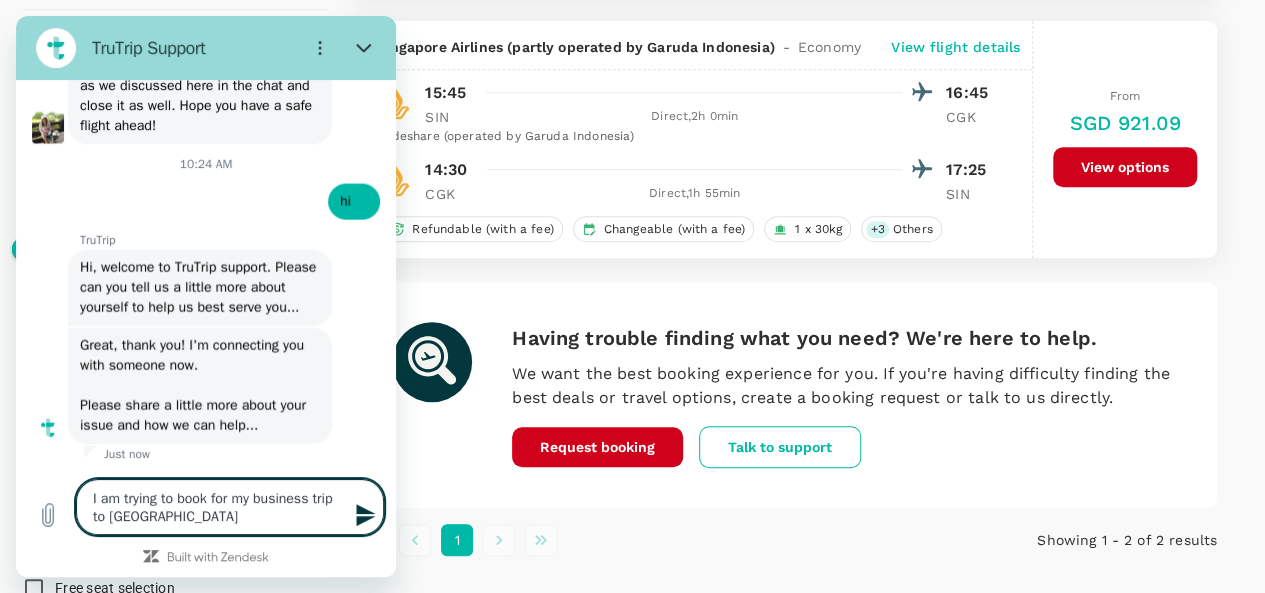 type on "I am trying to book for my business trip to Jakar" 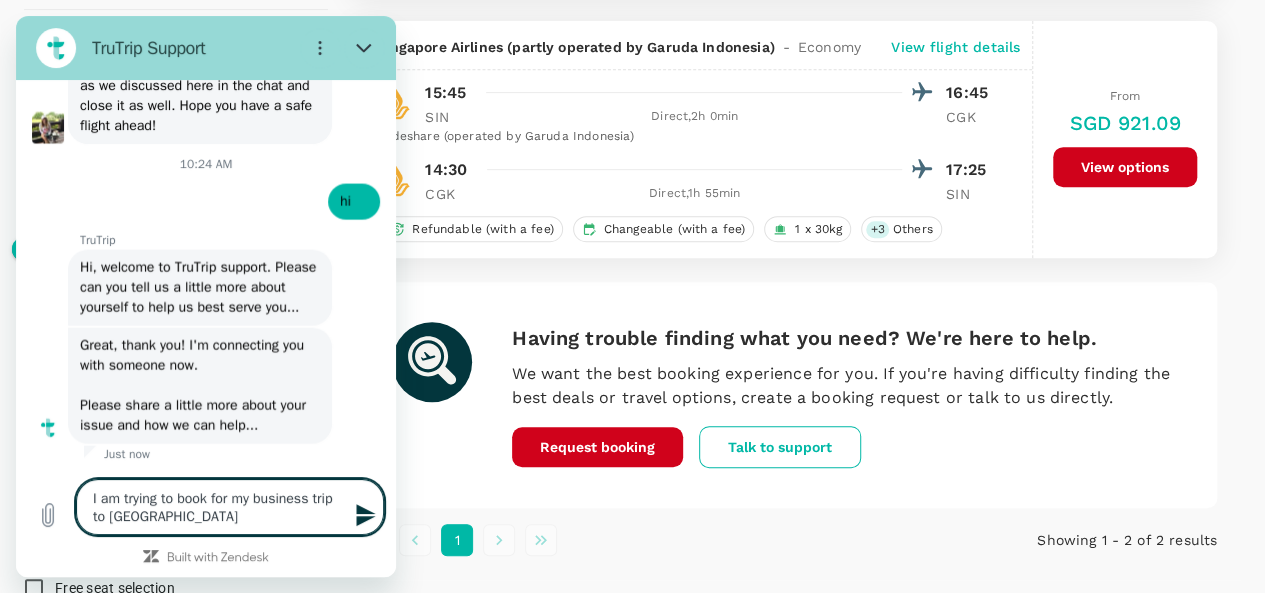 type on "I am trying to book for my business trip to Jakarta." 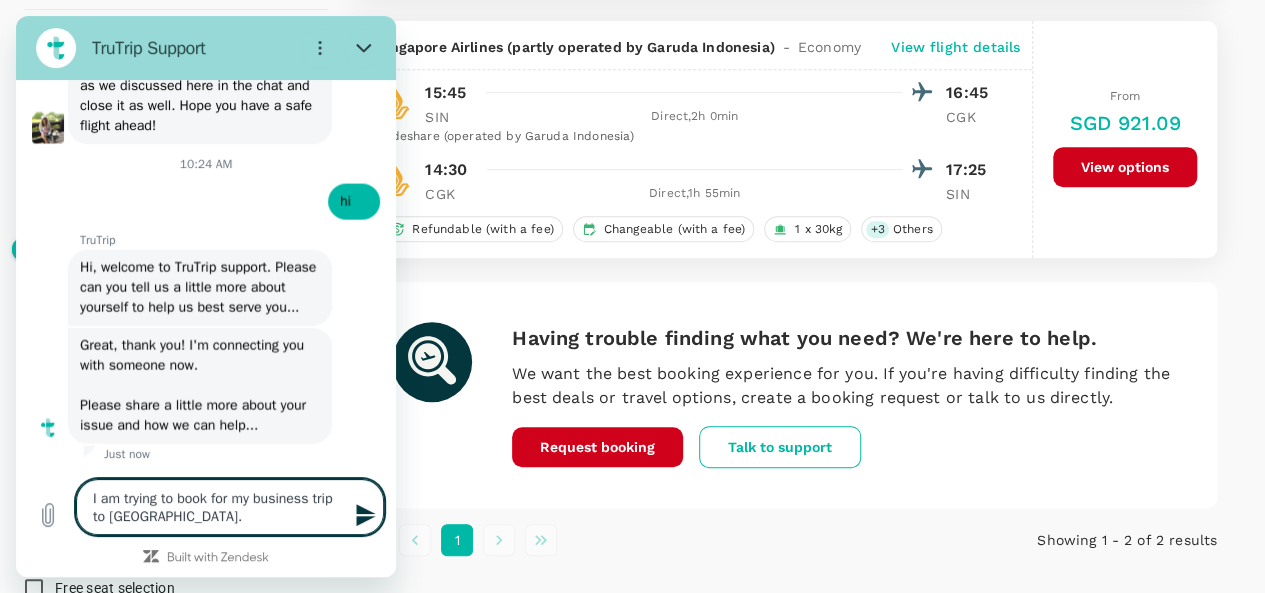 type on "I am trying to book for my business trip to Jakarta." 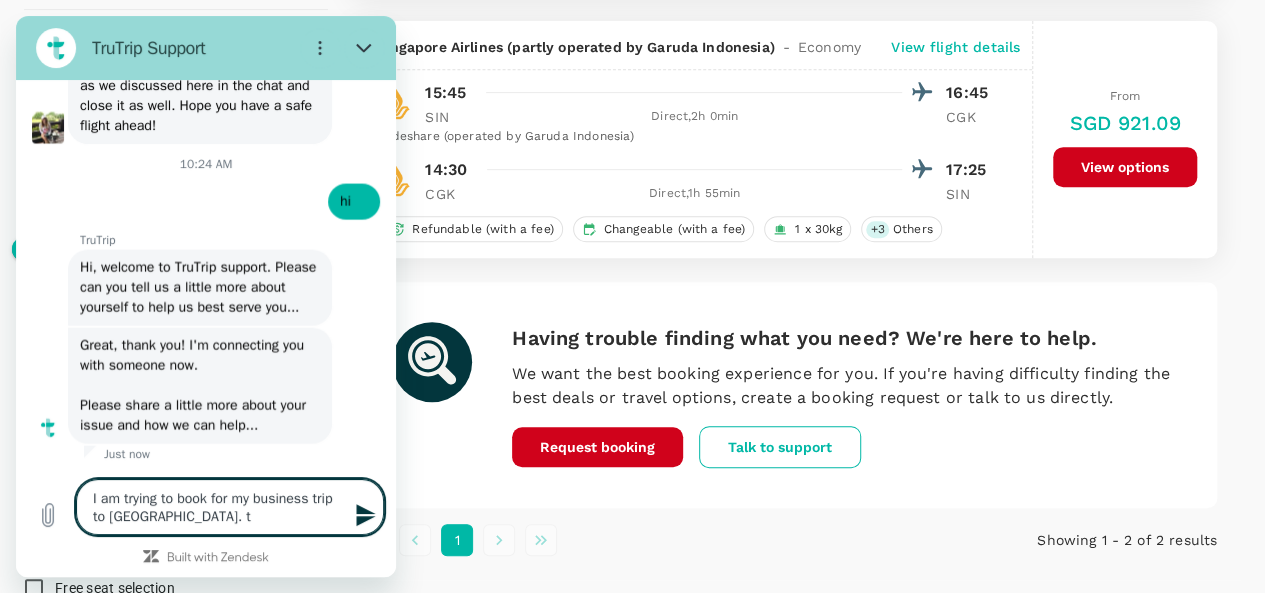 type on "I am trying to book for my business trip to Jakarta. th" 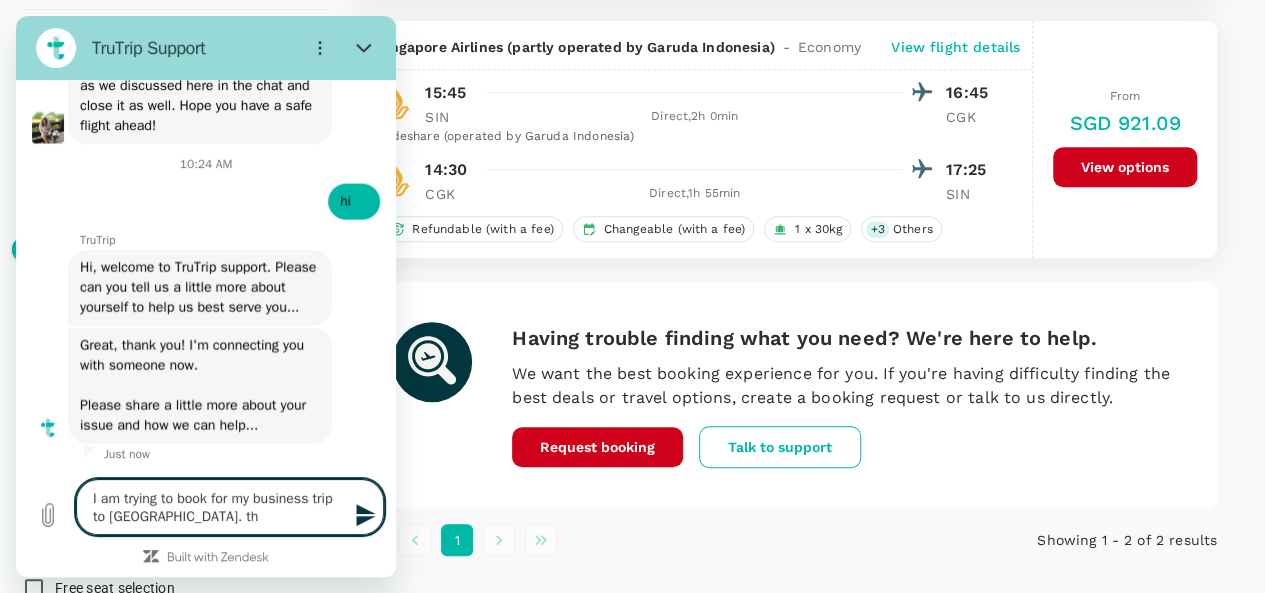 type on "I am trying to book for my business trip to Jakarta. the" 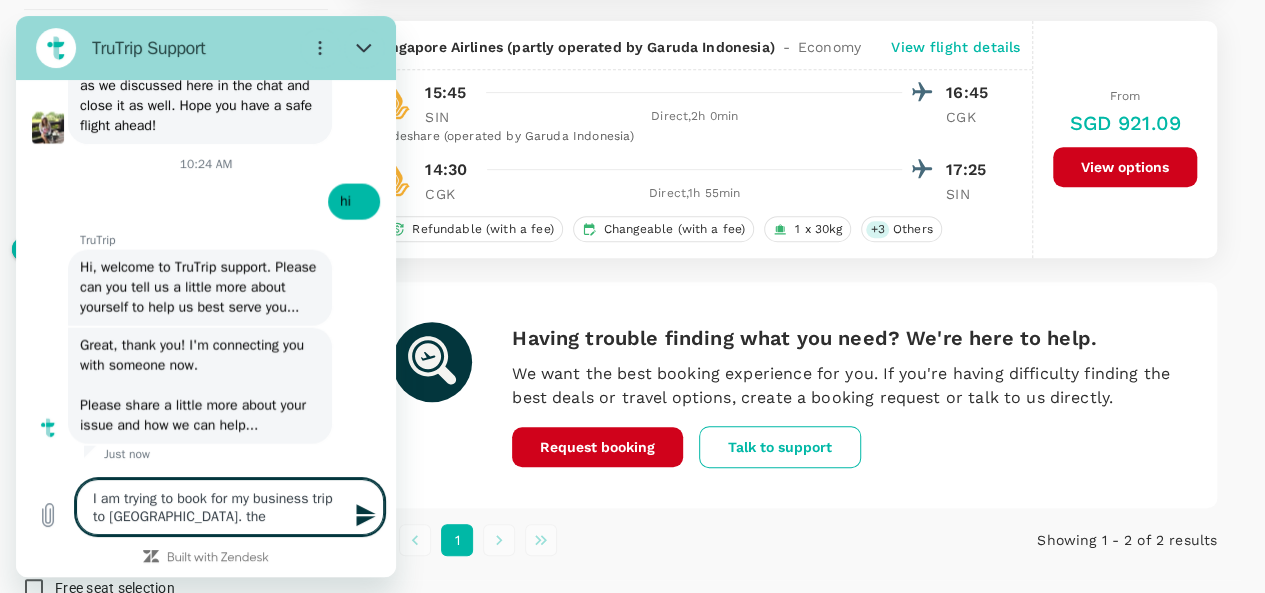 type on "I am trying to book for my business trip to Jakarta. the" 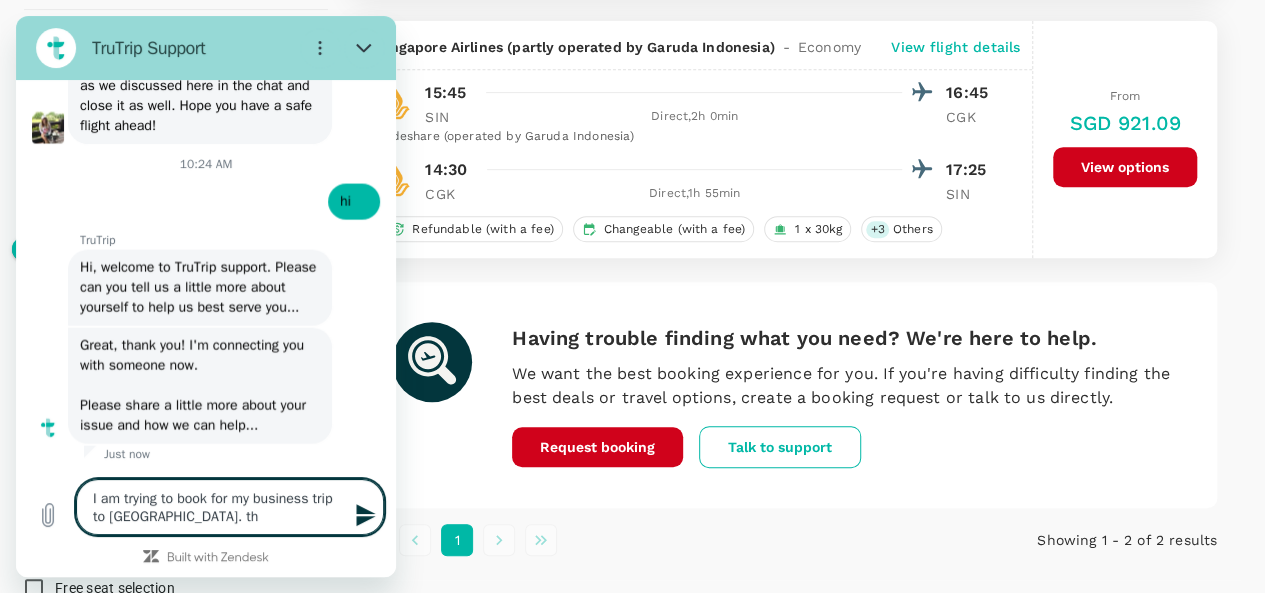 type on "I am trying to book for my business trip to Jakarta. t" 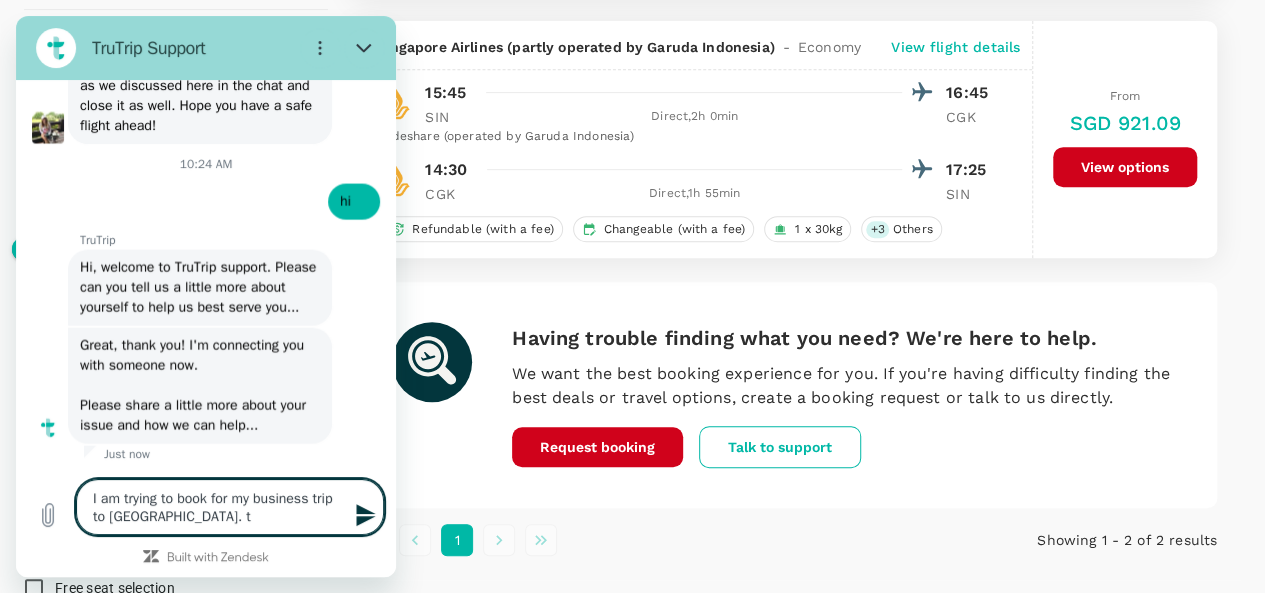 type on "I am trying to book for my business trip to Jakarta." 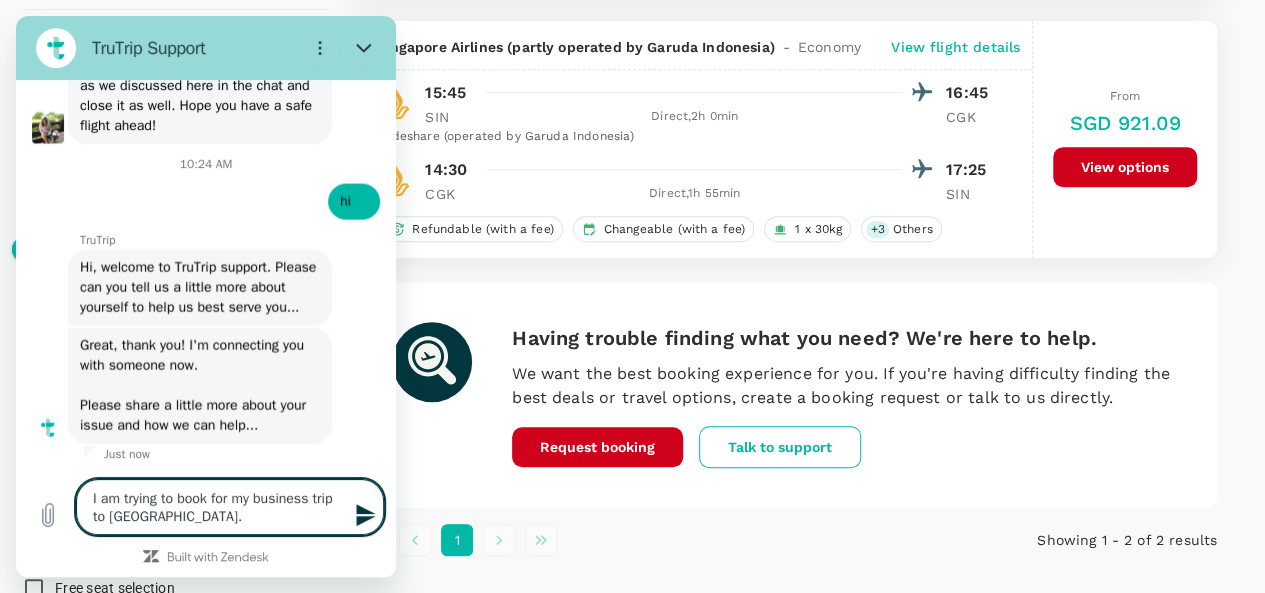 type on "I am trying to book for my business trip to Jakarta. T" 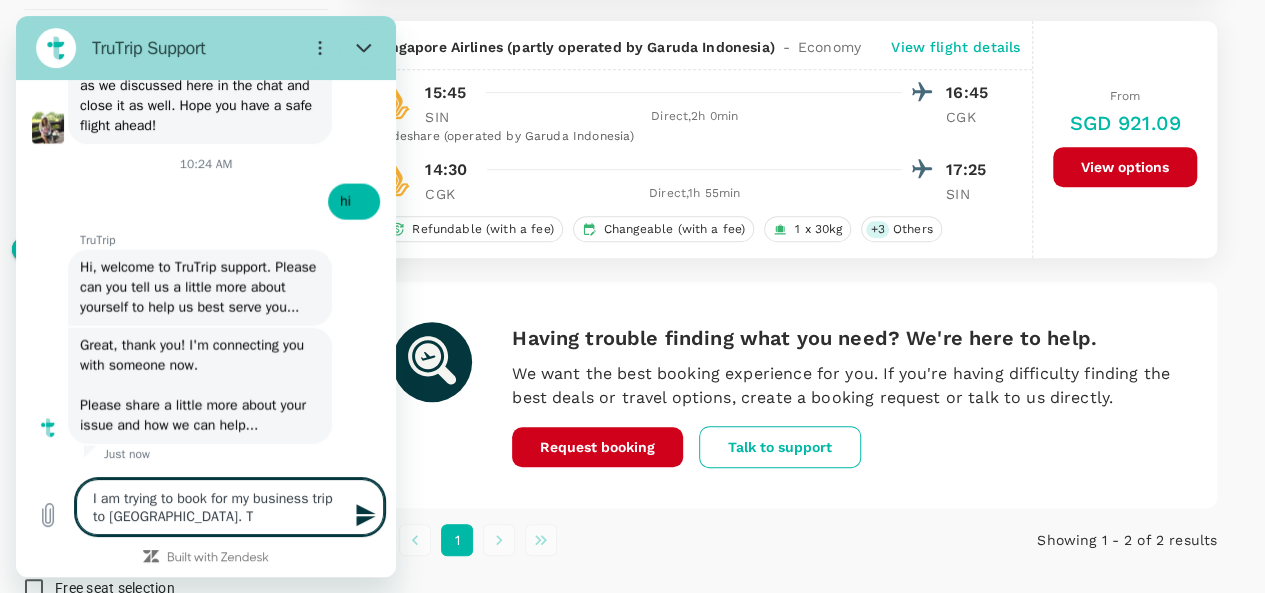 type on "I am trying to book for my business trip to Jakarta. Tr" 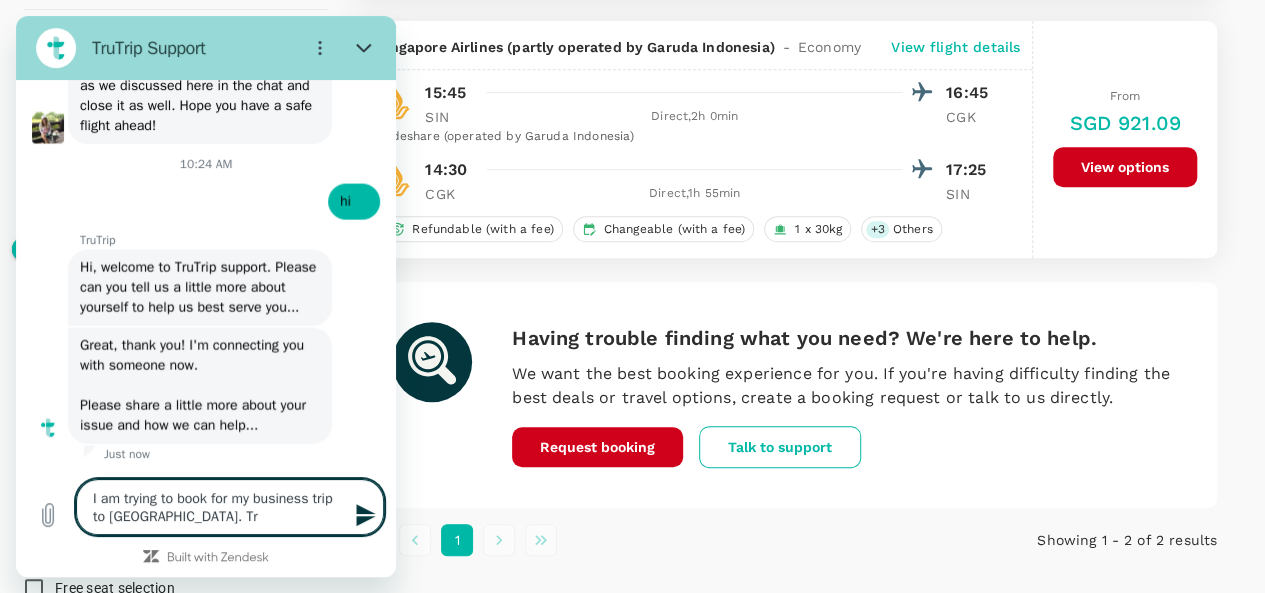 type on "I am trying to book for my business trip to Jakarta. Tru" 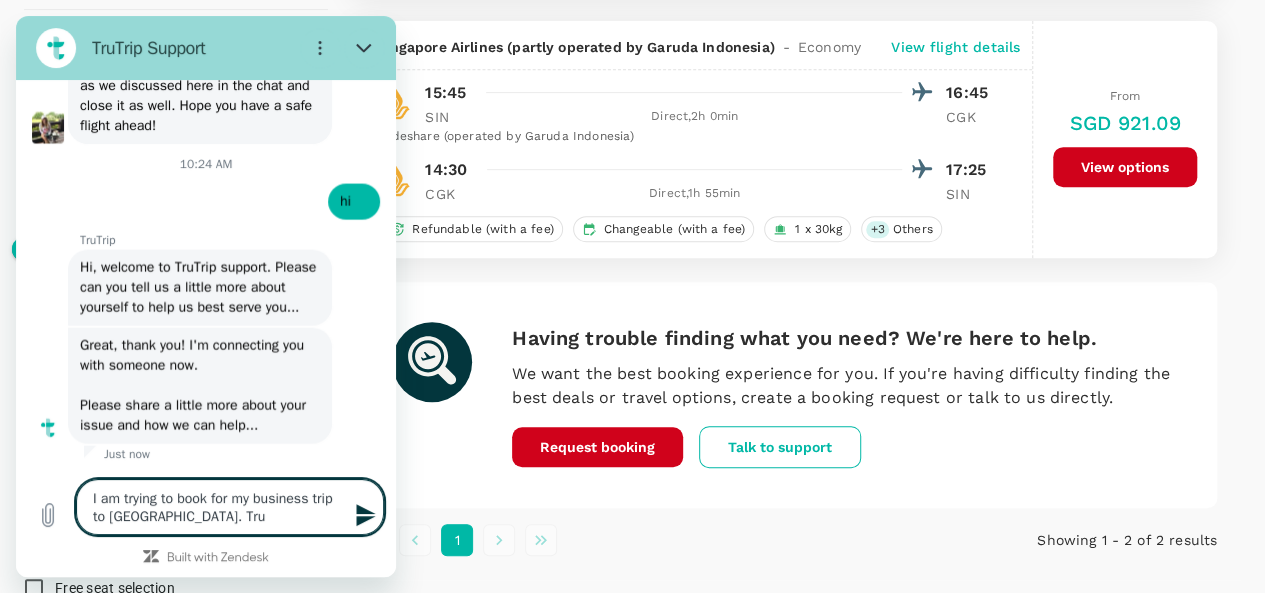 type on "I am trying to book for my business trip to Jakarta. Trut" 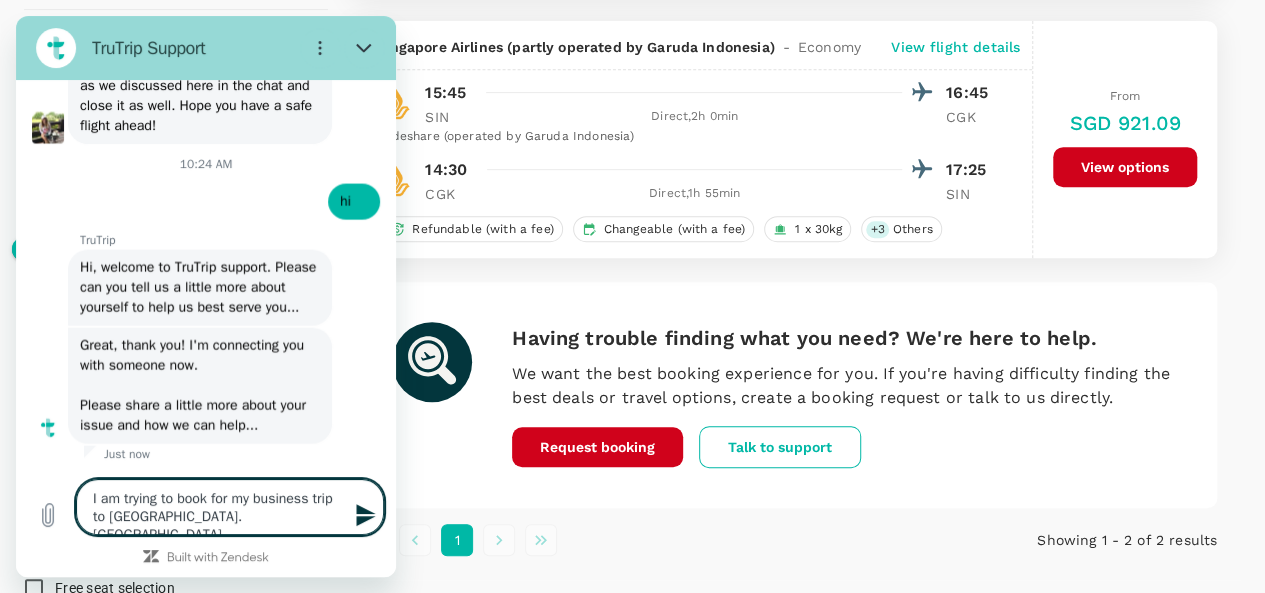 type on "I am trying to book for my business trip to Jakarta. Trutr" 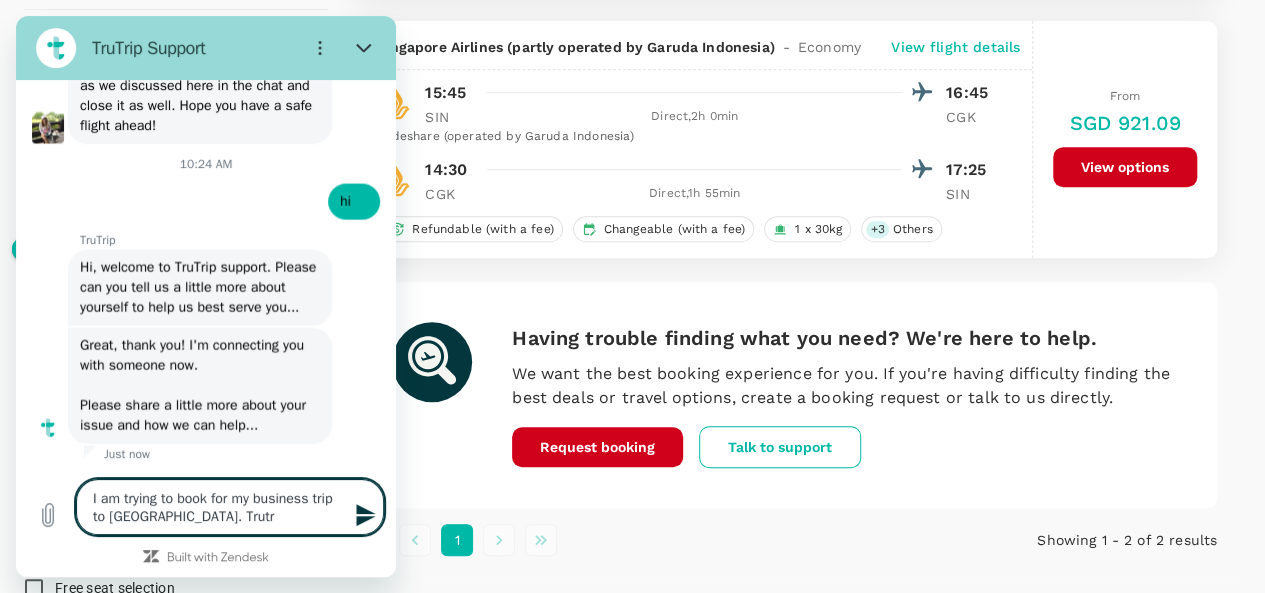 type on "I am trying to book for my business trip to Jakarta. Trutri" 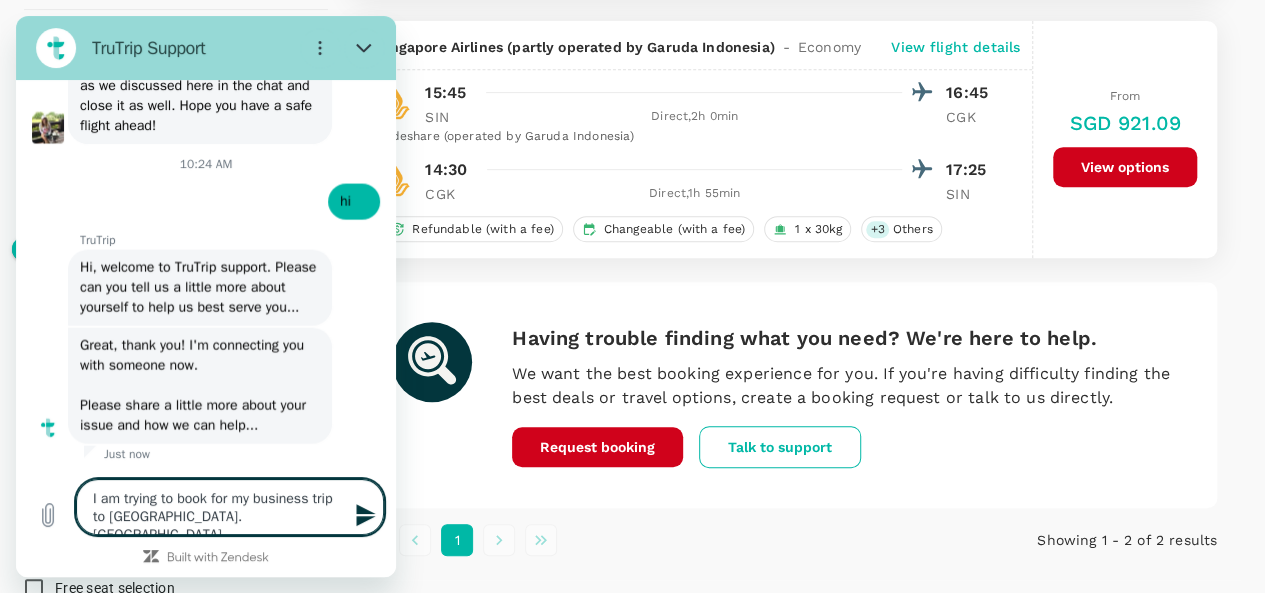 type on "x" 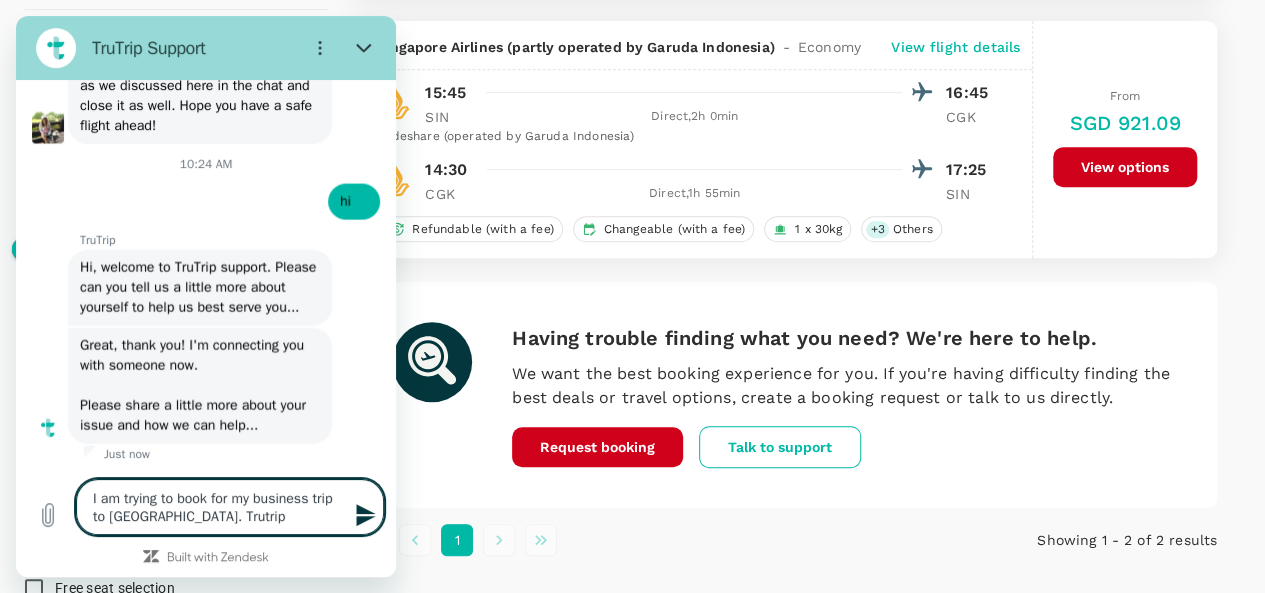 type on "I am trying to book for my business trip to Jakarta. Trutrip" 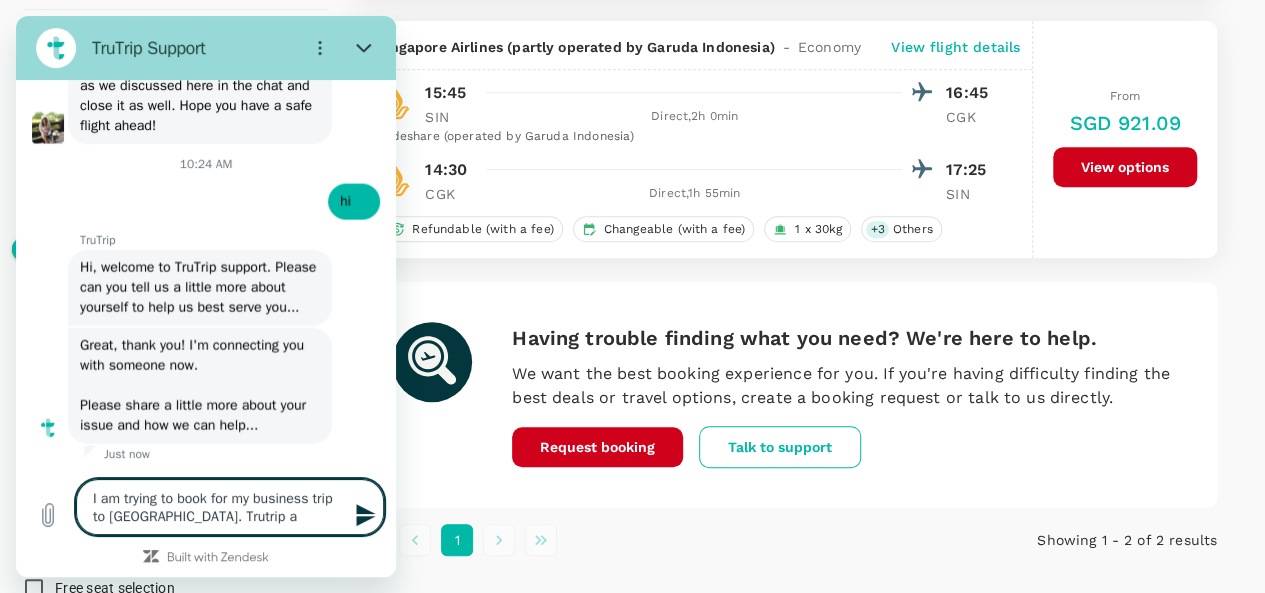 type on "I am trying to book for my business trip to Jakarta. Trutrip ap" 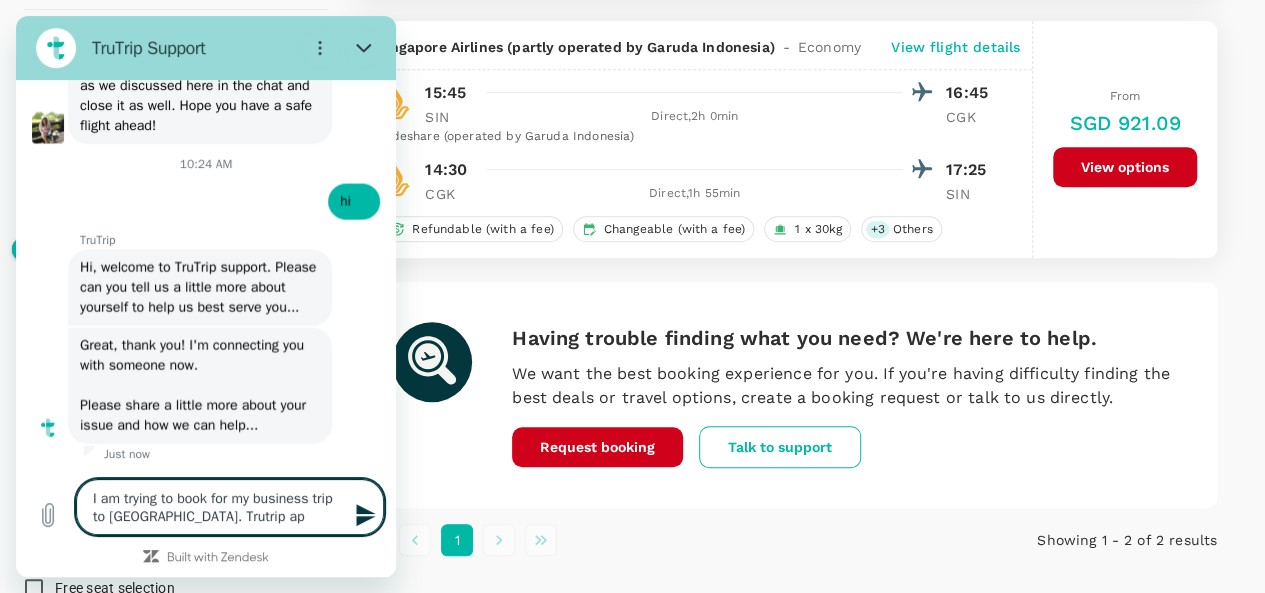 type on "I am trying to book for my business trip to Jakarta. Trutrip app" 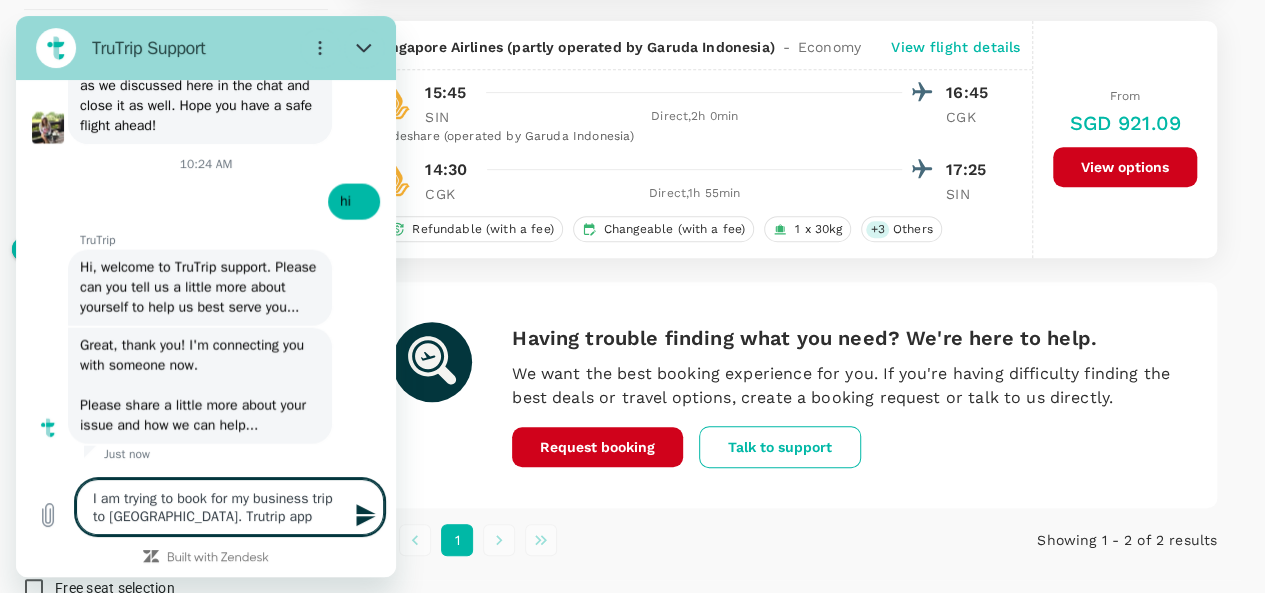 type on "I am trying to book for my business trip to Jakarta. Trutrip app" 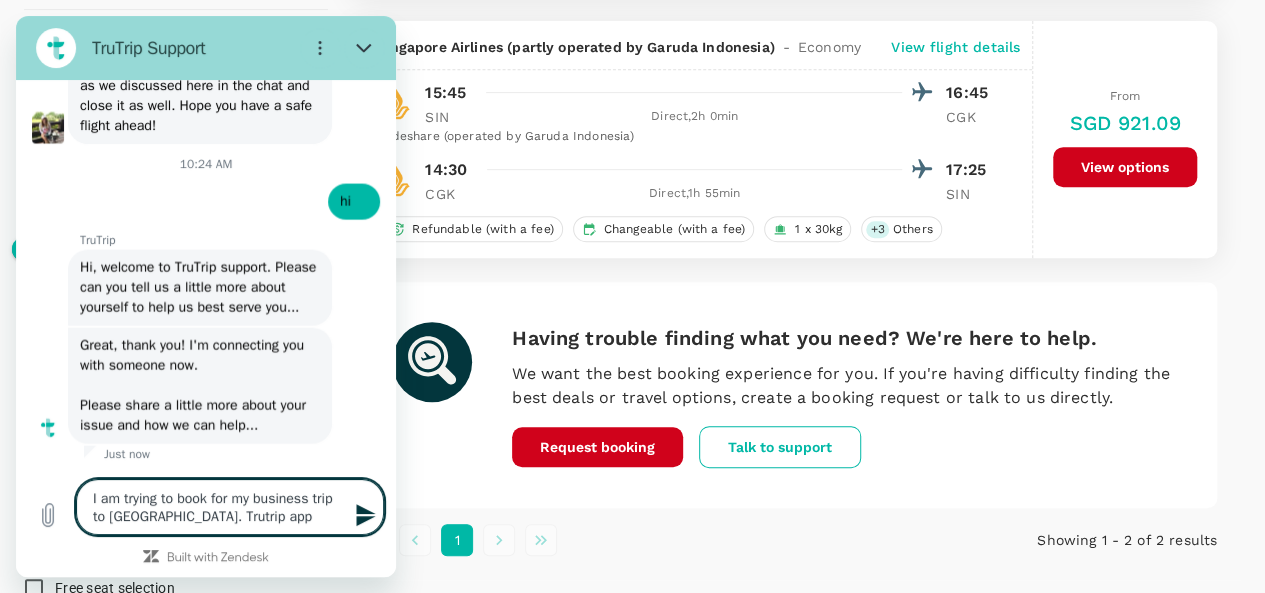 type on "I am trying to book for my business trip to Jakarta. Trutrip app i" 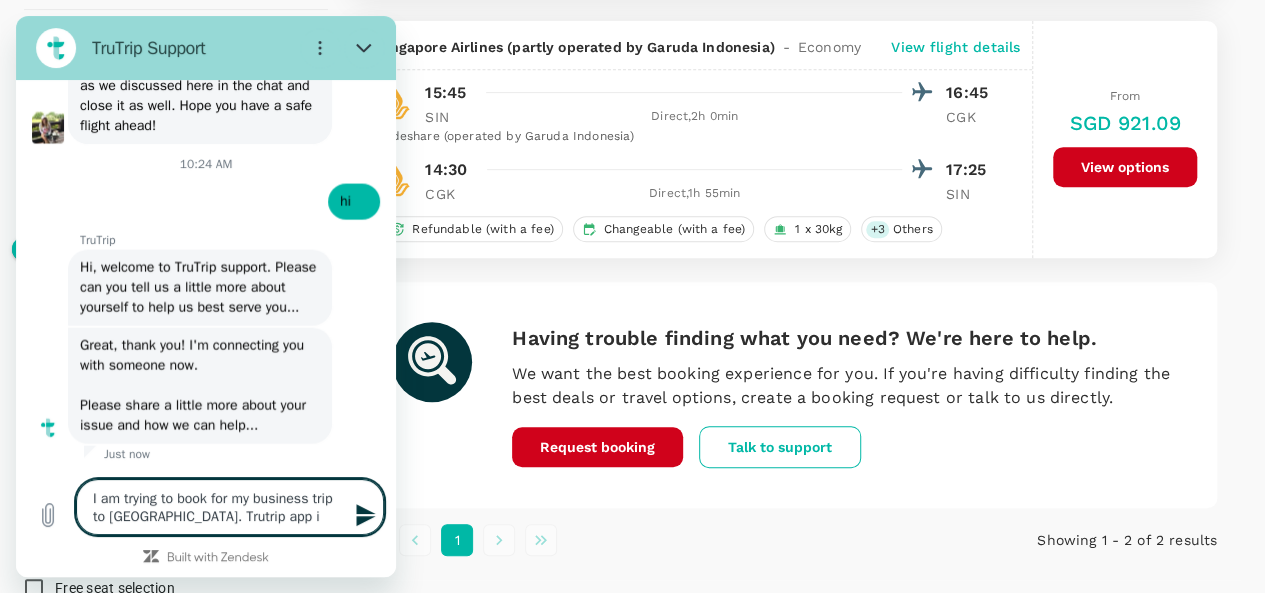 type on "I am trying to book for my business trip to Jakarta. Trutrip app is" 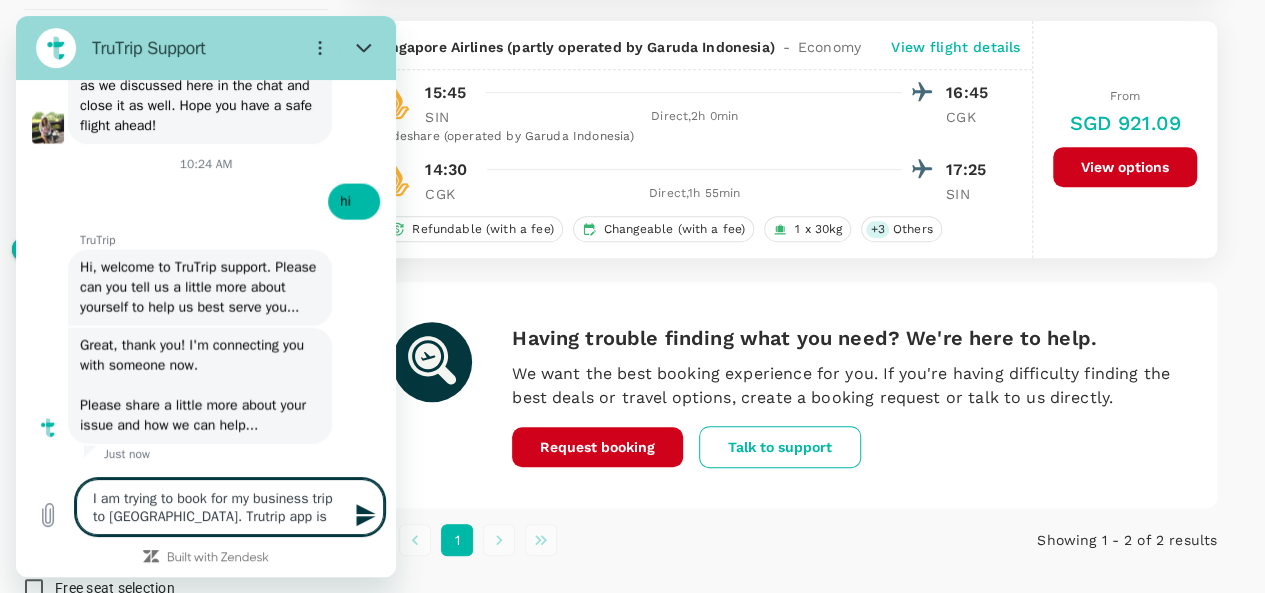 type on "I am trying to book for my business trip to Jakarta. Trutrip app is" 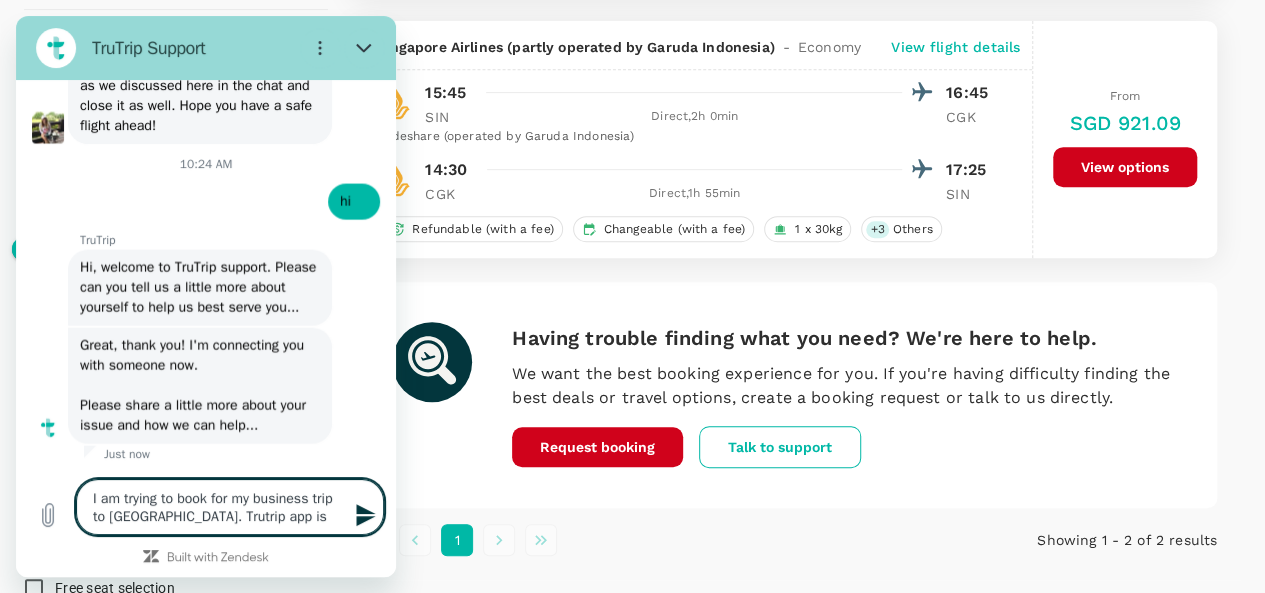 type on "I am trying to book for my business trip to Jakarta. Trutrip app is w" 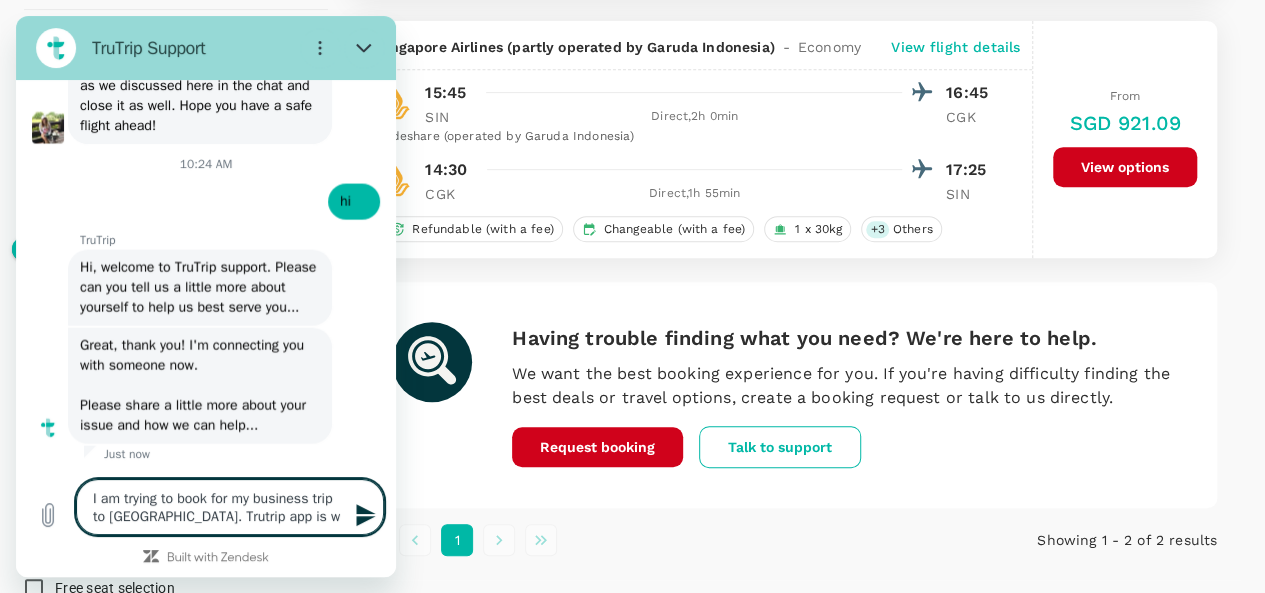 type on "I am trying to book for my business trip to Jakarta. Trutrip app is wa" 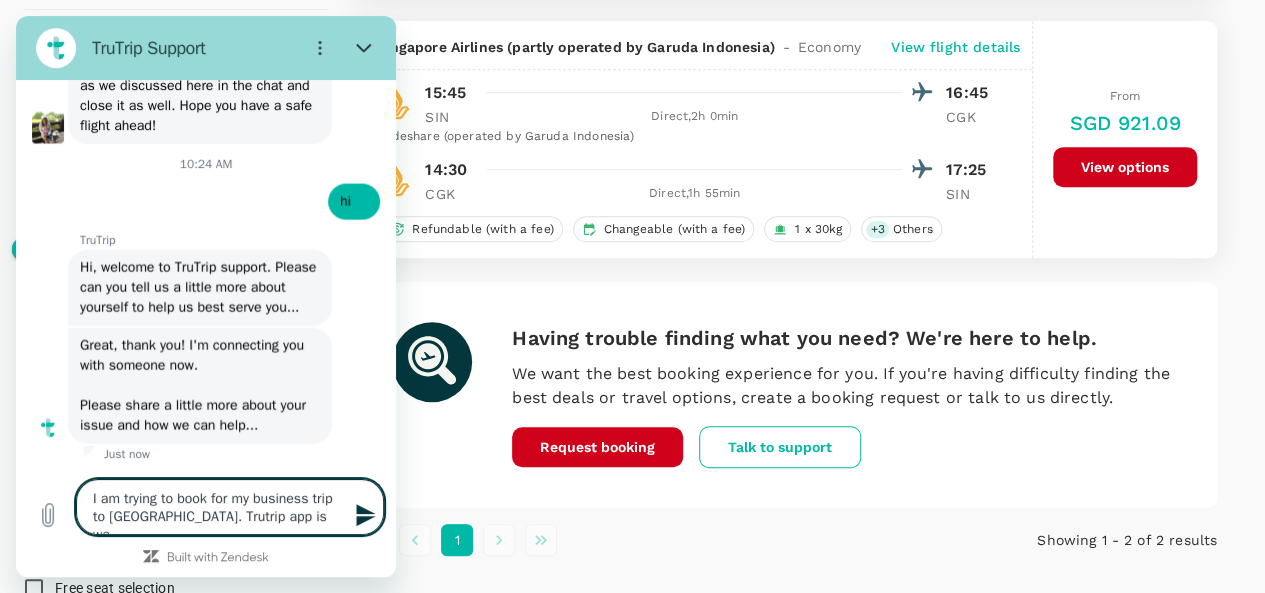 type on "I am trying to book for my business trip to Jakarta. Trutrip app is way" 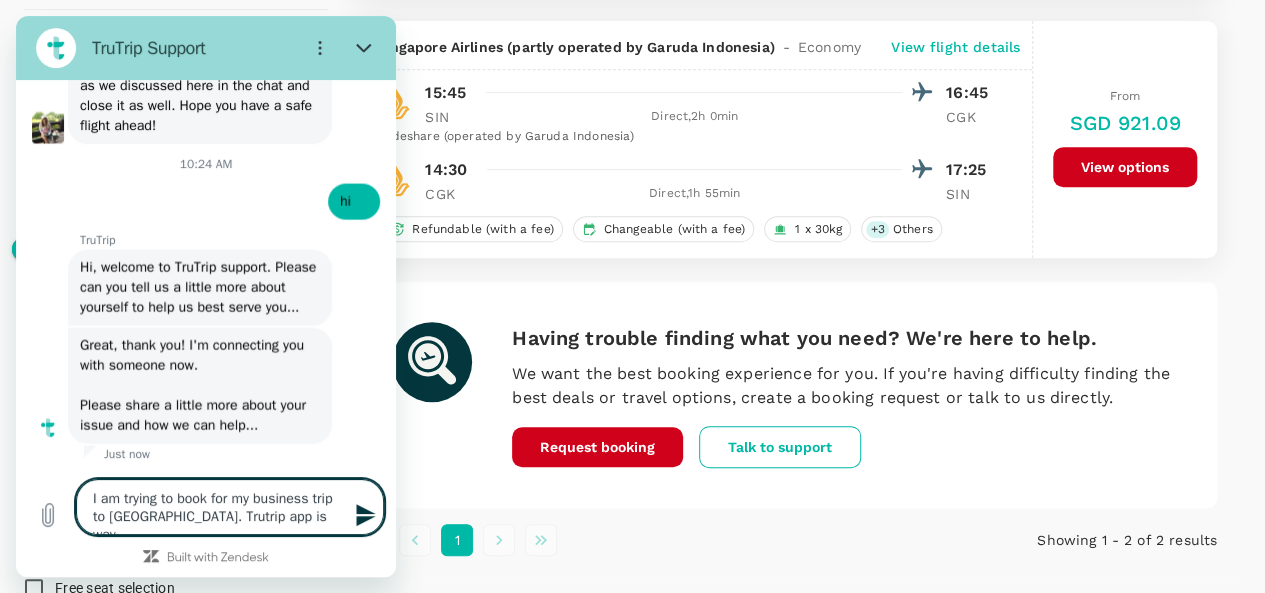 type on "I am trying to book for my business trip to Jakarta. Trutrip app is way" 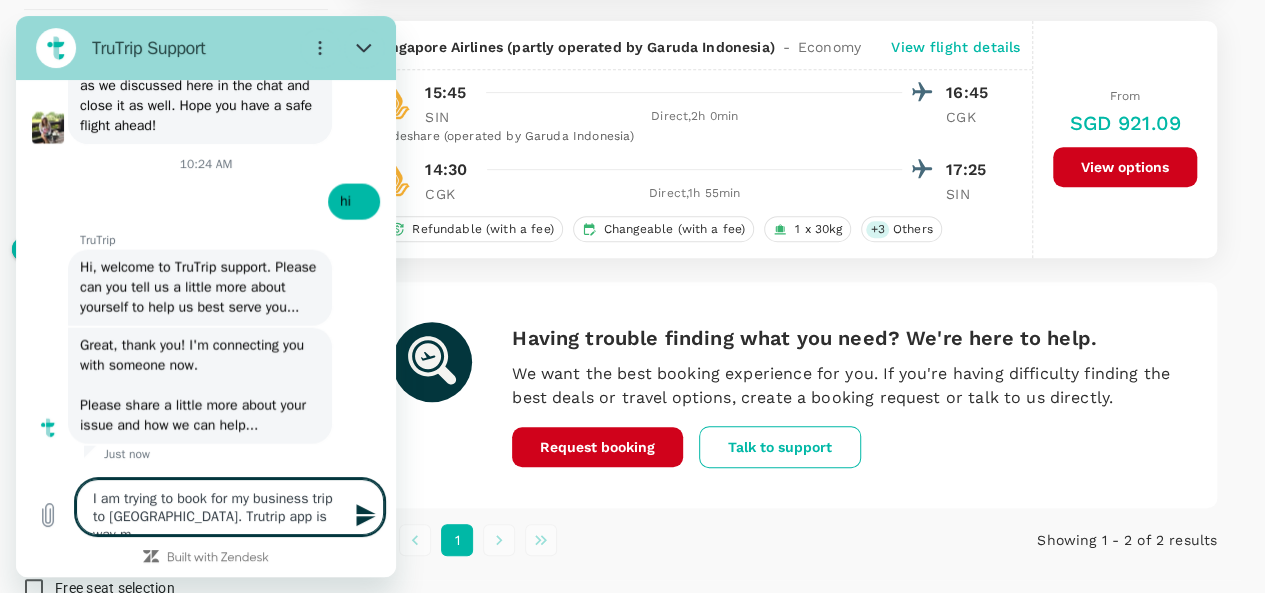 type on "I am trying to book for my business trip to Jakarta. Trutrip app is way mo" 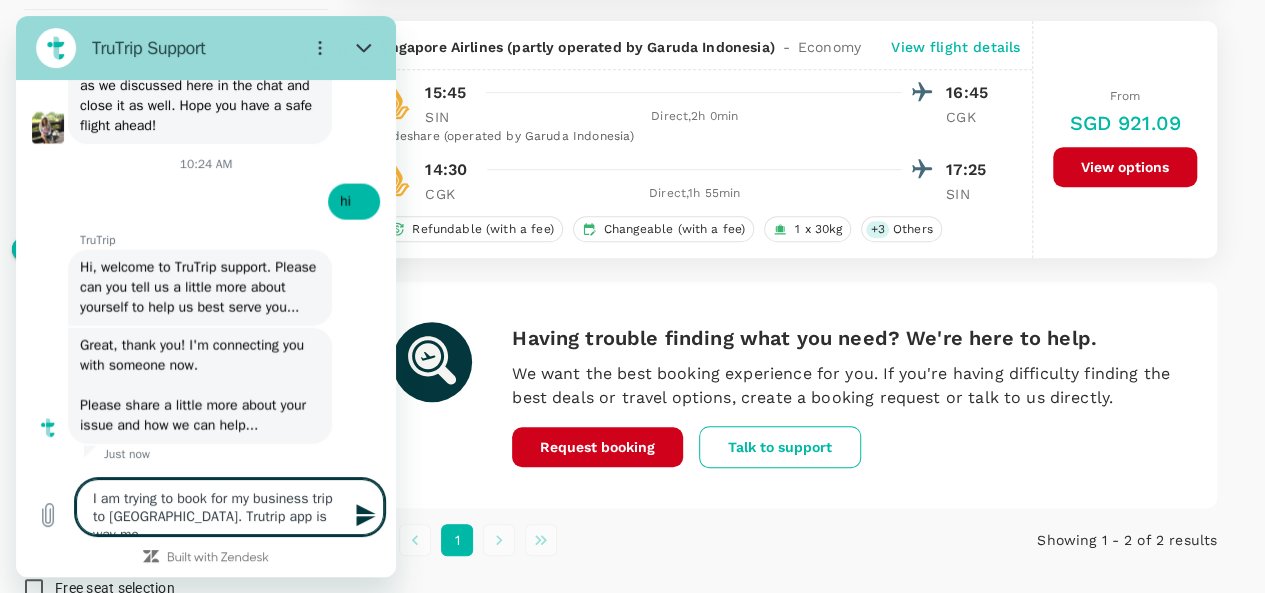 type on "I am trying to book for my business trip to Jakarta. Trutrip app is way mor" 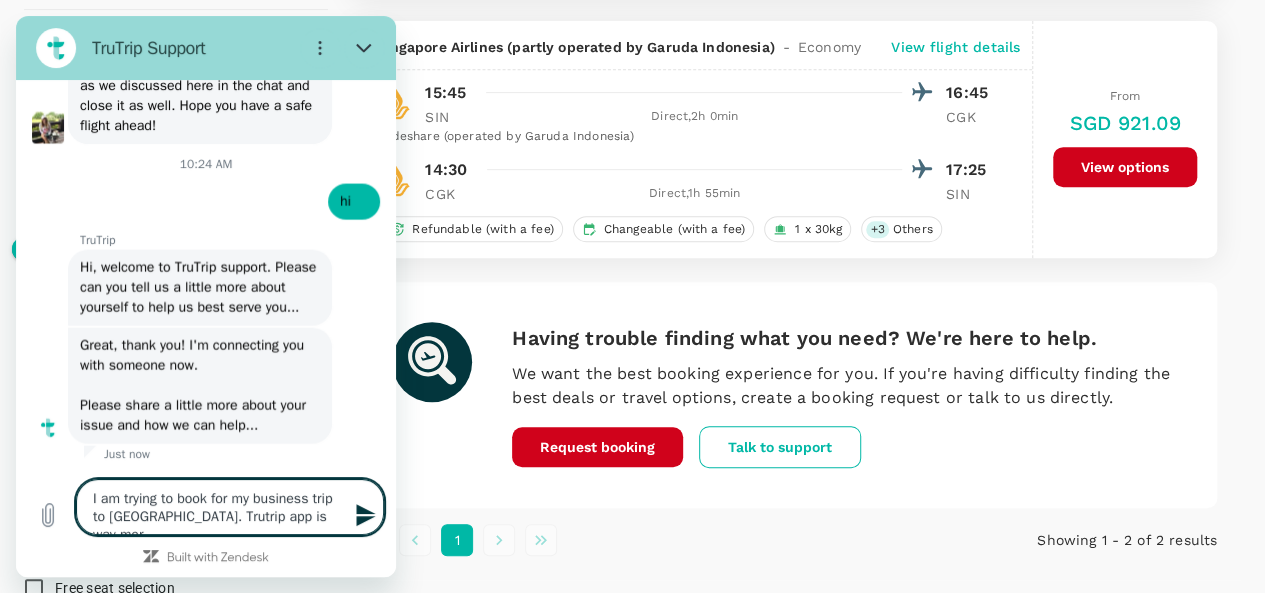 type on "I am trying to book for my business trip to Jakarta. Trutrip app is way more" 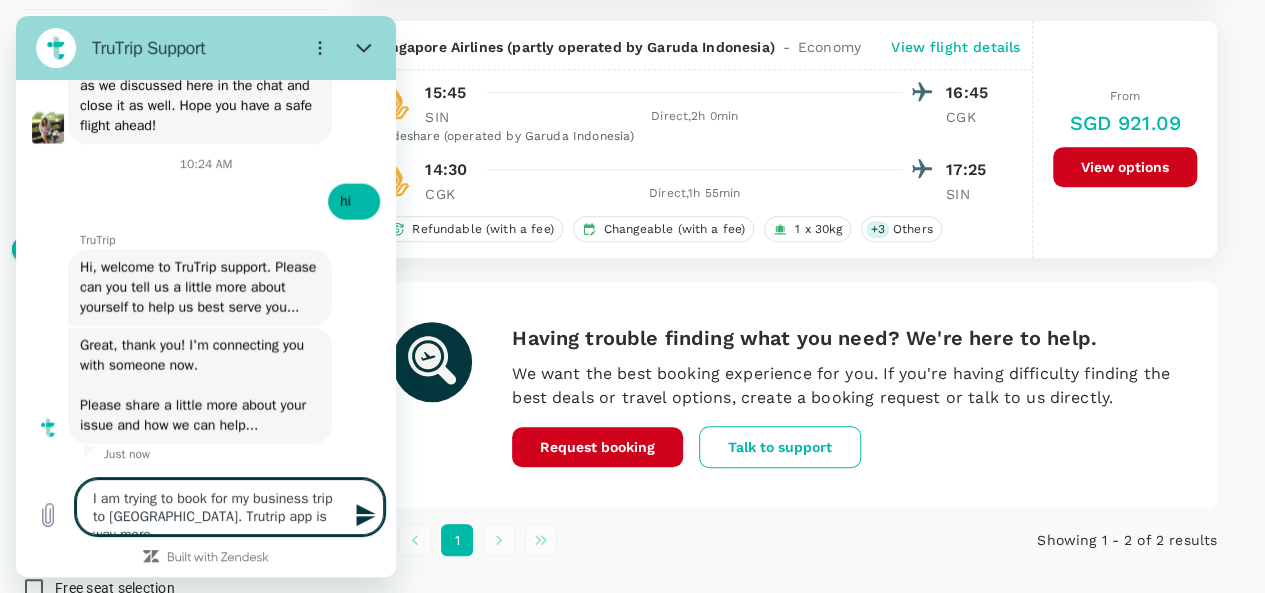 type on "I am trying to book for my business trip to Jakarta. Trutrip app is way more" 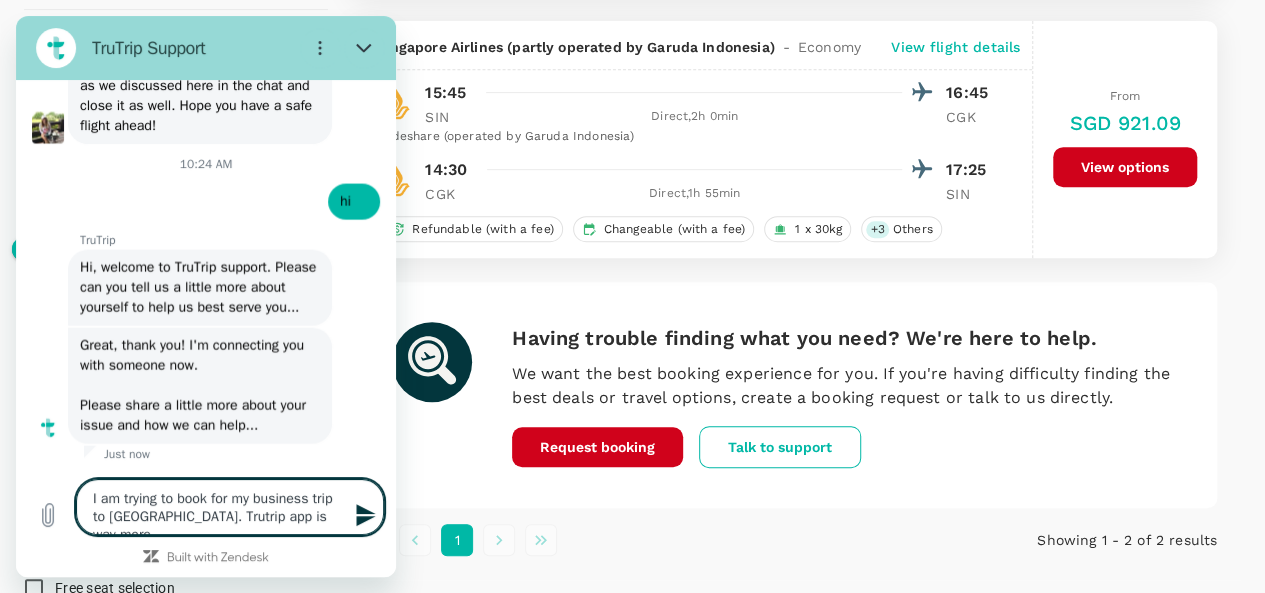 type on "x" 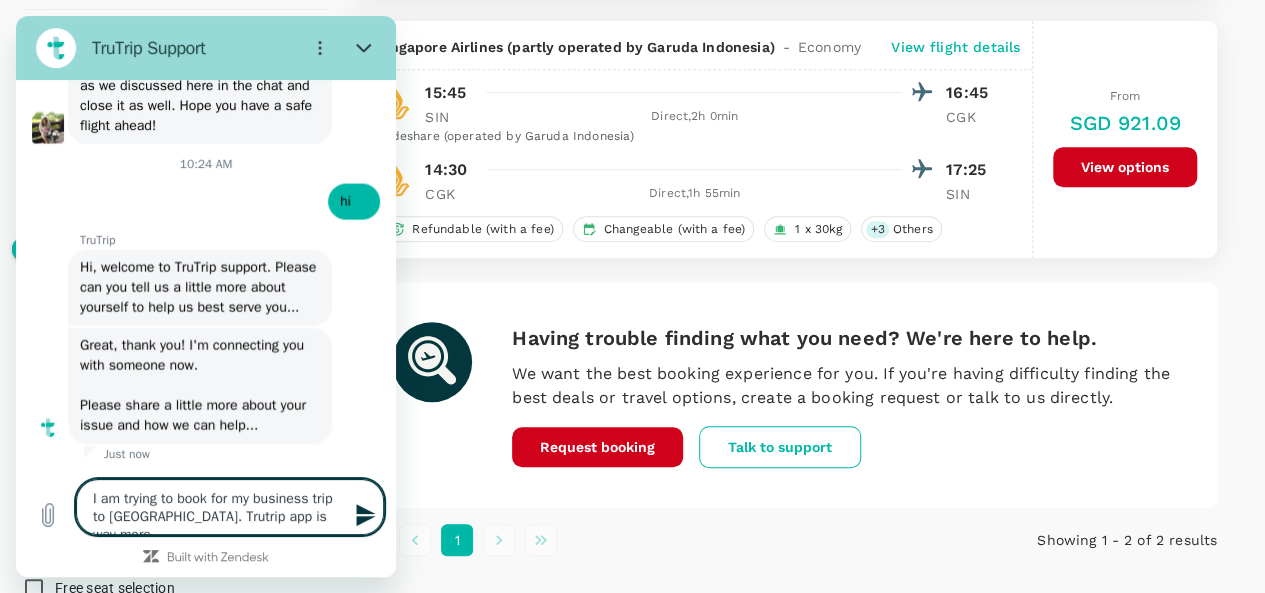 type on "x" 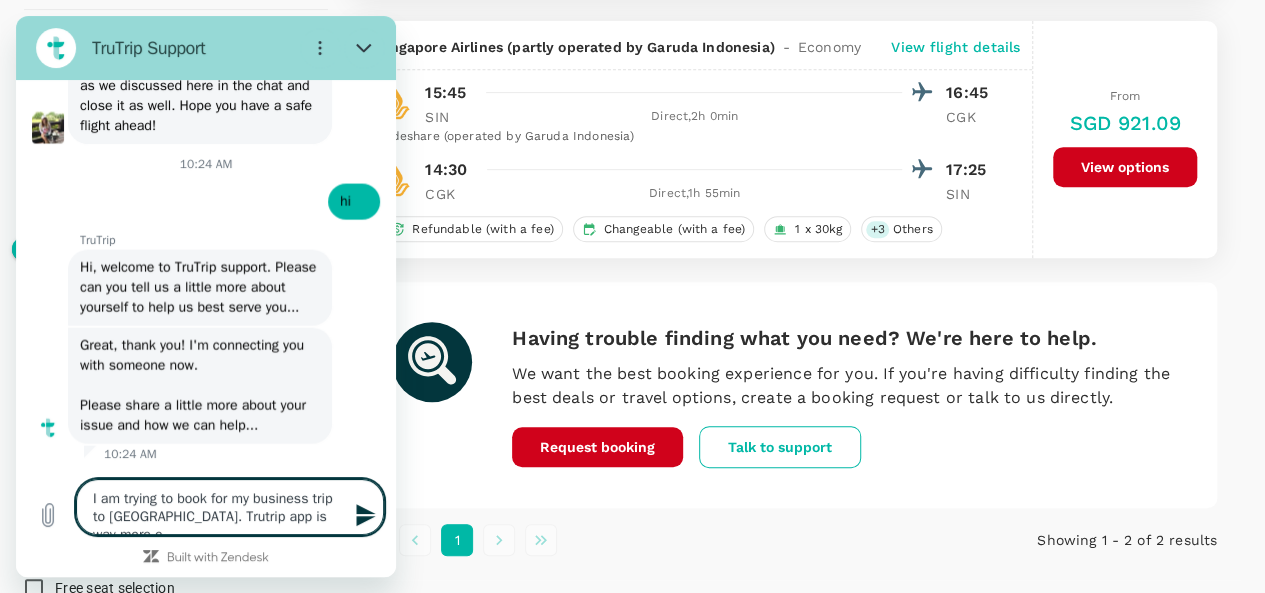 type on "I am trying to book for my business trip to Jakarta. Trutrip app is way more ex" 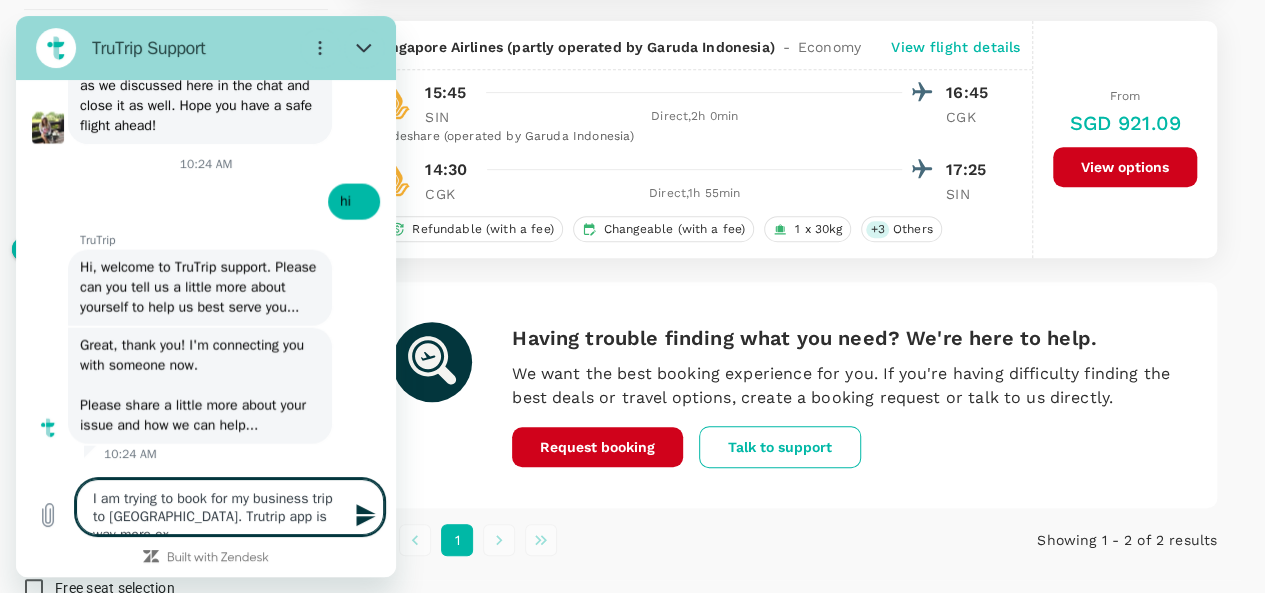 type on "I am trying to book for my business trip to Jakarta. Trutrip app is way more exp" 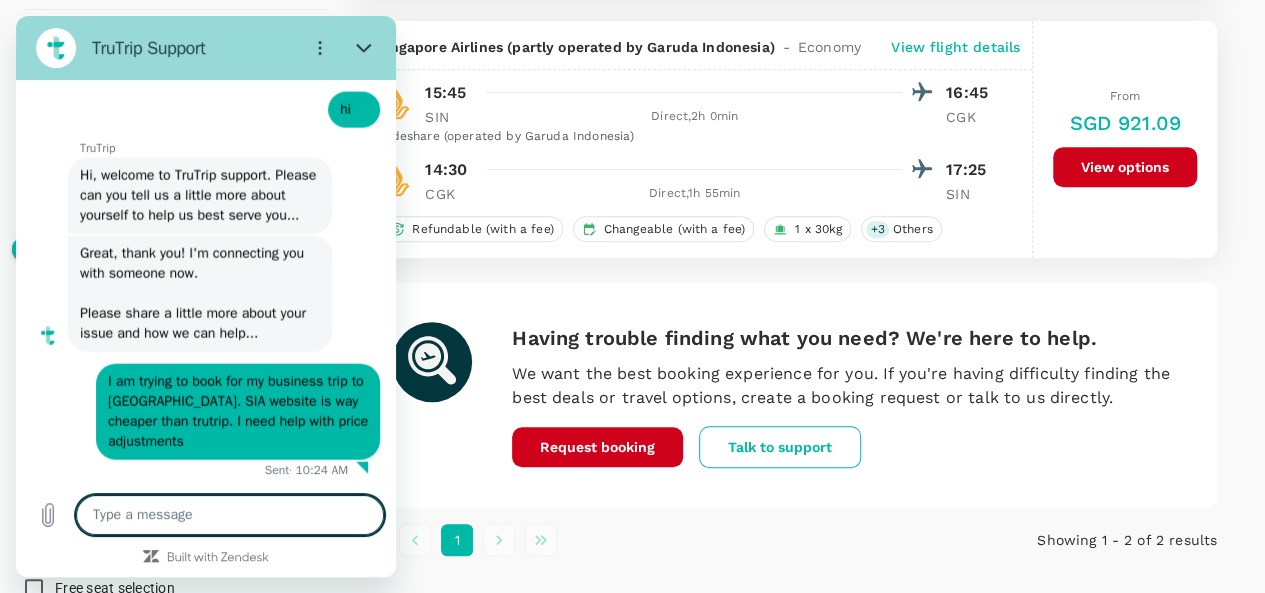 scroll, scrollTop: 6050, scrollLeft: 0, axis: vertical 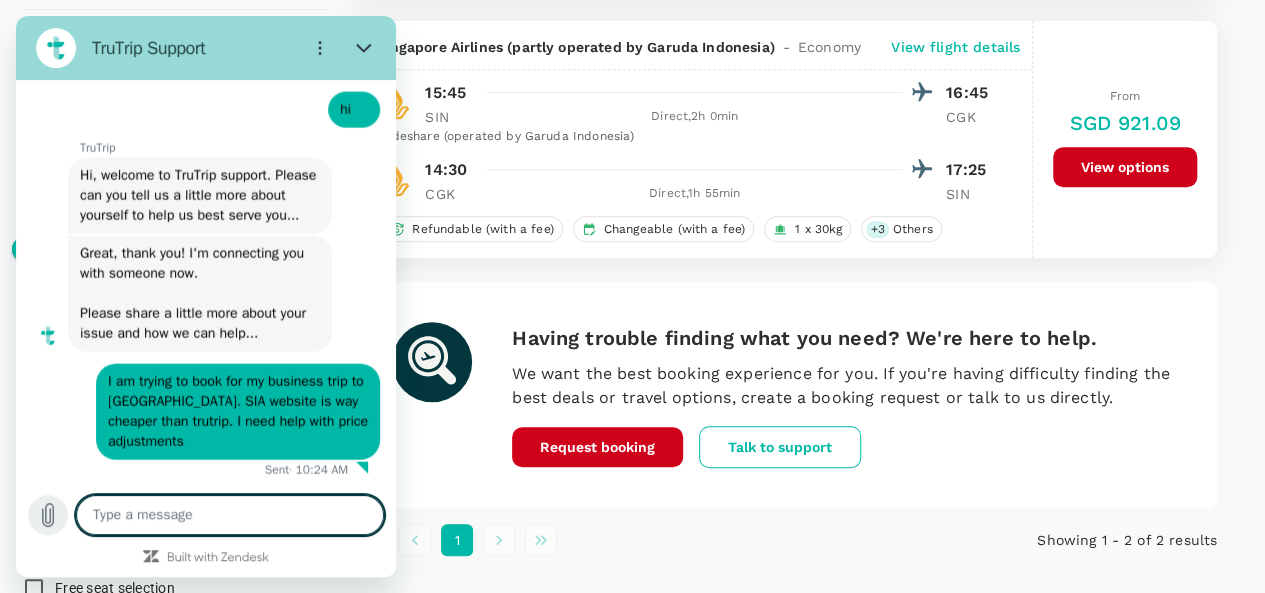 click 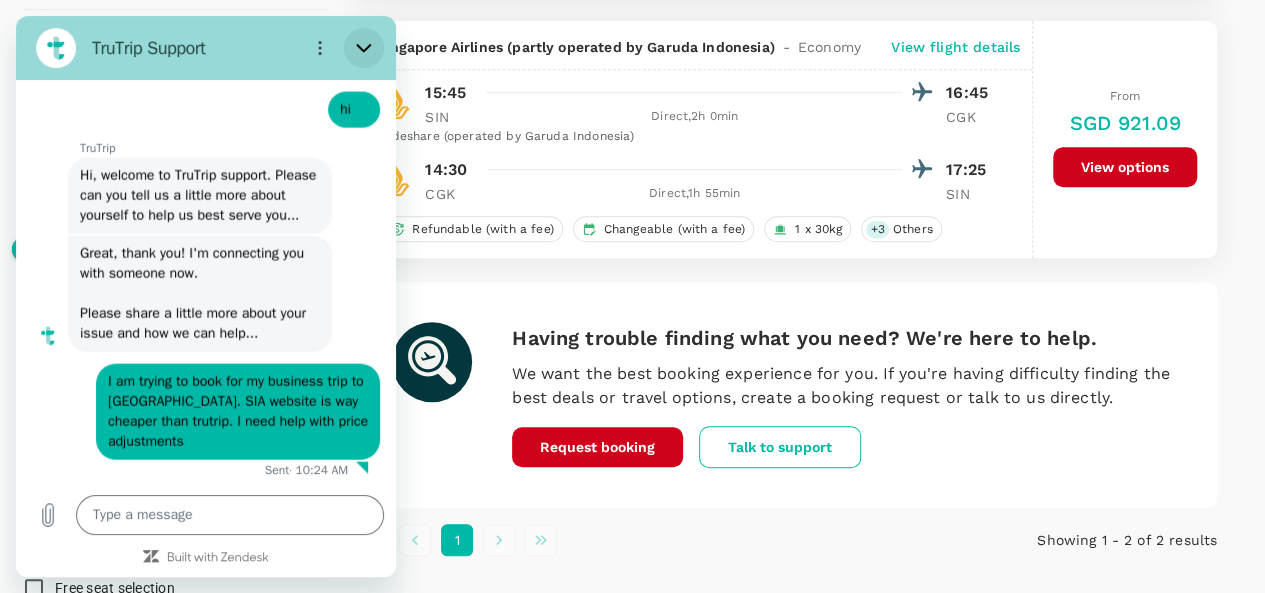 click 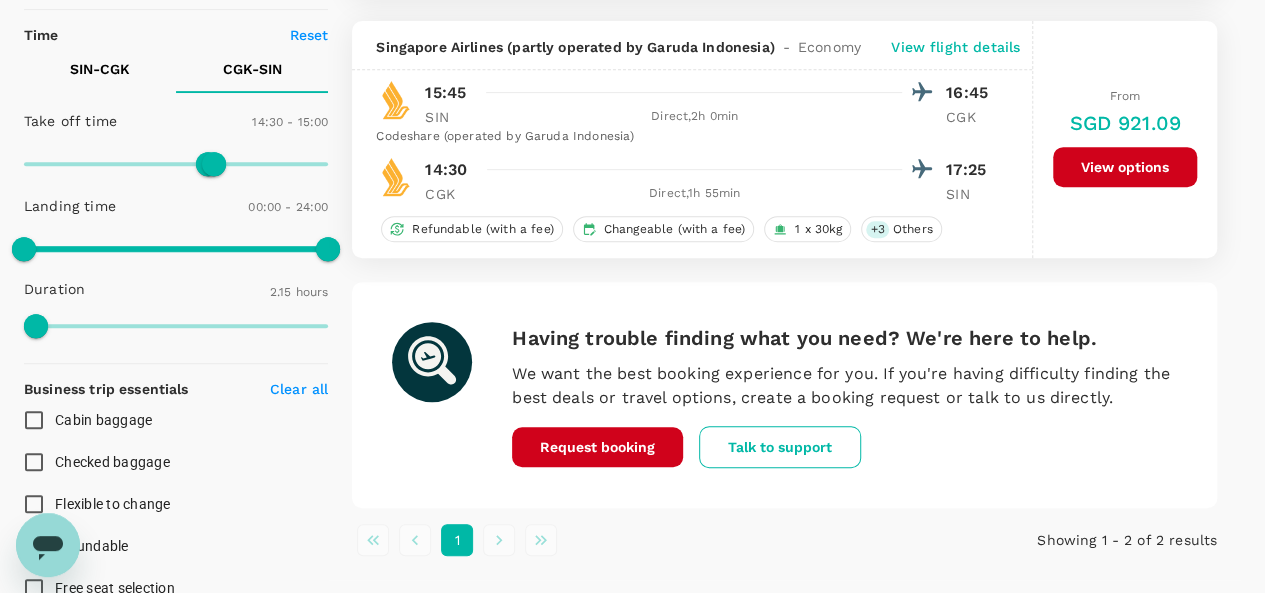 click 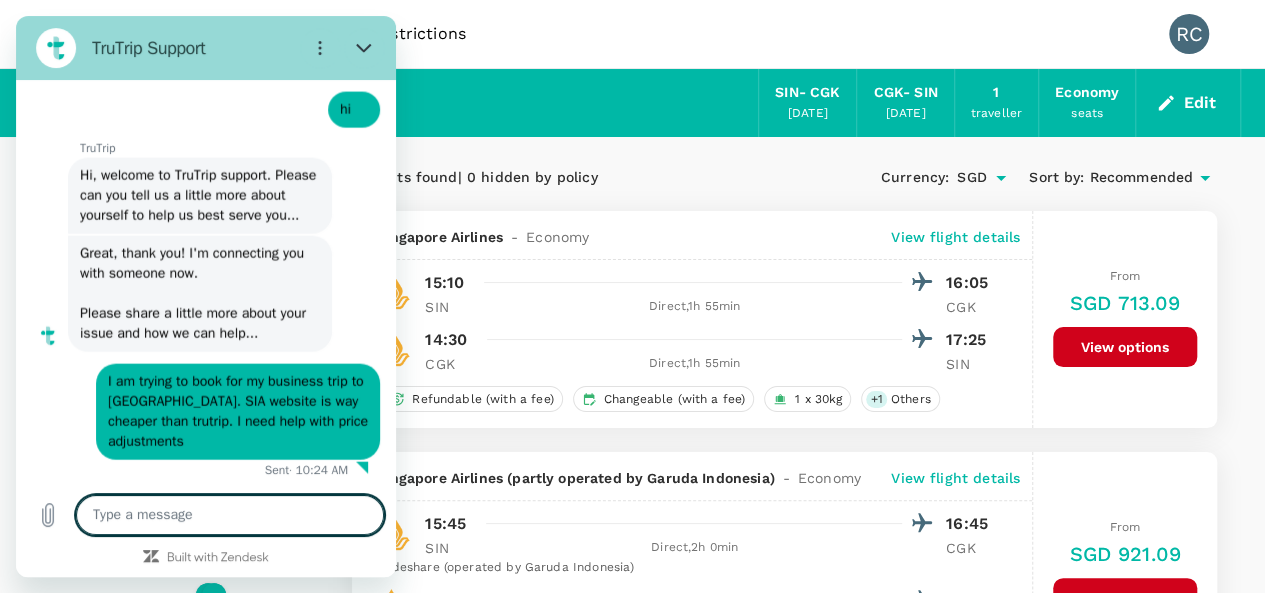 scroll, scrollTop: 90, scrollLeft: 0, axis: vertical 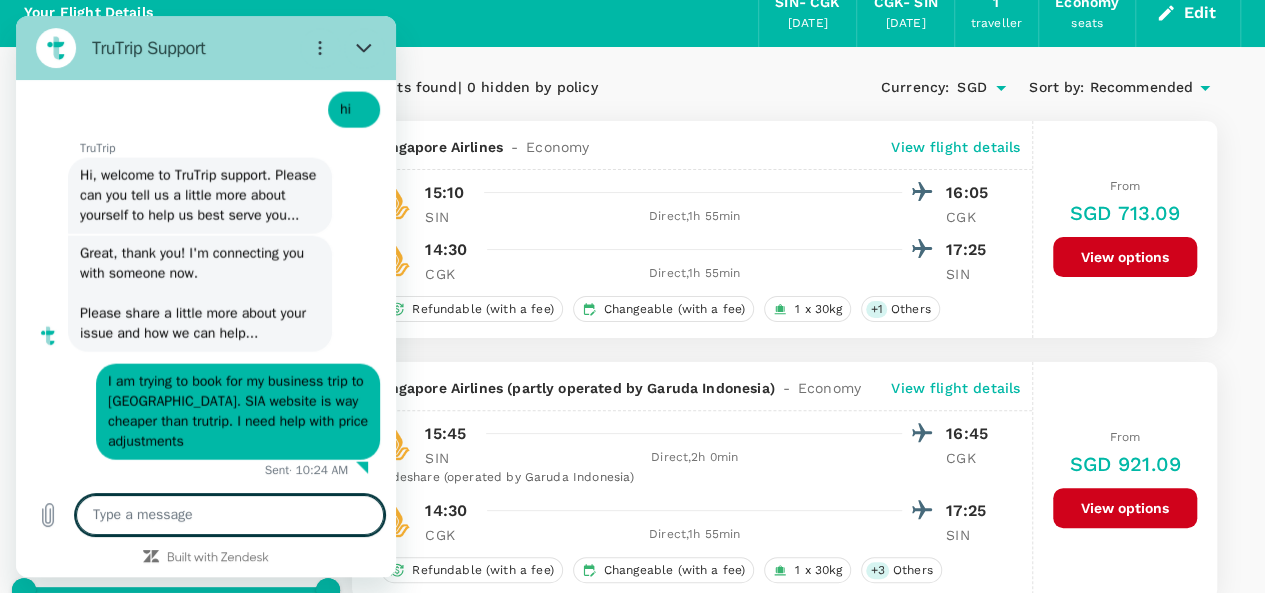 click on "Your Flight Details SIN  -   CGK 10 Aug 2025 CGK  -   SIN 15 Aug 2025 1 traveller Economy seats Edit" at bounding box center (632, 13) 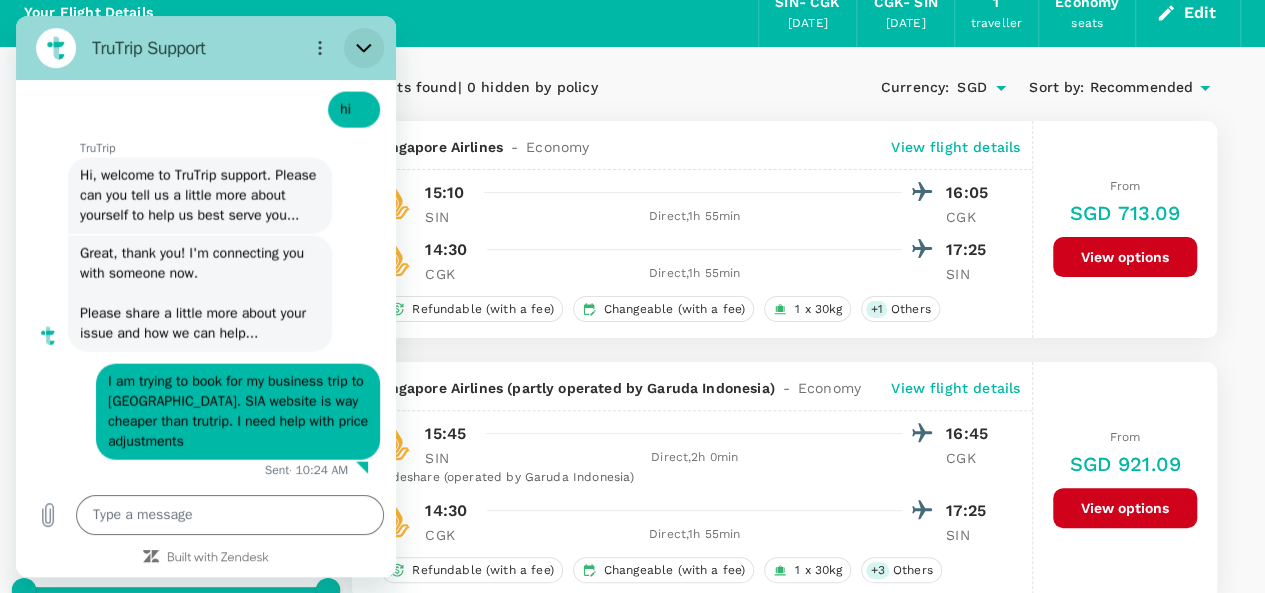 click 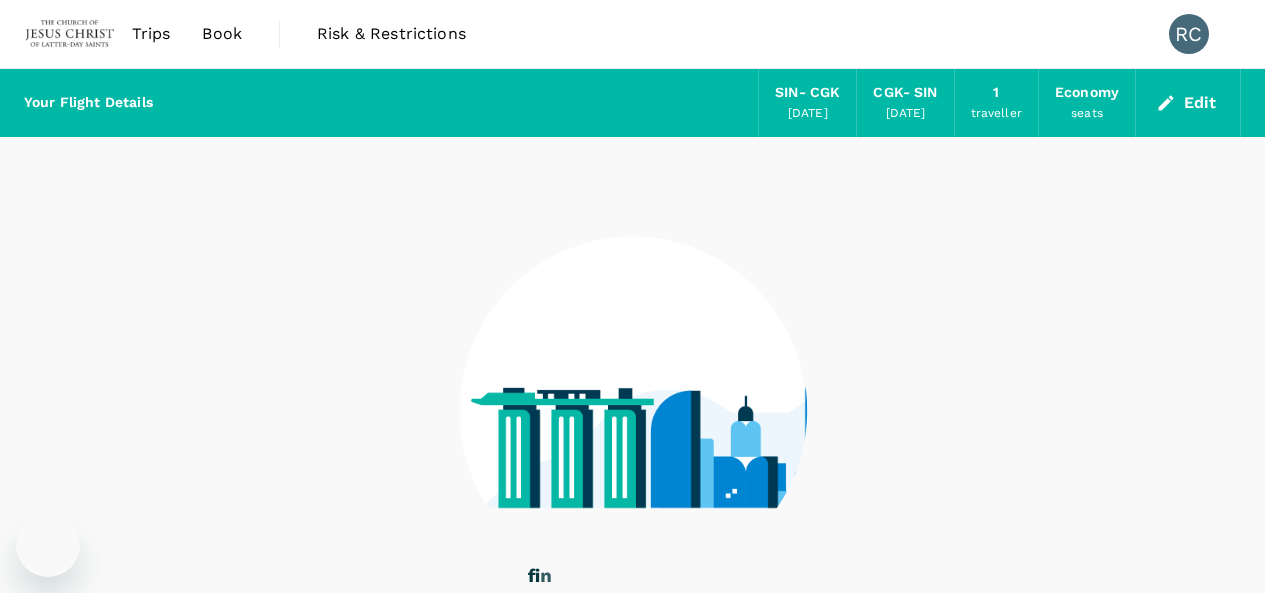 scroll, scrollTop: 90, scrollLeft: 0, axis: vertical 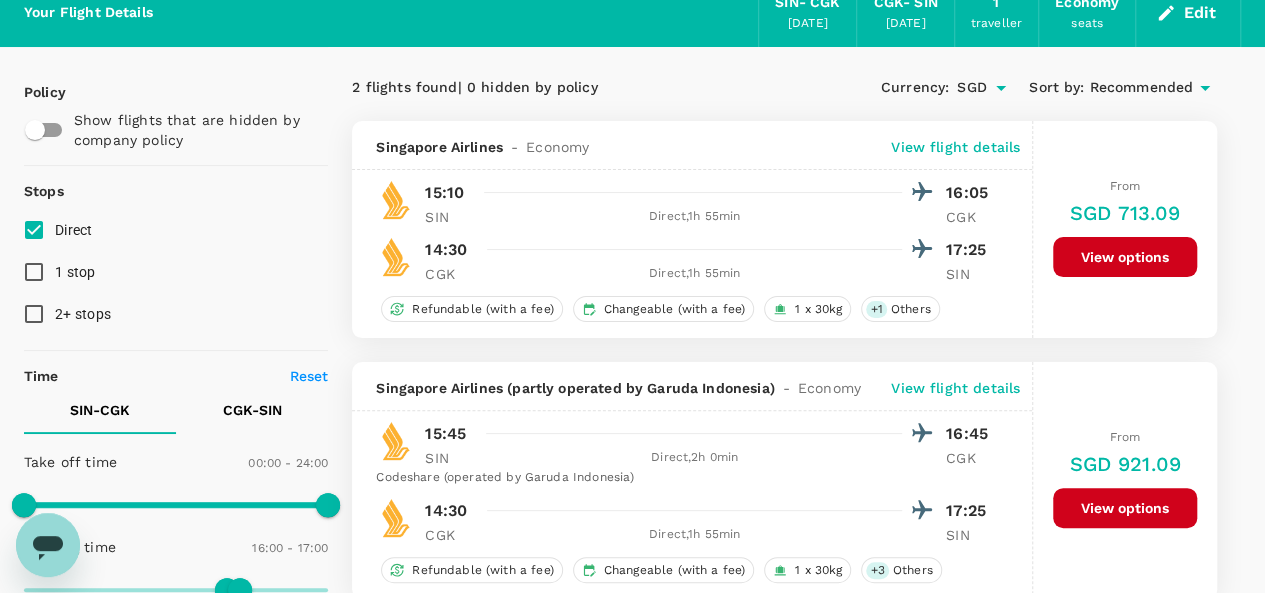click 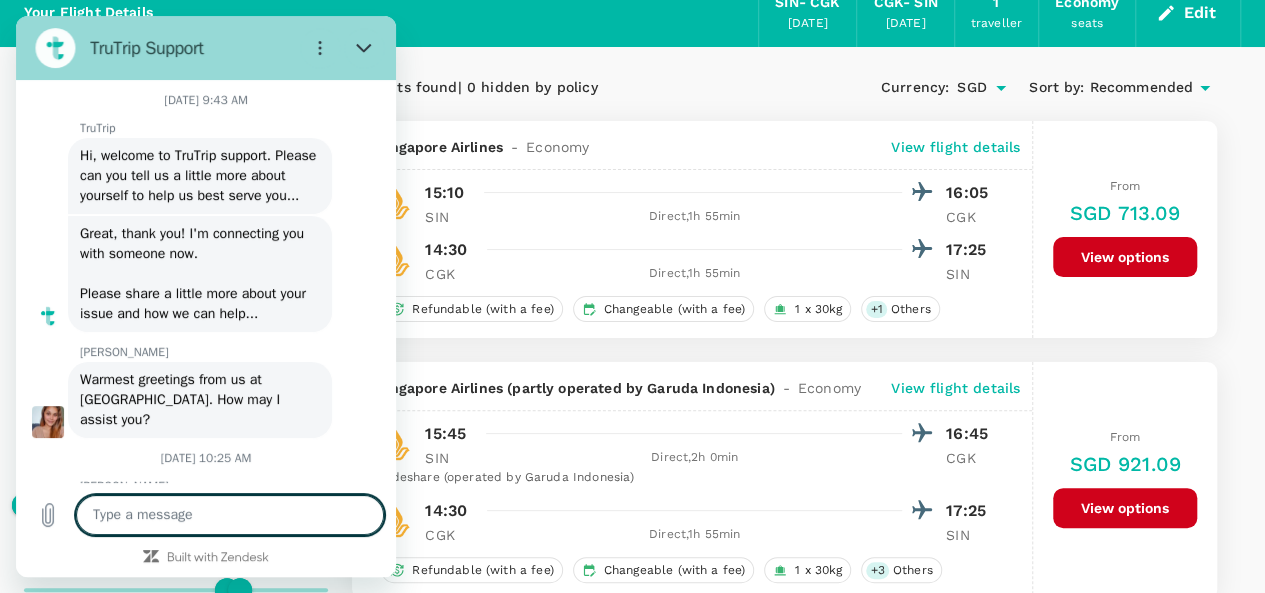 scroll, scrollTop: 0, scrollLeft: 0, axis: both 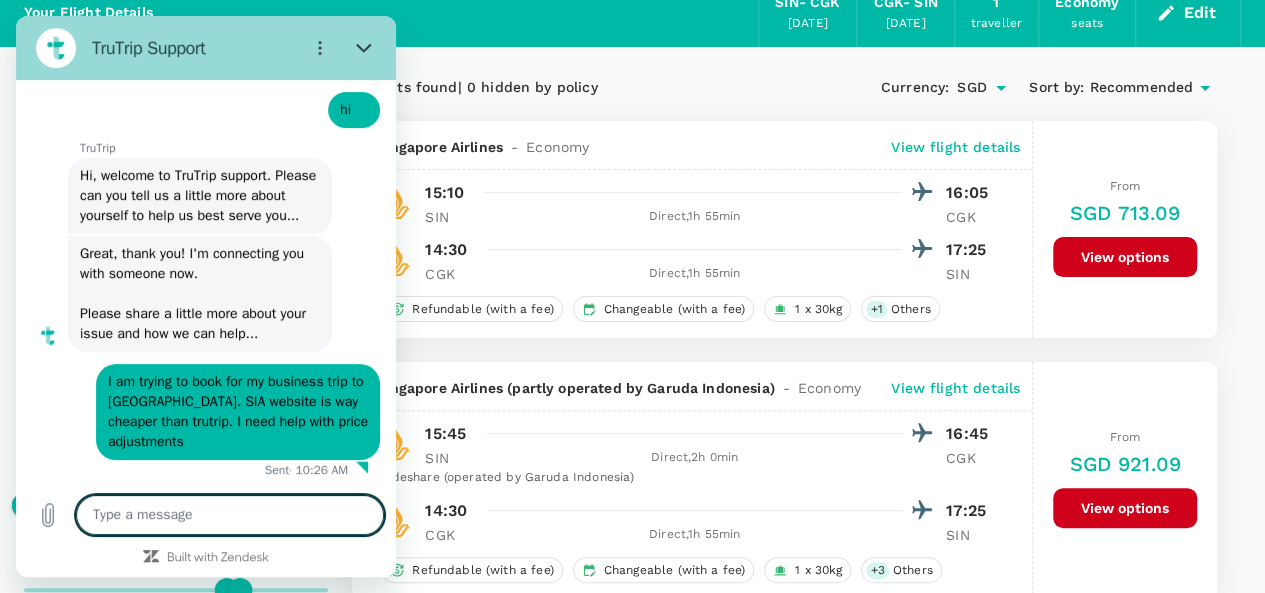 click on "From SGD 713.09 View options" at bounding box center [1125, 229] 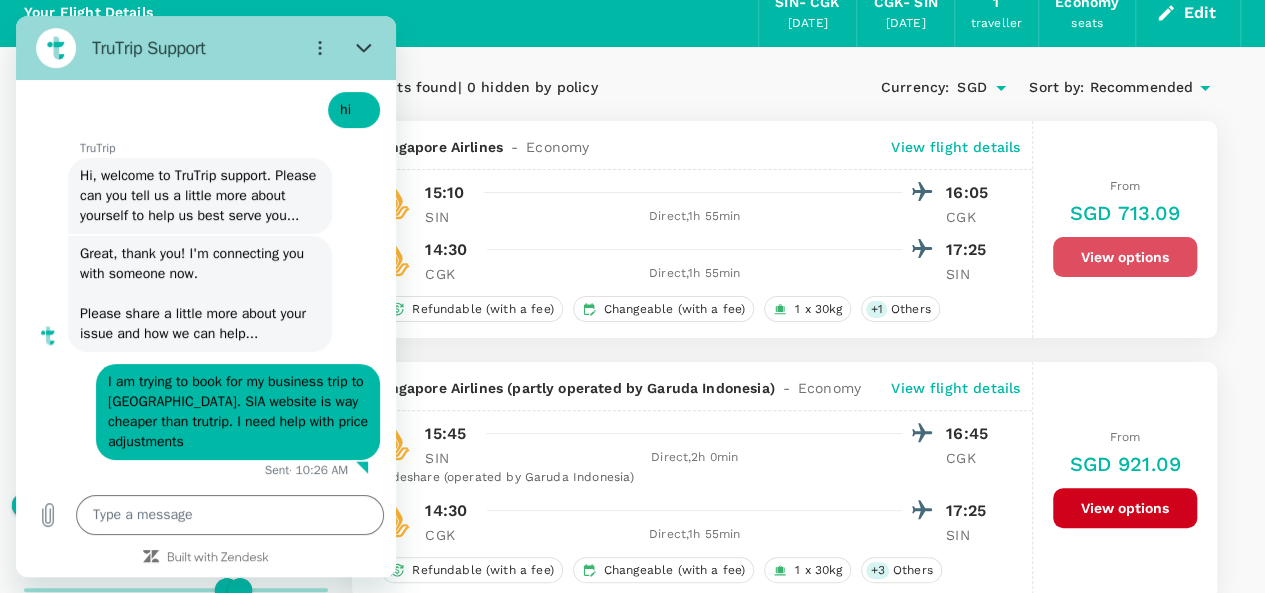 click on "View options" at bounding box center (1125, 257) 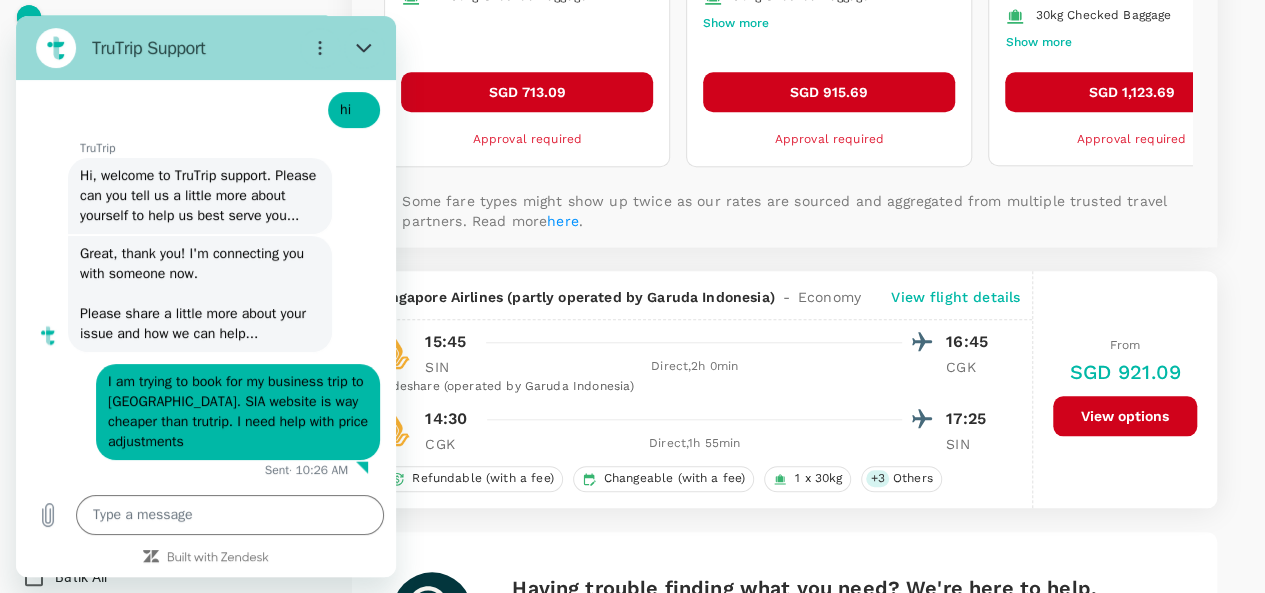 scroll, scrollTop: 740, scrollLeft: 0, axis: vertical 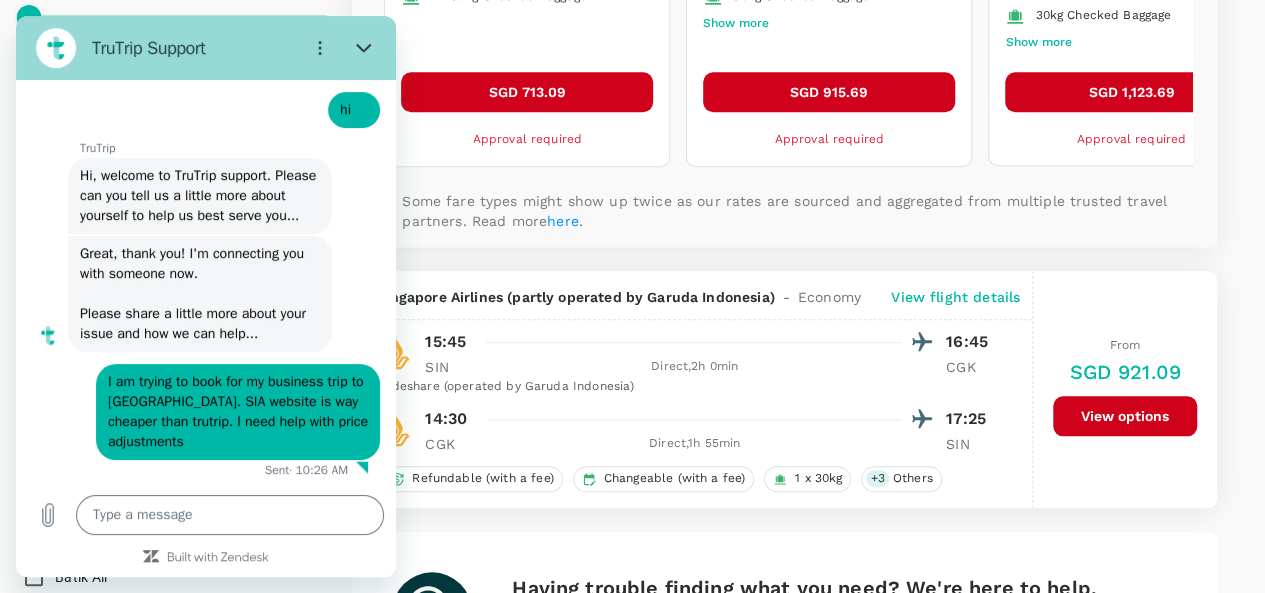 click on "Refundable with a  fee Can be changed with a  fee 1 piece Cabin Baggage 1 x 30kg Checked Baggage" at bounding box center [527, -23] 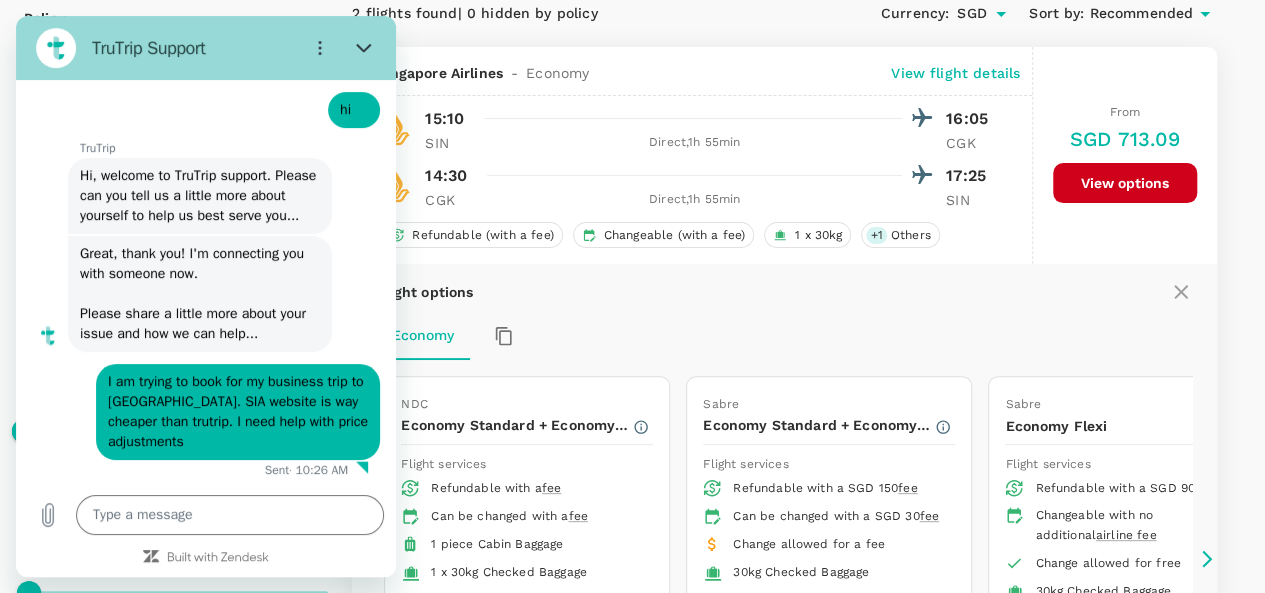 scroll, scrollTop: 160, scrollLeft: 0, axis: vertical 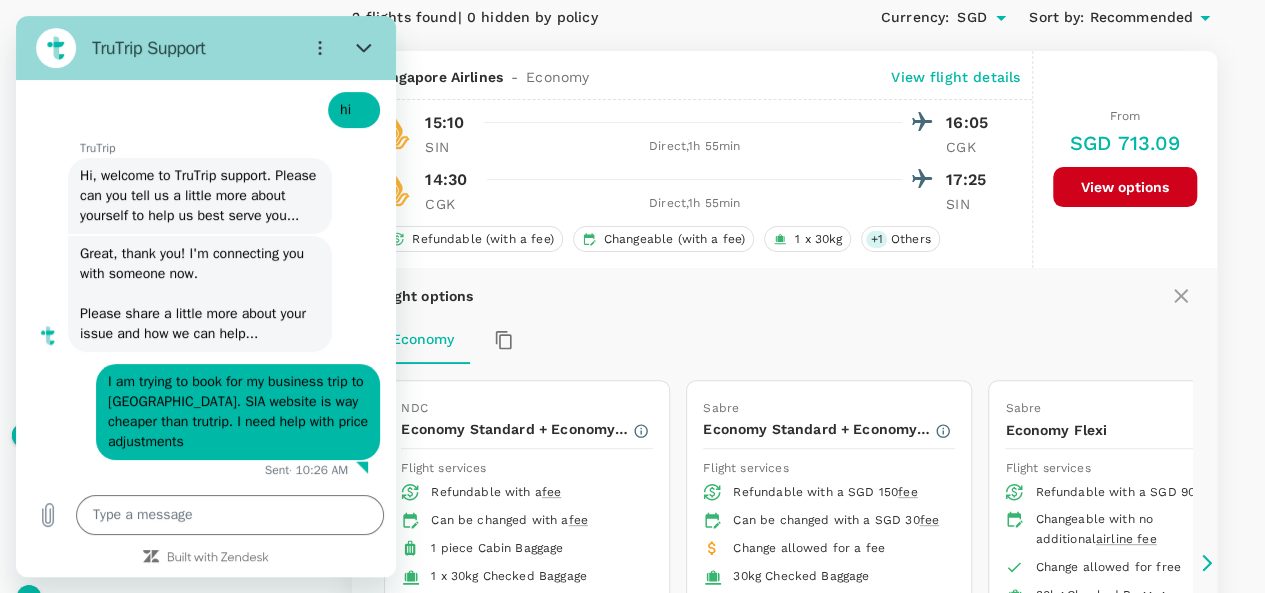 click on "Flight options" at bounding box center [784, 296] 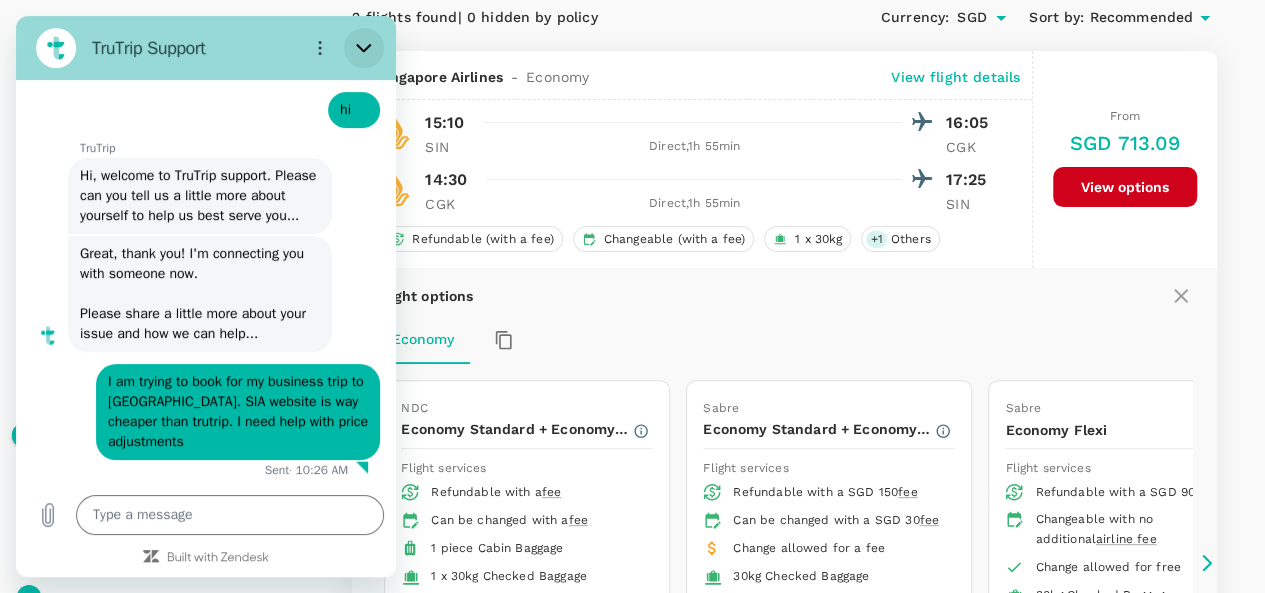 click 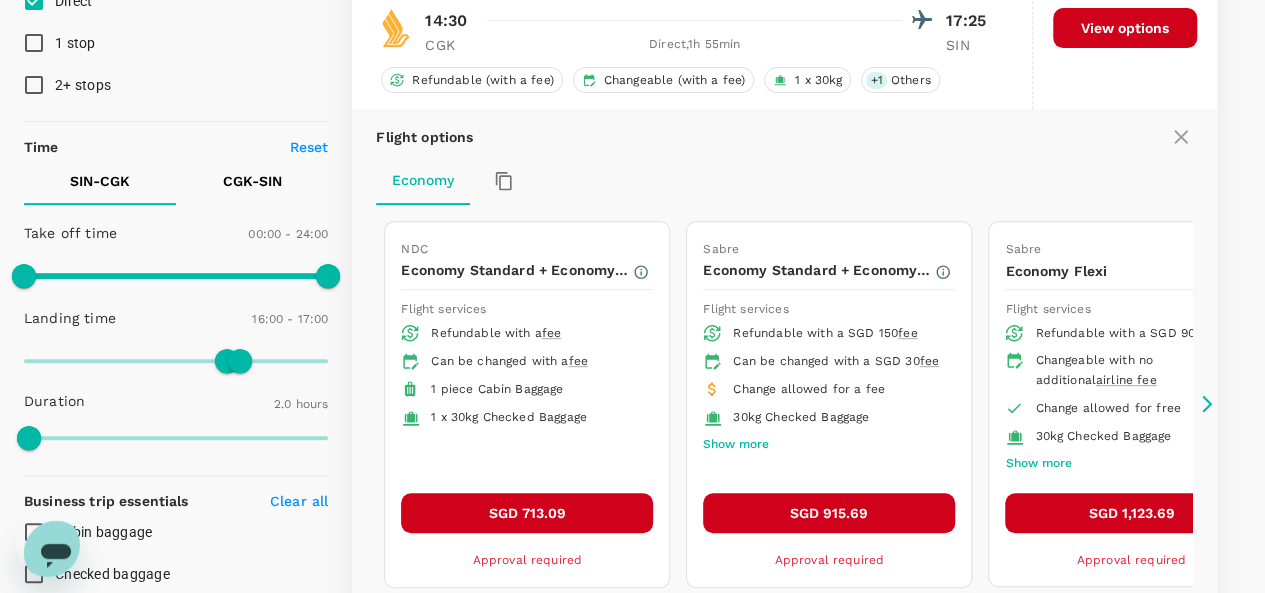 scroll, scrollTop: 320, scrollLeft: 0, axis: vertical 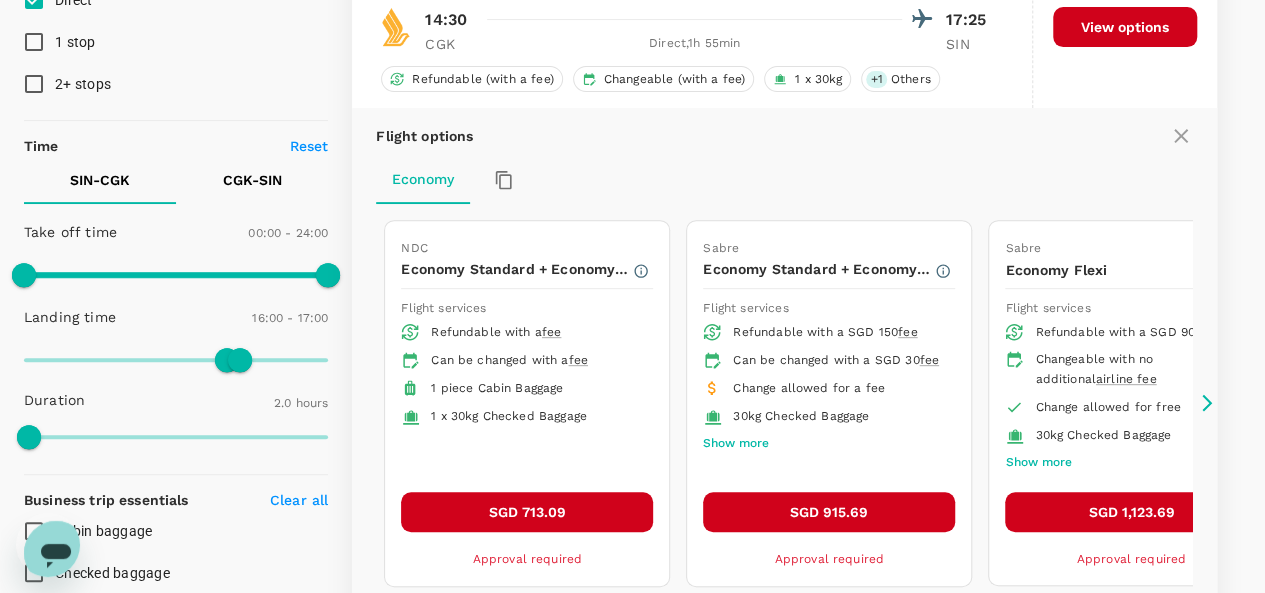 click 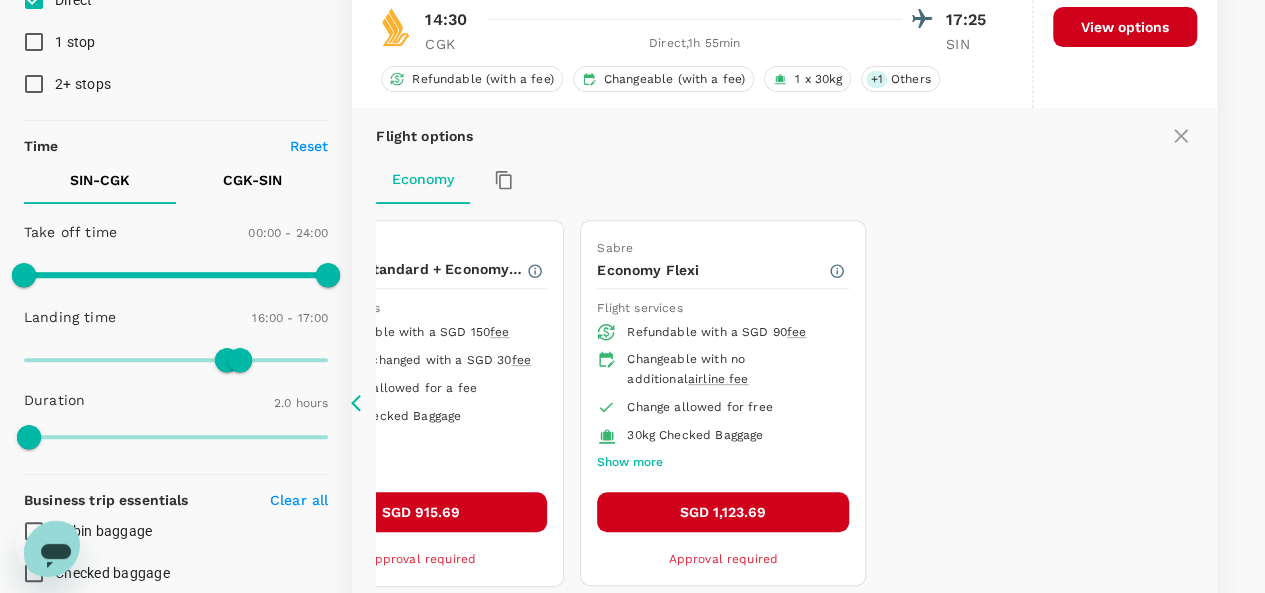click 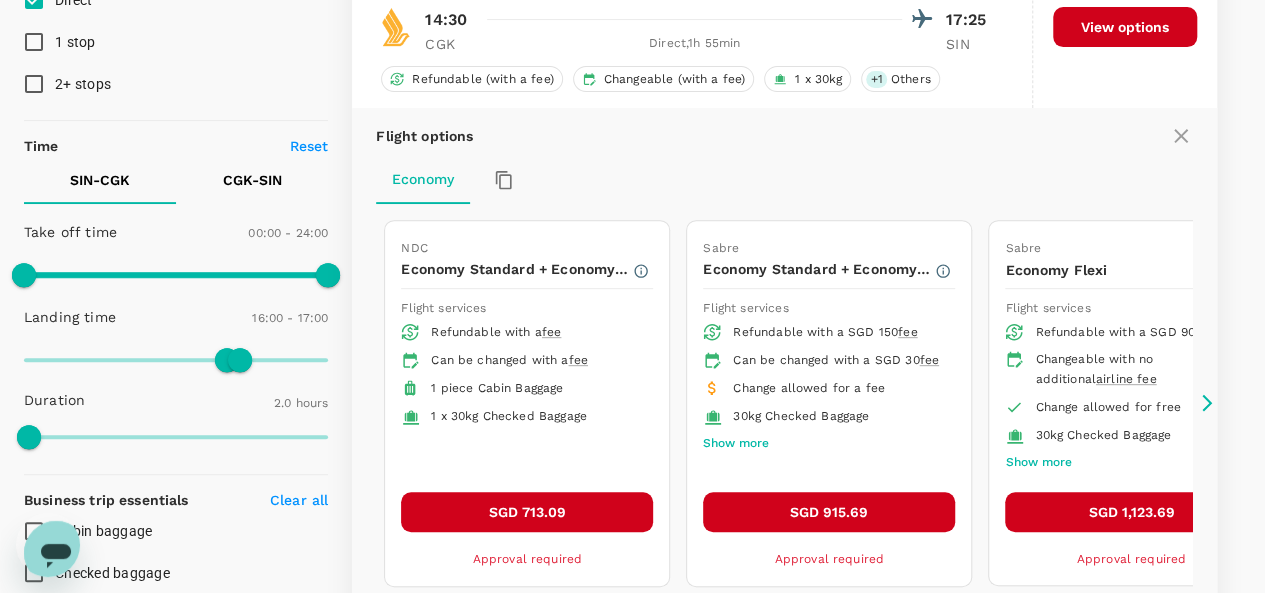 click 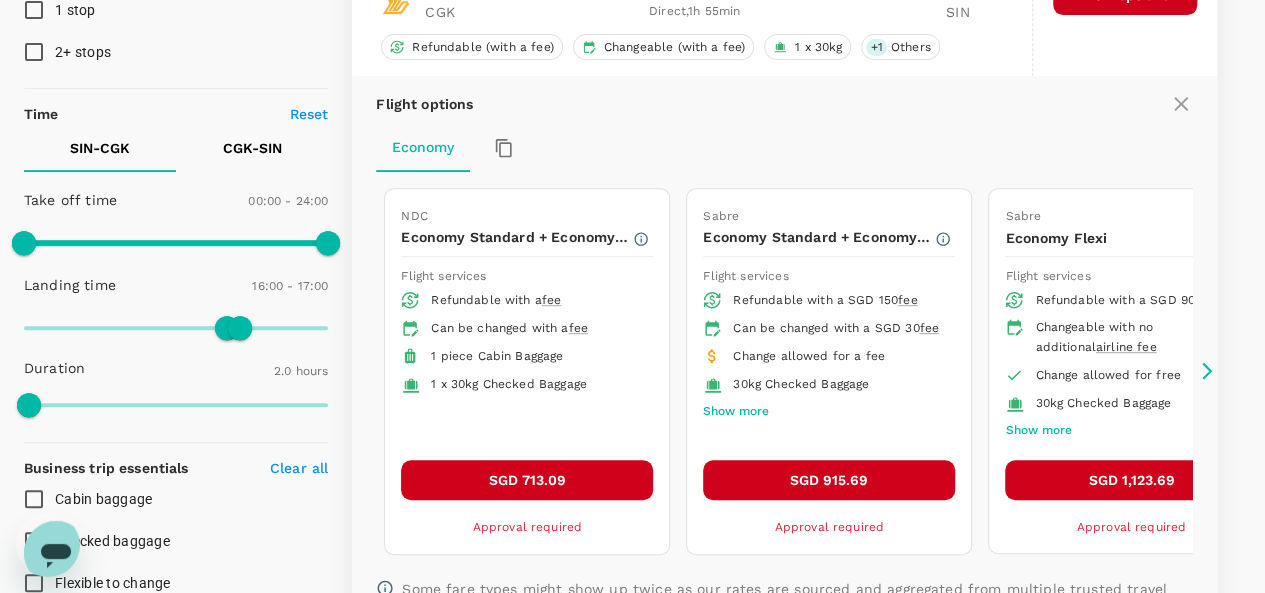 scroll, scrollTop: 358, scrollLeft: 0, axis: vertical 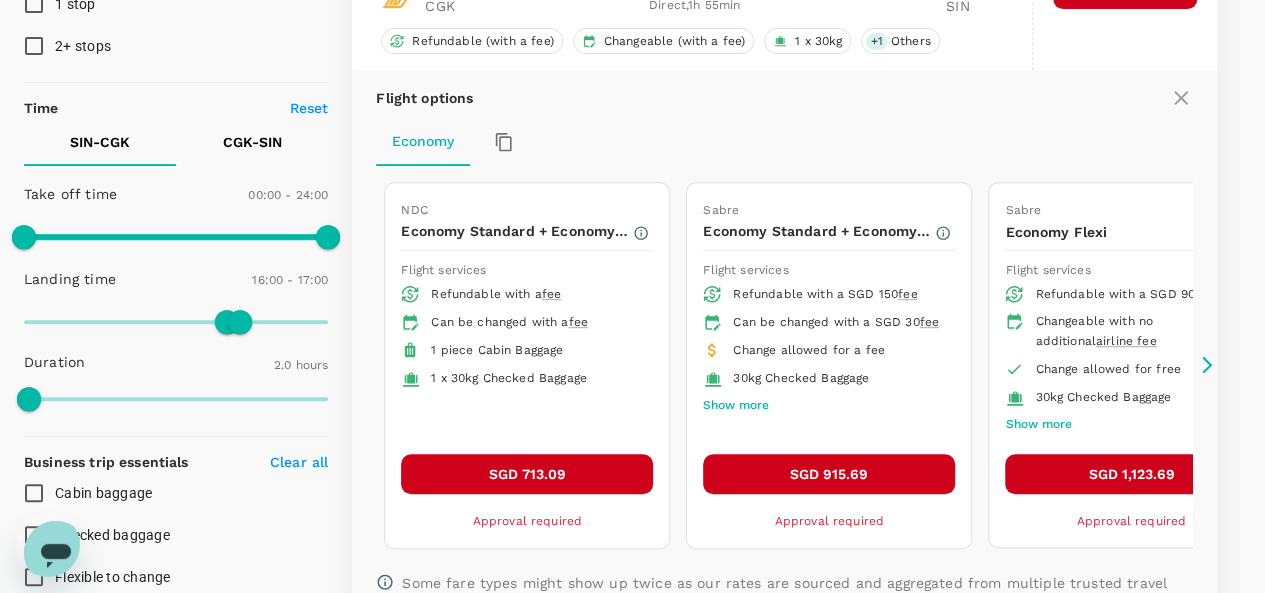 click on "SGD 713.09" at bounding box center (527, 474) 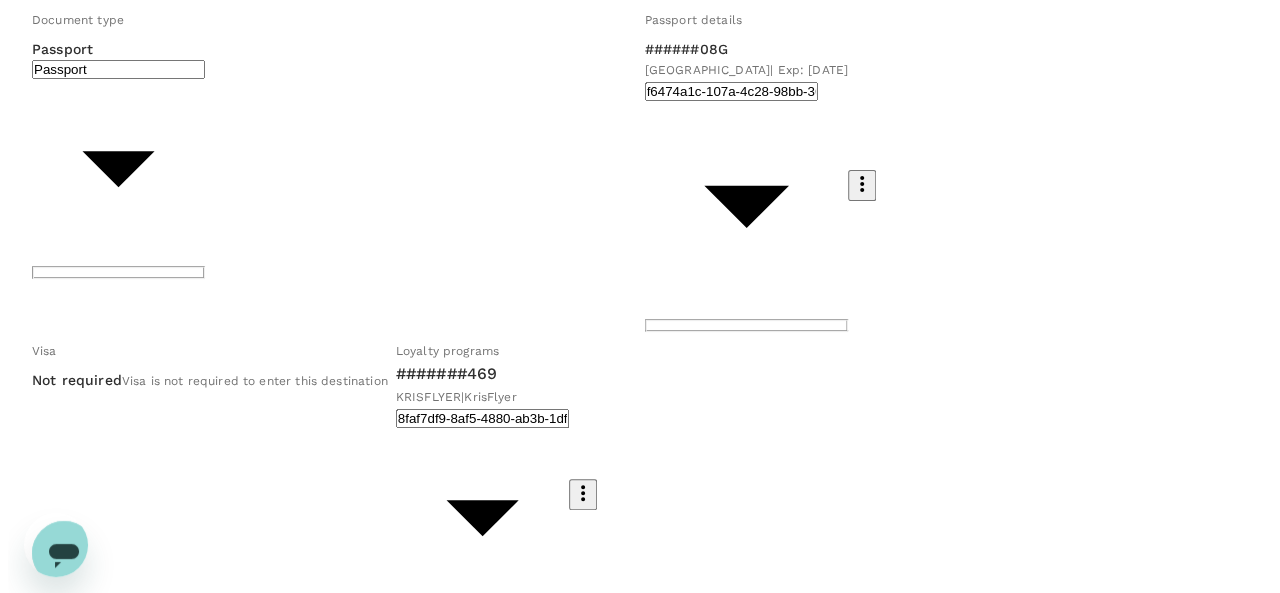 scroll, scrollTop: 365, scrollLeft: 0, axis: vertical 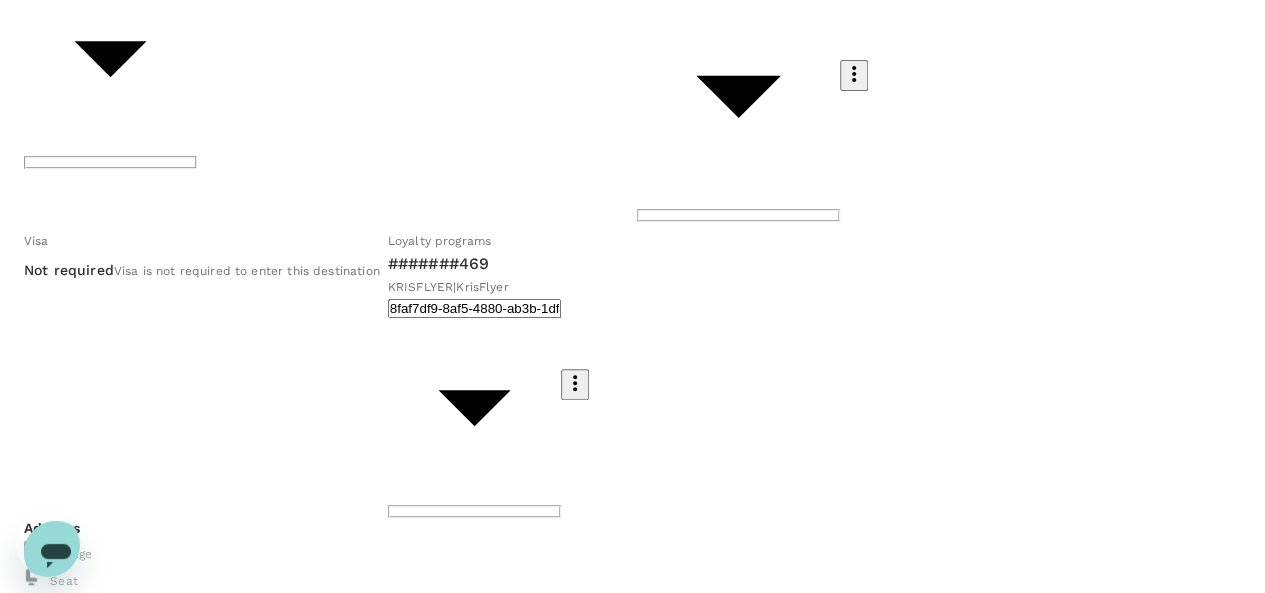 click on "Continue to payment details" at bounding box center (108, 1518) 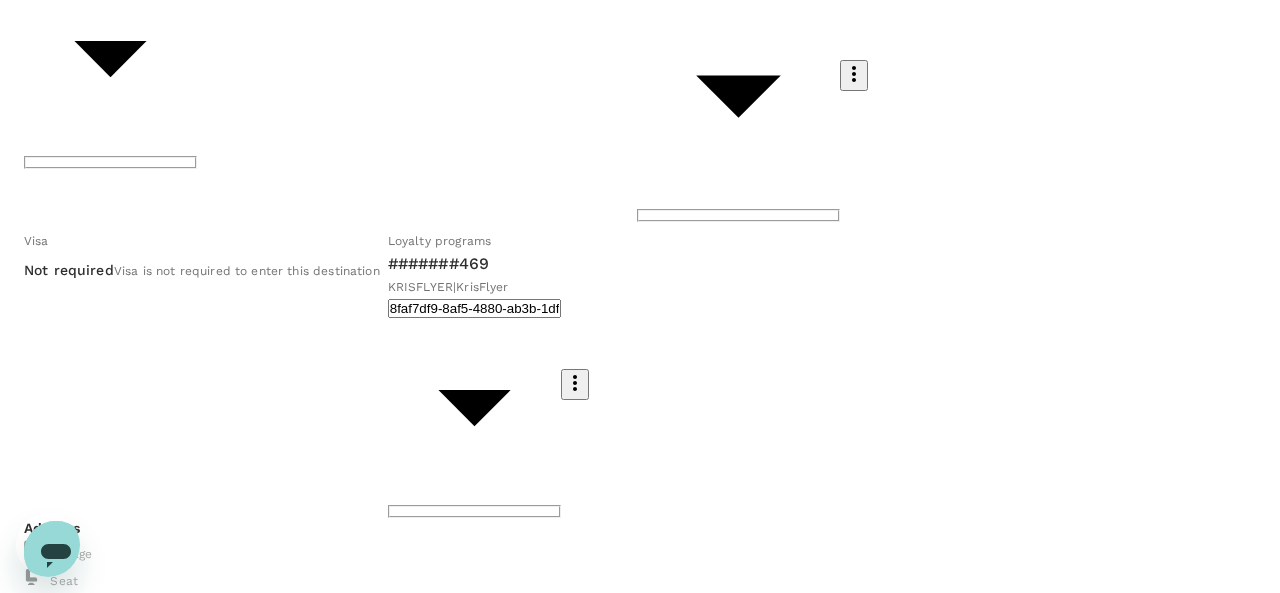 type on "9c78dd1c-7db8-4005-a3a7-01f1108a1175" 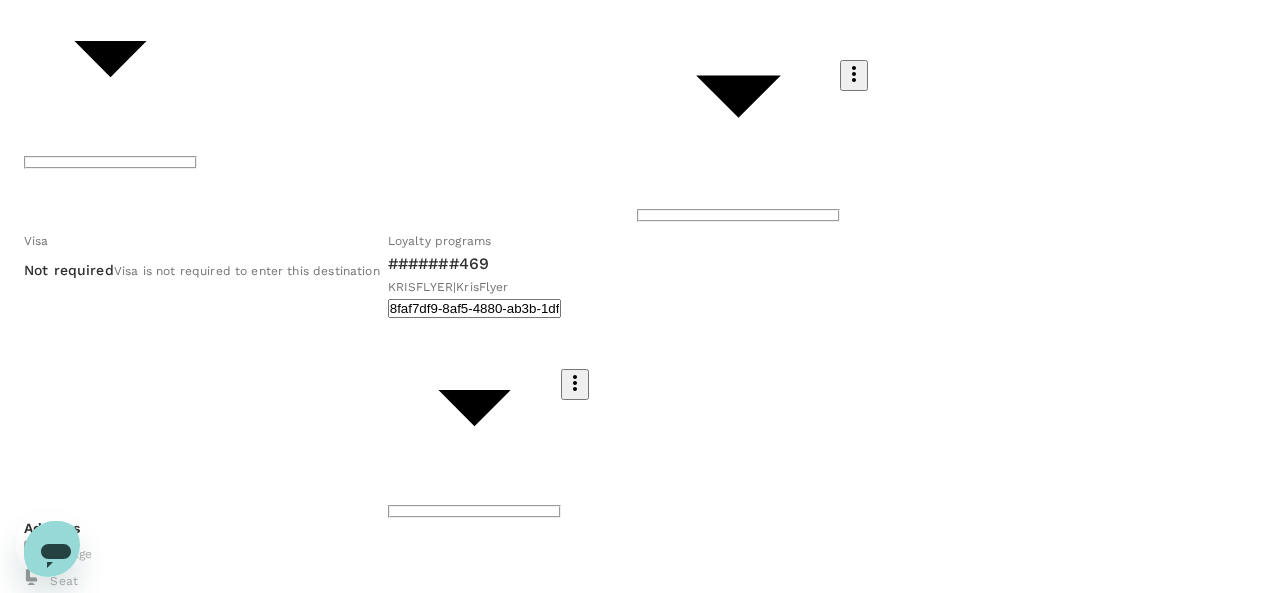 scroll, scrollTop: 64, scrollLeft: 0, axis: vertical 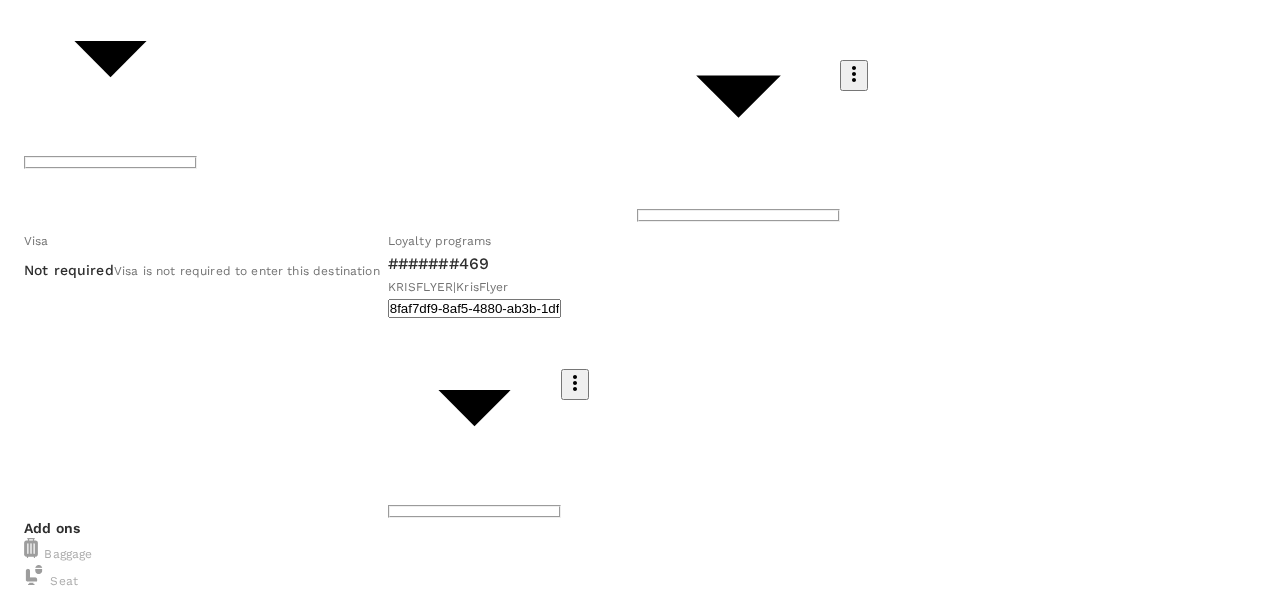 click 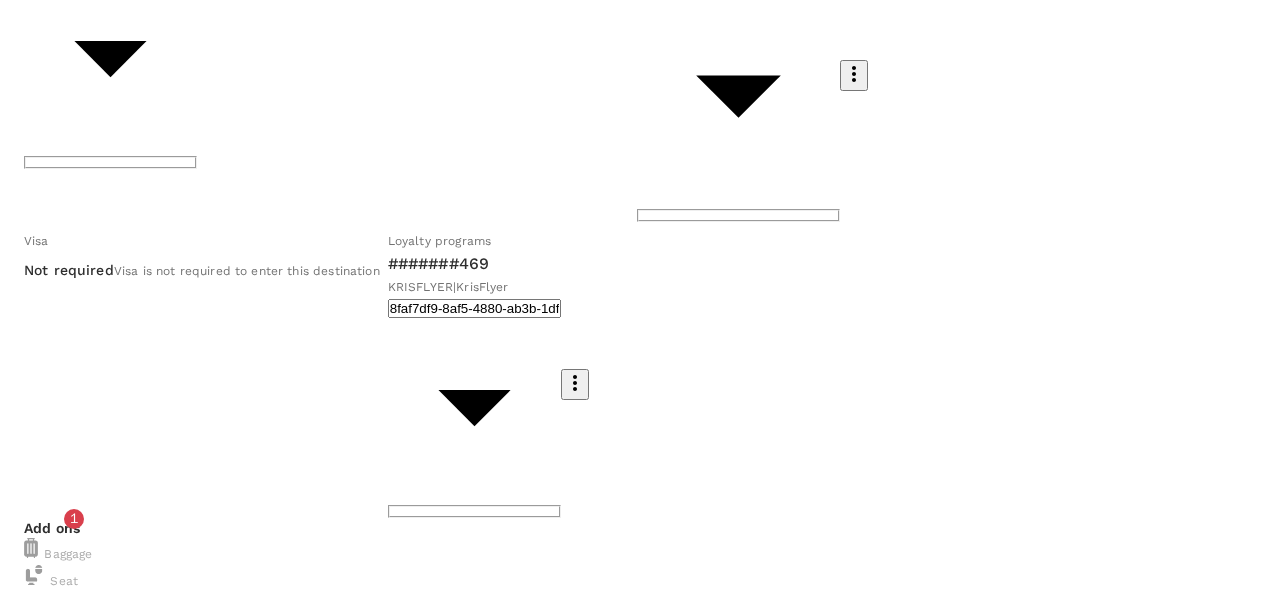 scroll, scrollTop: 0, scrollLeft: 0, axis: both 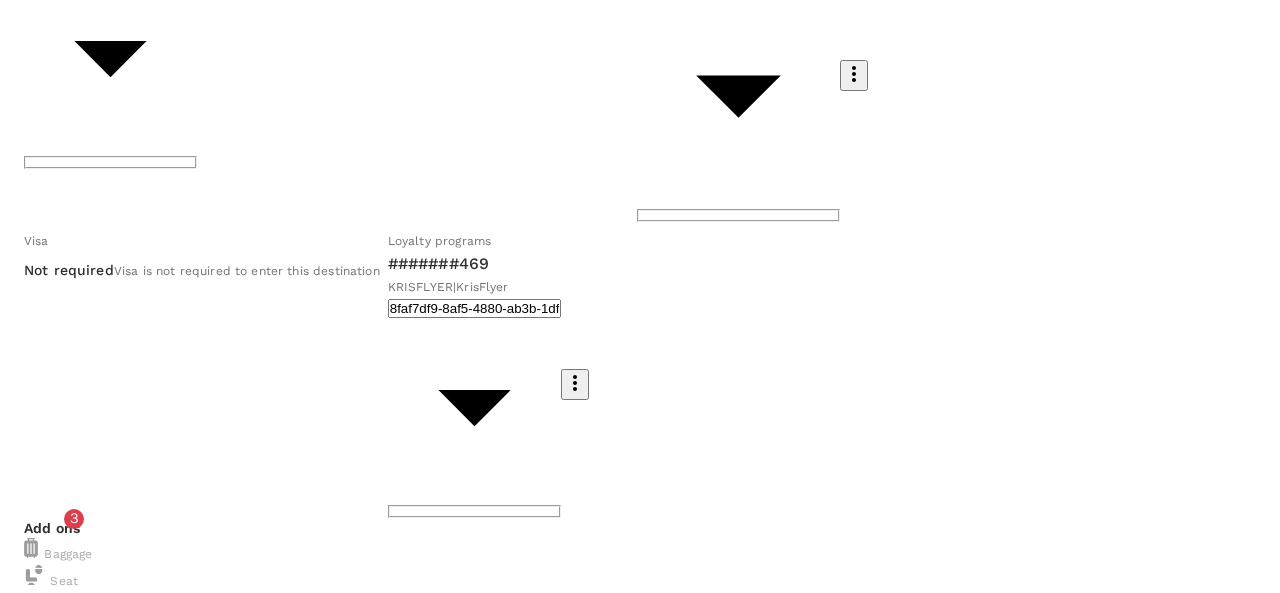 click at bounding box center [632, 9877] 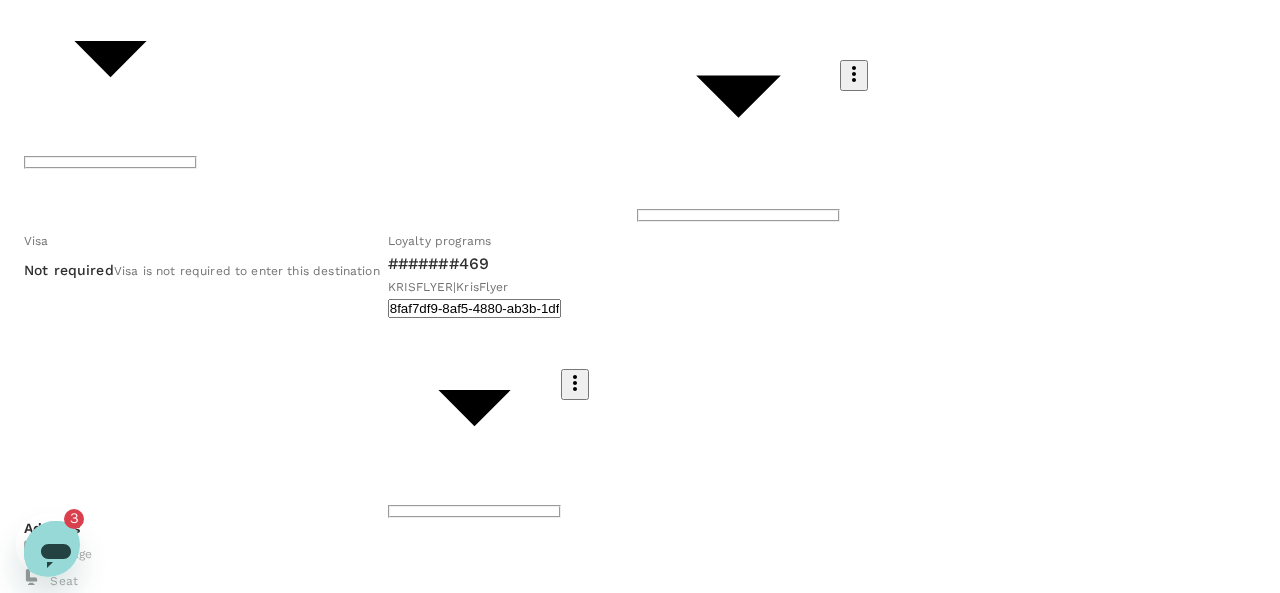 scroll, scrollTop: 301, scrollLeft: 0, axis: vertical 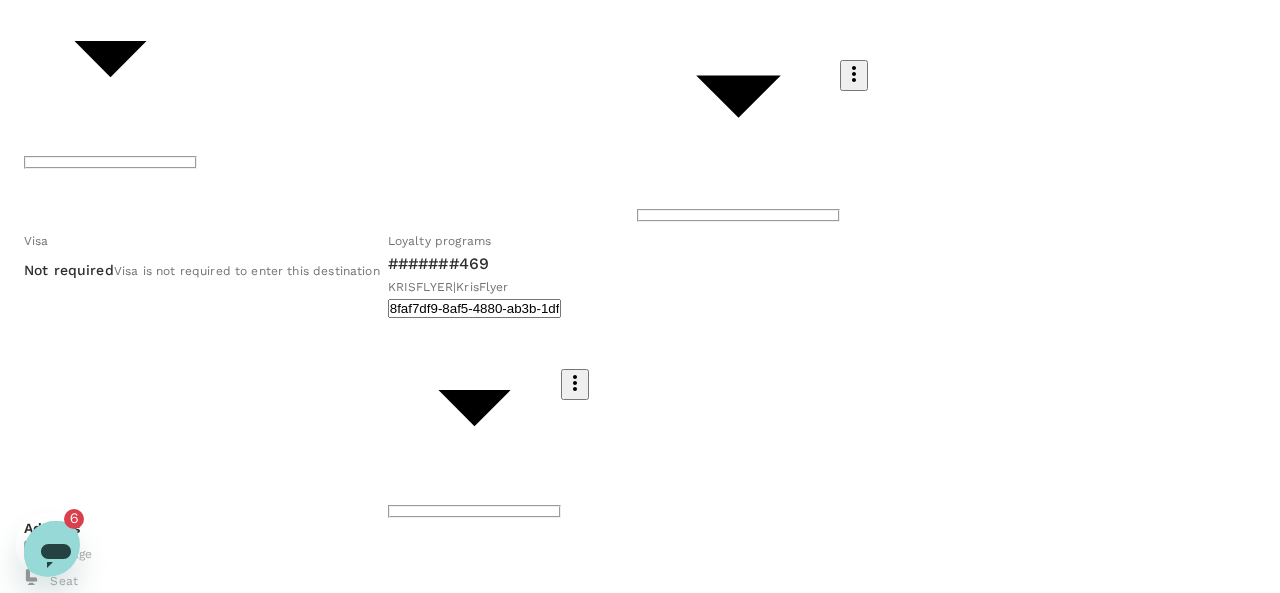 click on "Submit for approval" at bounding box center (84, 9867) 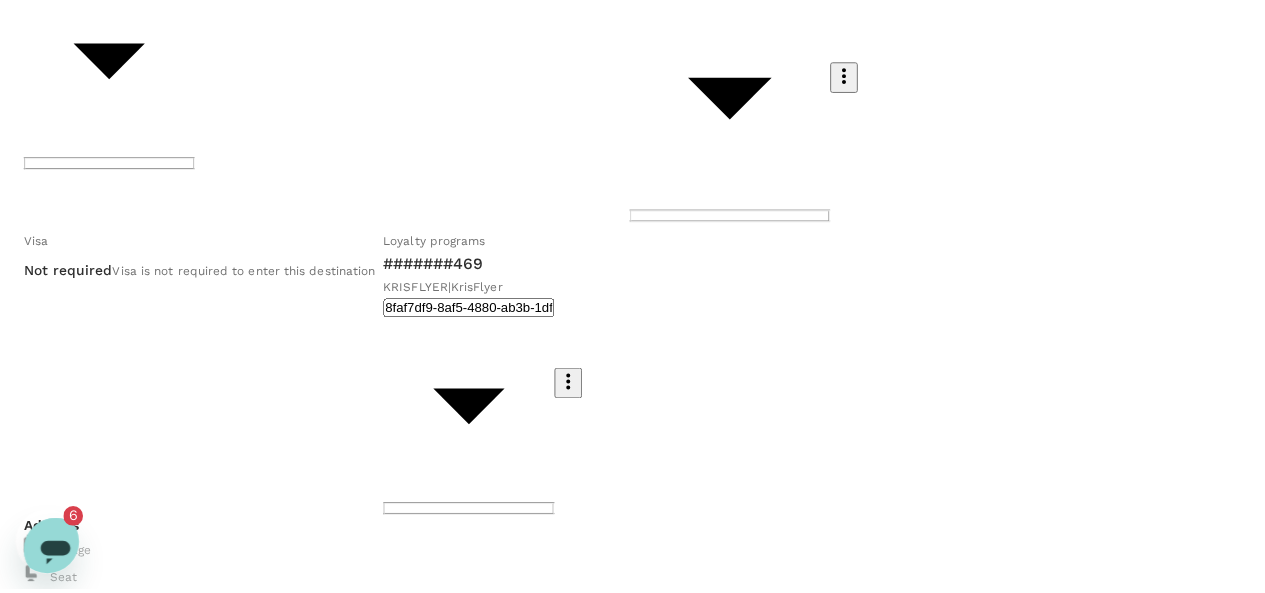 scroll, scrollTop: 0, scrollLeft: 0, axis: both 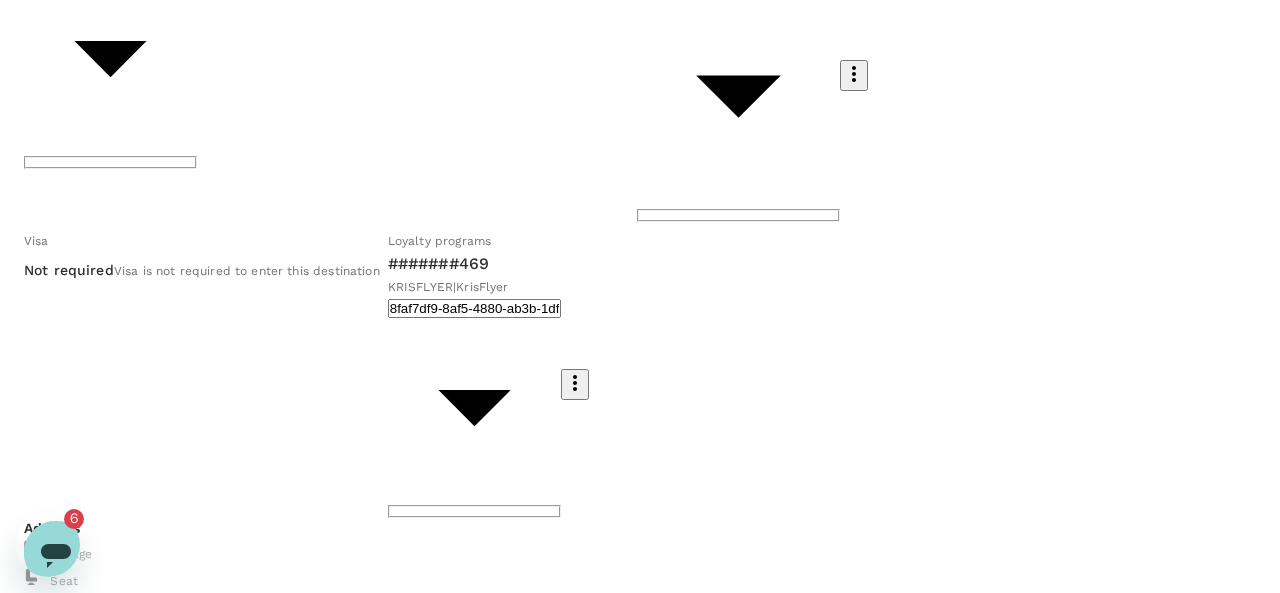 click on "Back to flight review" at bounding box center [81, 1737] 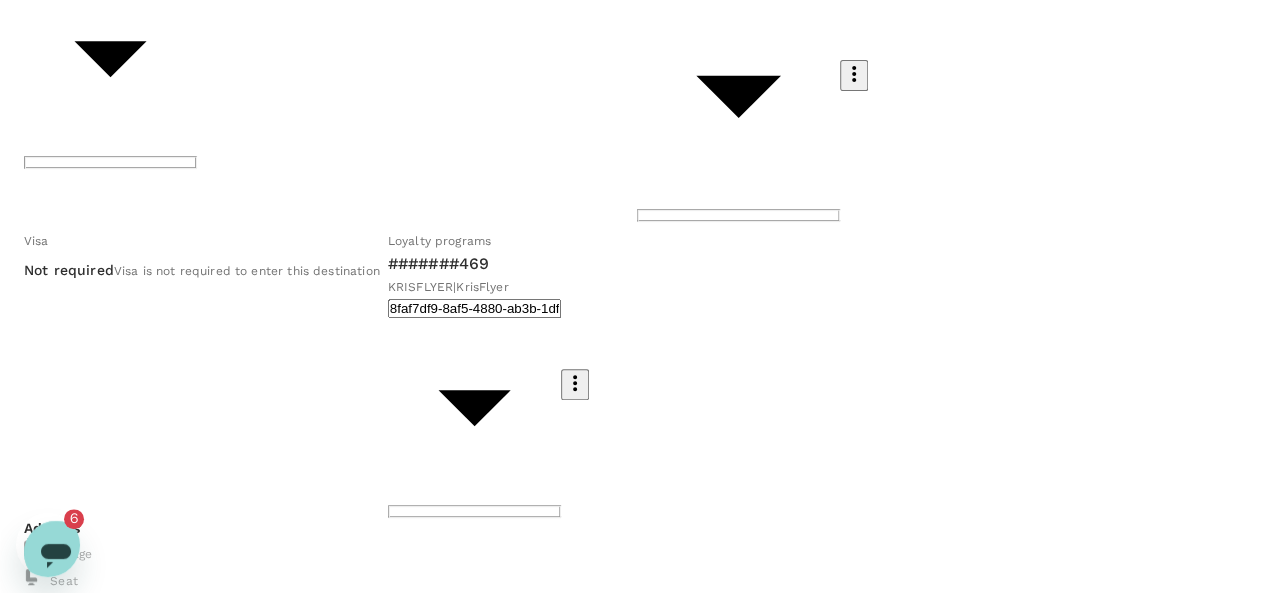 click 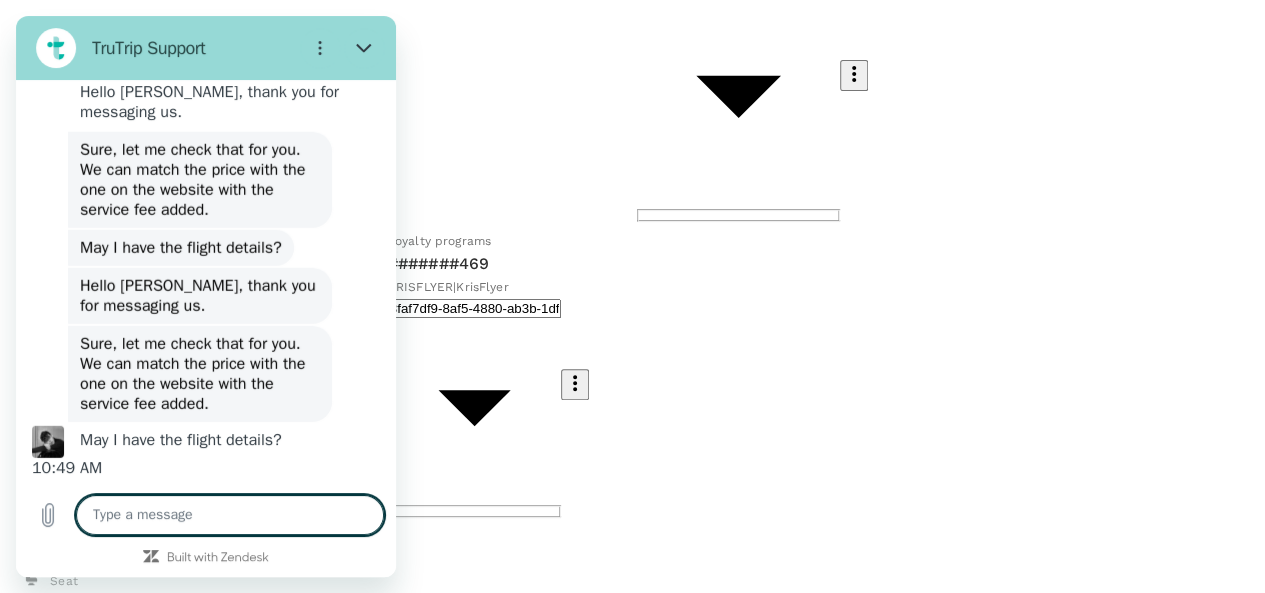 scroll, scrollTop: 6526, scrollLeft: 0, axis: vertical 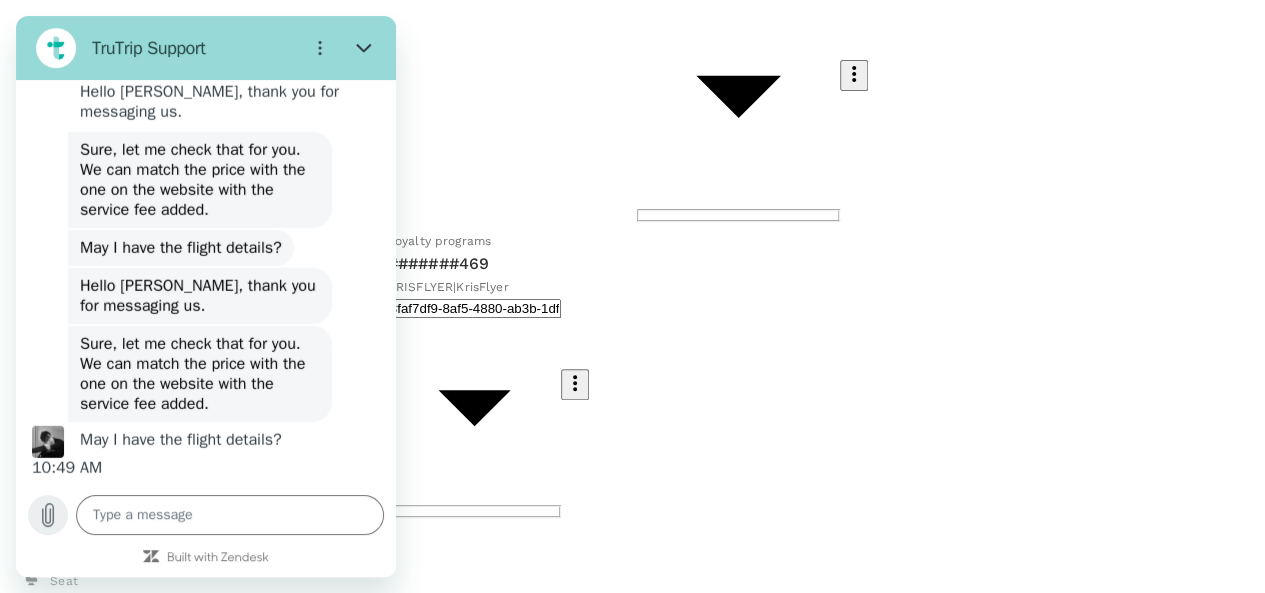 click 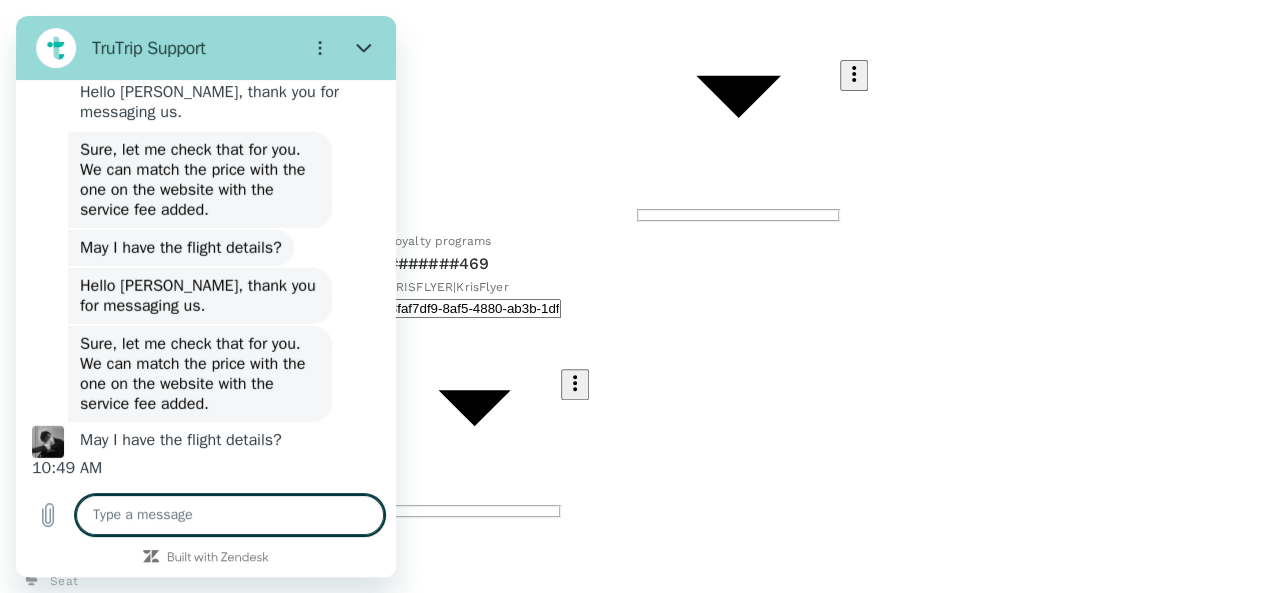 click at bounding box center [230, 515] 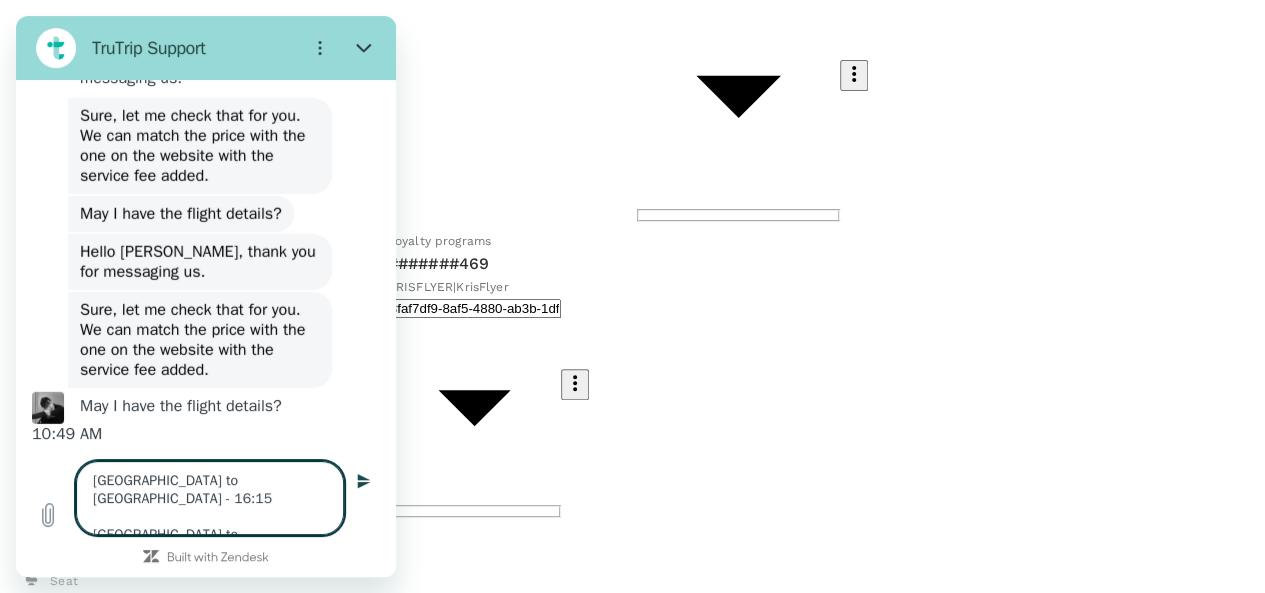 scroll, scrollTop: 6560, scrollLeft: 0, axis: vertical 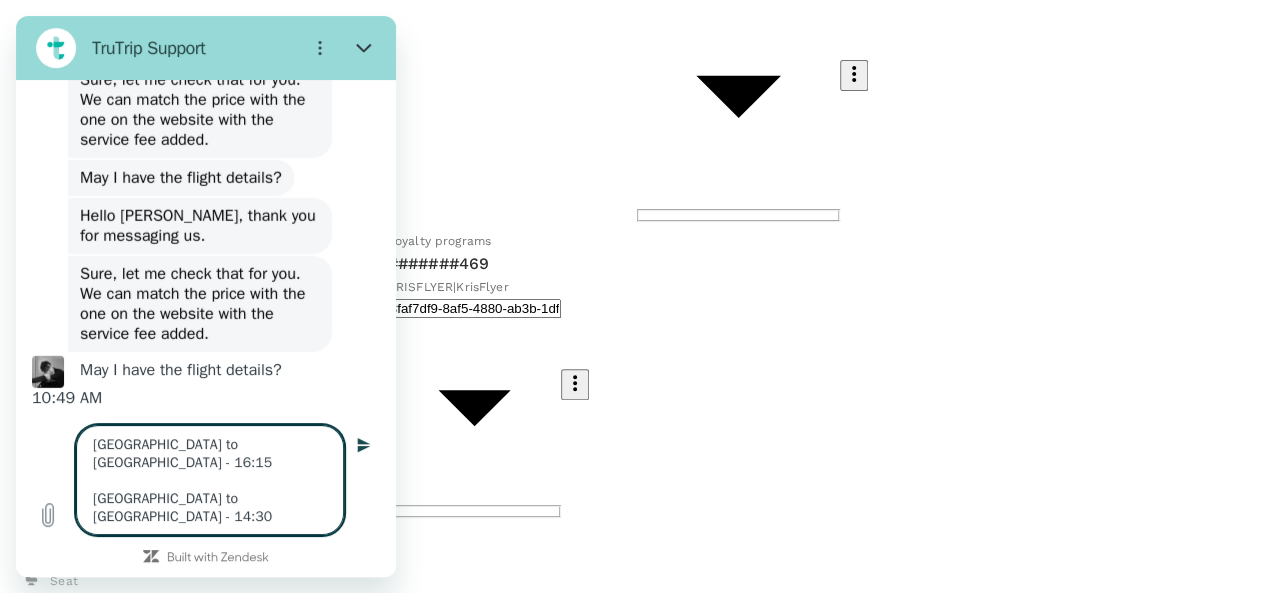 click on "singapore to jakarta - 16:15
Jakarta to SIngapore - 14:30" at bounding box center [210, 480] 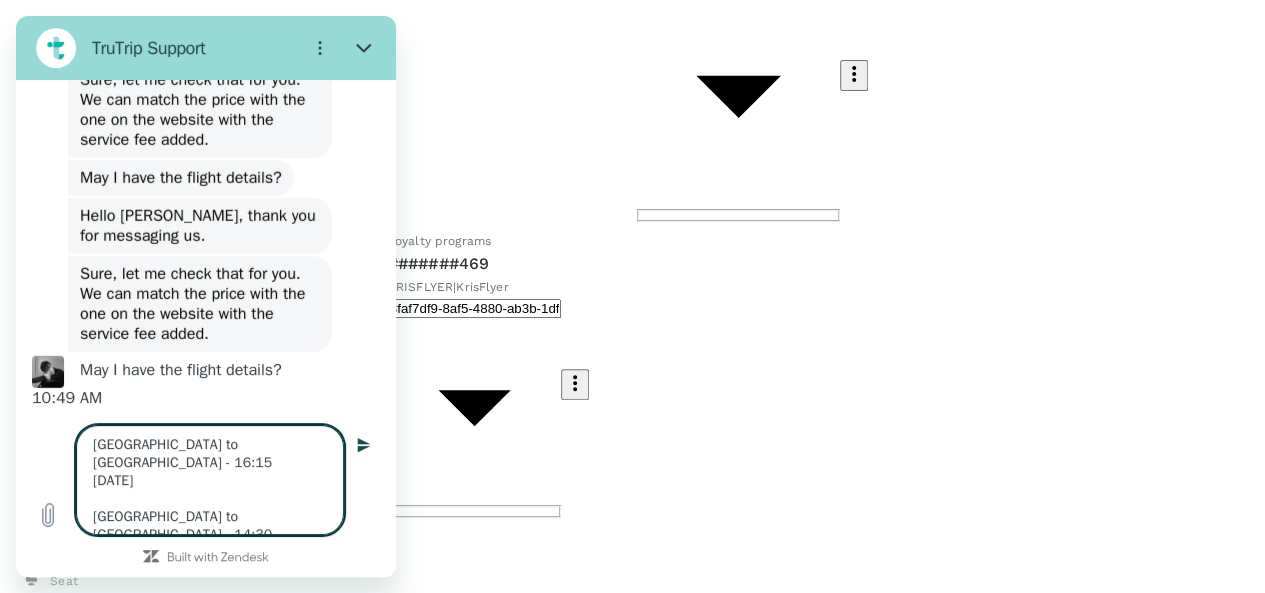 click on "singapore to jakarta - 16:15 August 10
Jakarta to SIngapore - 14:30" at bounding box center [210, 480] 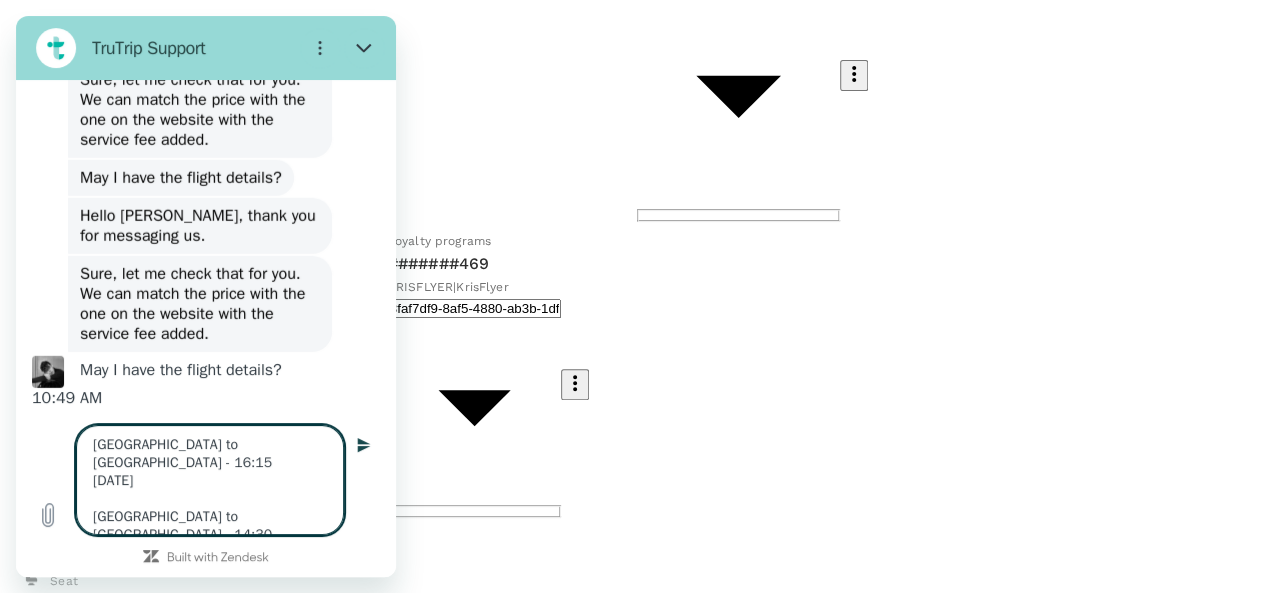 type on "singapore to jakarta - 16:15 August 10
Jakarta to SIngapore - 14:30 August 16" 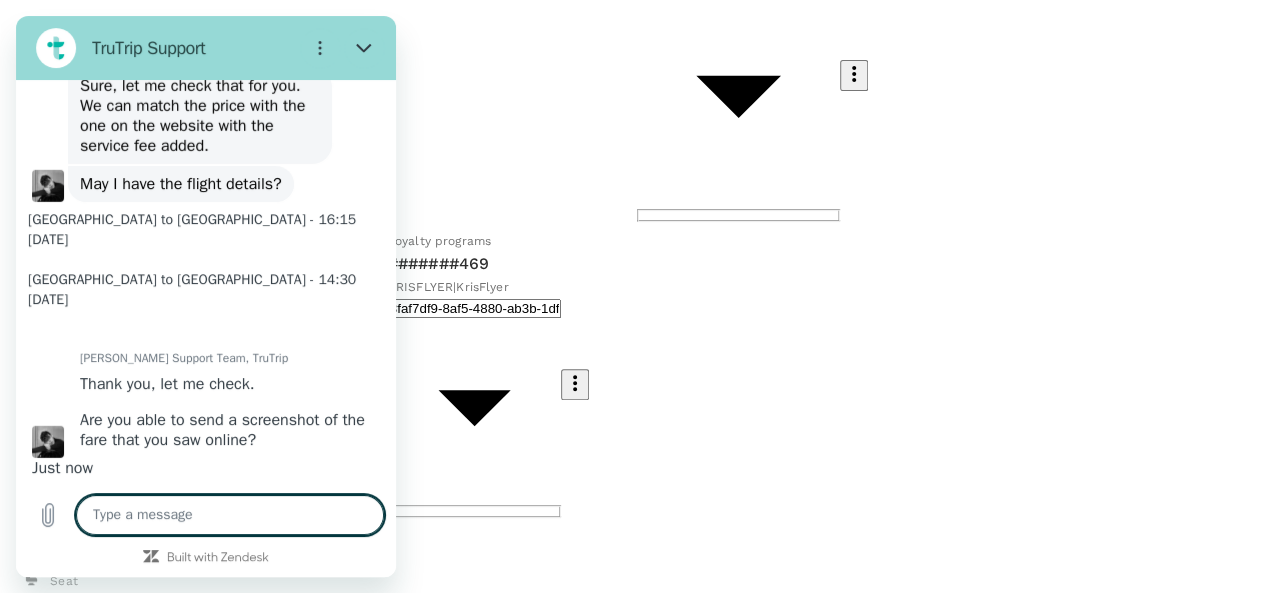 scroll, scrollTop: 6758, scrollLeft: 0, axis: vertical 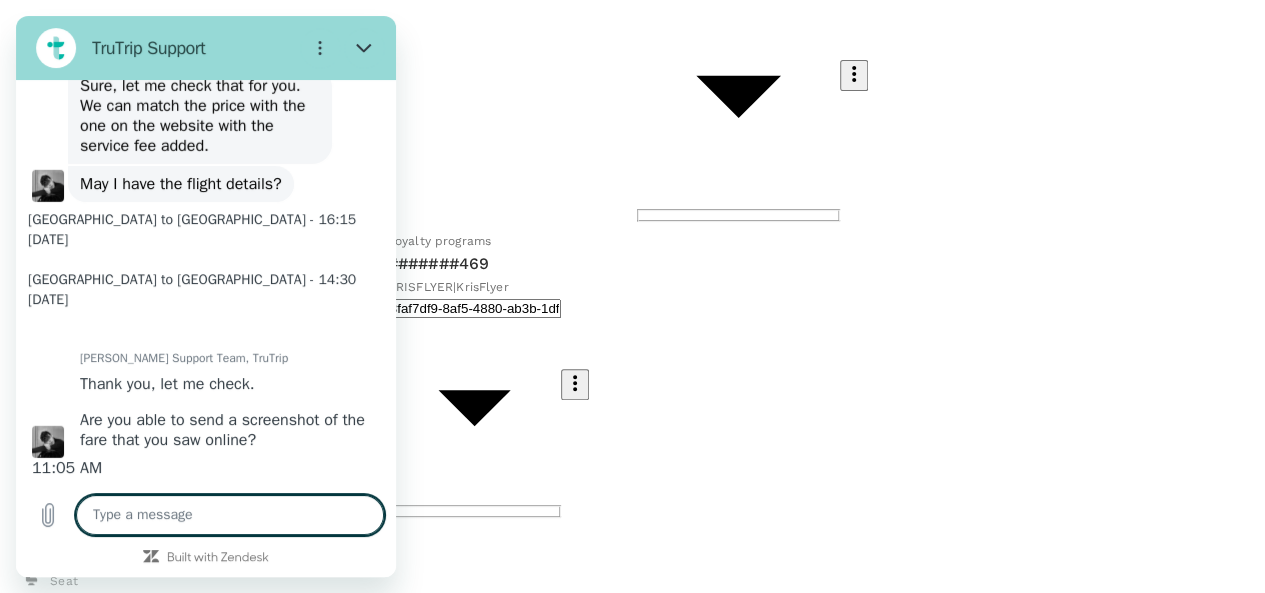click at bounding box center (230, 515) 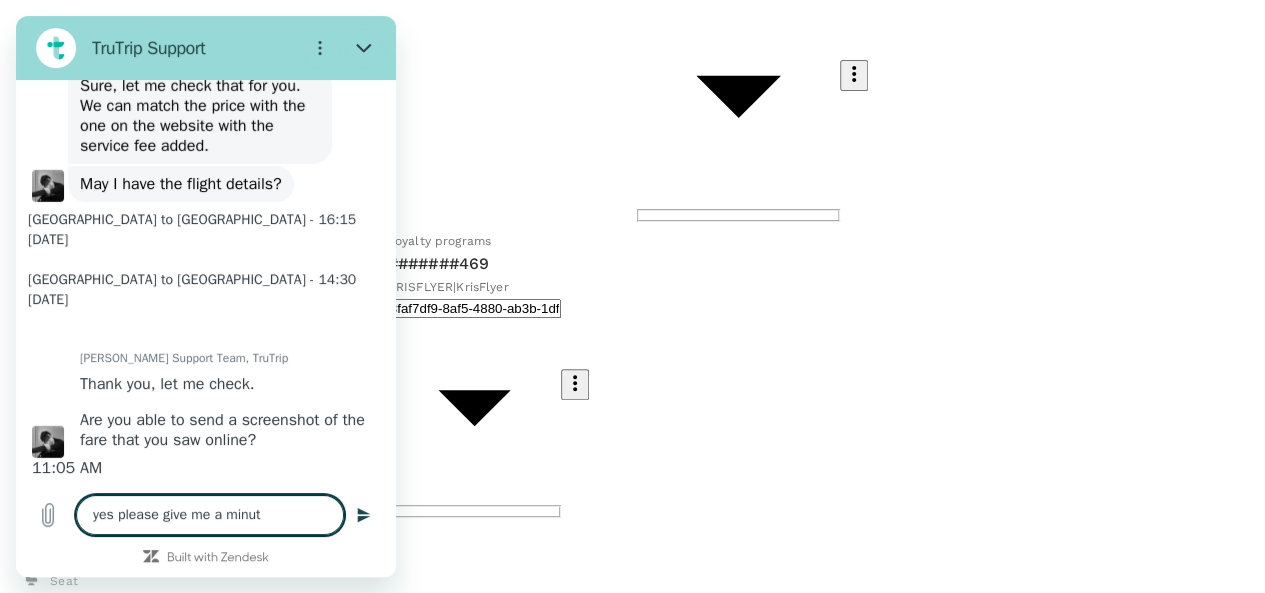 type on "yes please give me a minute" 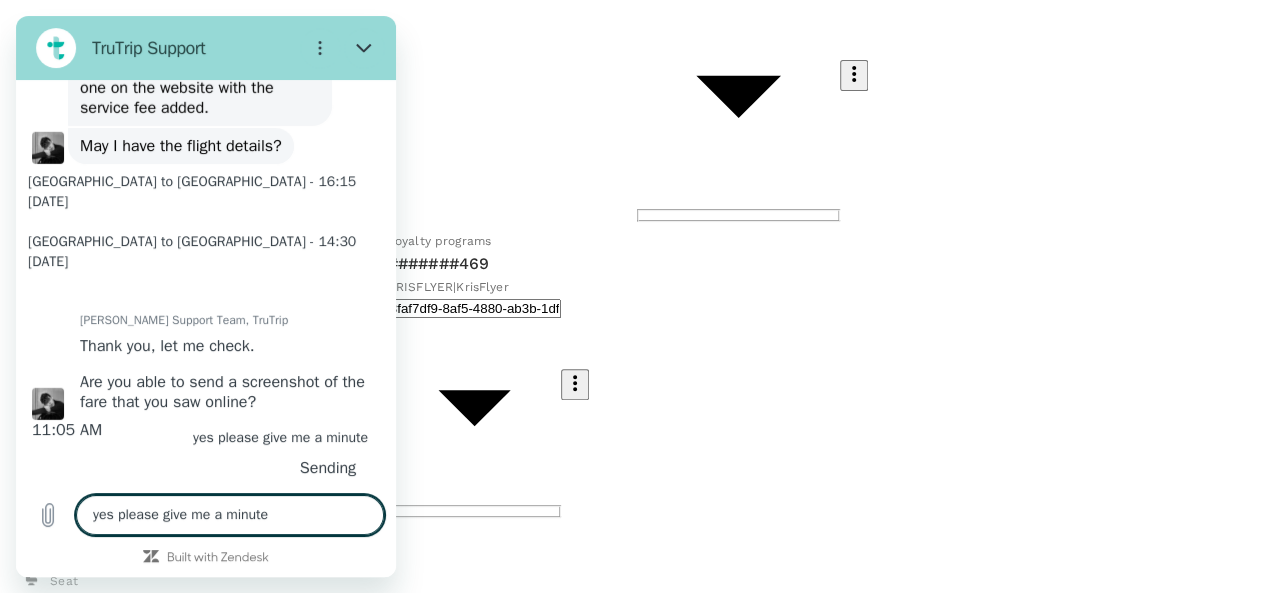 type 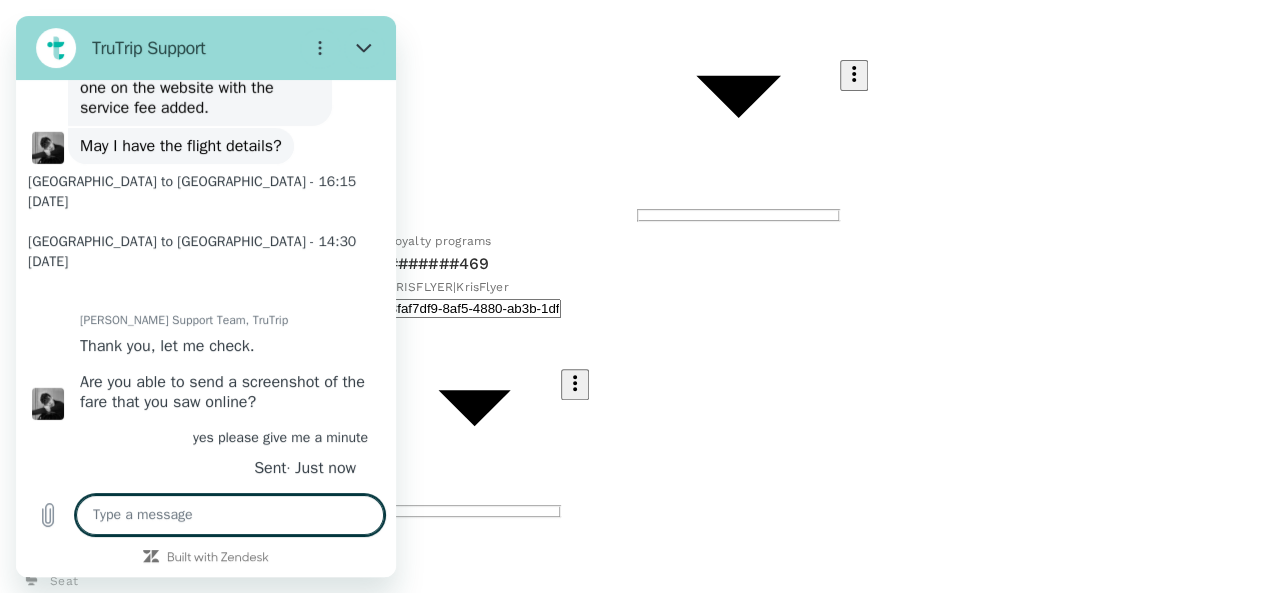 scroll, scrollTop: 6806, scrollLeft: 0, axis: vertical 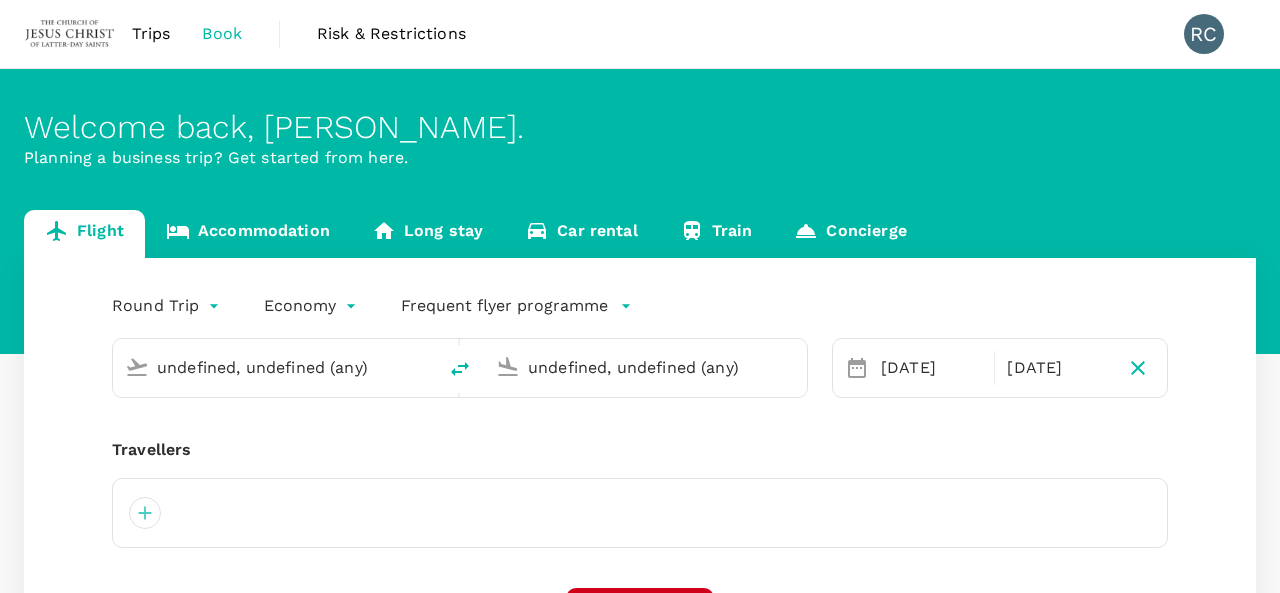 type on "Singapore Changi (SIN)" 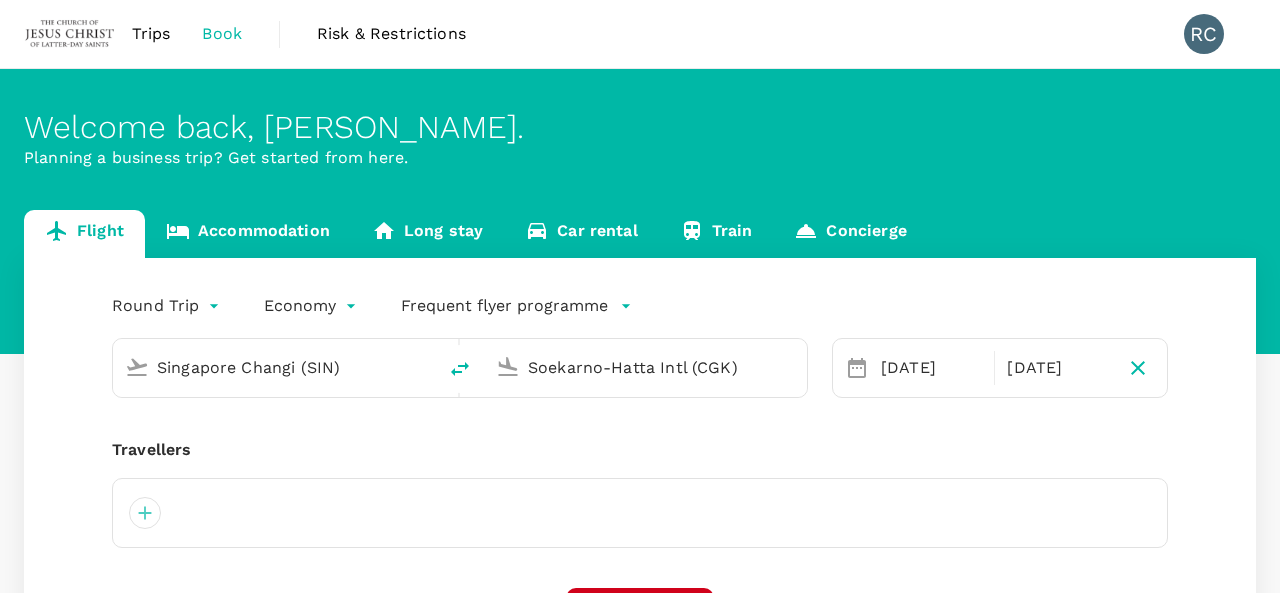 type 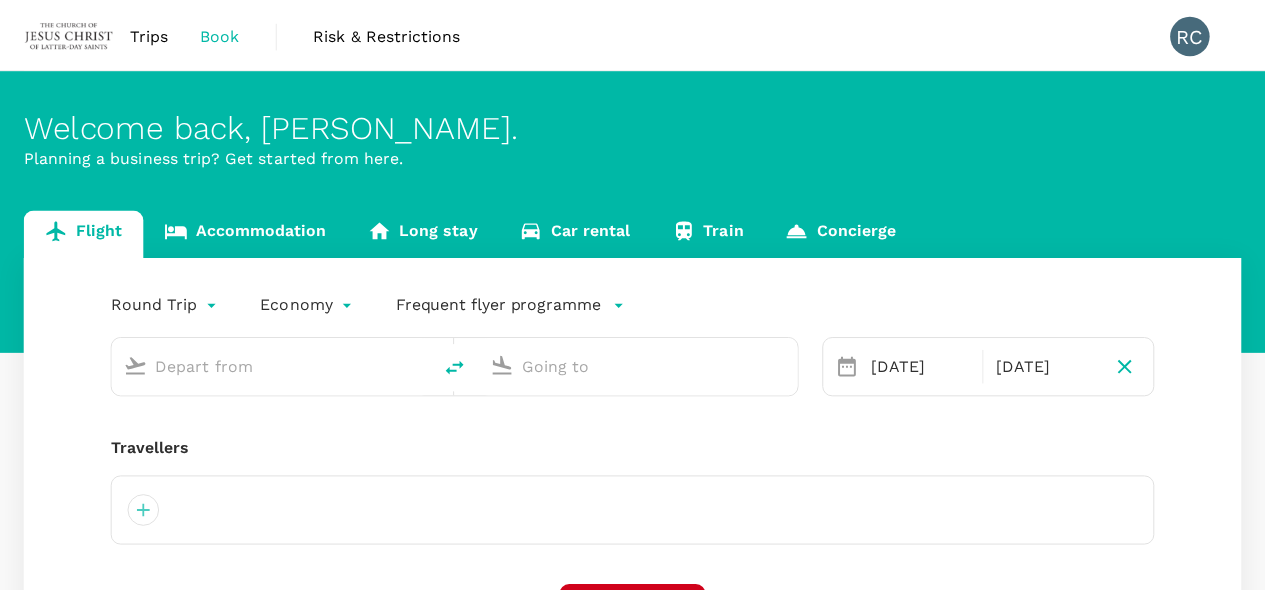 scroll, scrollTop: 0, scrollLeft: 0, axis: both 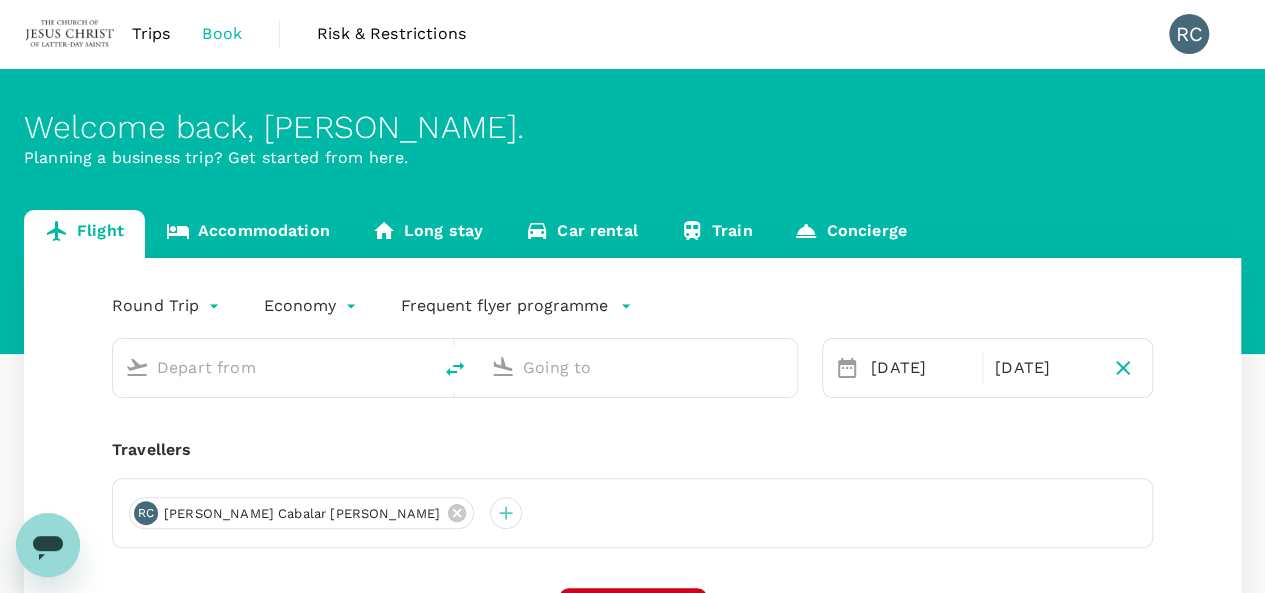 type on "Singapore Changi (SIN)" 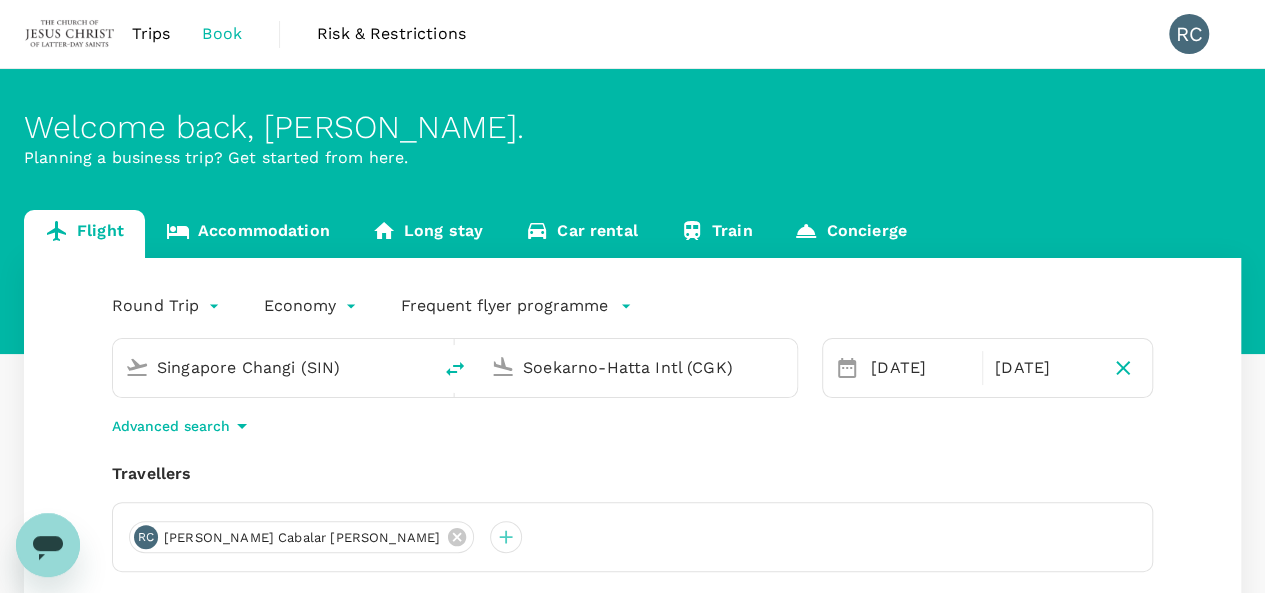 click 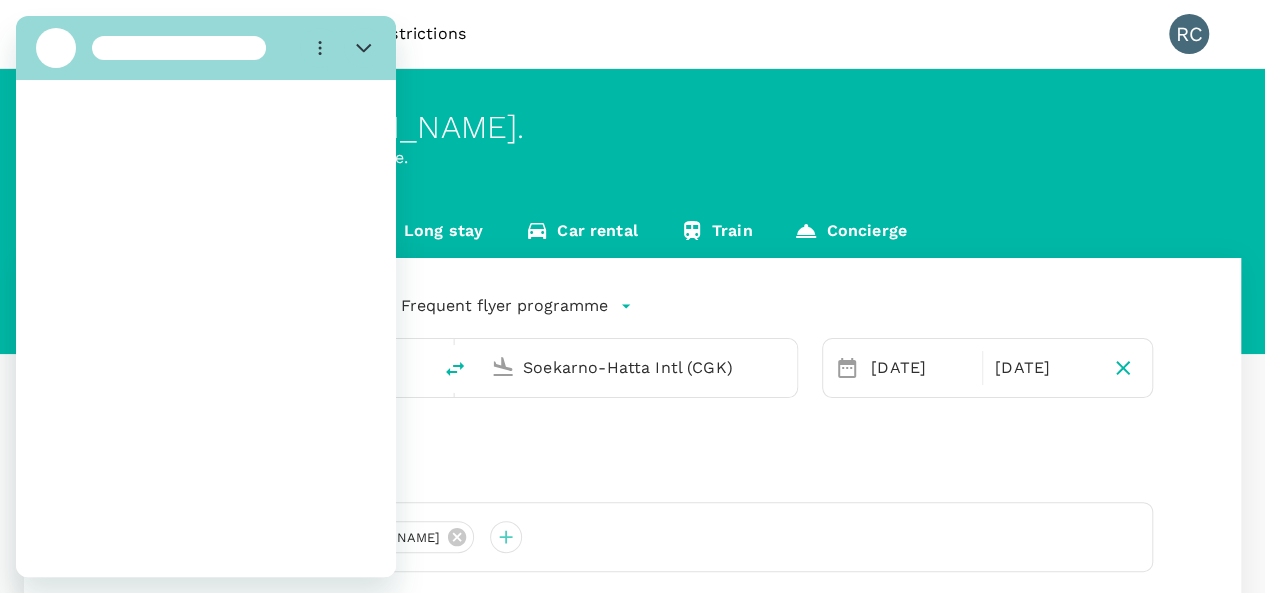 scroll, scrollTop: 0, scrollLeft: 0, axis: both 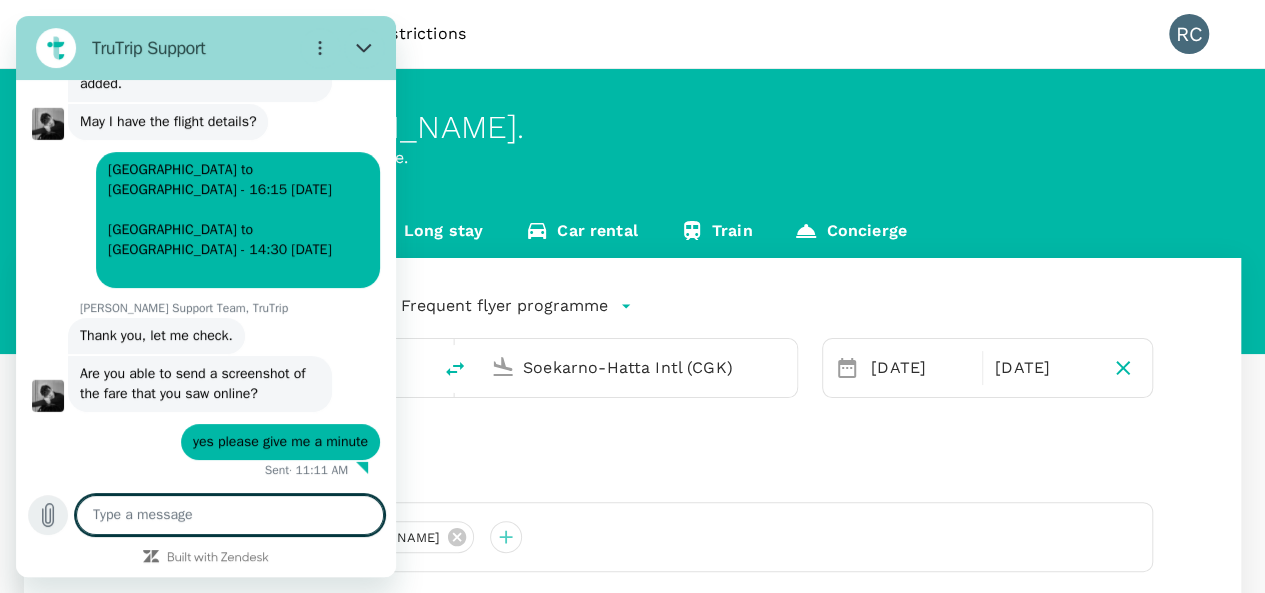 click 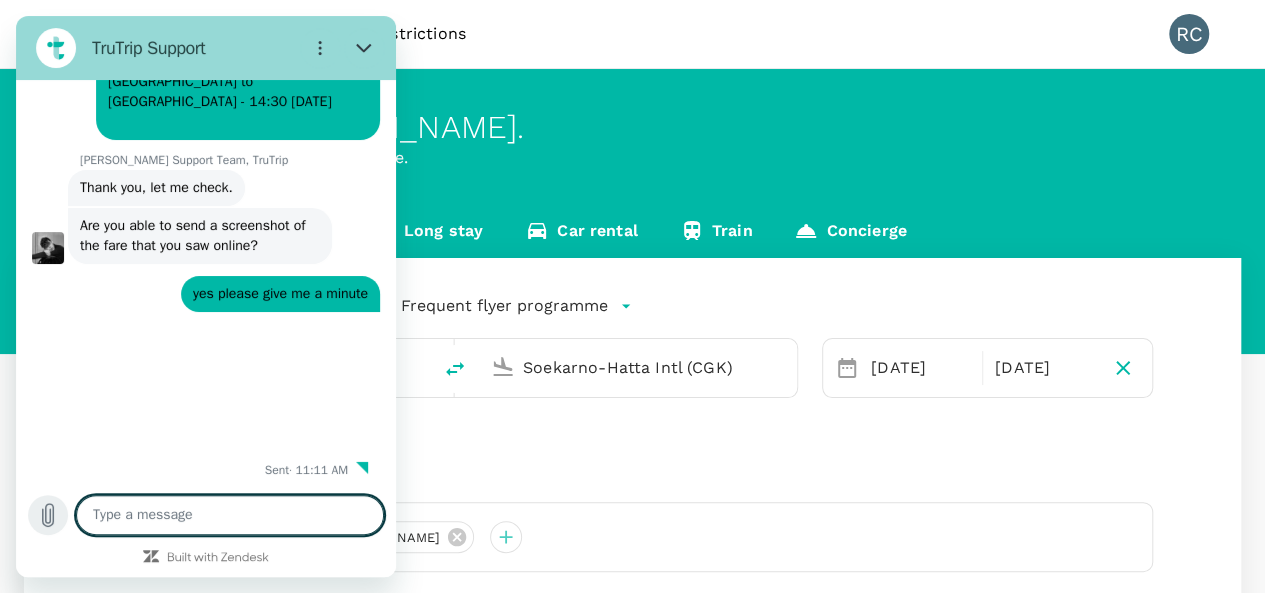 scroll, scrollTop: 6922, scrollLeft: 0, axis: vertical 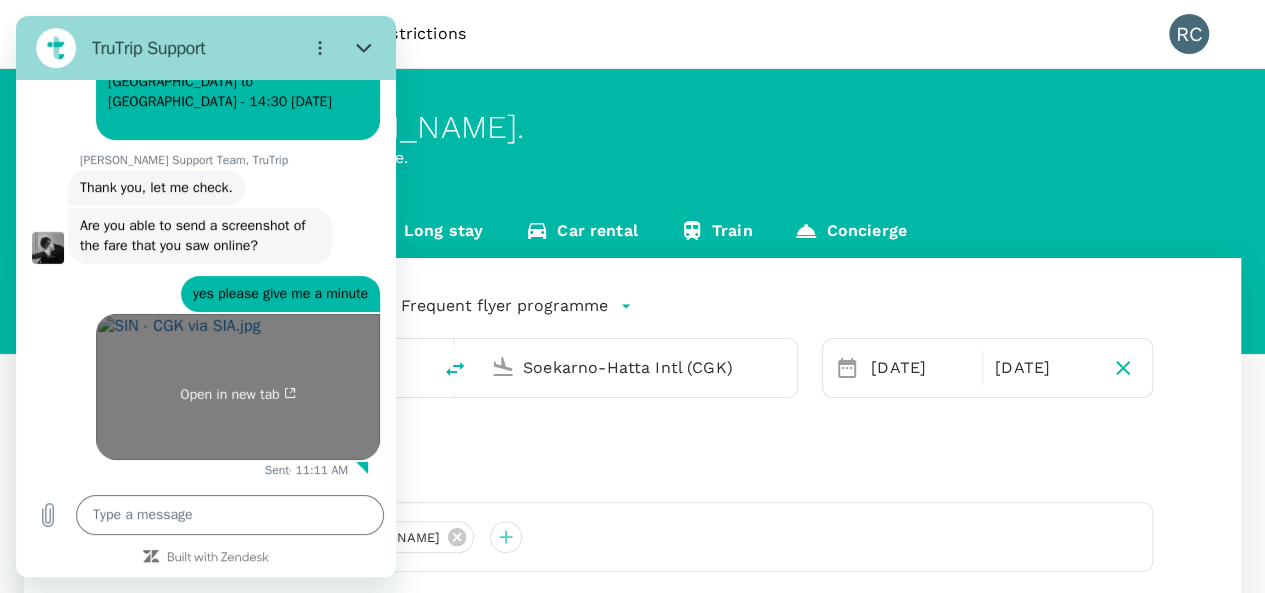 click on "Open in new tab" at bounding box center [237, 395] 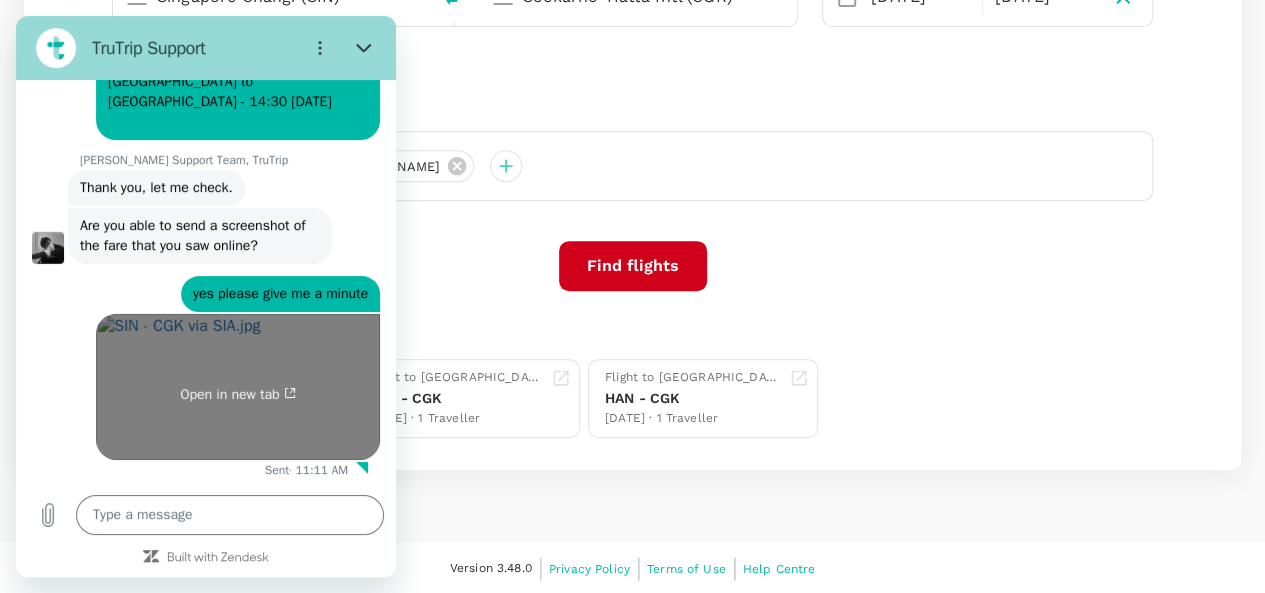 scroll, scrollTop: 0, scrollLeft: 0, axis: both 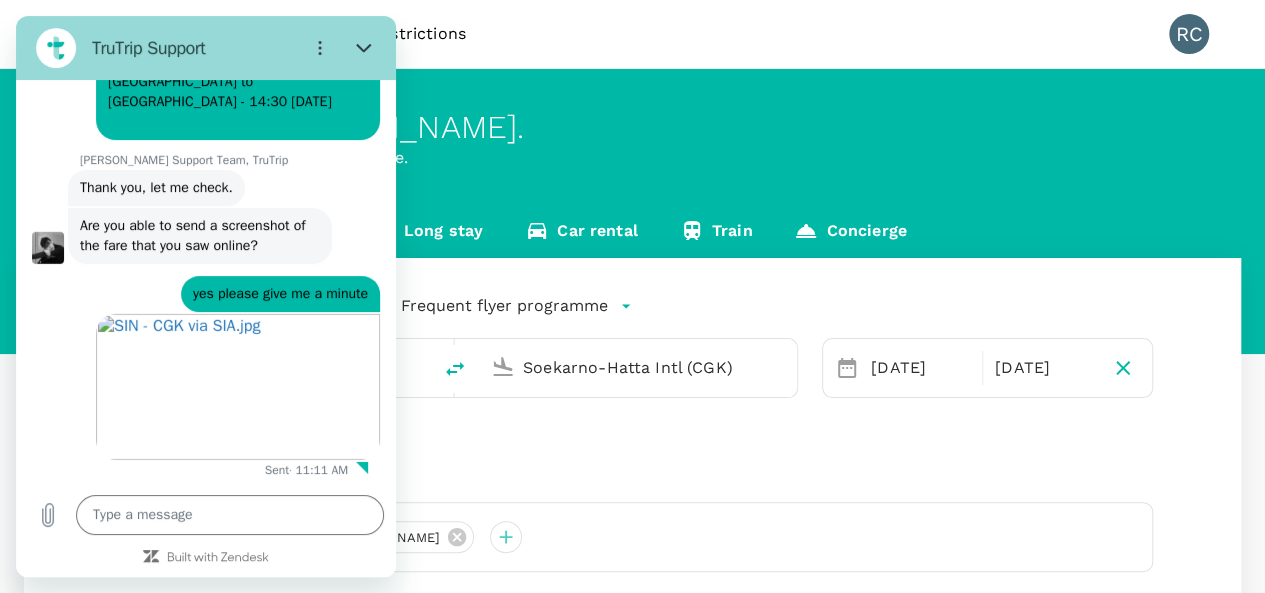 click on "RC [PERSON_NAME] Cabalar [PERSON_NAME]" at bounding box center (632, 537) 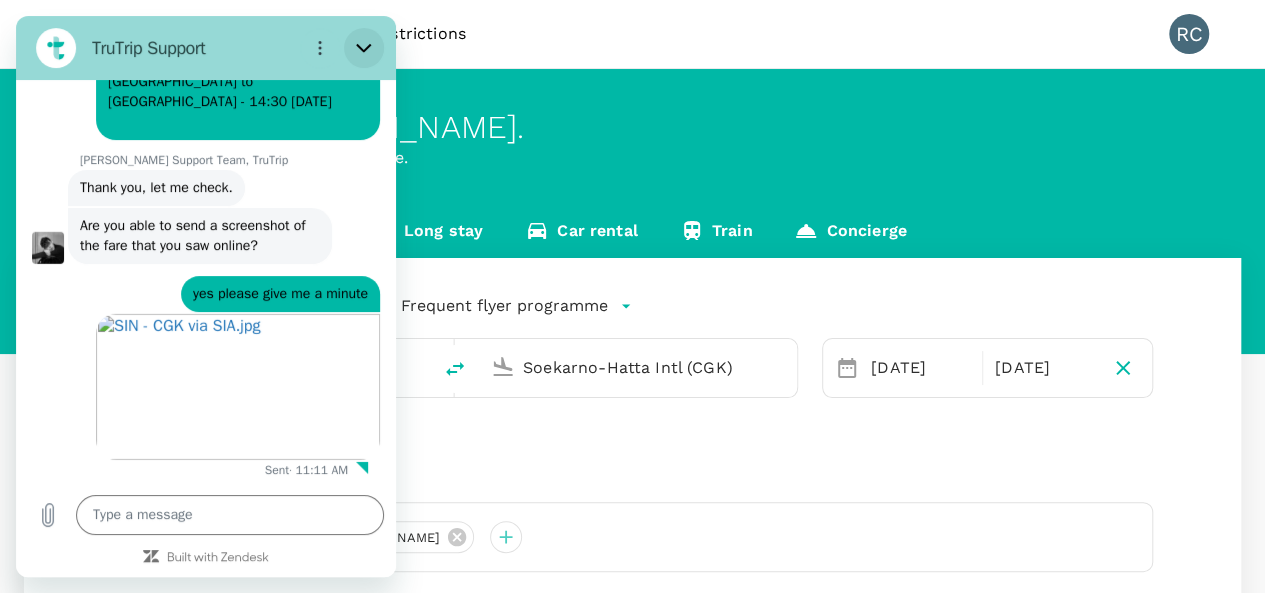 click 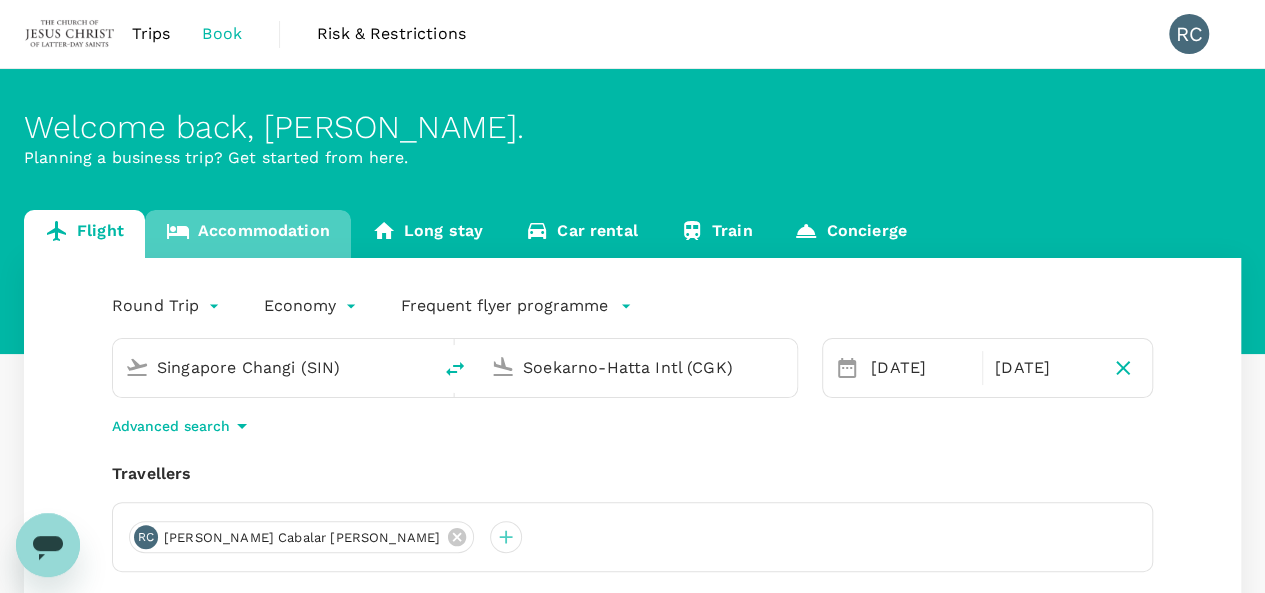 click on "Accommodation" at bounding box center [248, 234] 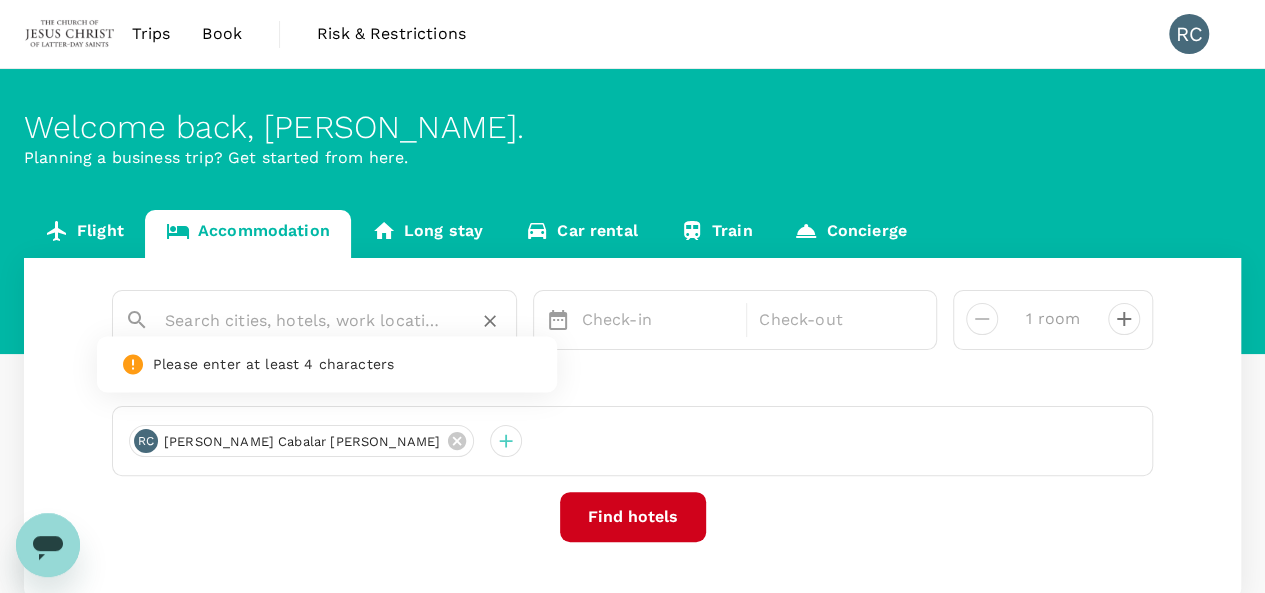 click at bounding box center (306, 320) 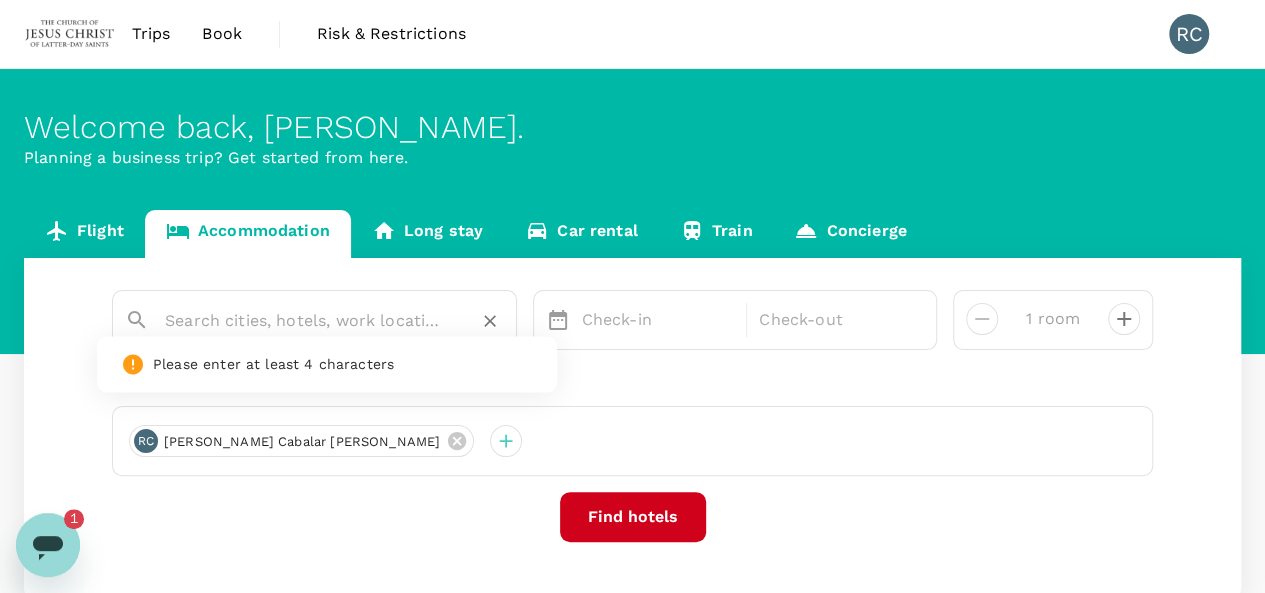 scroll, scrollTop: 0, scrollLeft: 0, axis: both 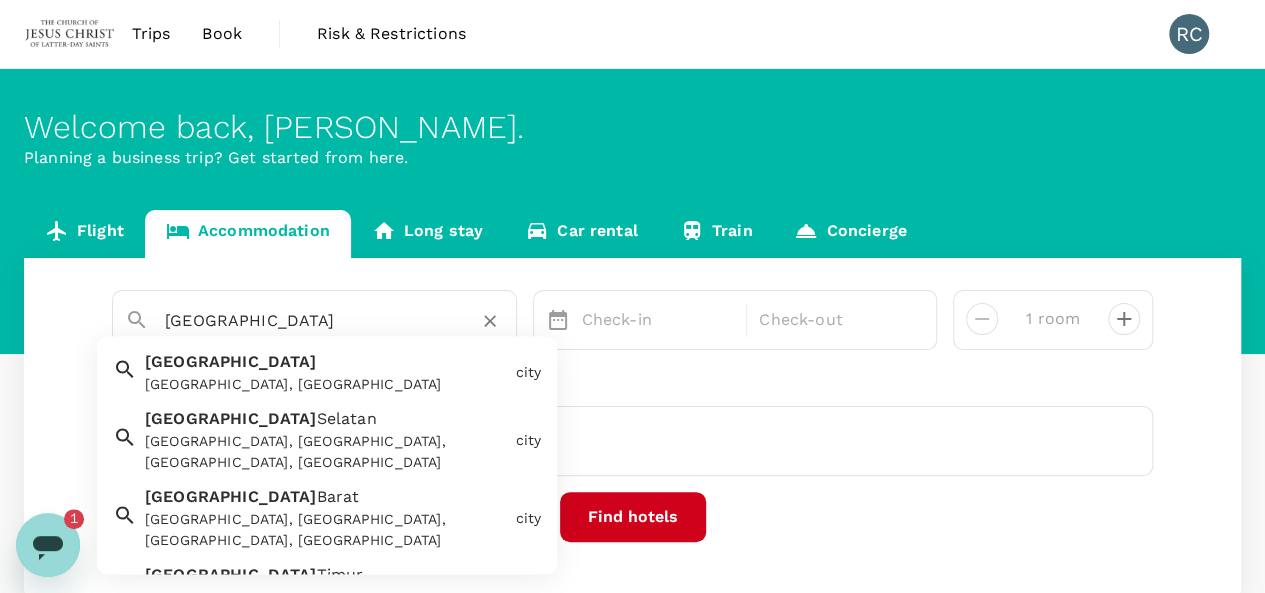 click on "Jakarta [GEOGRAPHIC_DATA], [GEOGRAPHIC_DATA]" at bounding box center (322, 369) 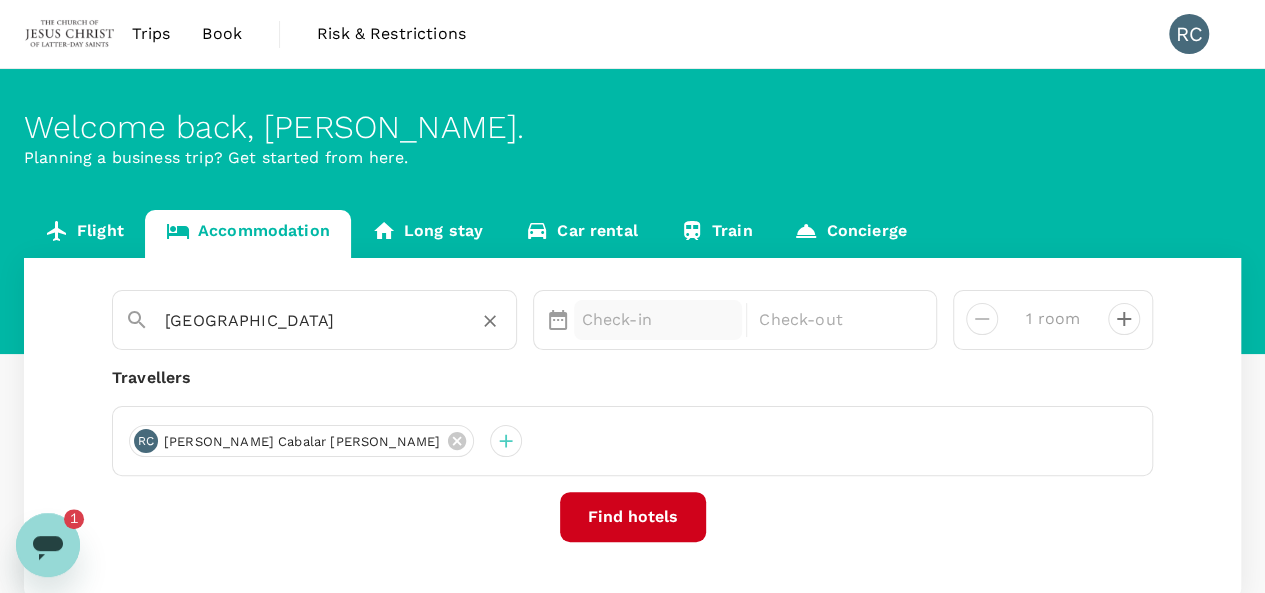type on "[GEOGRAPHIC_DATA]" 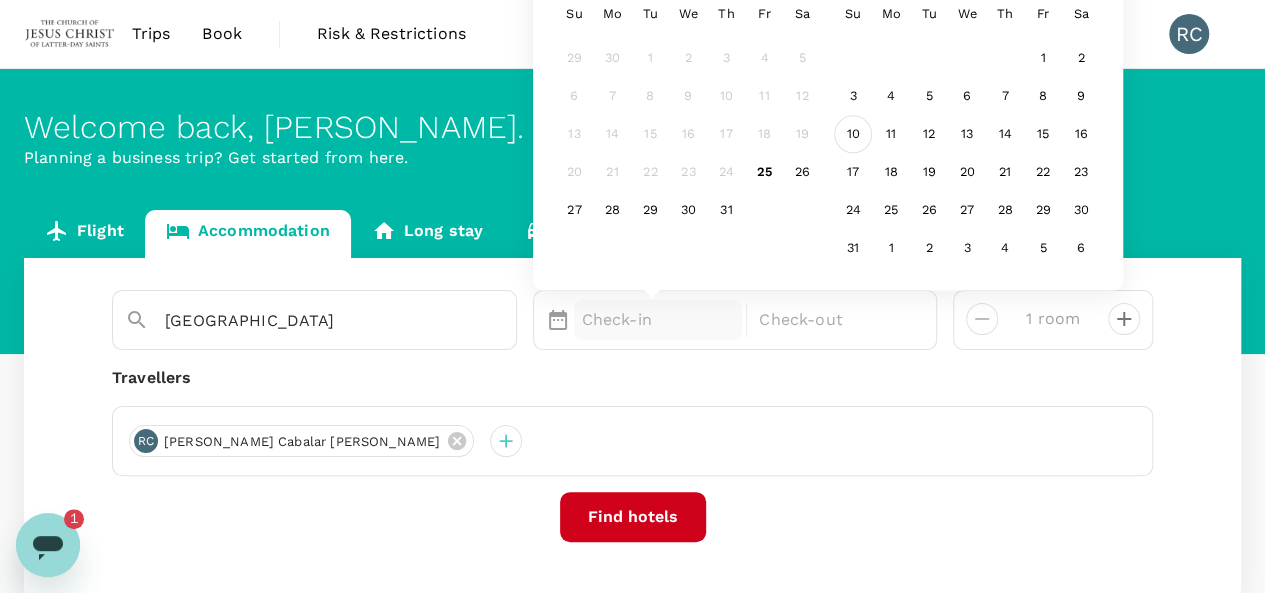 click on "10" at bounding box center (853, 135) 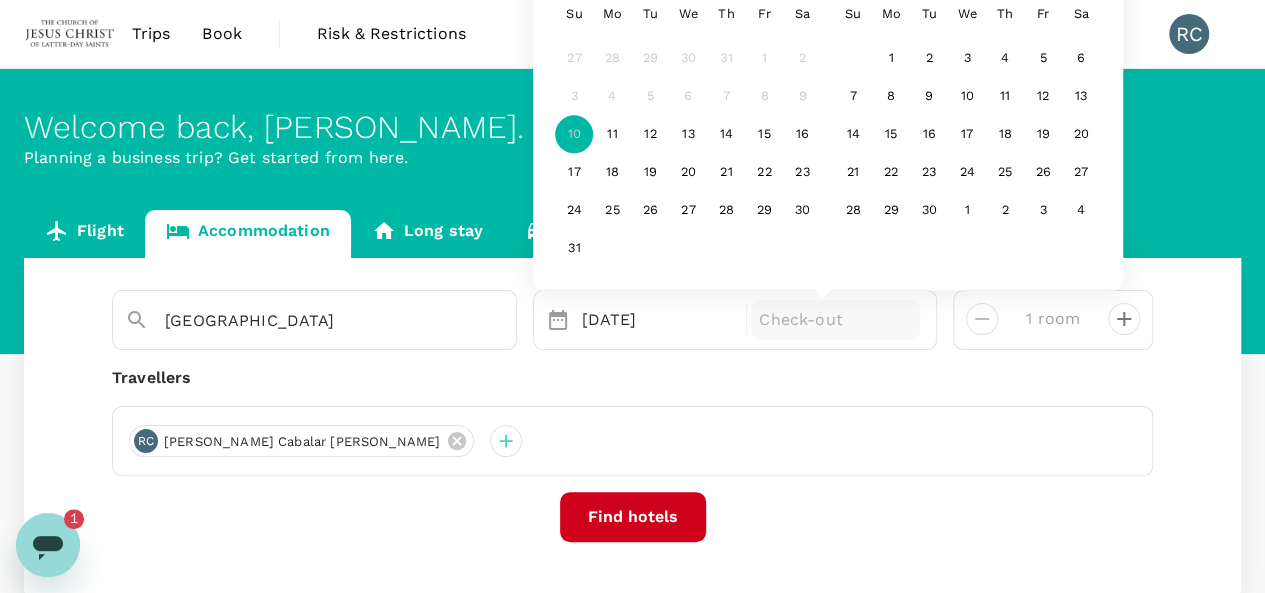 click on "Check-out" at bounding box center [835, 320] 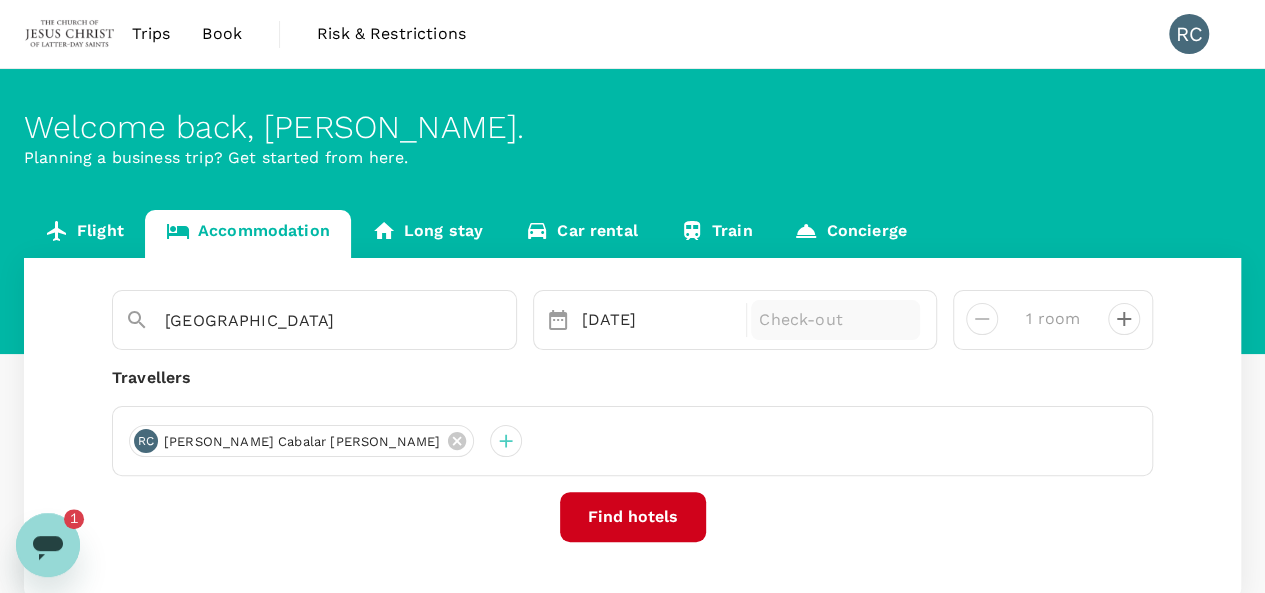 click on "Check-out" at bounding box center (835, 320) 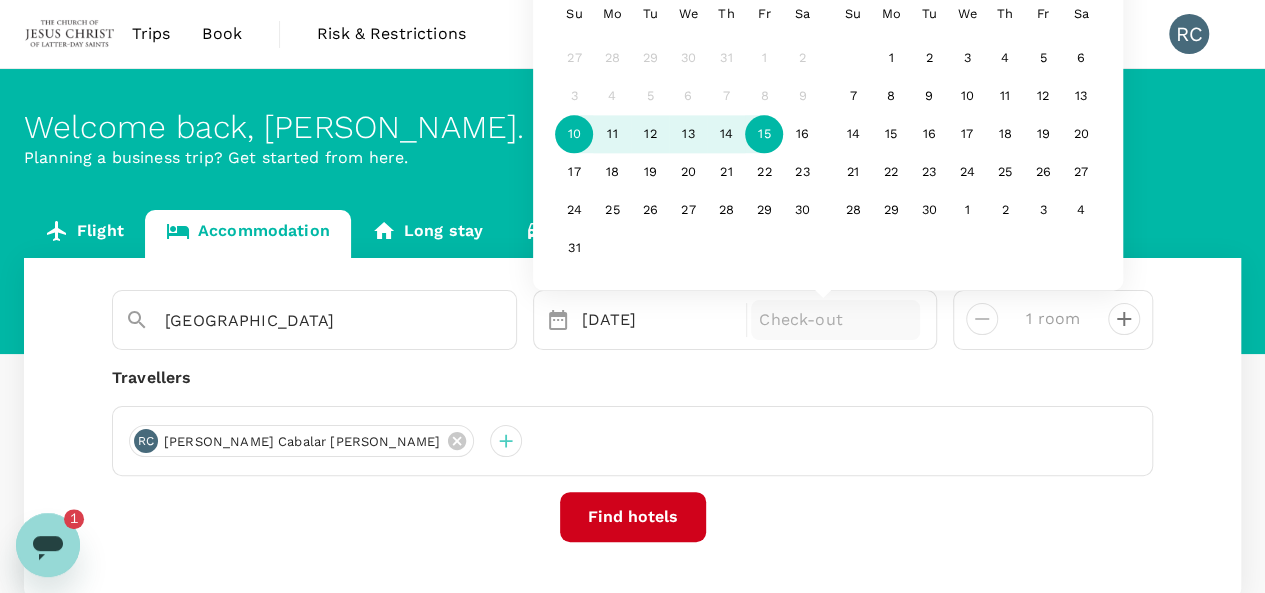 click on "15" at bounding box center (764, 135) 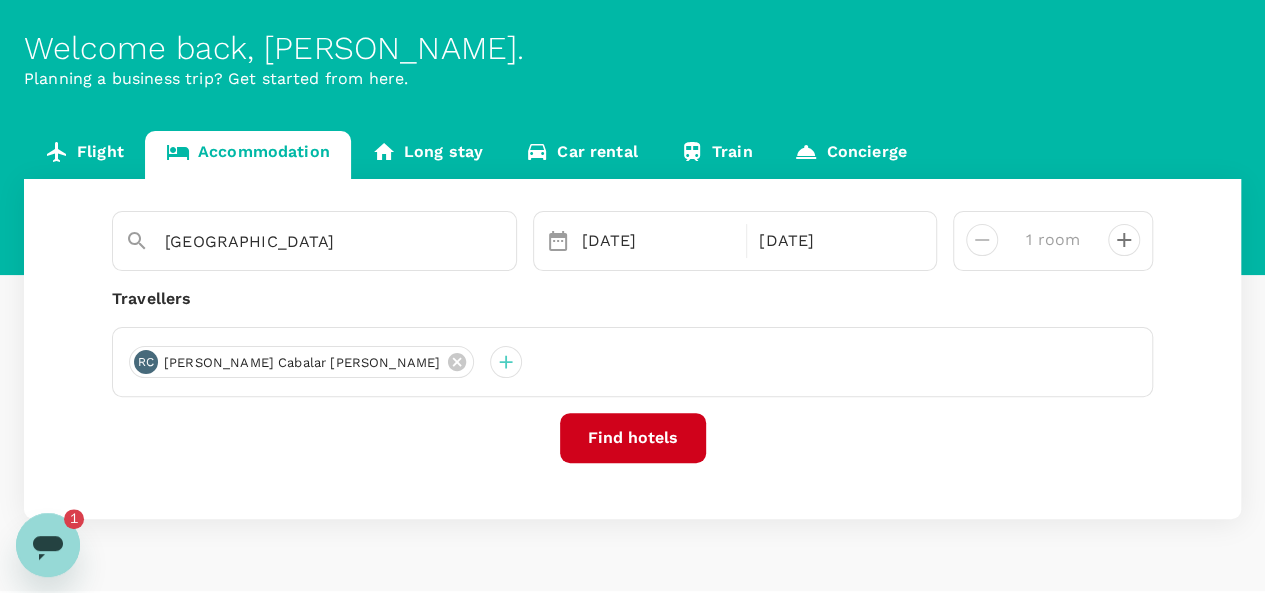 scroll, scrollTop: 129, scrollLeft: 0, axis: vertical 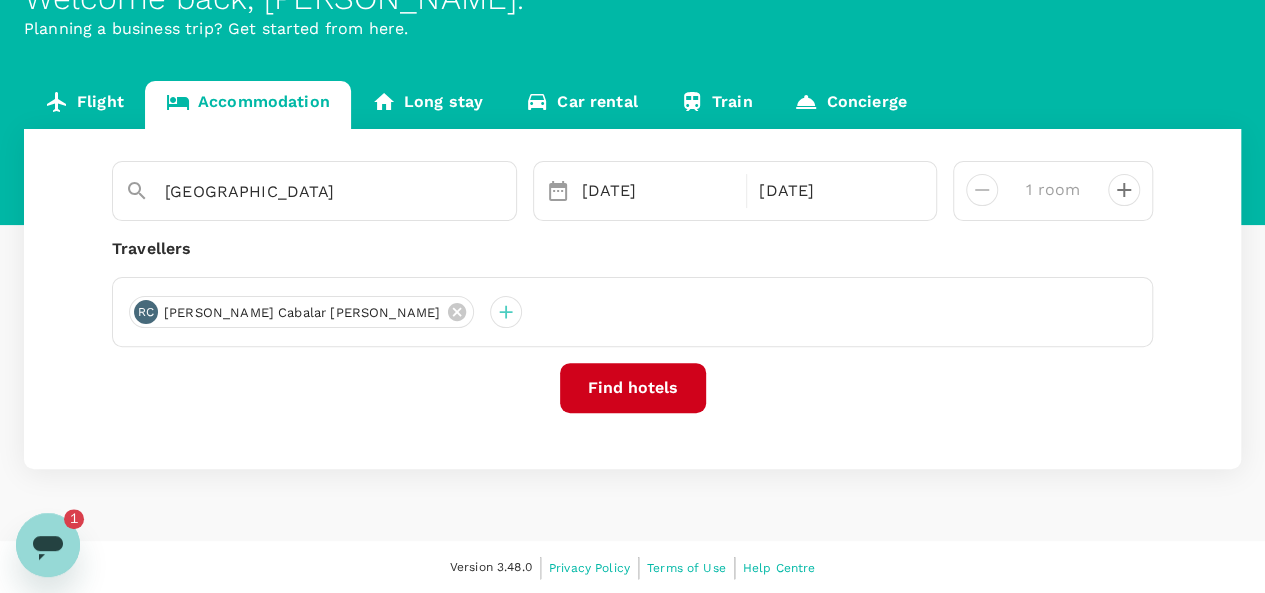 click on "Find hotels" at bounding box center (633, 388) 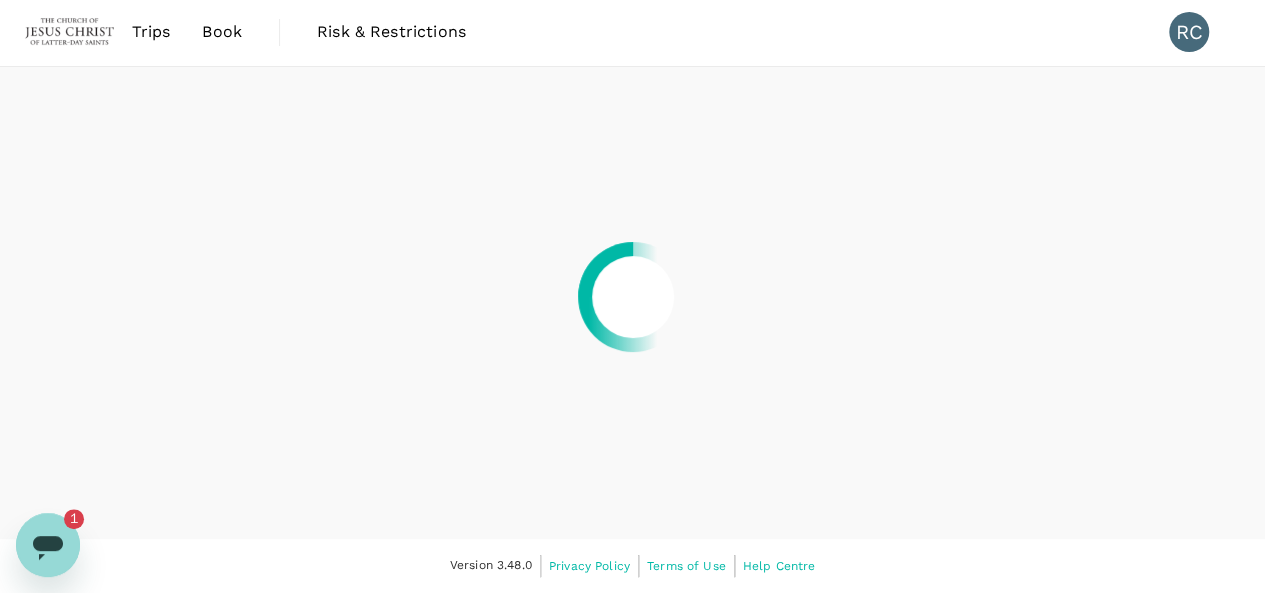 scroll, scrollTop: 0, scrollLeft: 0, axis: both 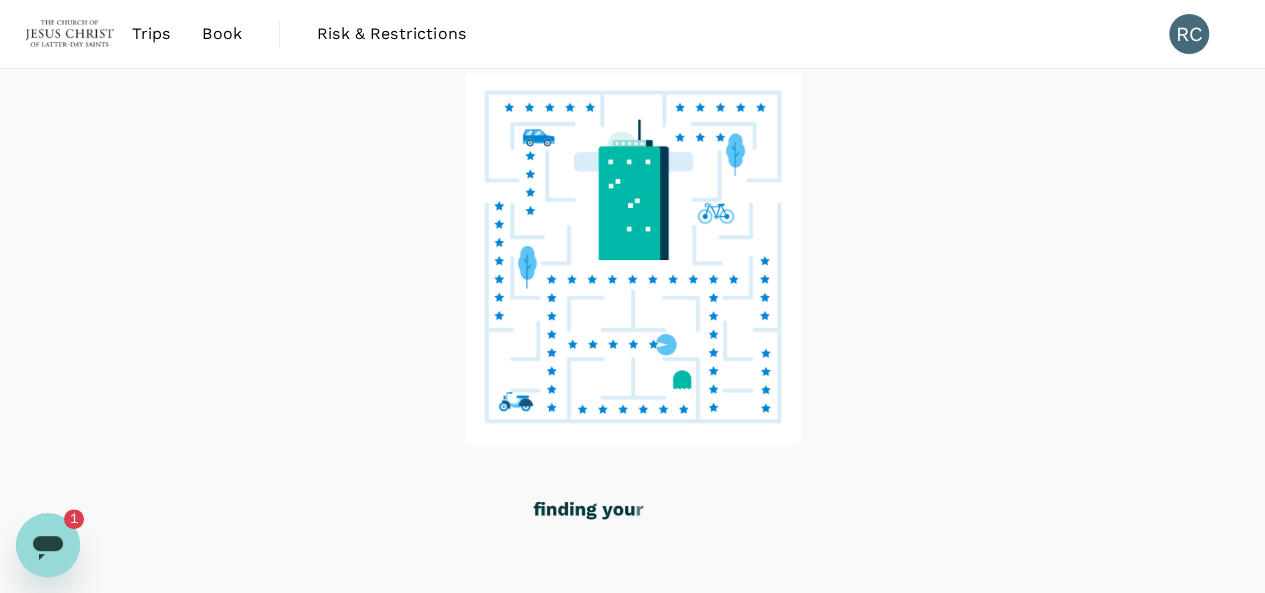click 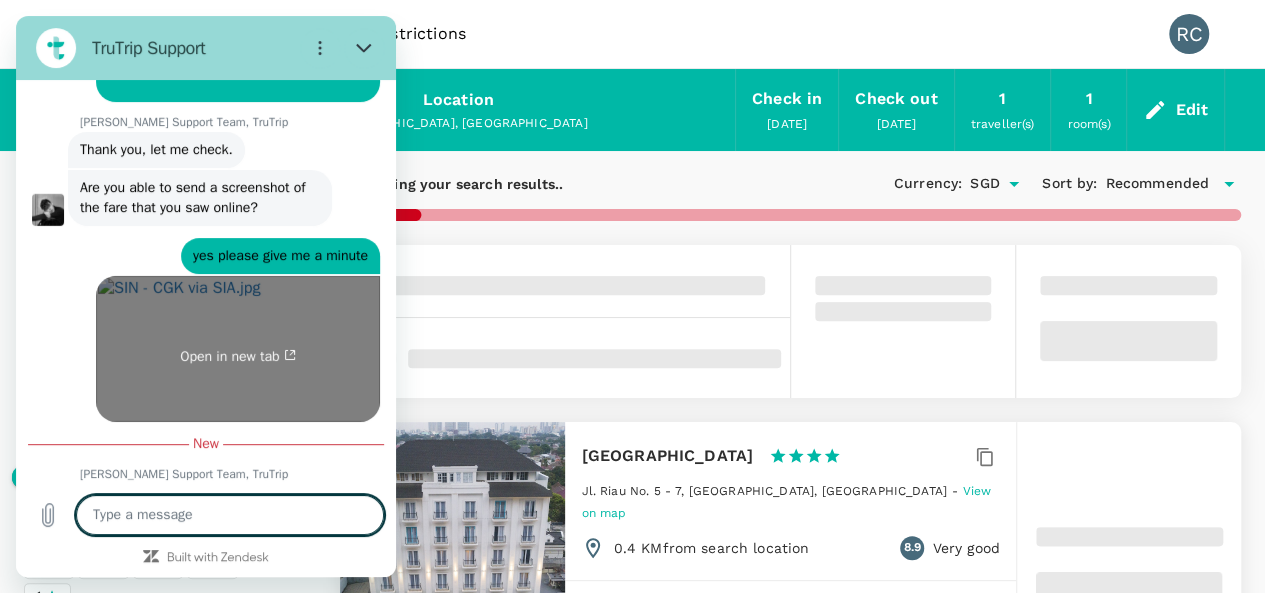 type on "x" 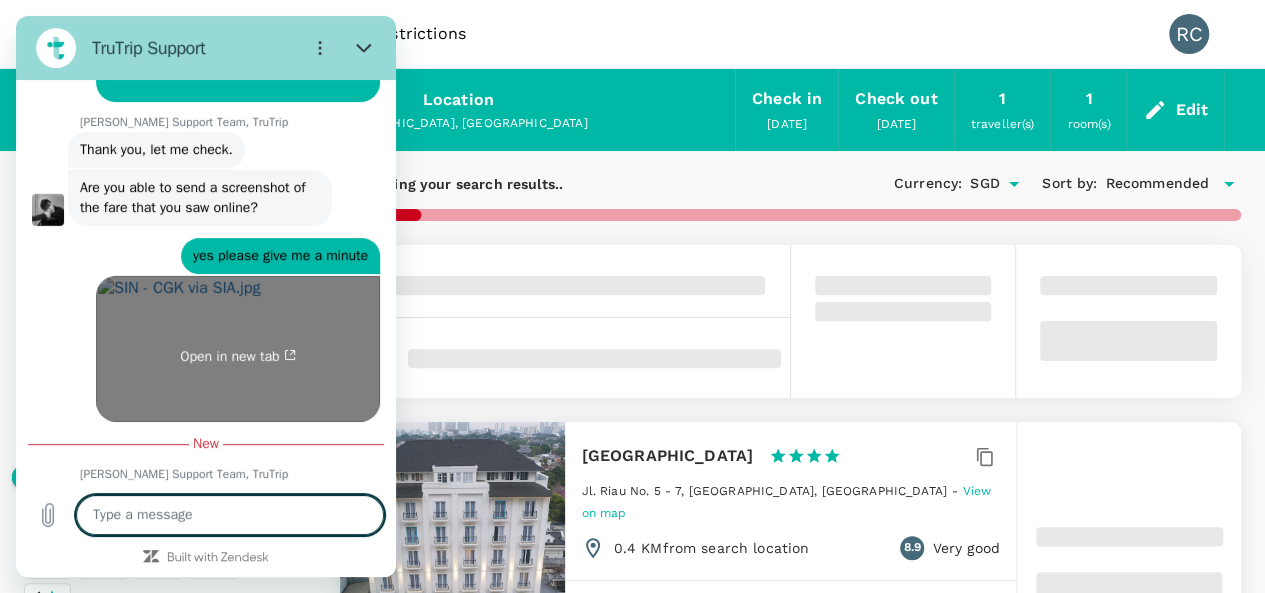 scroll, scrollTop: 7020, scrollLeft: 0, axis: vertical 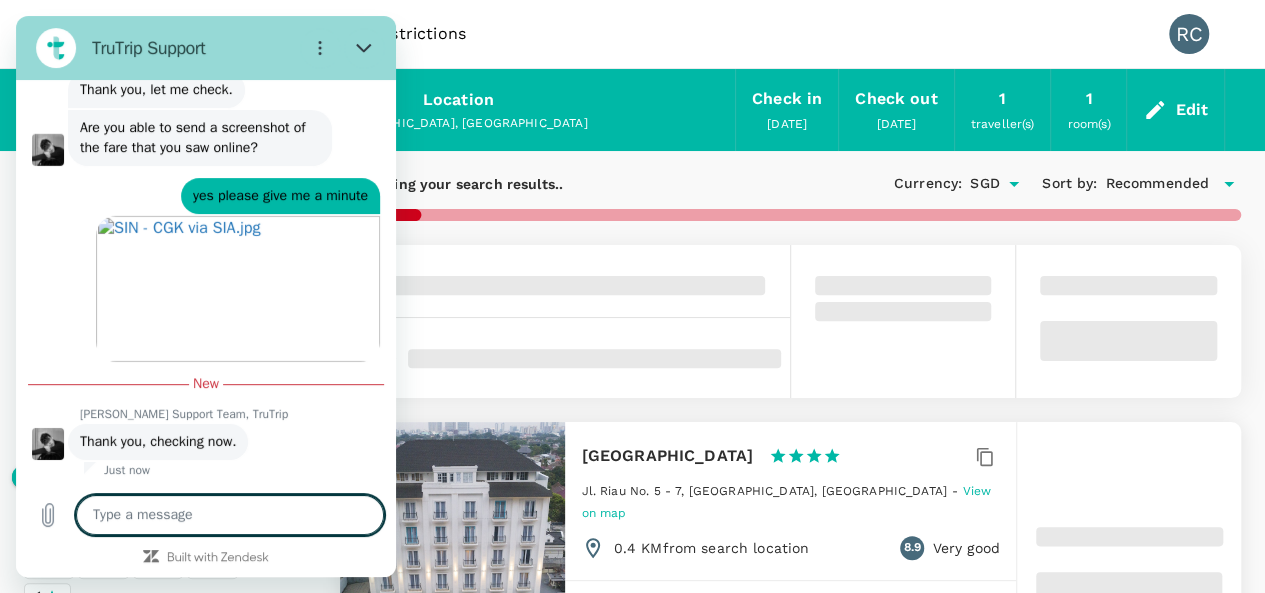 click on "Trips Book Risk & Restrictions RC" at bounding box center (632, 34) 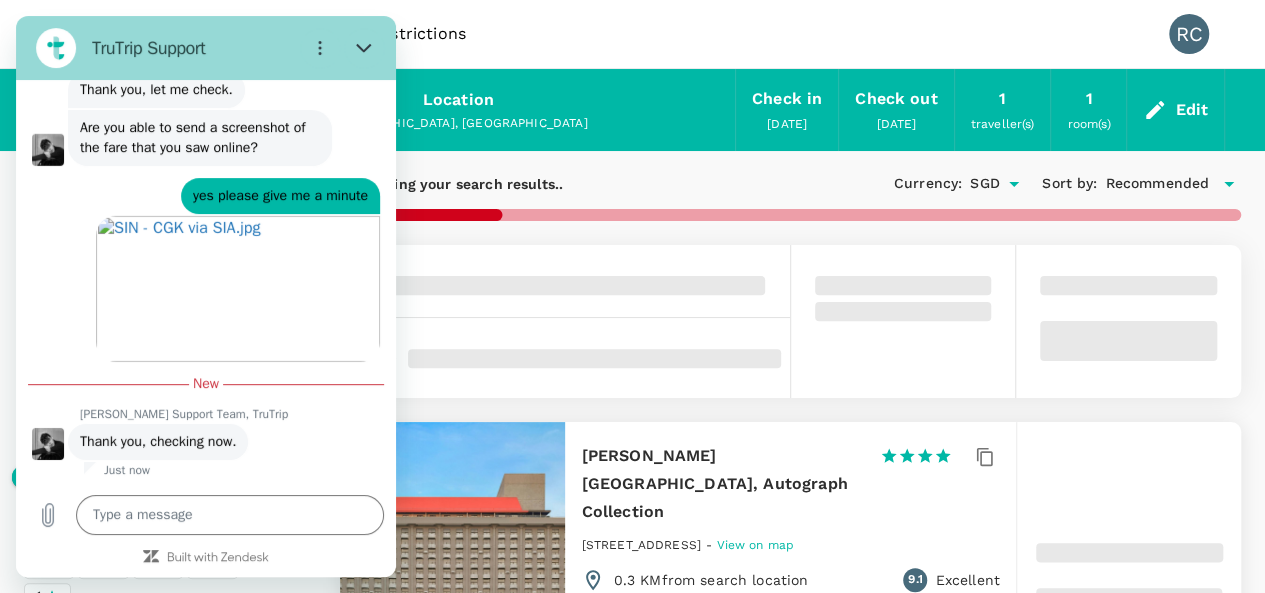 type on "499.29" 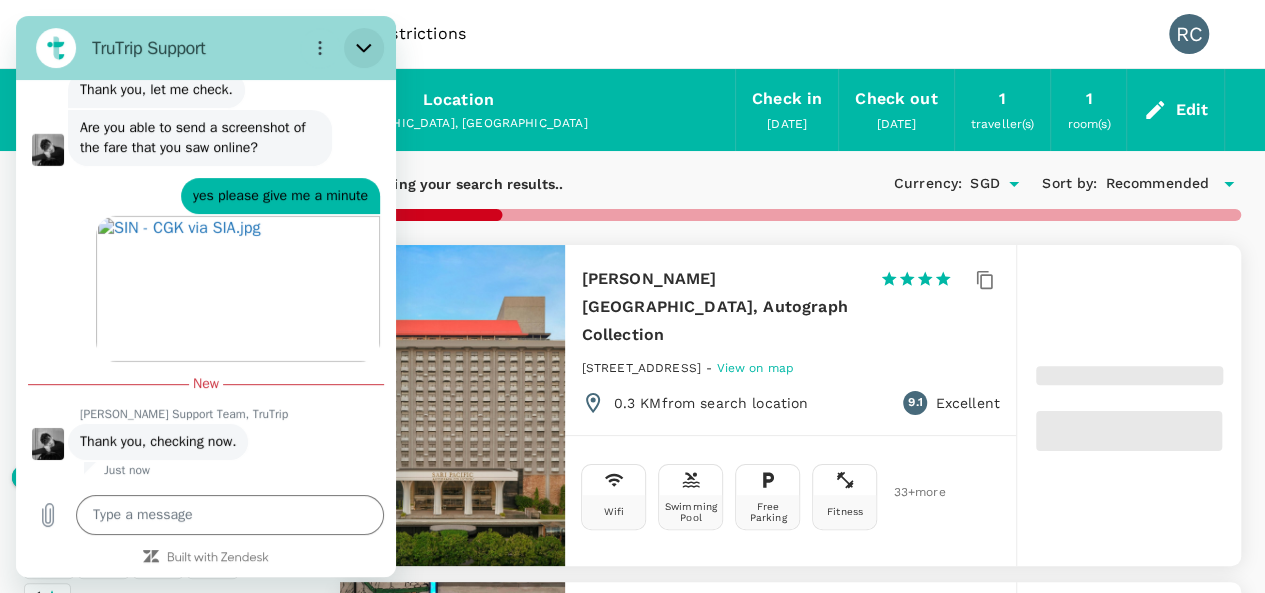 type on "499.29" 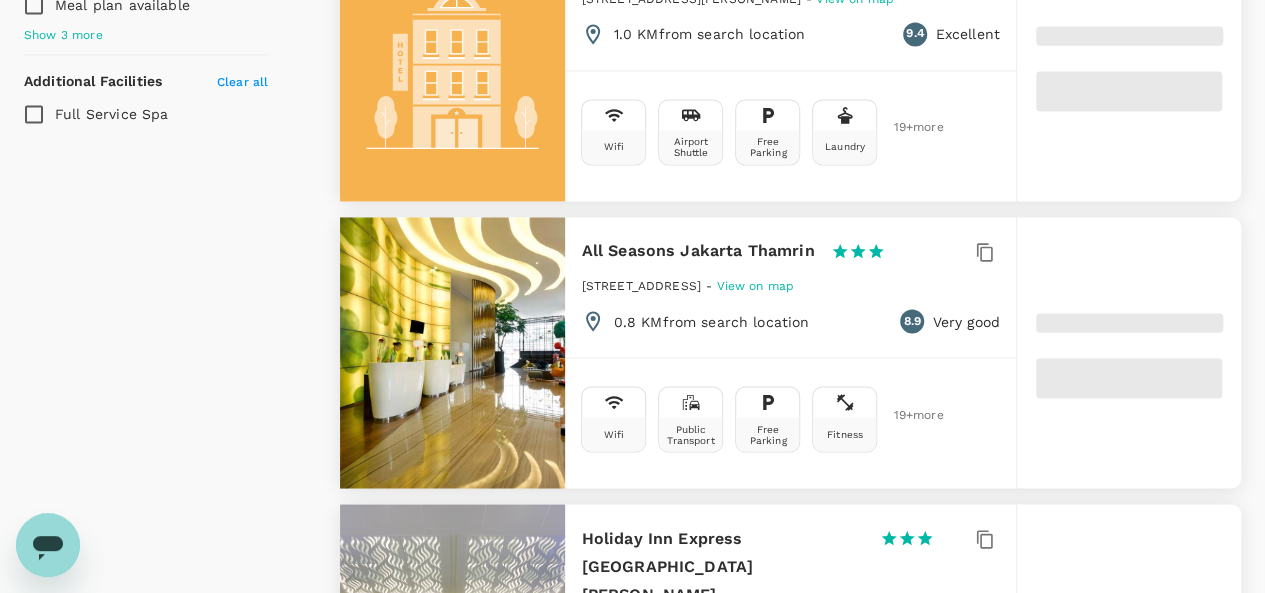 scroll, scrollTop: 1582, scrollLeft: 0, axis: vertical 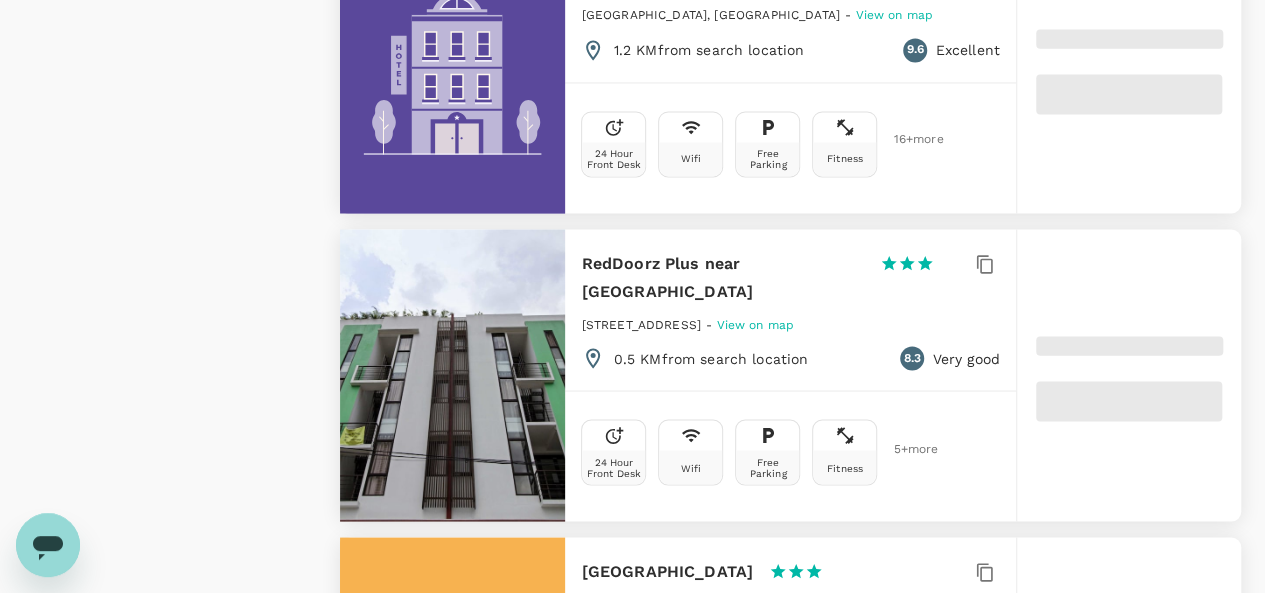 type on "499.17" 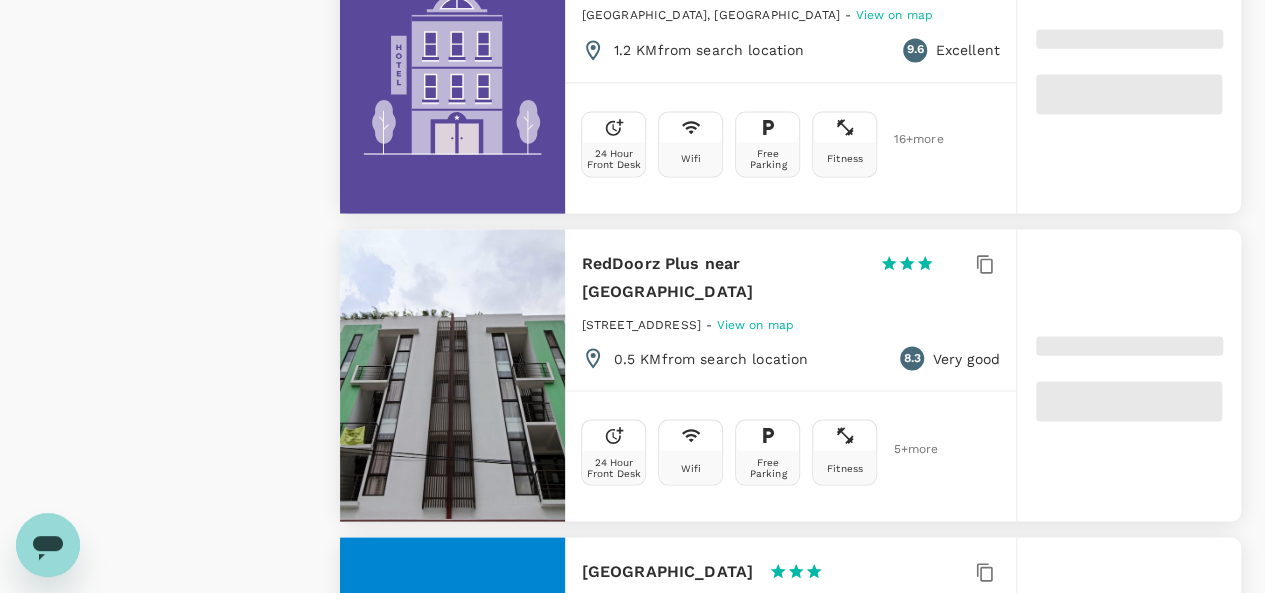 type on "9.17" 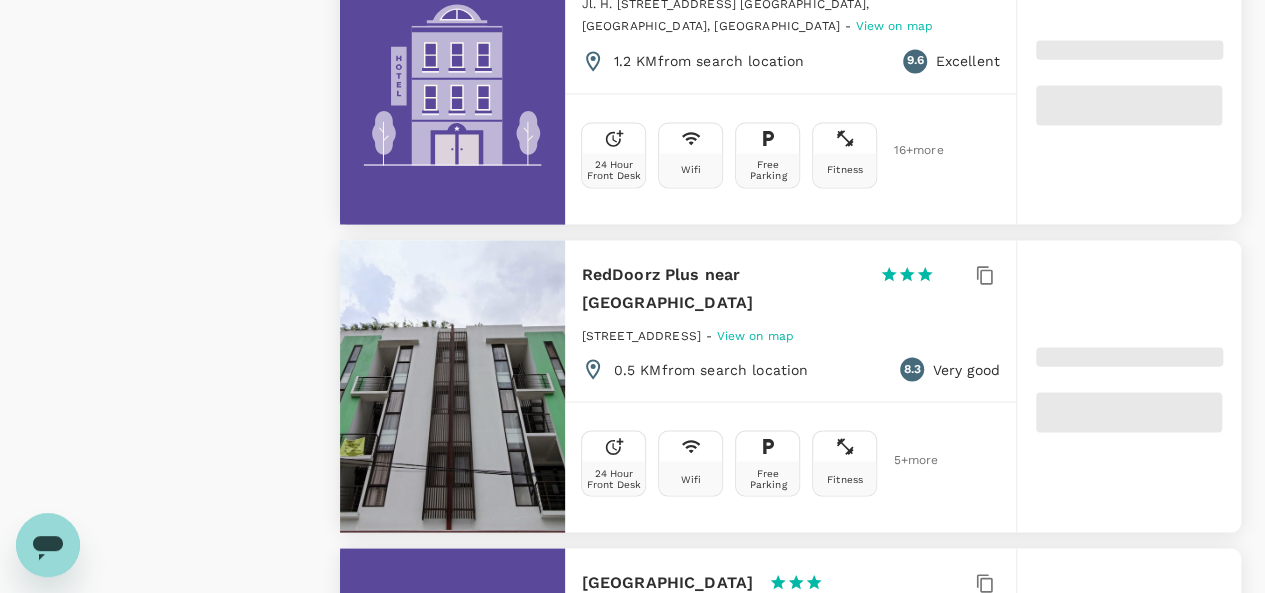 scroll, scrollTop: 5880, scrollLeft: 0, axis: vertical 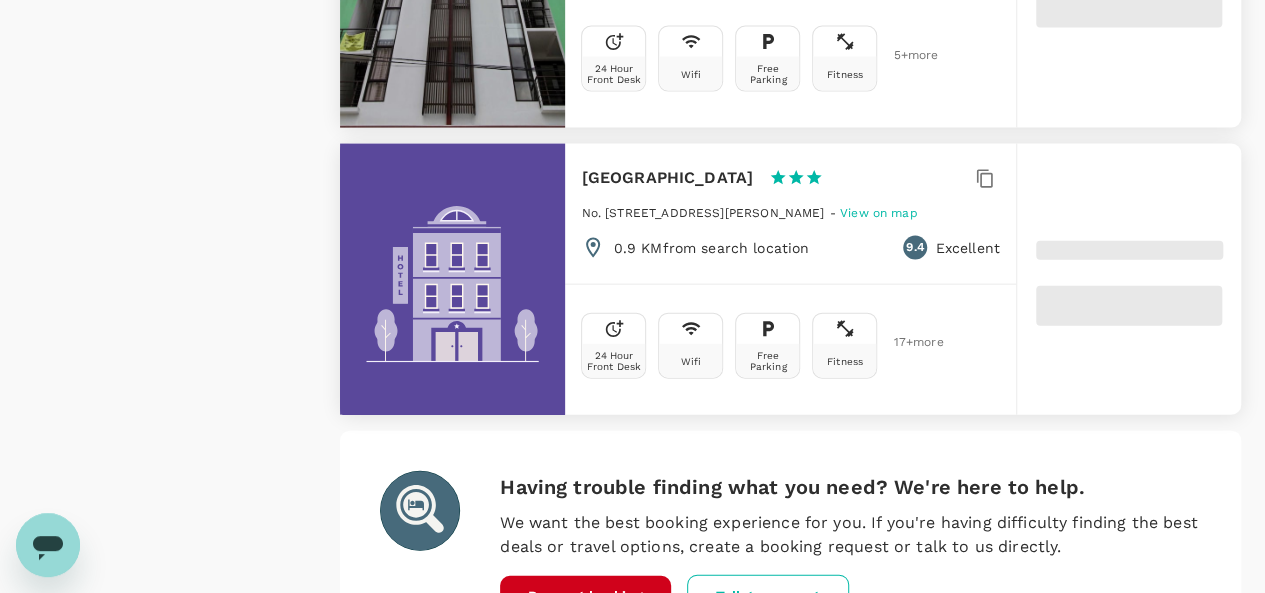 type on "499.1" 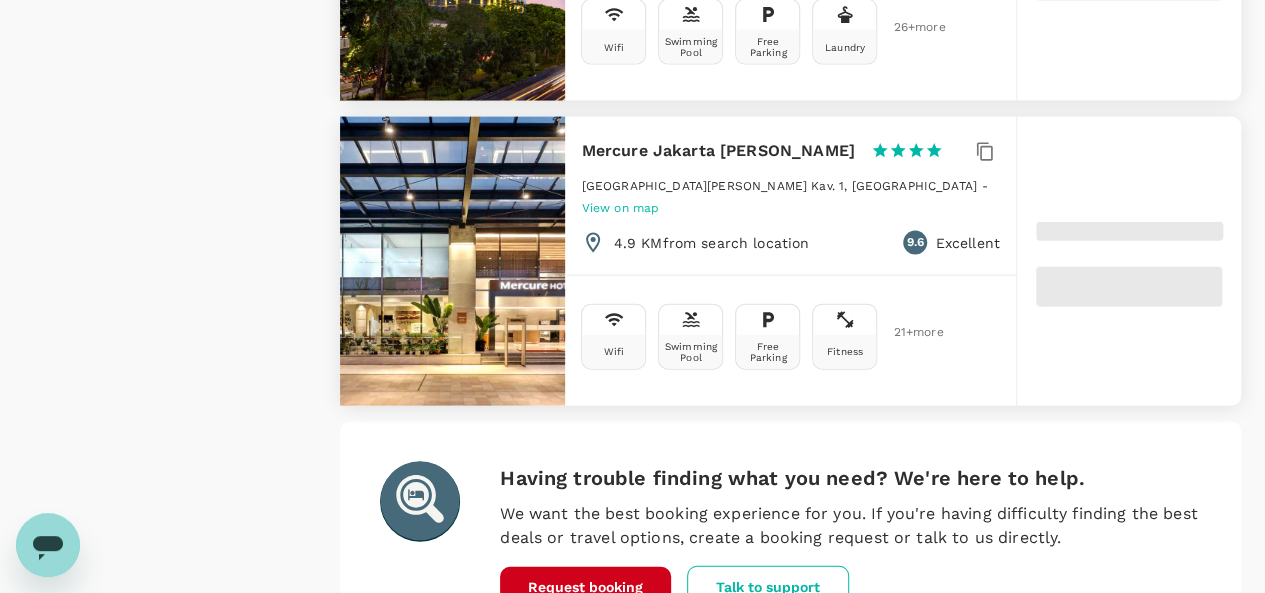 type on "4.1" 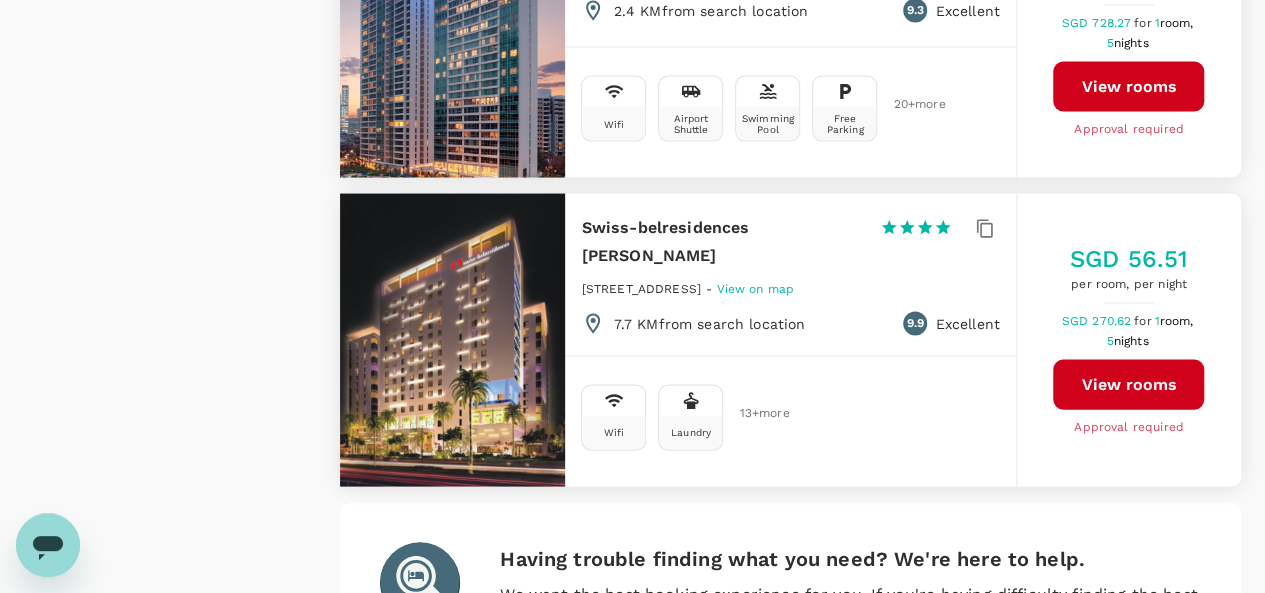 scroll, scrollTop: 5766, scrollLeft: 0, axis: vertical 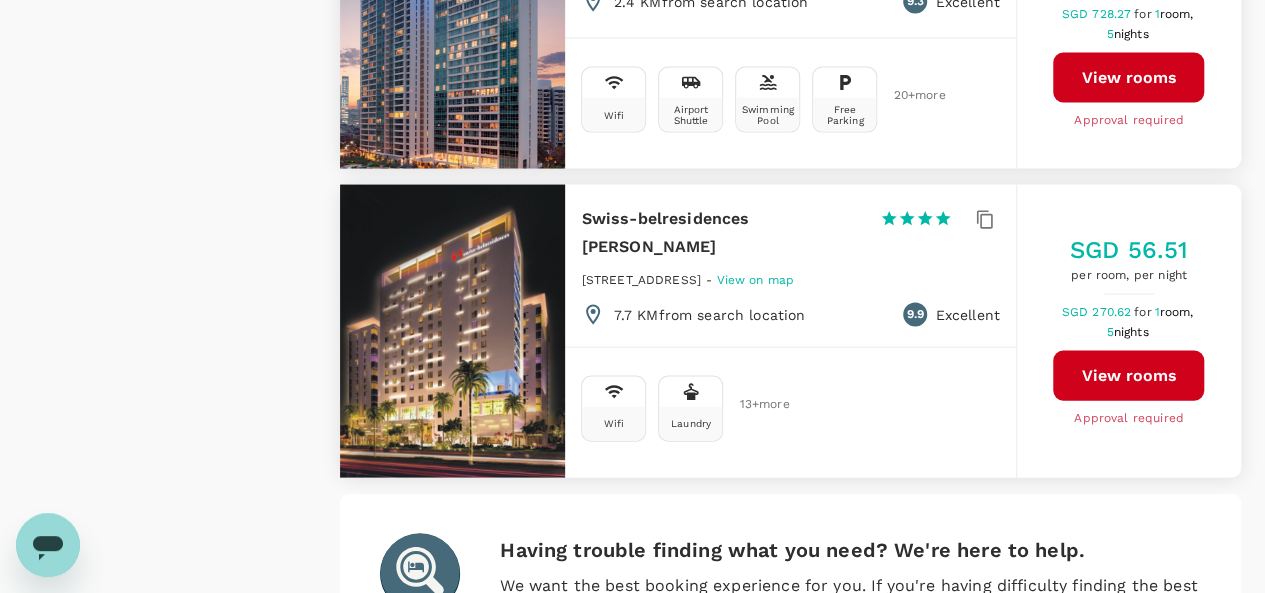 click on "2" at bounding box center (487, 752) 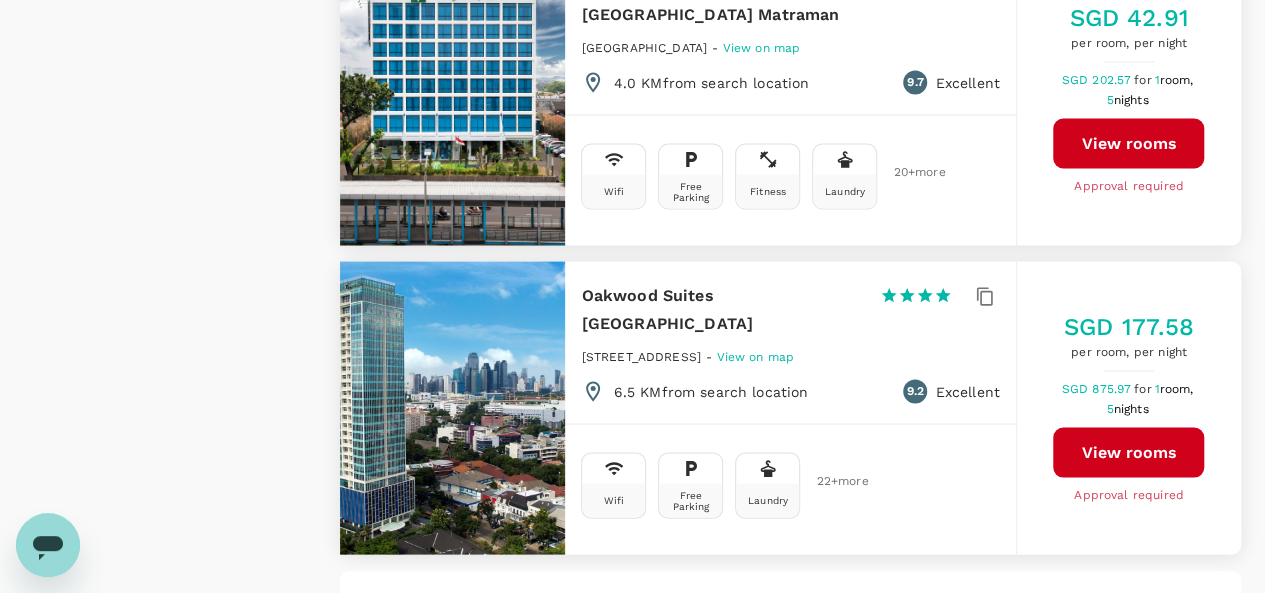 scroll, scrollTop: 5742, scrollLeft: 0, axis: vertical 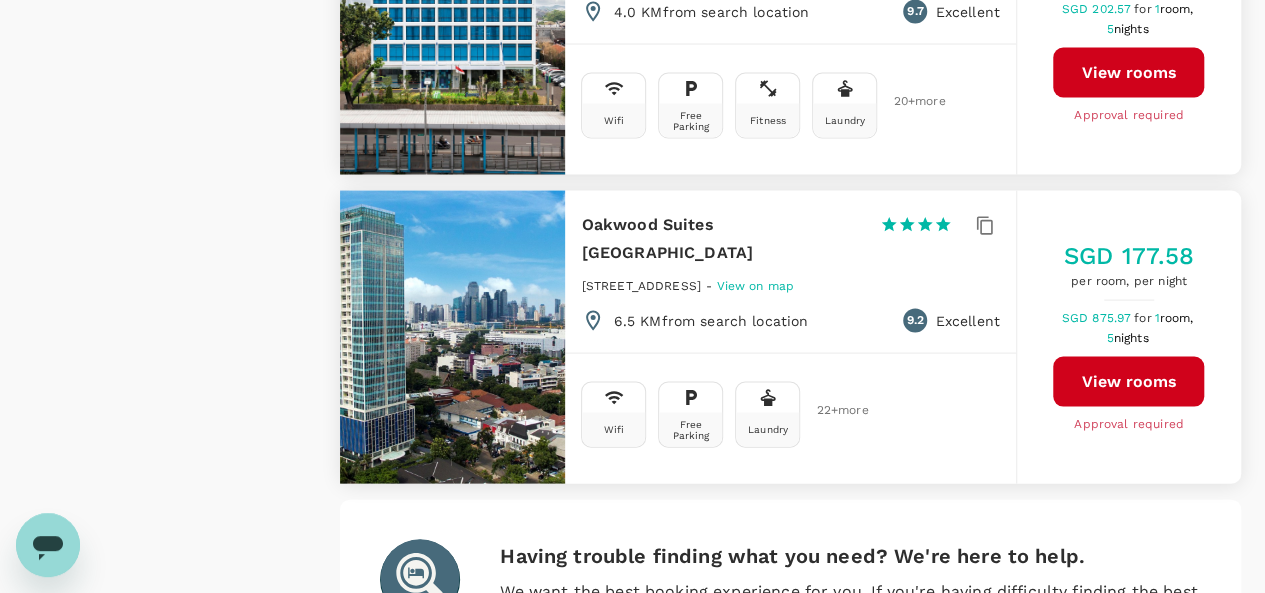 click on "3" at bounding box center (529, 758) 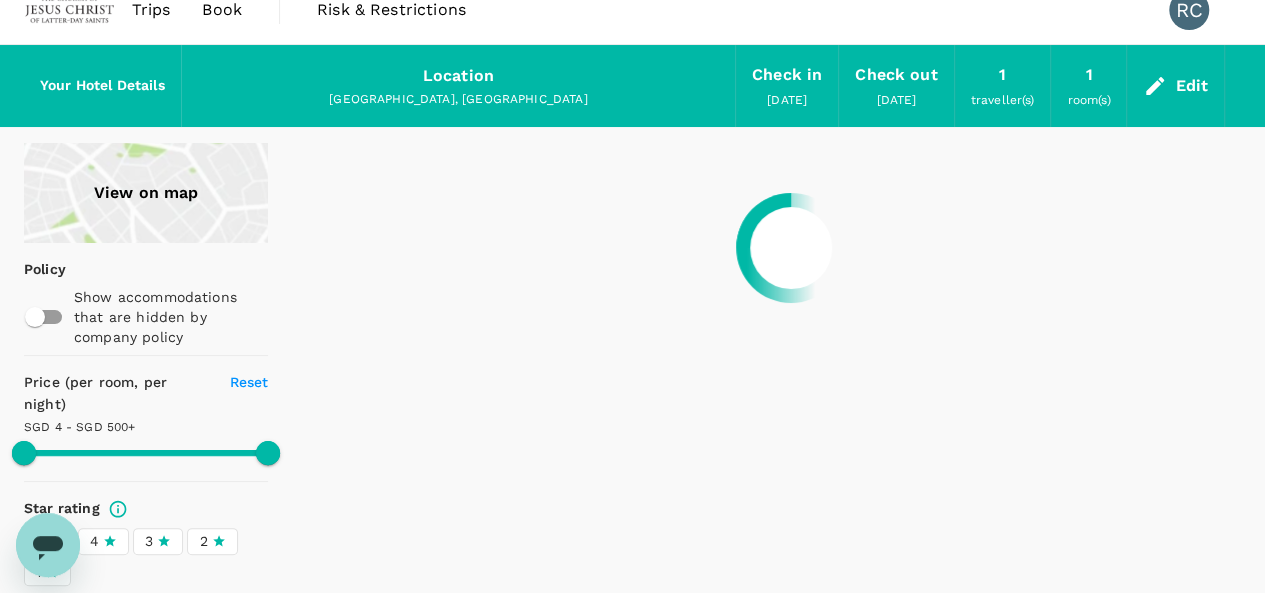 scroll, scrollTop: 0, scrollLeft: 0, axis: both 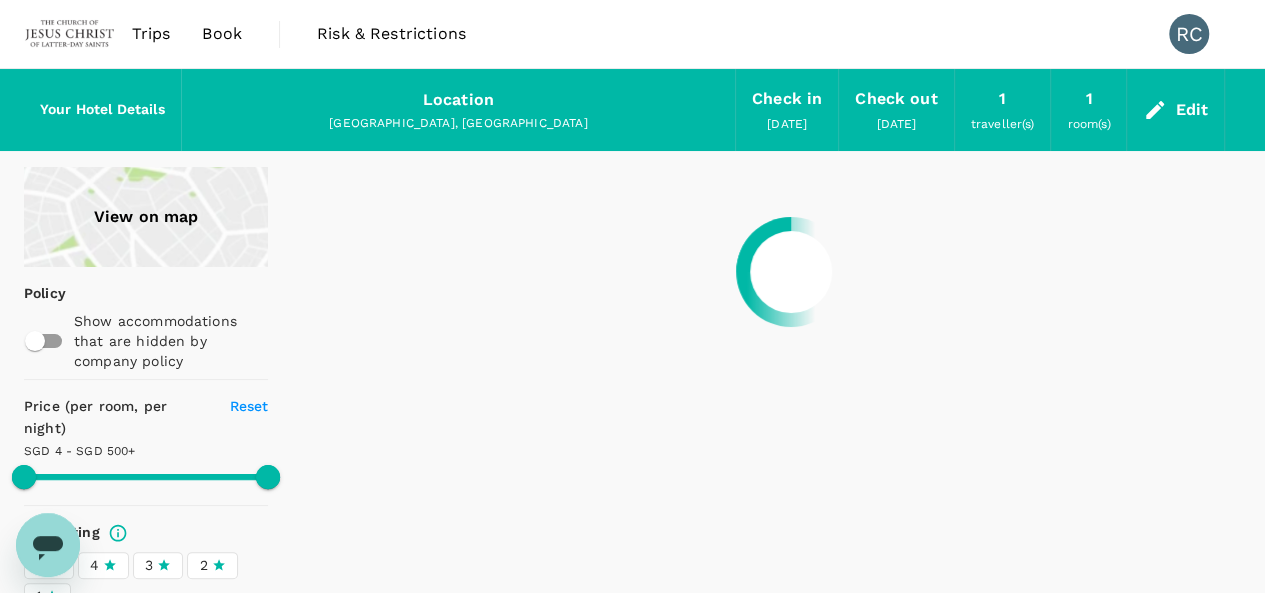type on "499.1" 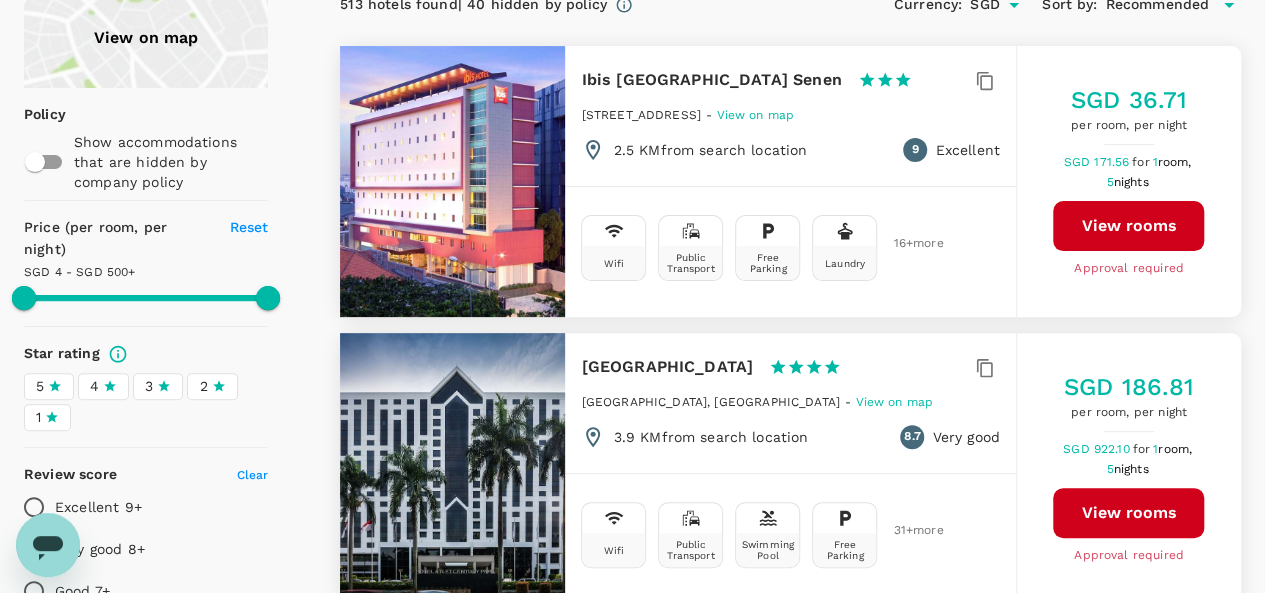 scroll, scrollTop: 0, scrollLeft: 0, axis: both 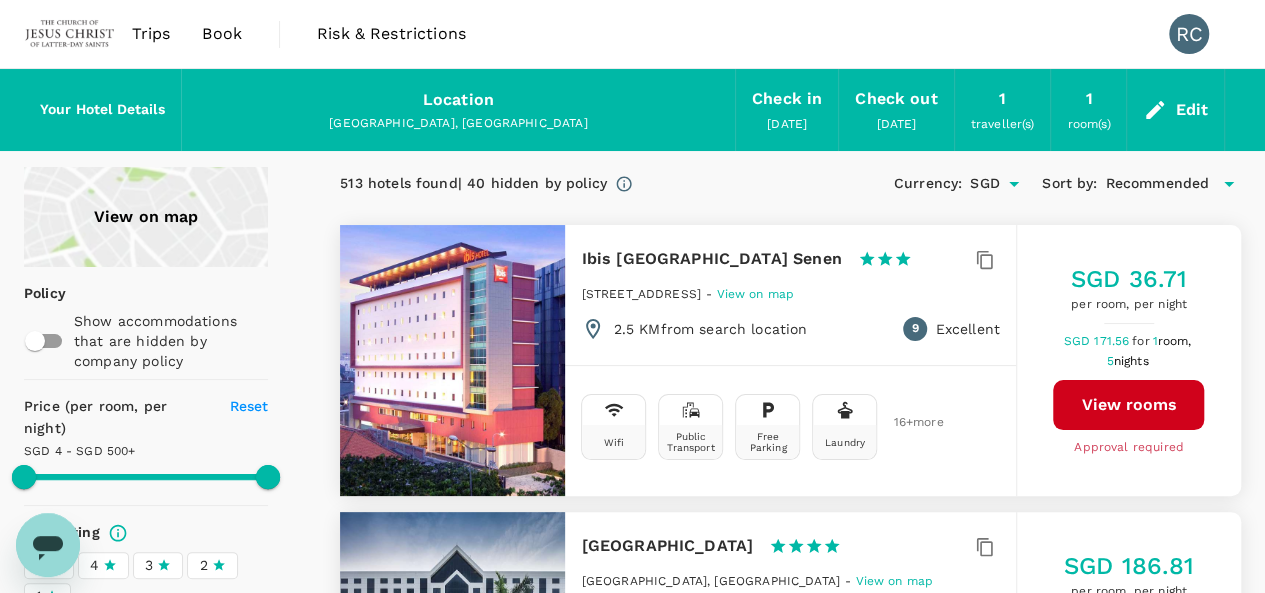 click 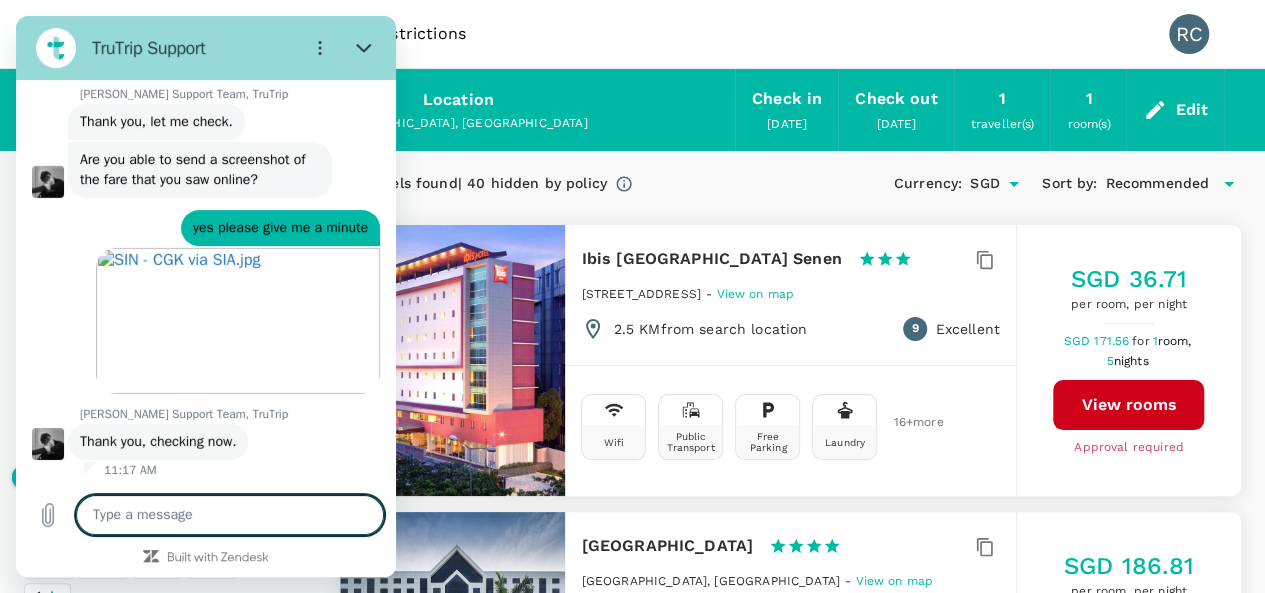 click on "Trips Book Risk & Restrictions RC" at bounding box center (632, 34) 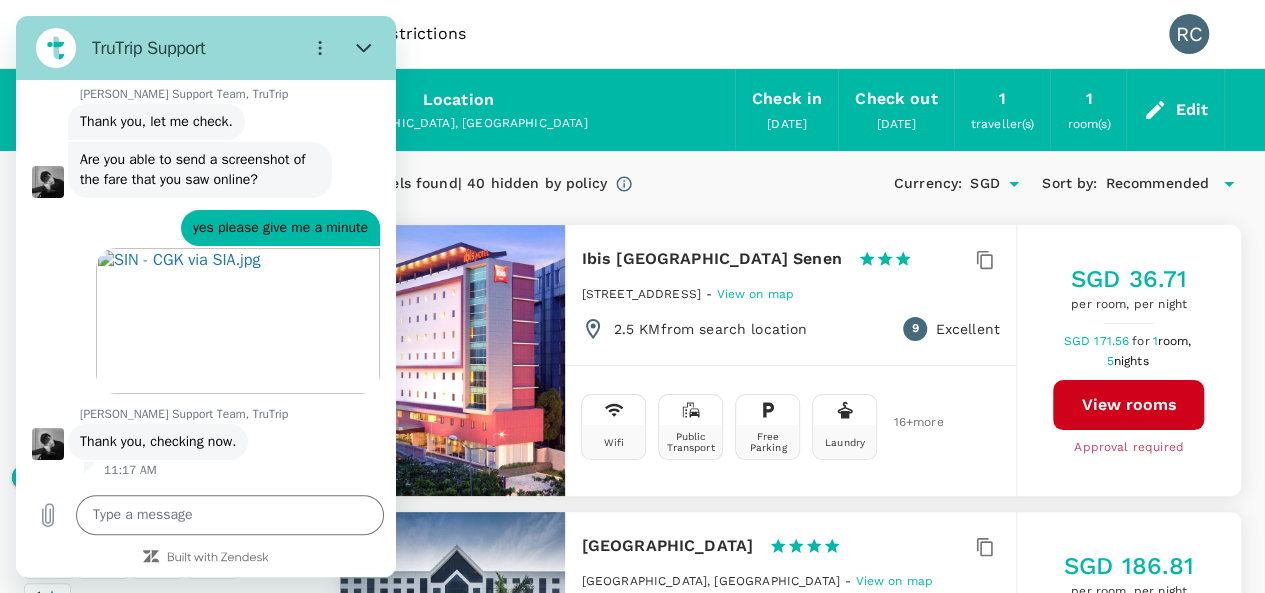 click on "Trips Book Risk & Restrictions RC" at bounding box center [632, 34] 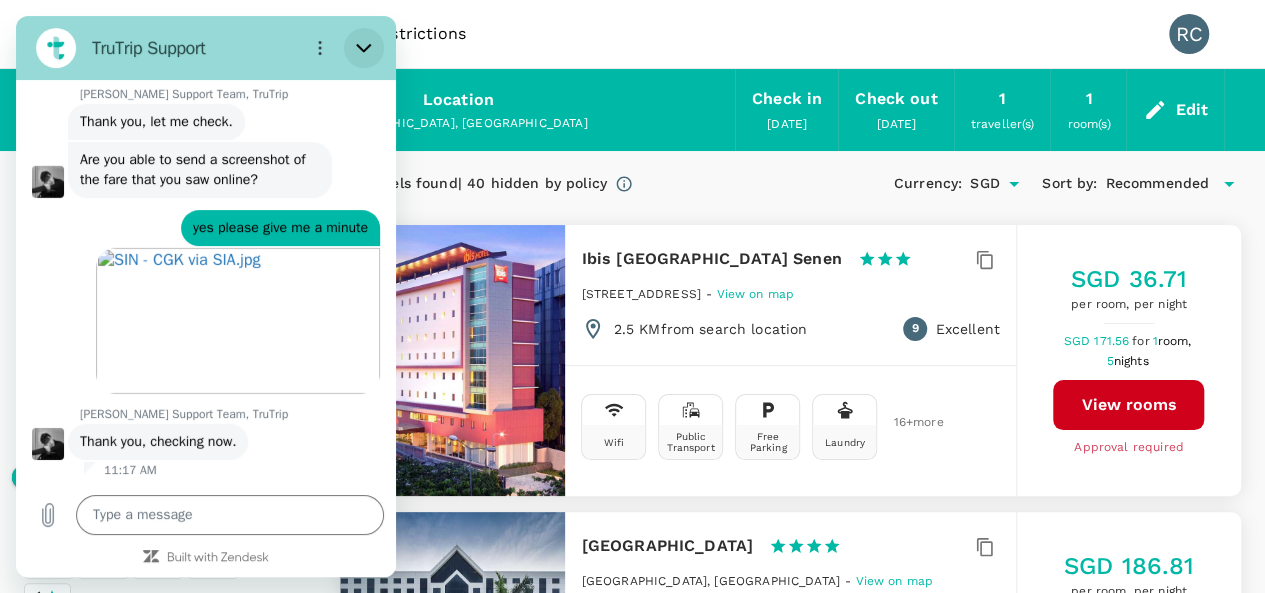 click 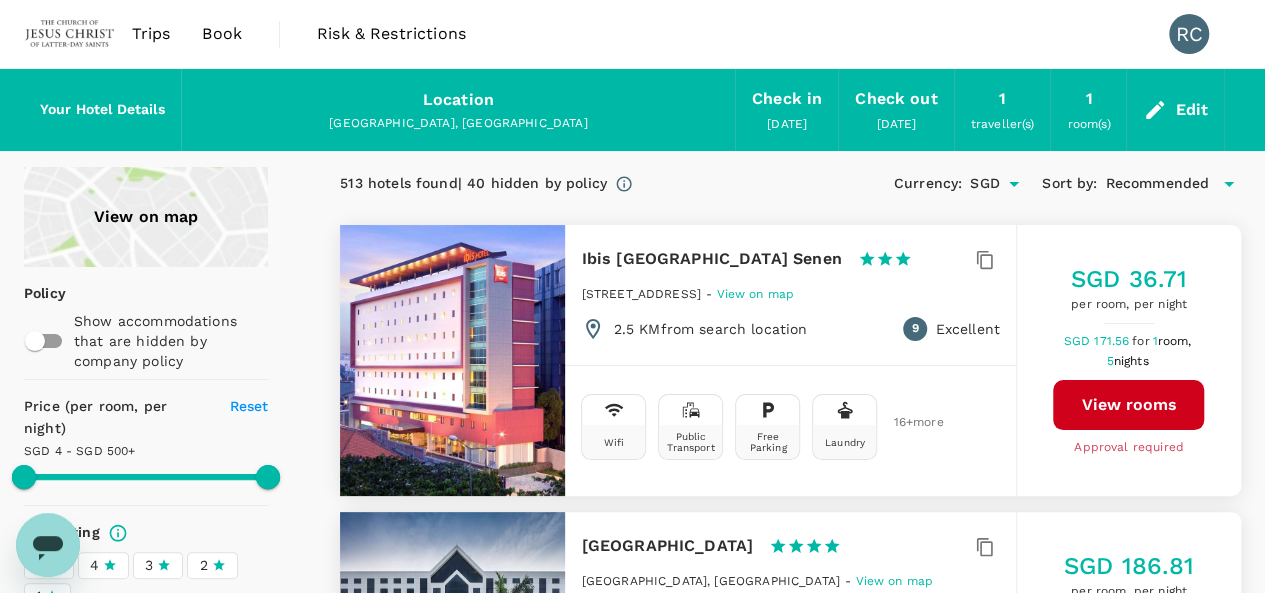 scroll, scrollTop: 7020, scrollLeft: 0, axis: vertical 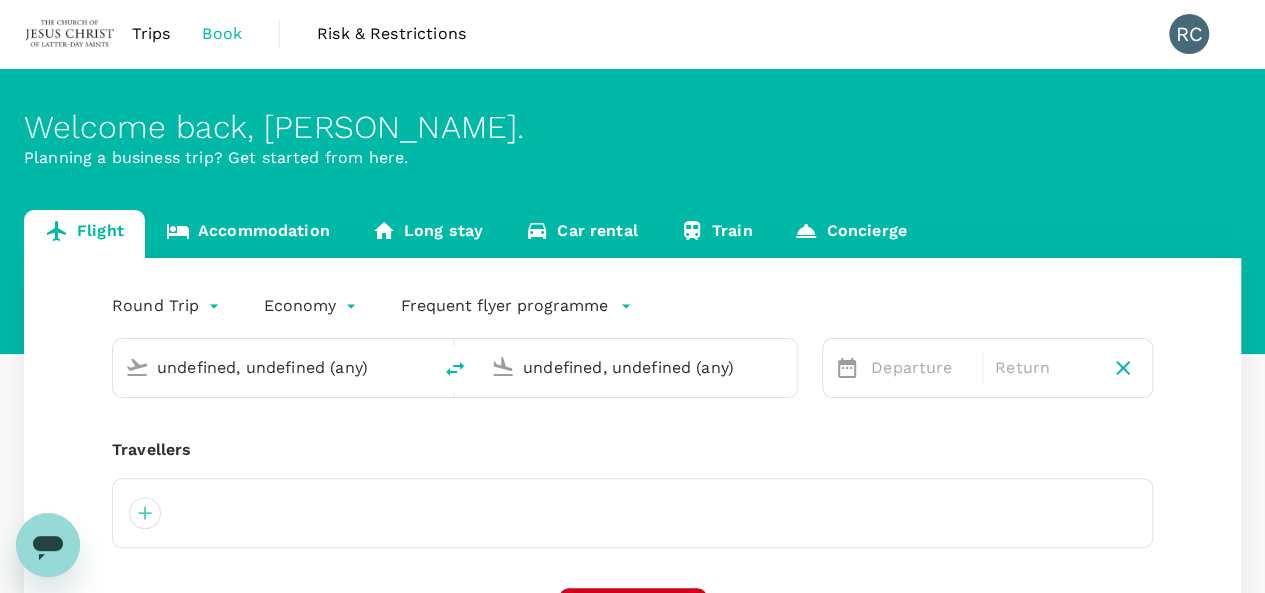 type on "Singapore Changi (SIN)" 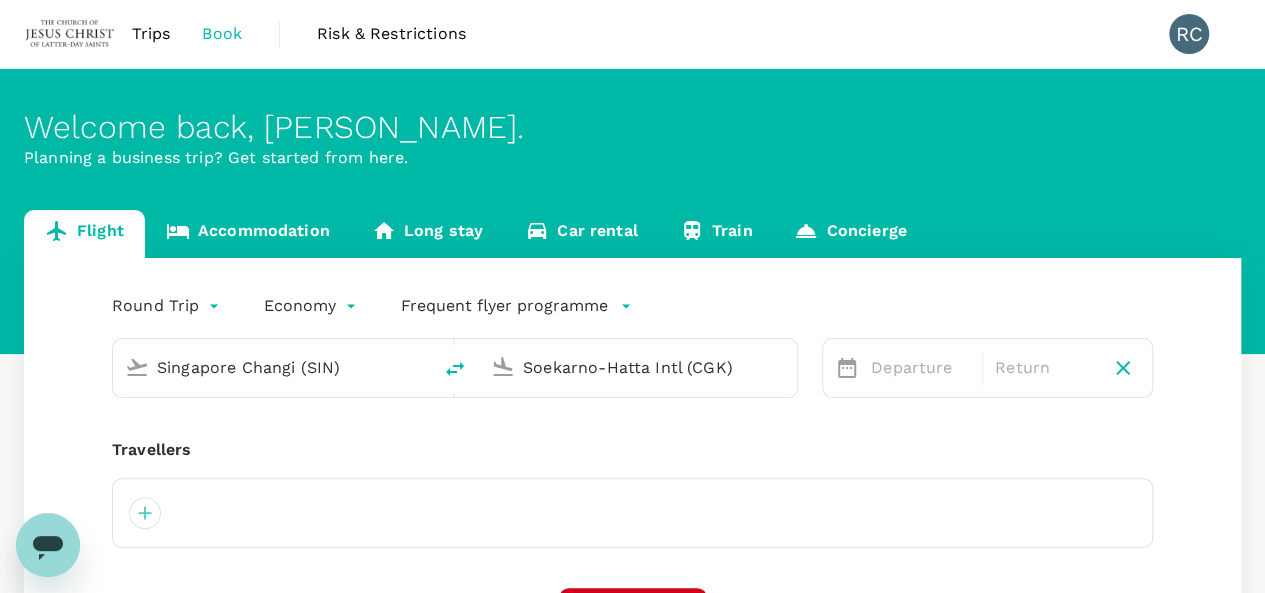 type 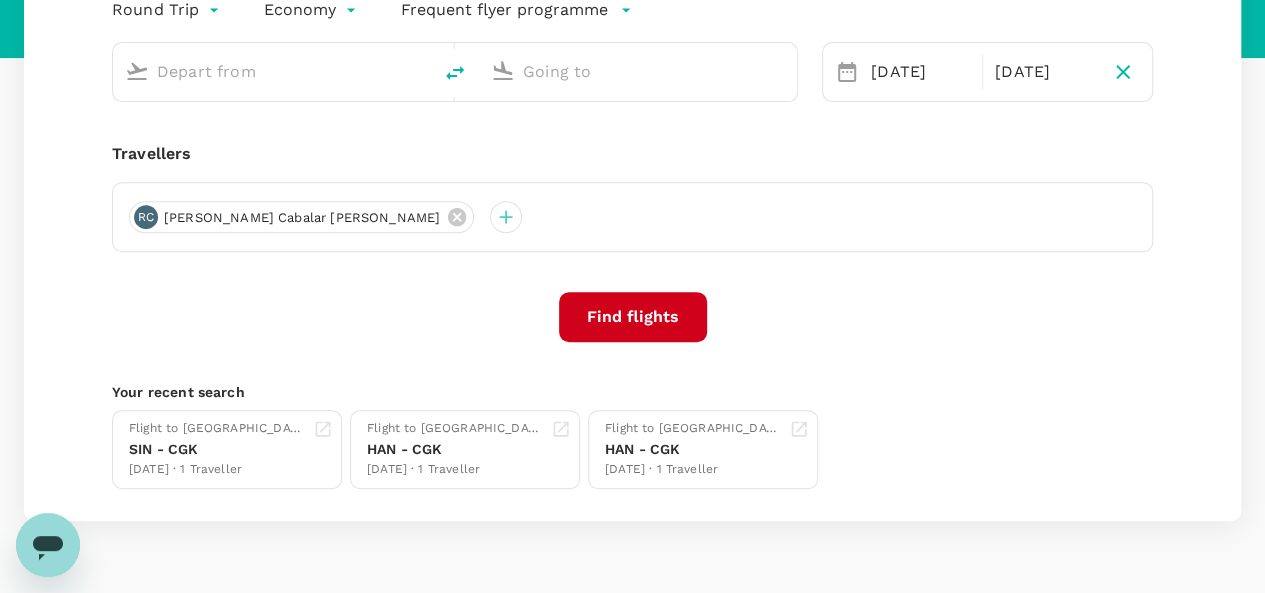 scroll, scrollTop: 347, scrollLeft: 0, axis: vertical 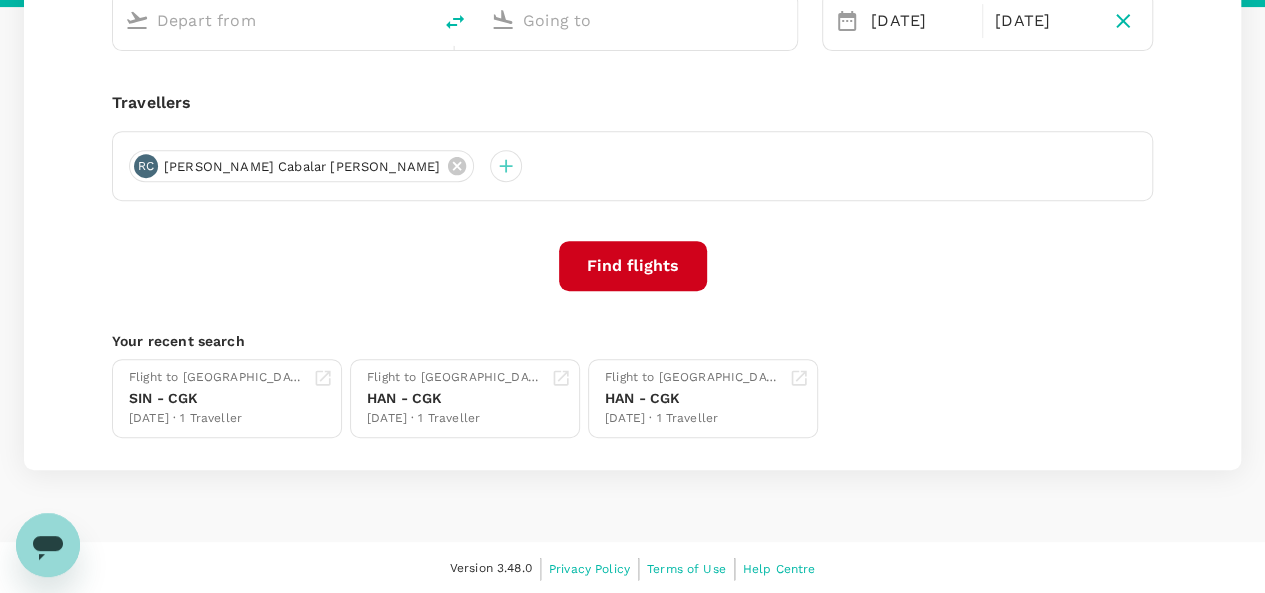 type on "Singapore Changi (SIN)" 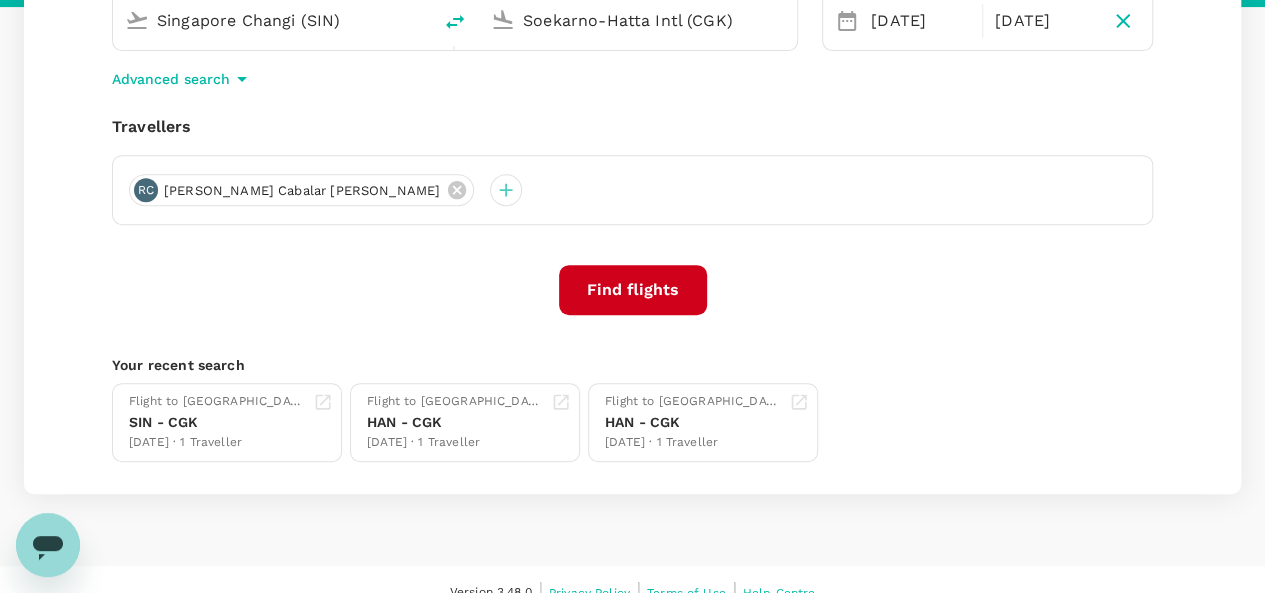type 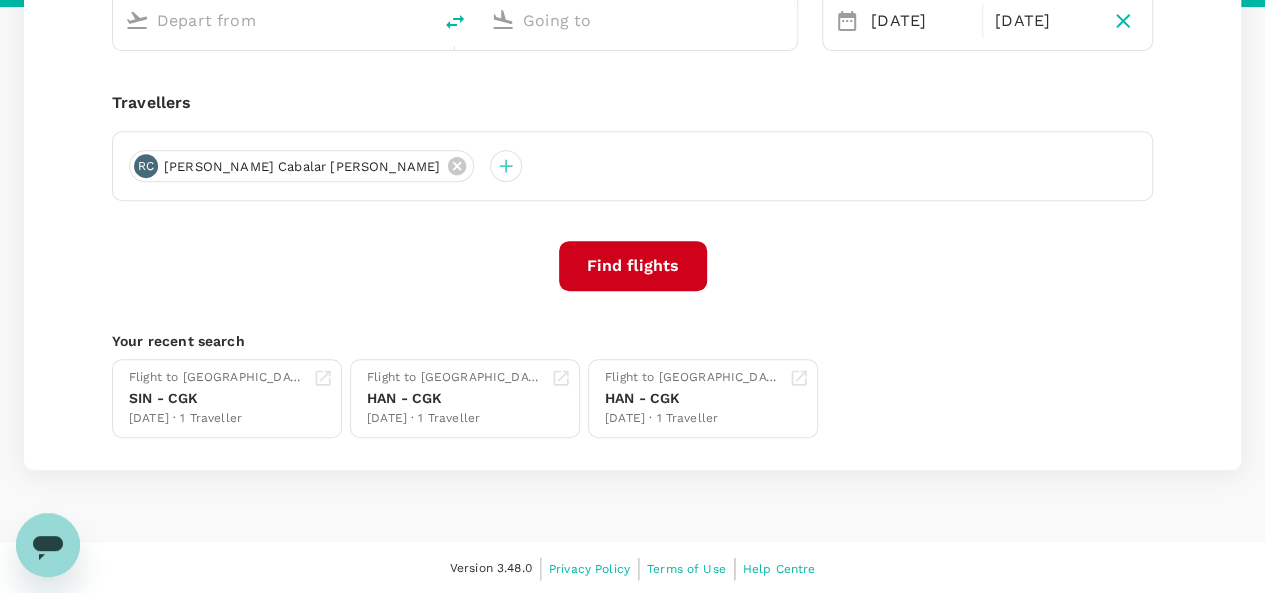 type on "Singapore Changi (SIN)" 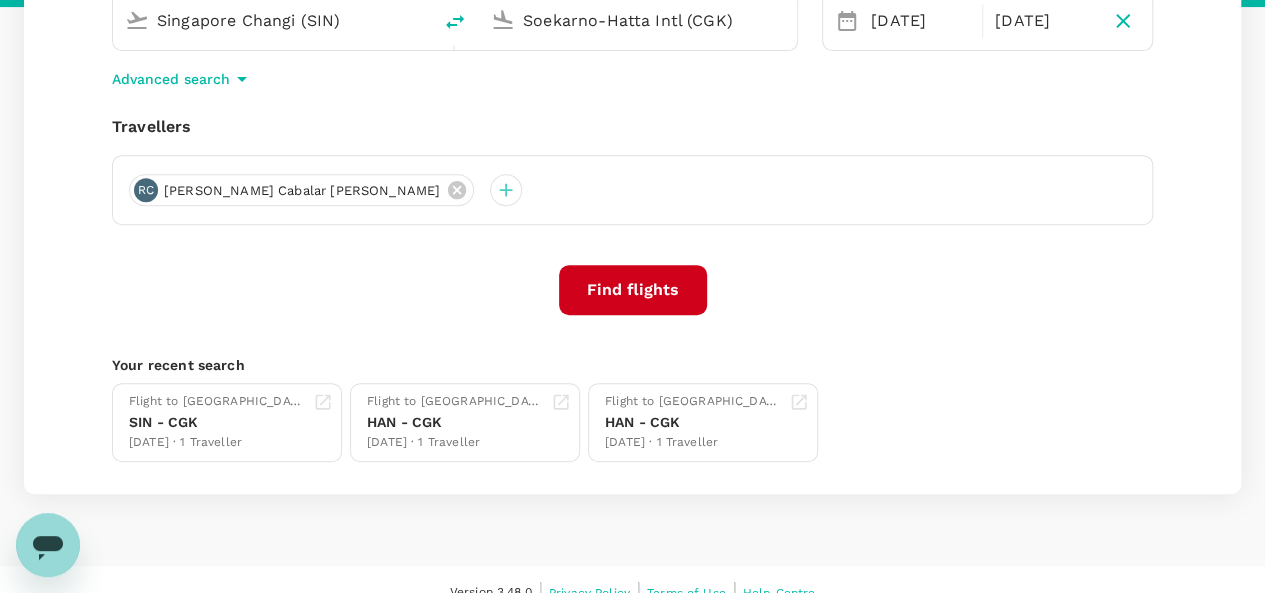 click 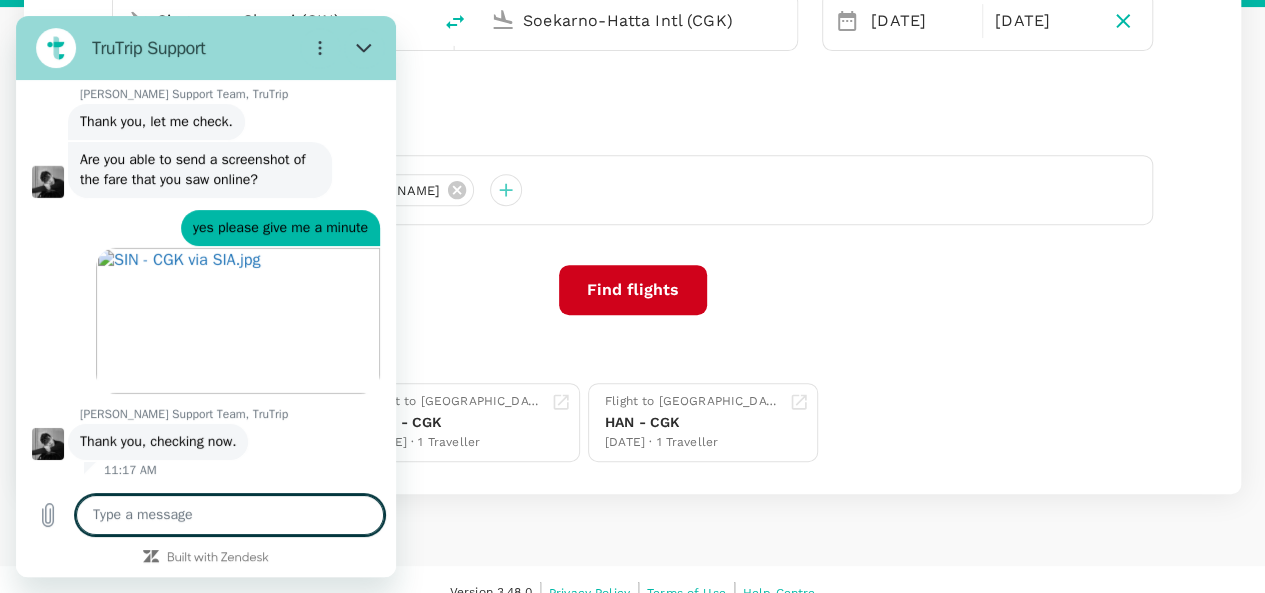 scroll, scrollTop: 6988, scrollLeft: 0, axis: vertical 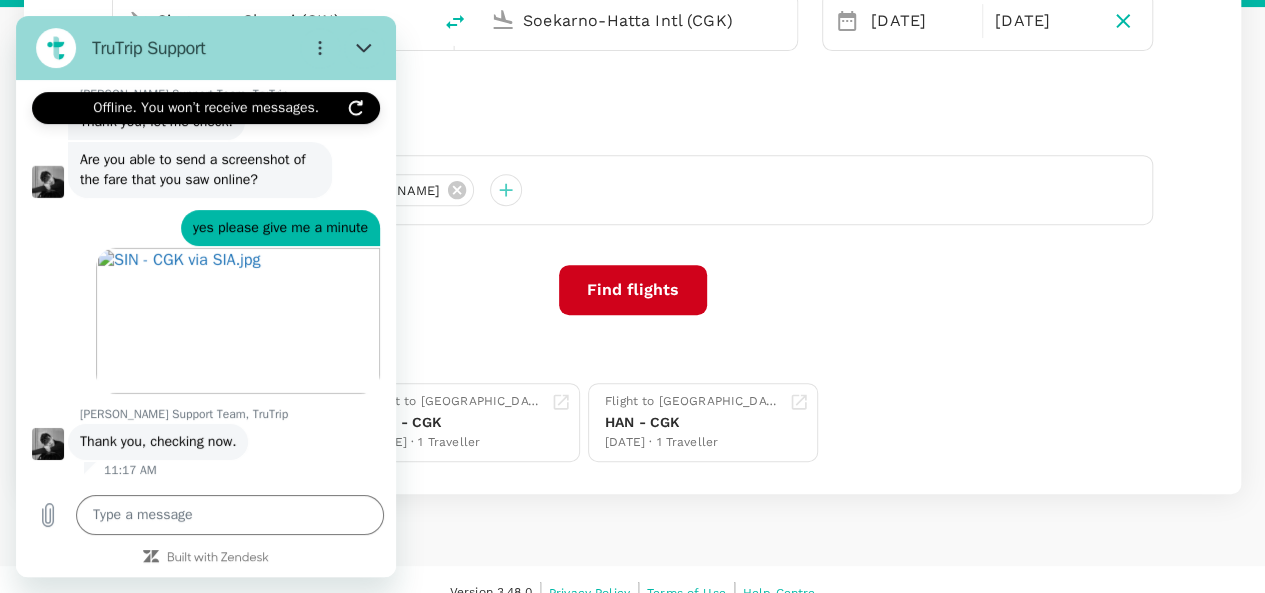 click 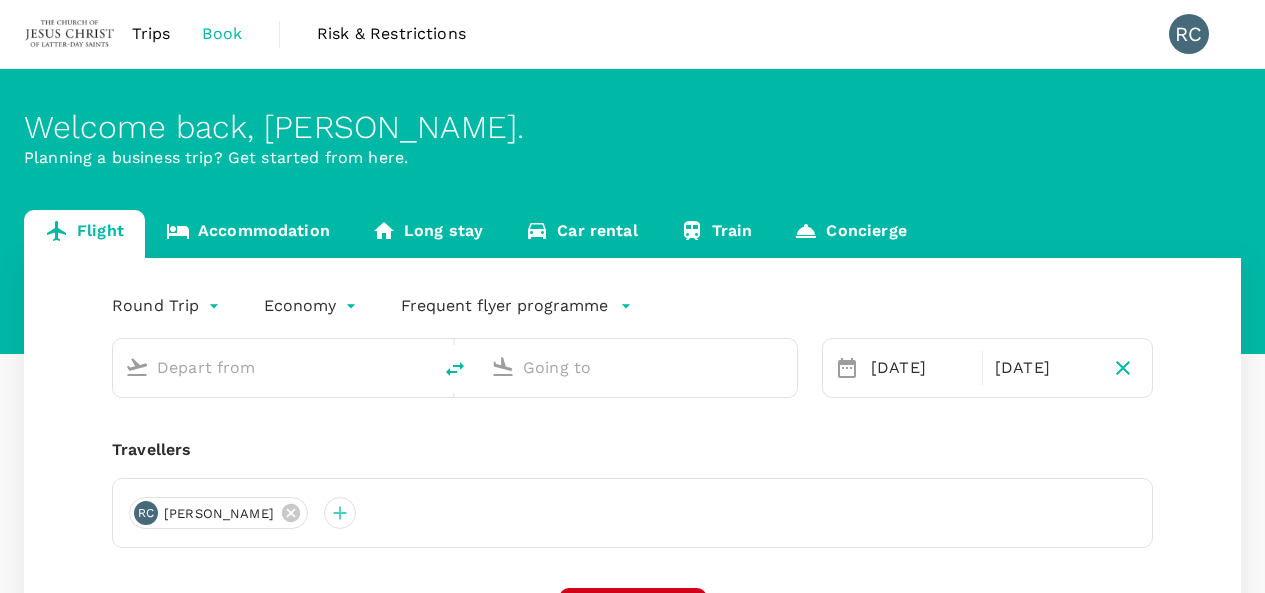 scroll, scrollTop: 0, scrollLeft: 0, axis: both 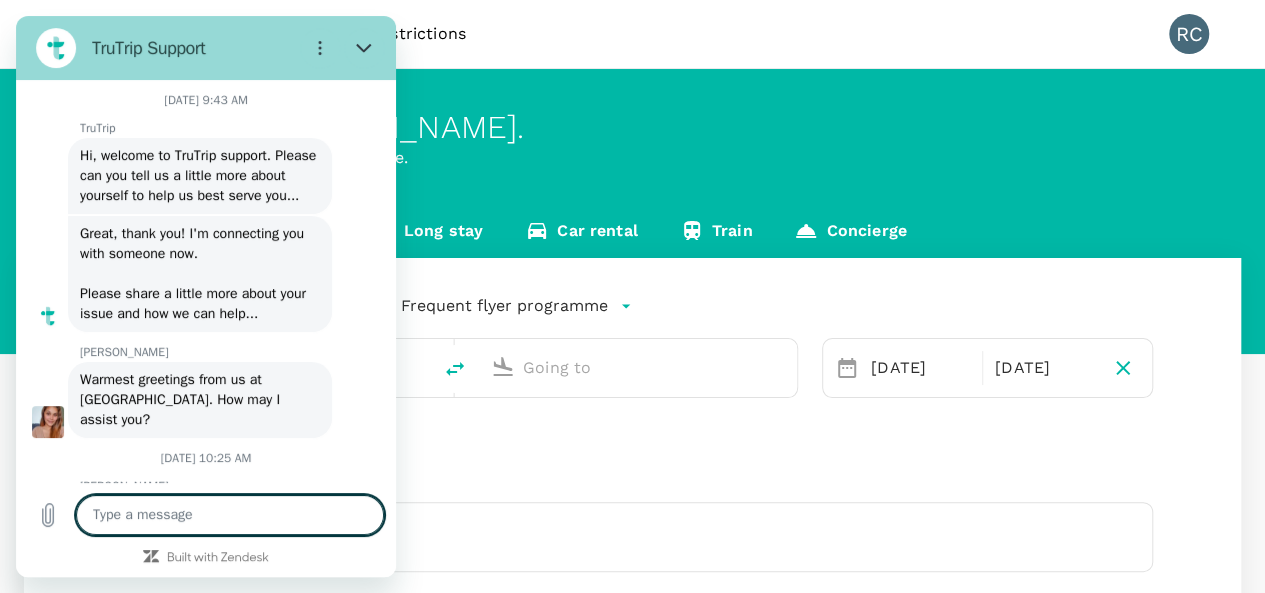 type on "Singapore Changi (SIN)" 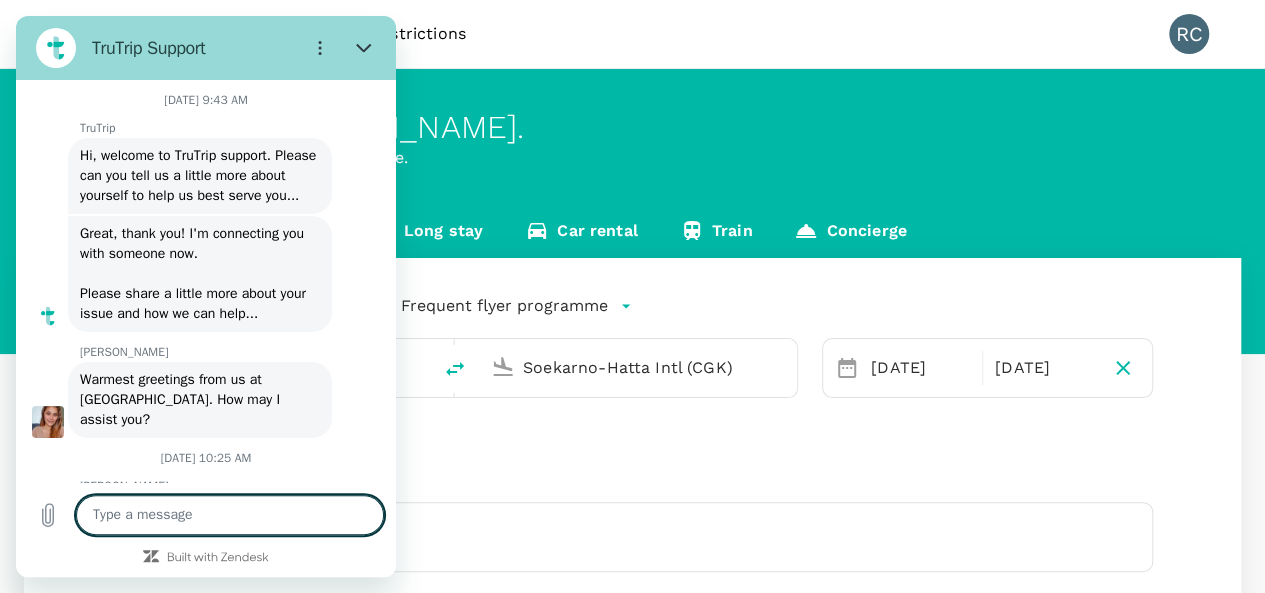 type 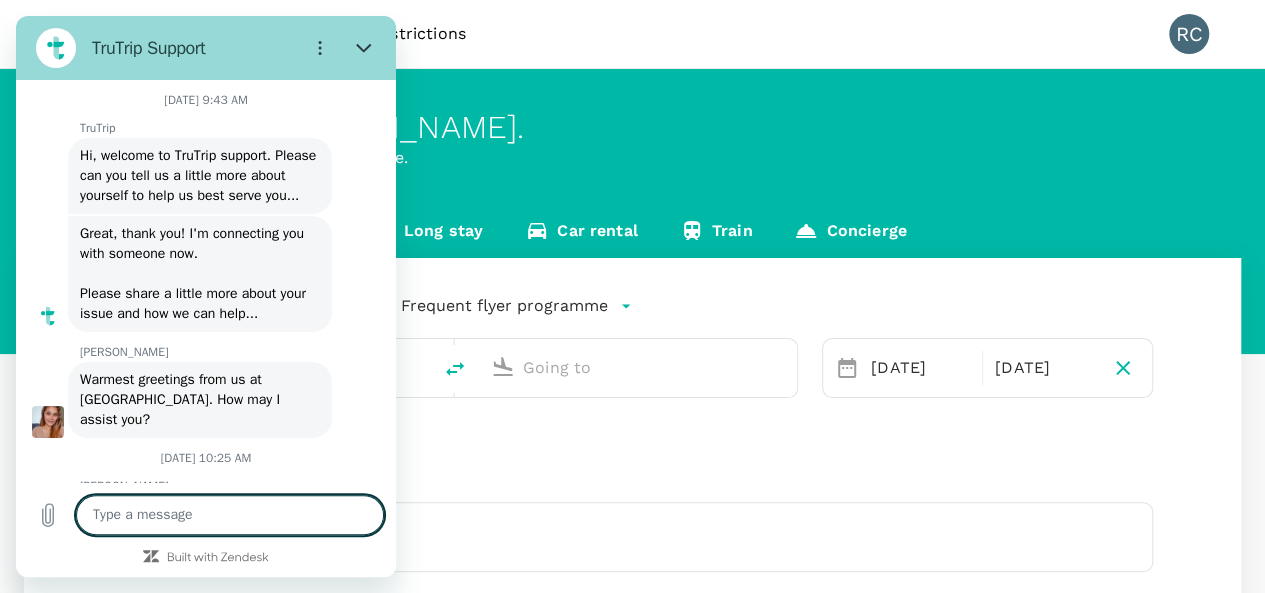 type on "x" 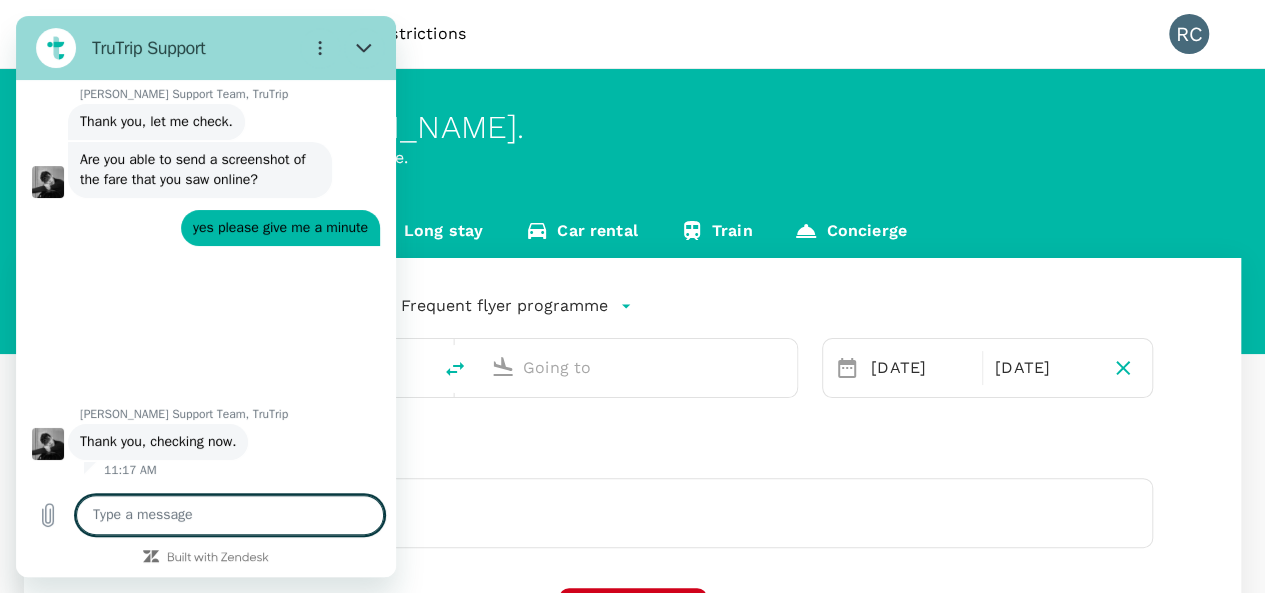 scroll, scrollTop: 6988, scrollLeft: 0, axis: vertical 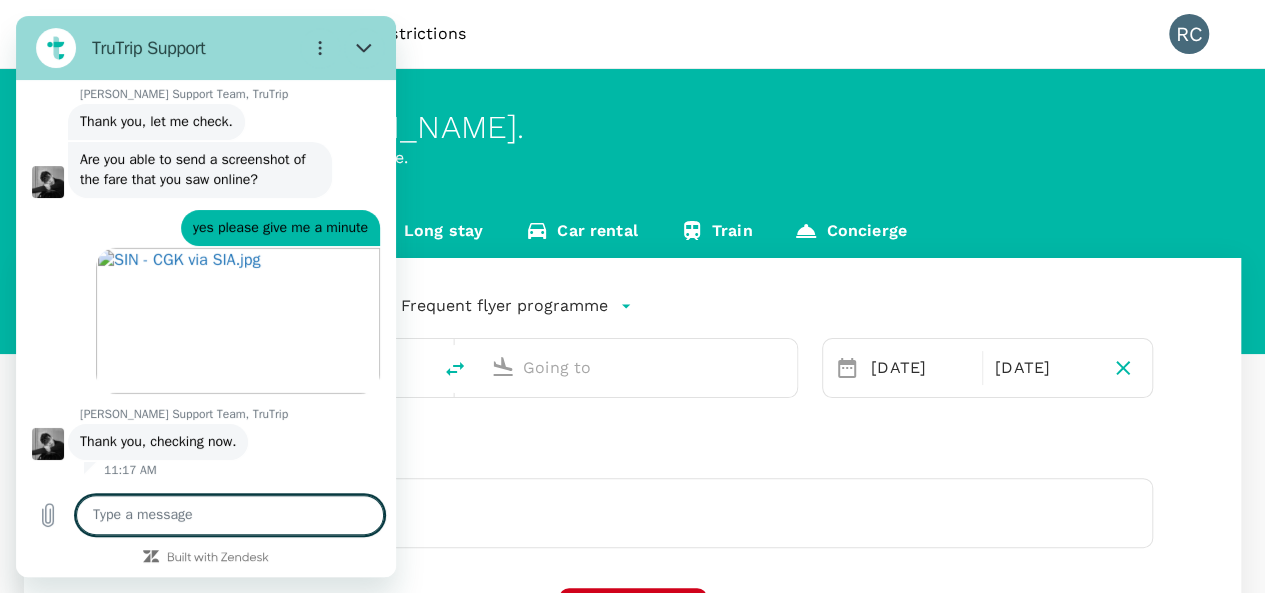 type on "Singapore Changi (SIN)" 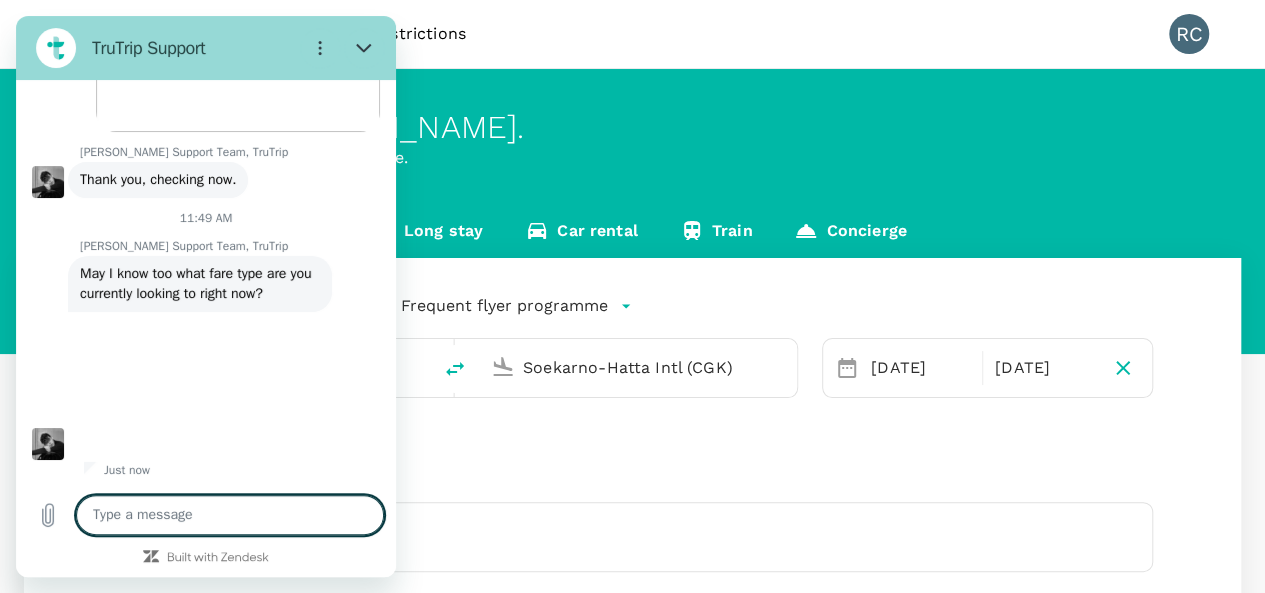 scroll, scrollTop: 7250, scrollLeft: 0, axis: vertical 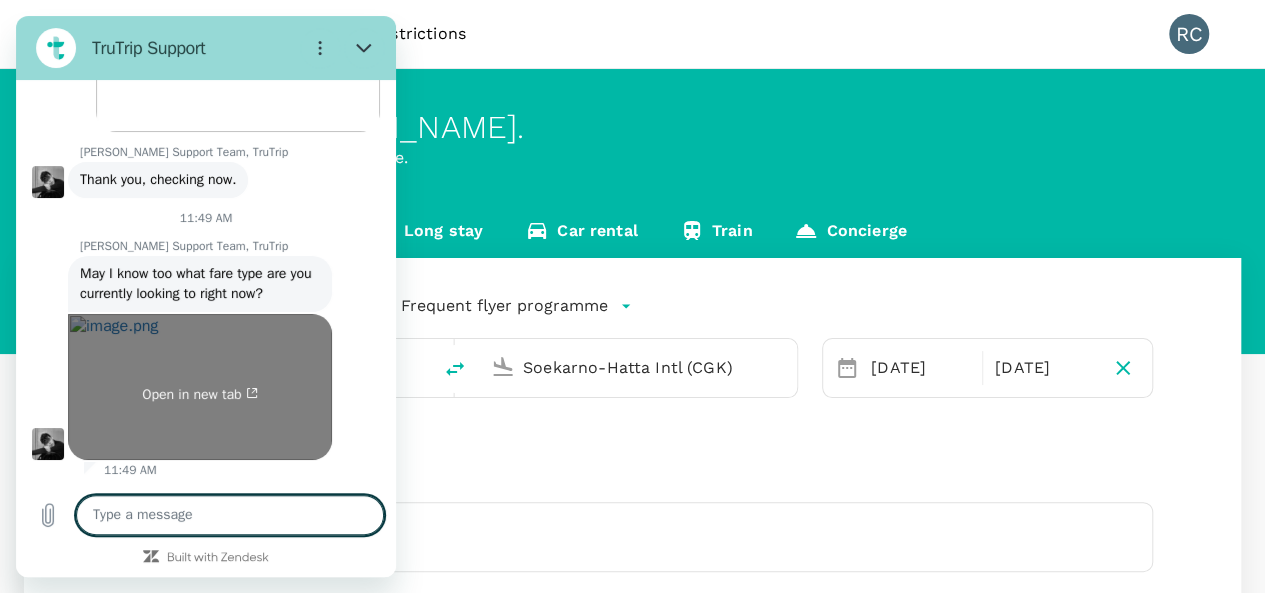 click on "Open in new tab" at bounding box center [200, 387] 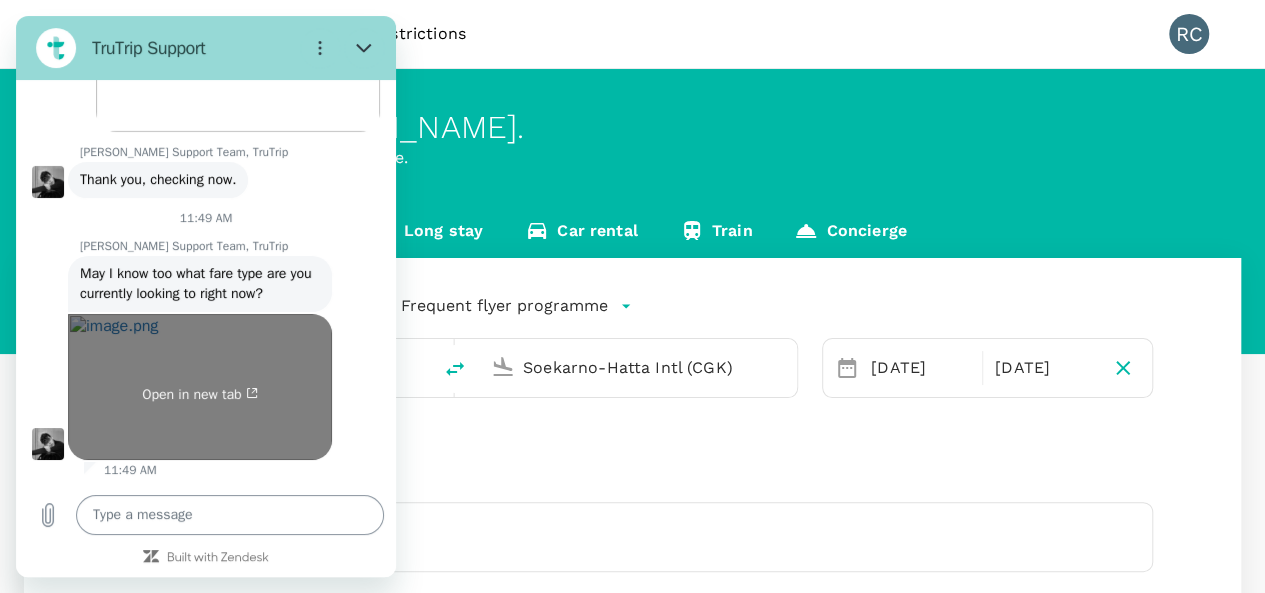 type on "x" 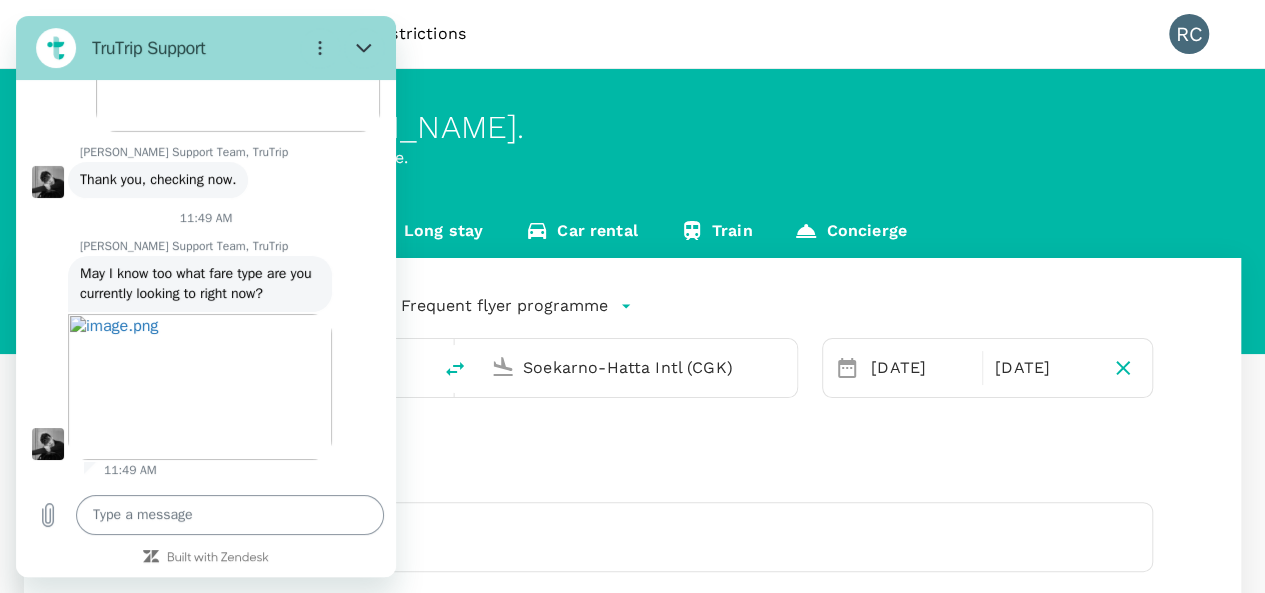 click at bounding box center [230, 515] 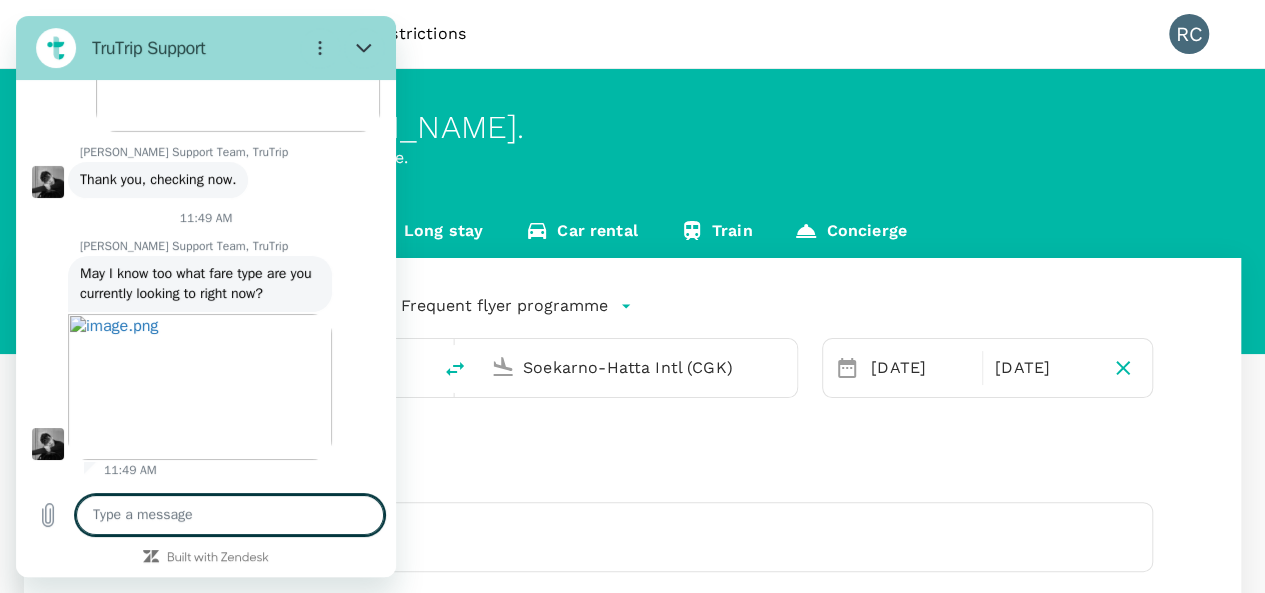 type on "i" 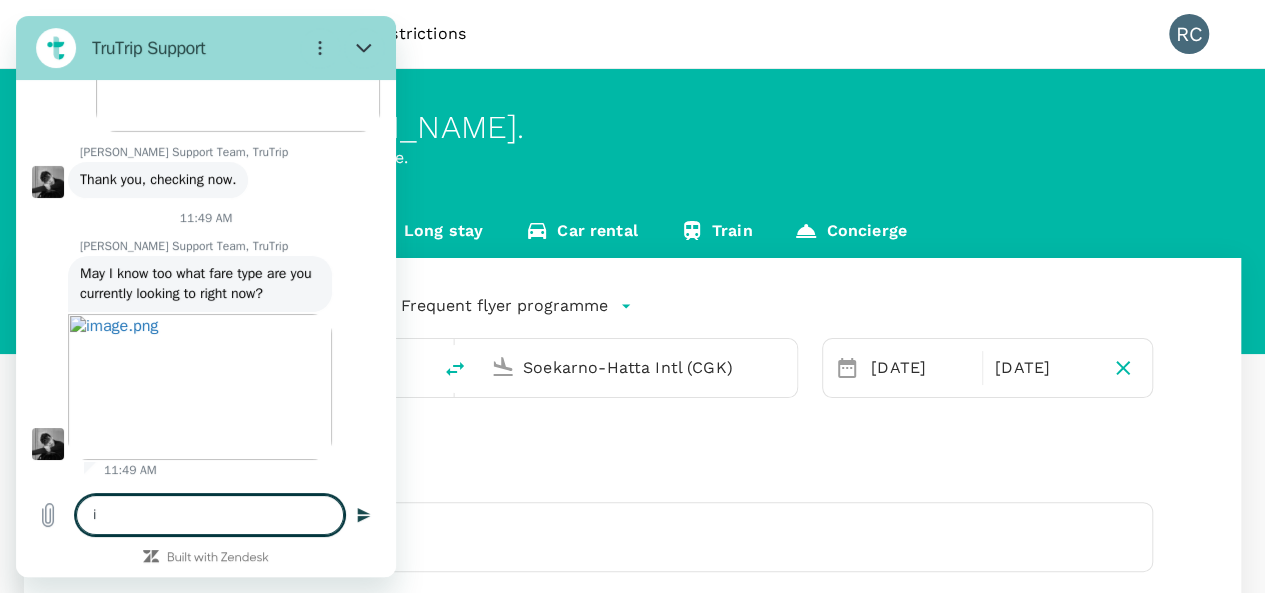 type on "it" 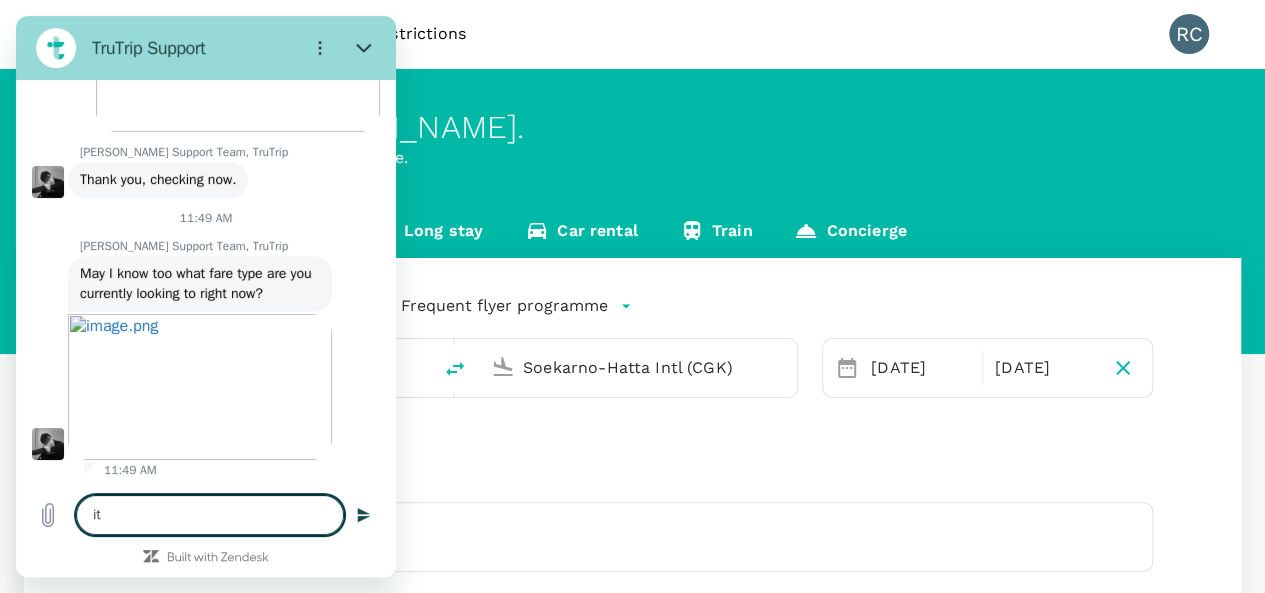 type on "it" 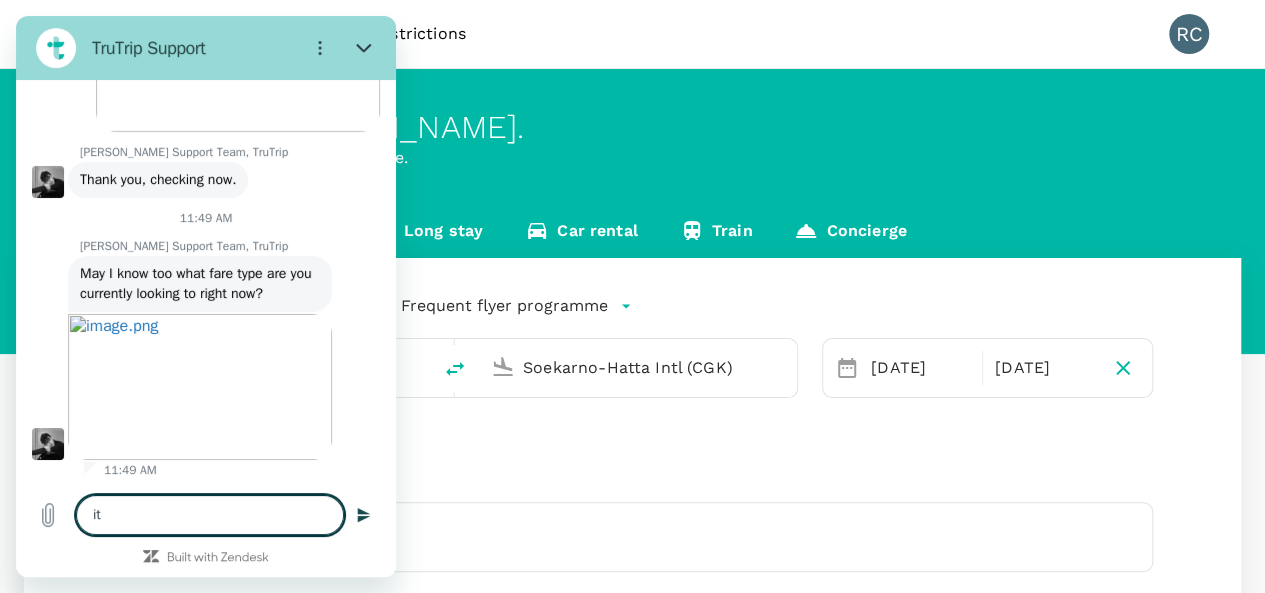 type on "it s" 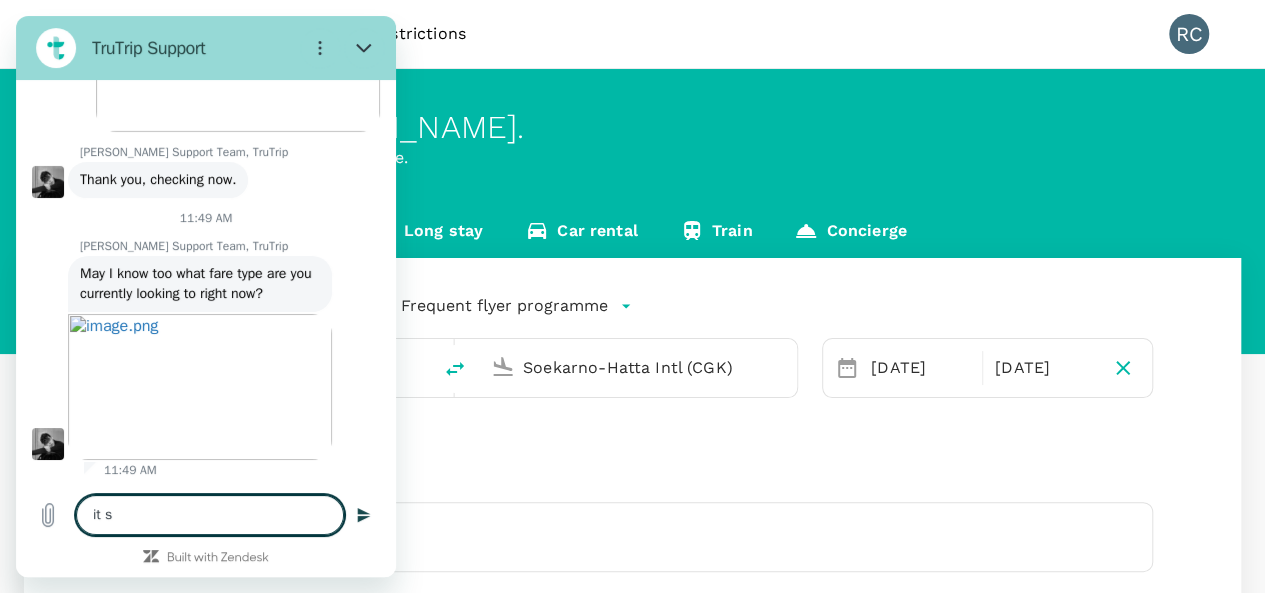type on "it sh" 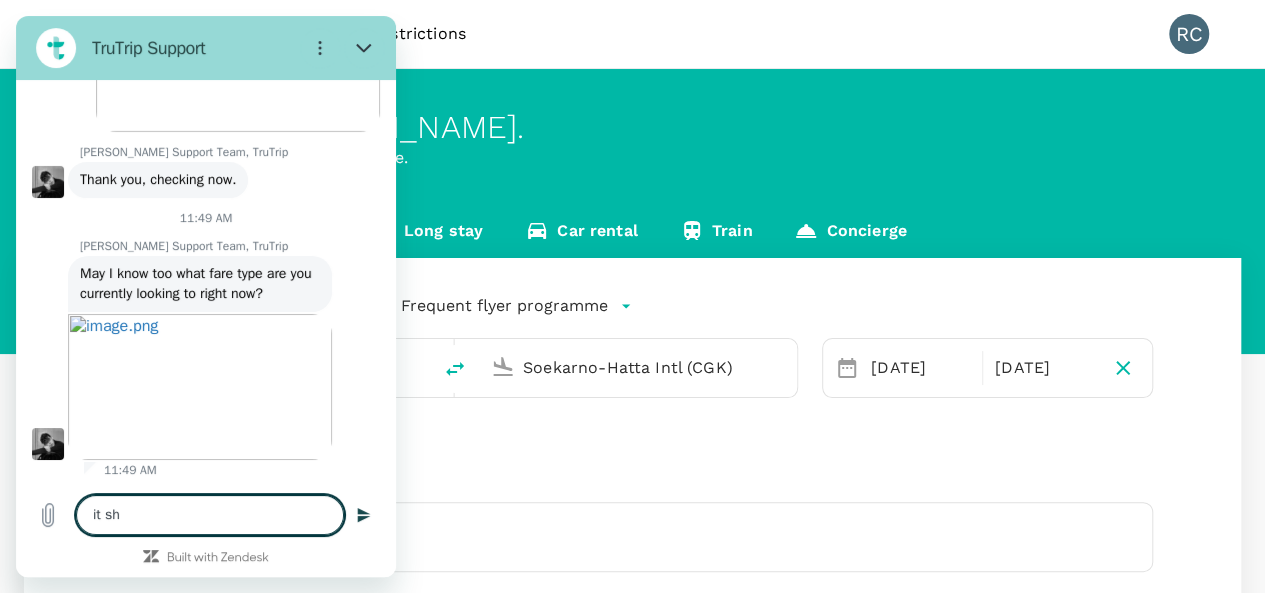 type on "it sho" 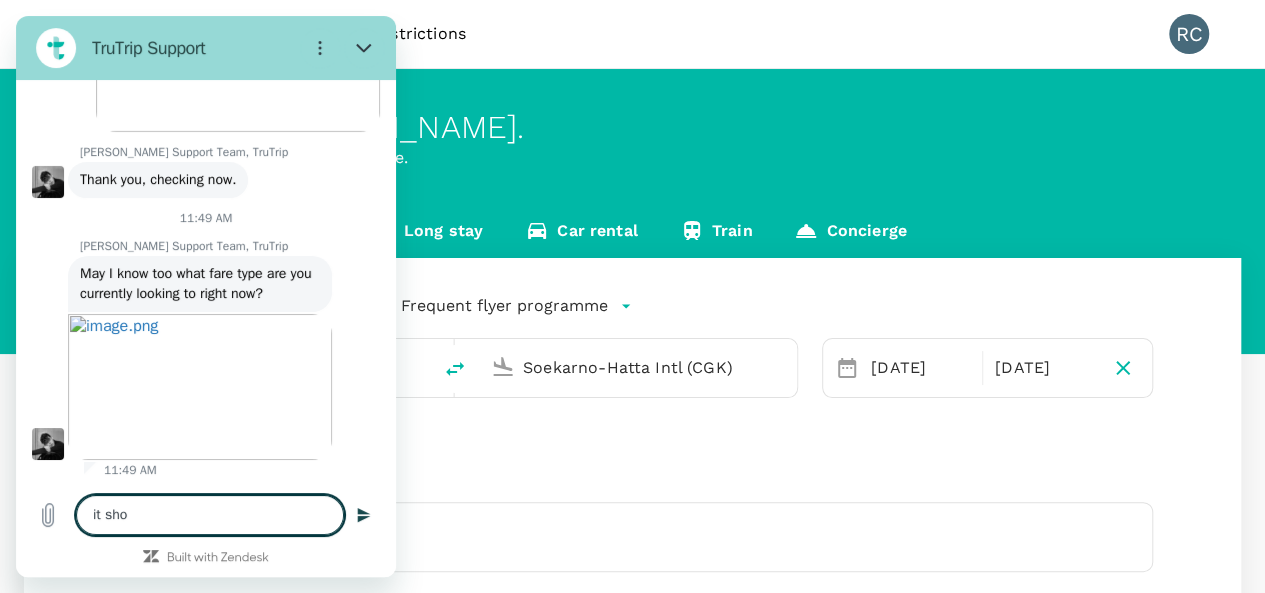 type on "it shou" 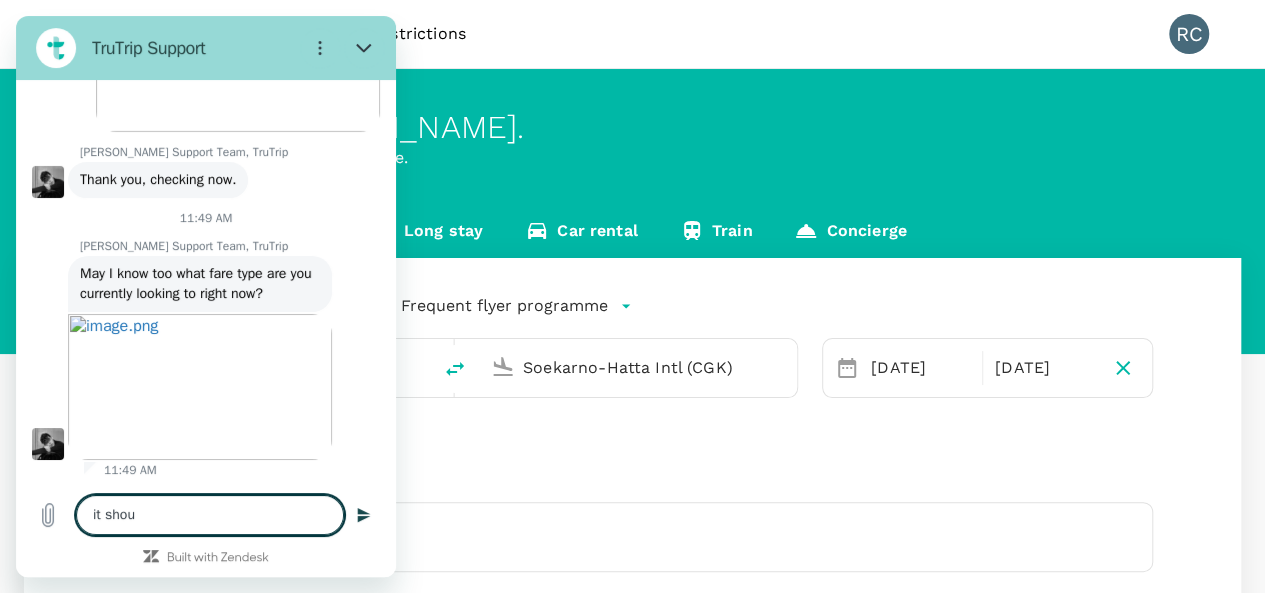 type on "it shoul" 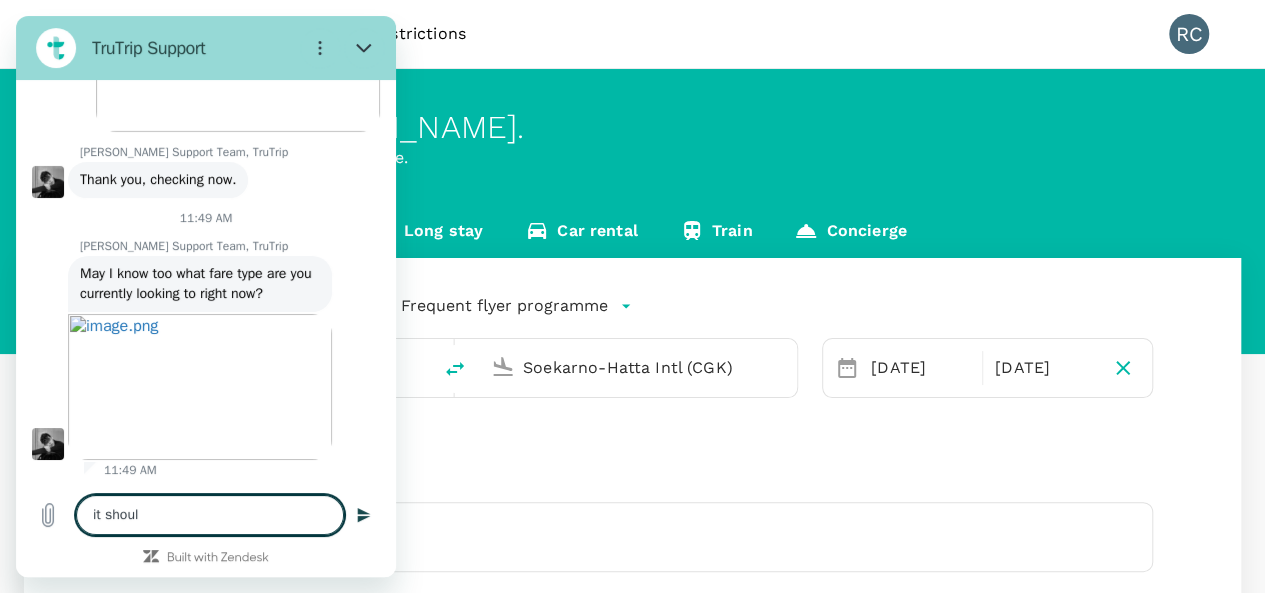type on "it should" 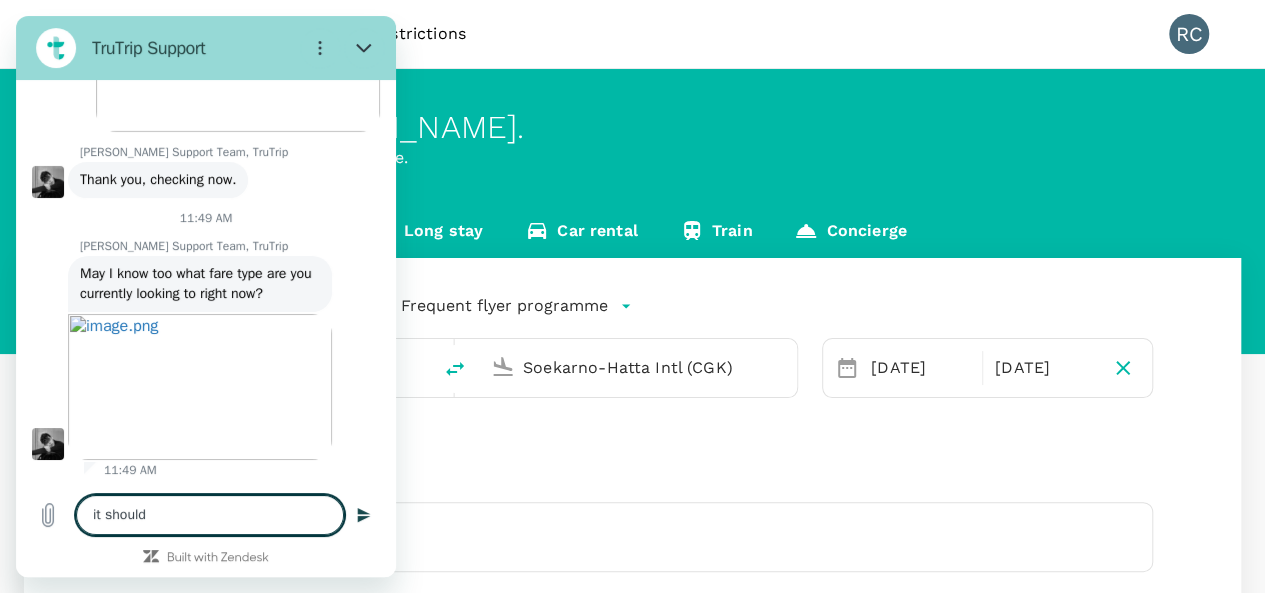 type on "it should" 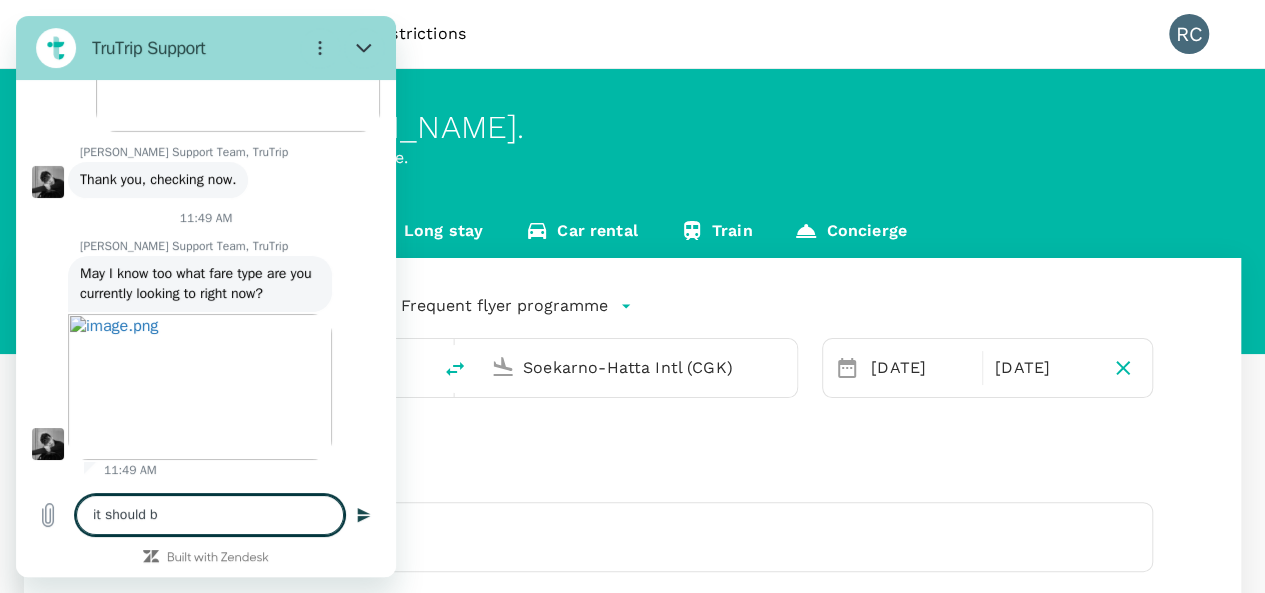 type on "it should be" 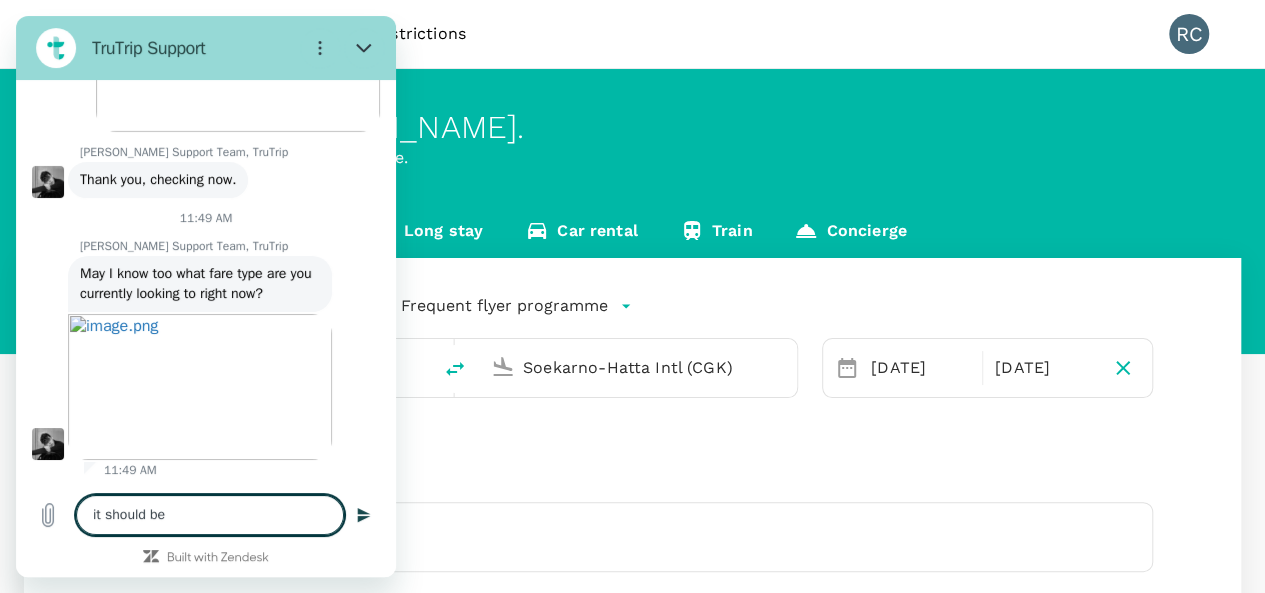 type on "it should be" 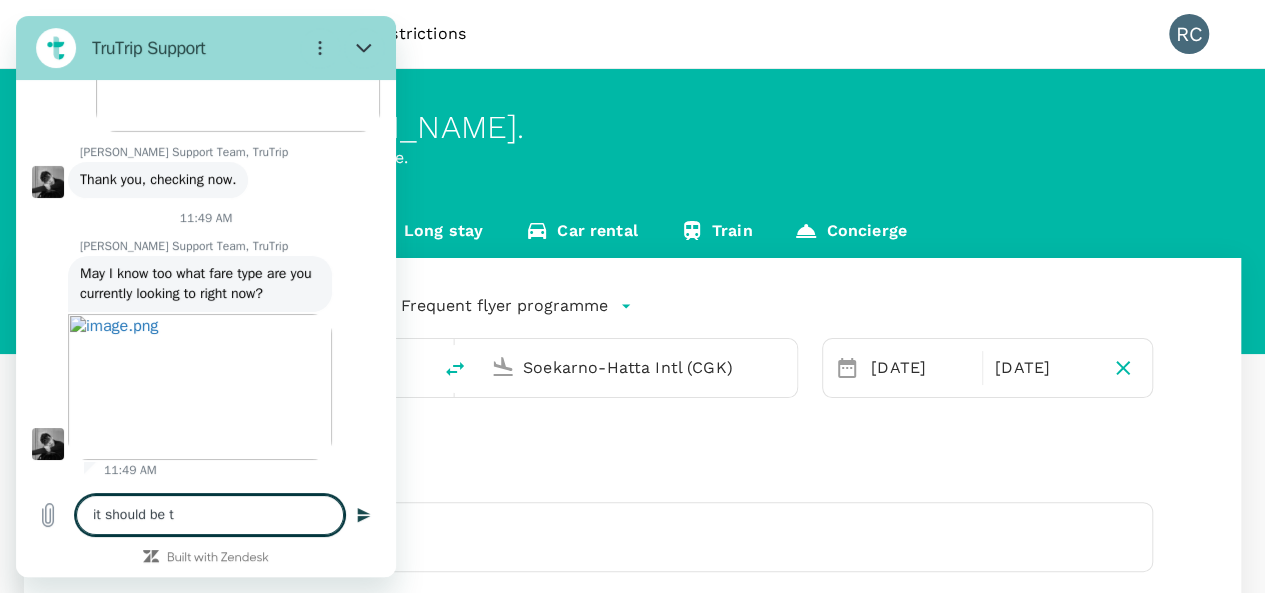 type on "it should be th" 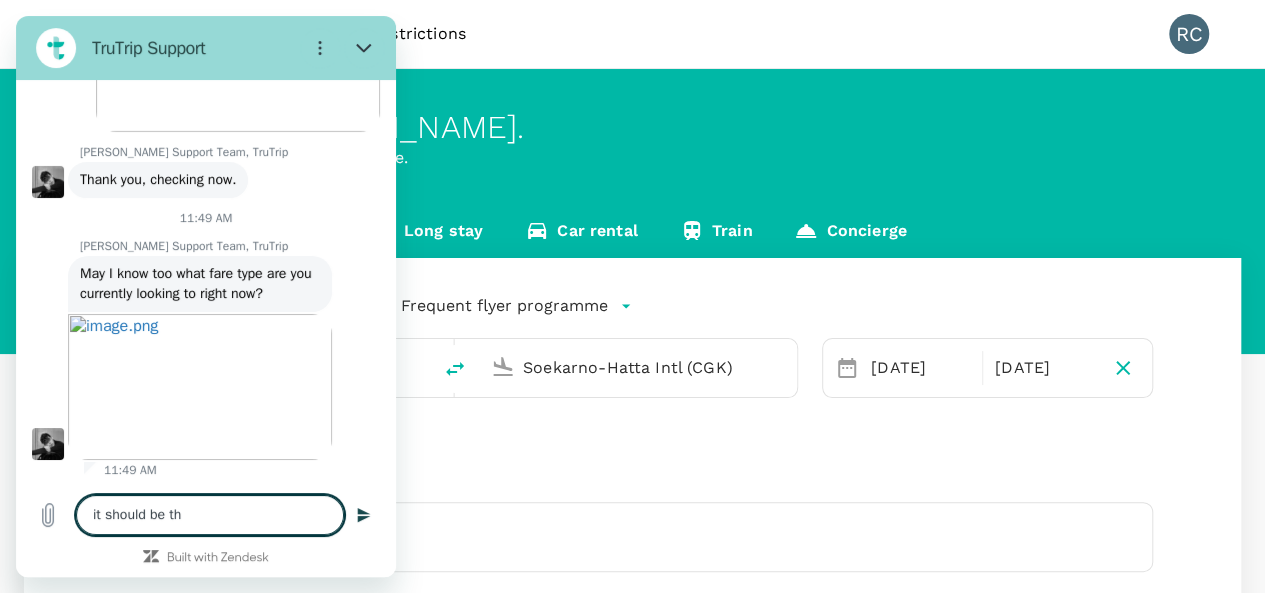 type on "it should be the" 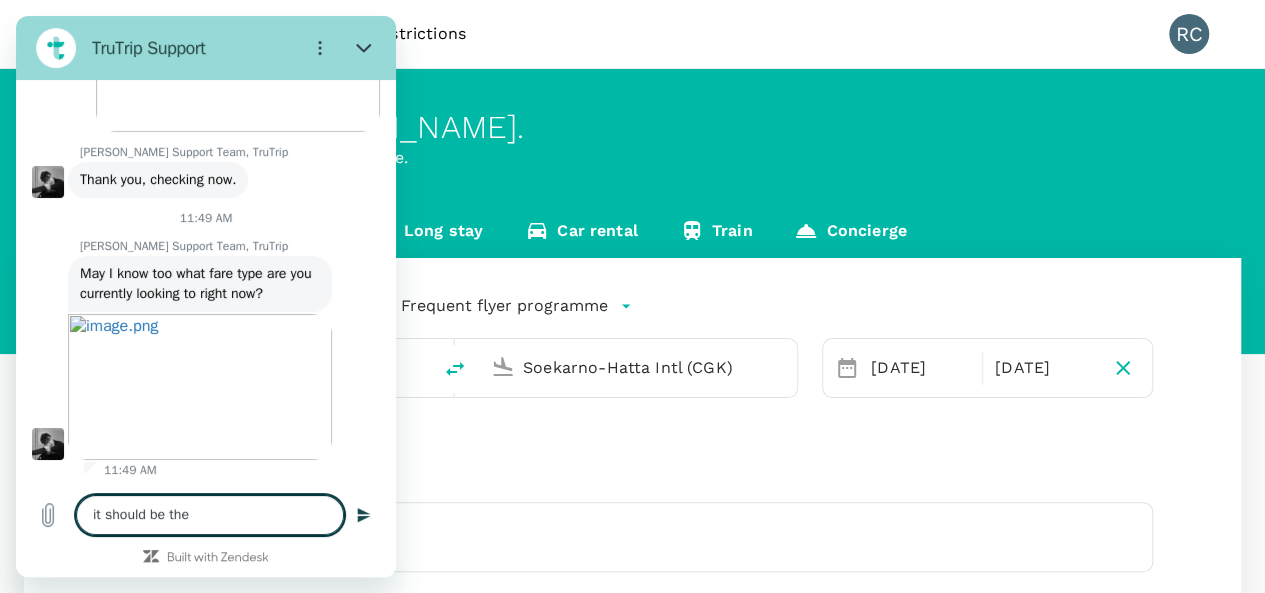 type on "it should be the" 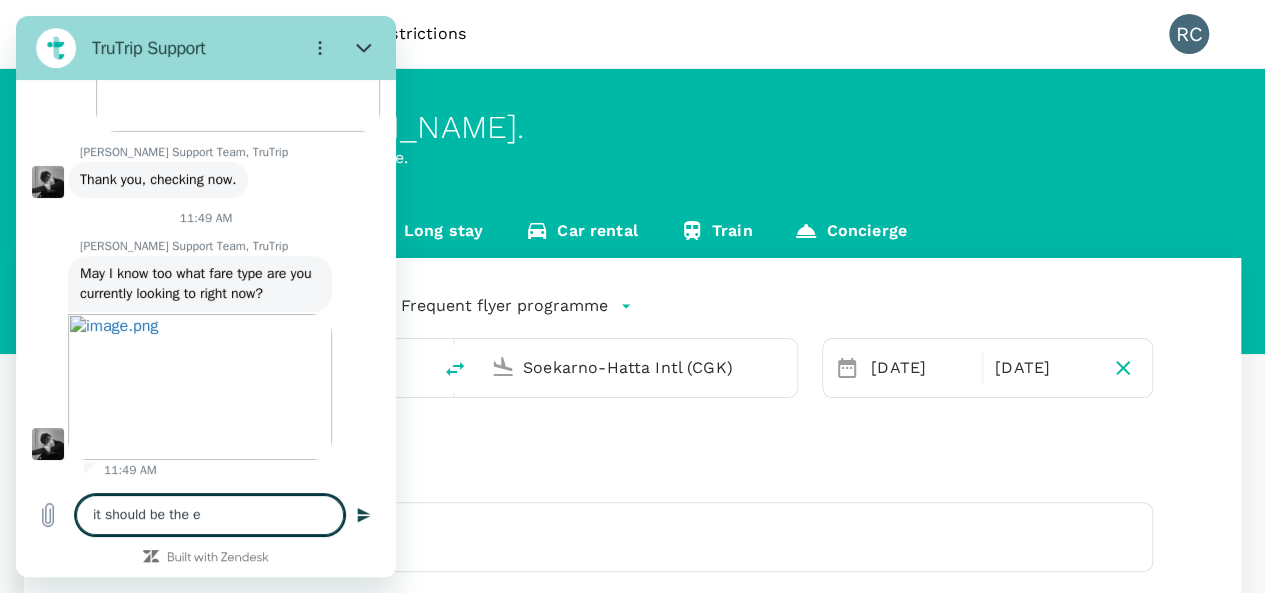 type on "it should be the ec" 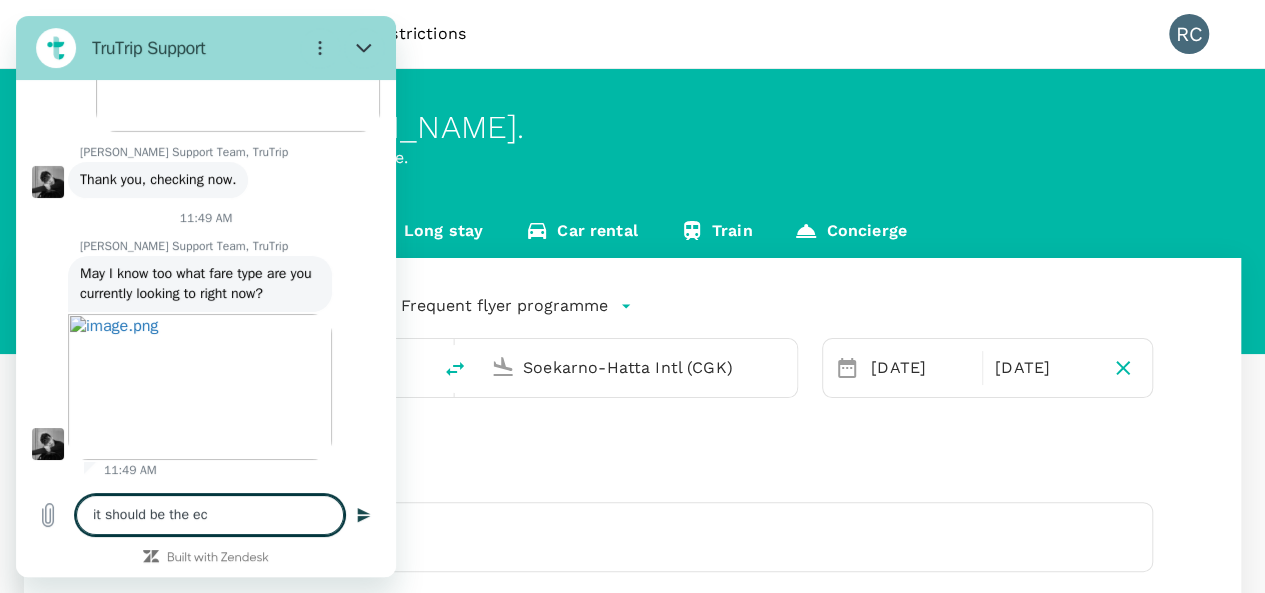 type on "it should be the eco" 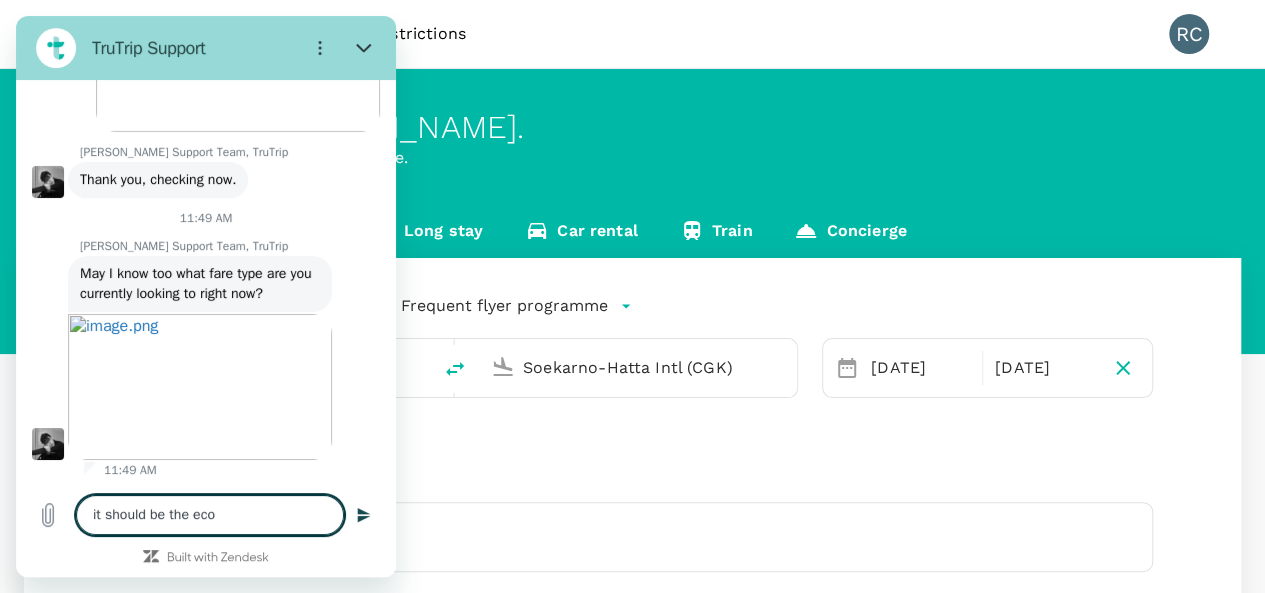 type on "it should be the econ" 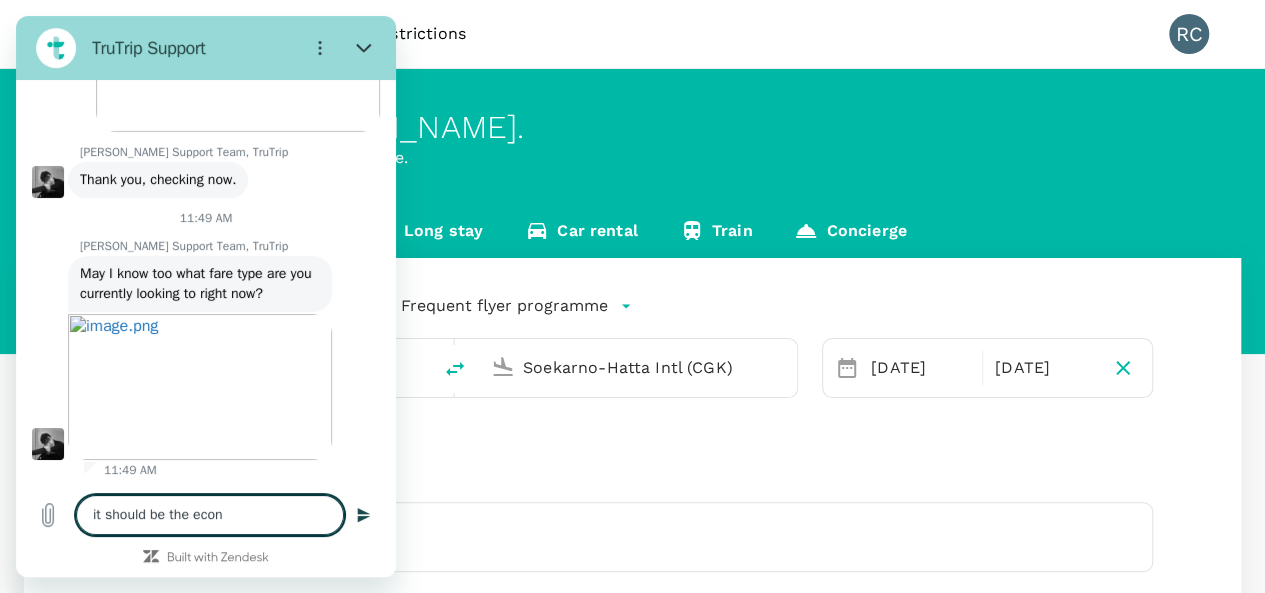 type on "it should be the econo" 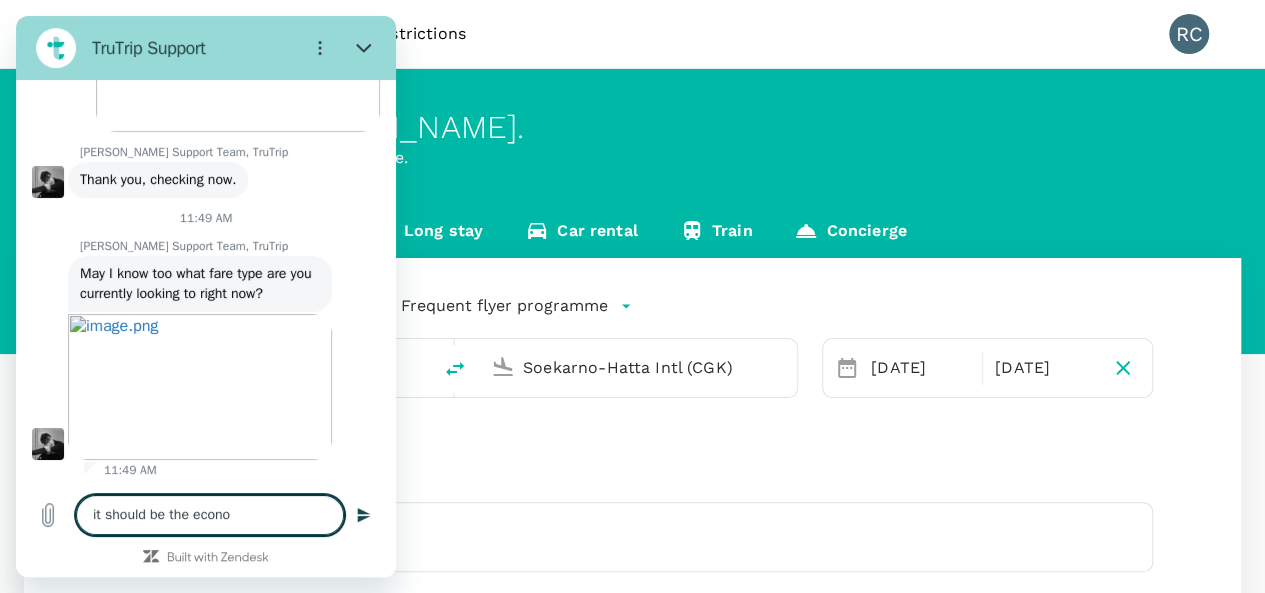 type on "it should be the econom" 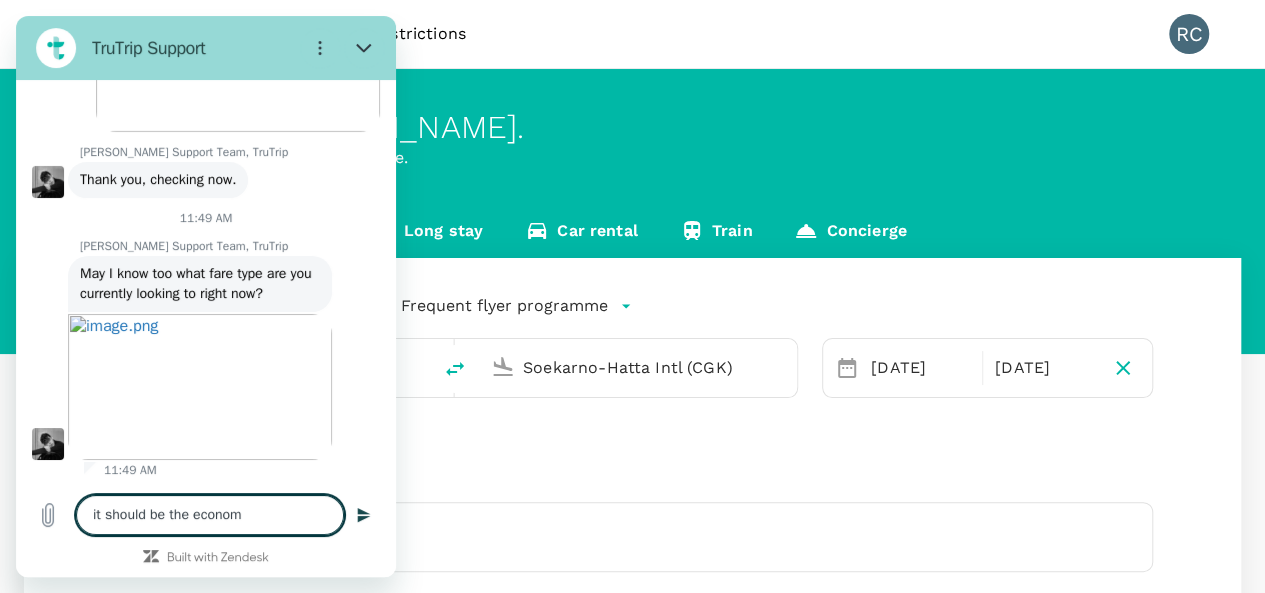 type on "it should be the economy" 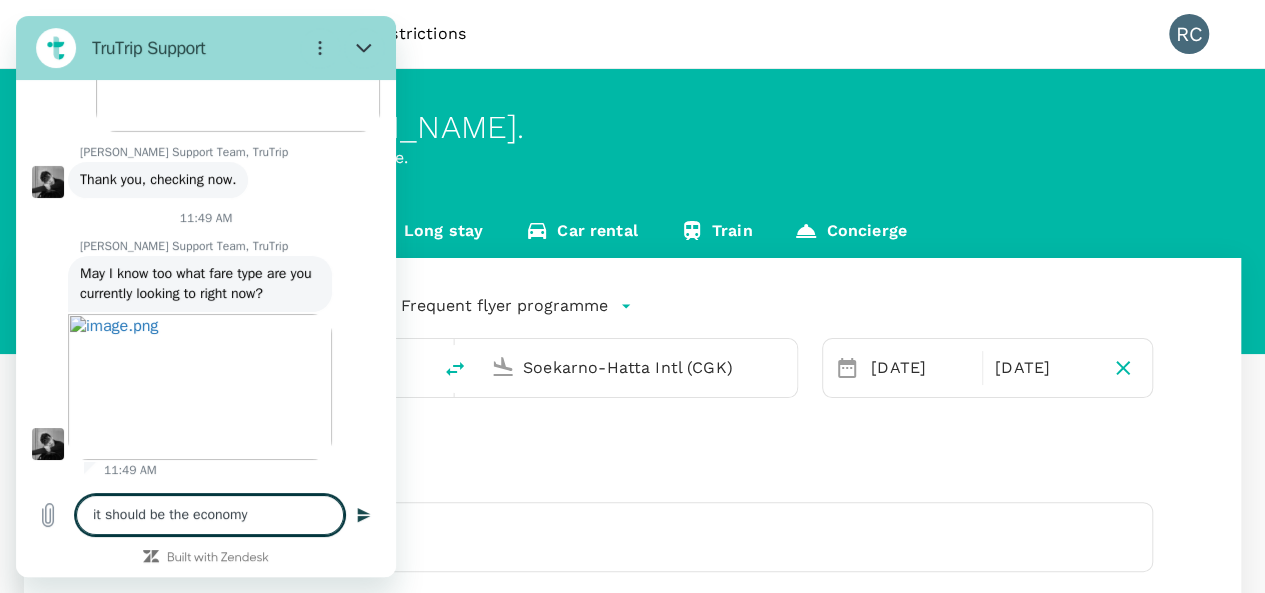 type on "it should be the economy" 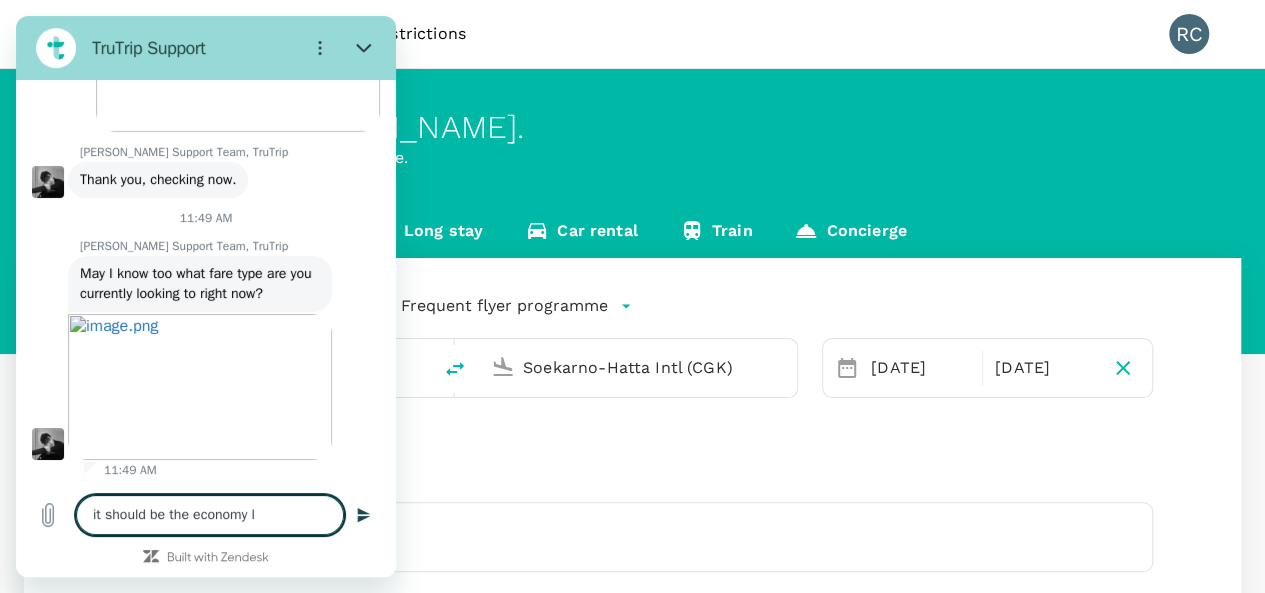 type on "it should be the economy li" 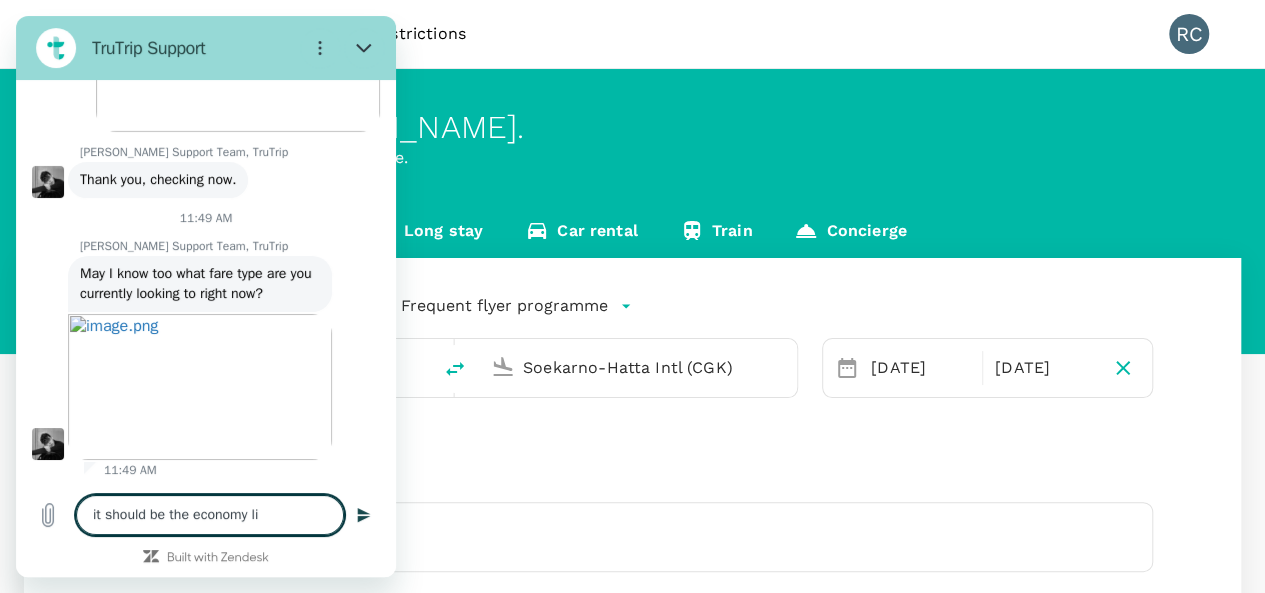 type on "it should be the economy lit" 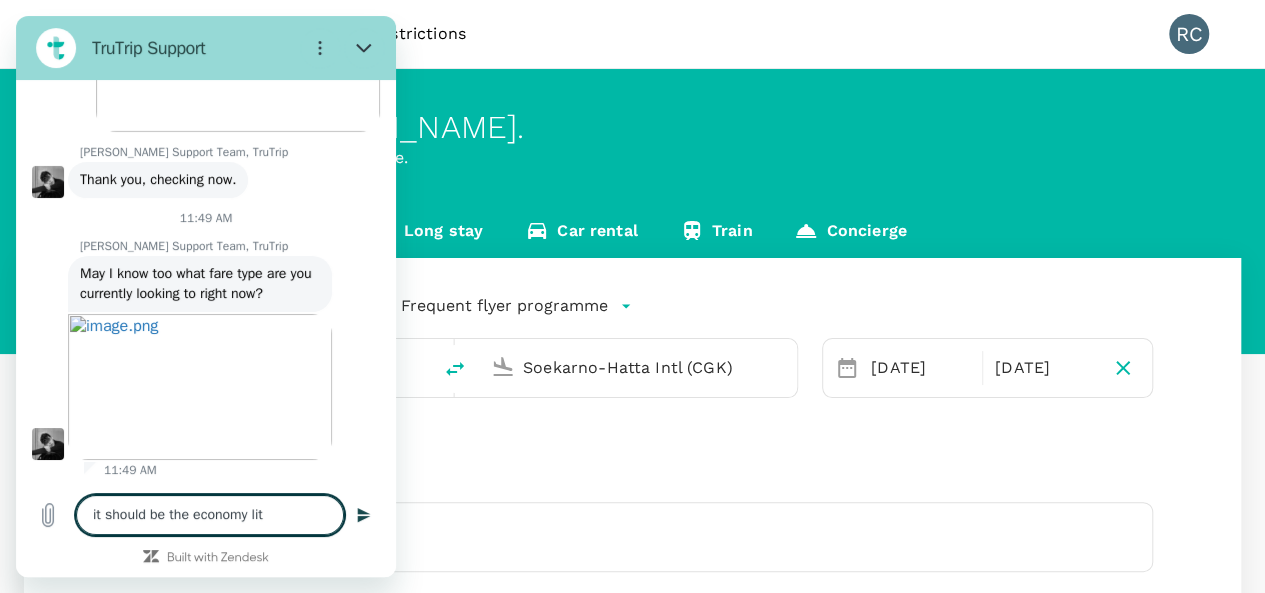 type on "it should be the economy lite" 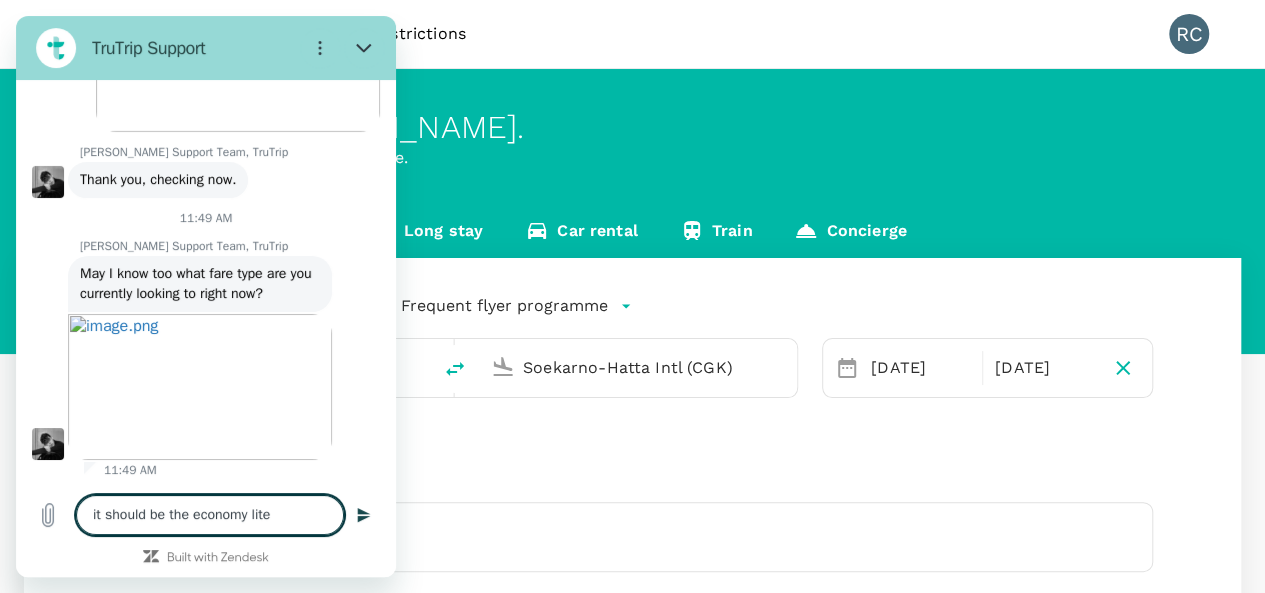 type on "it should be the economy lit" 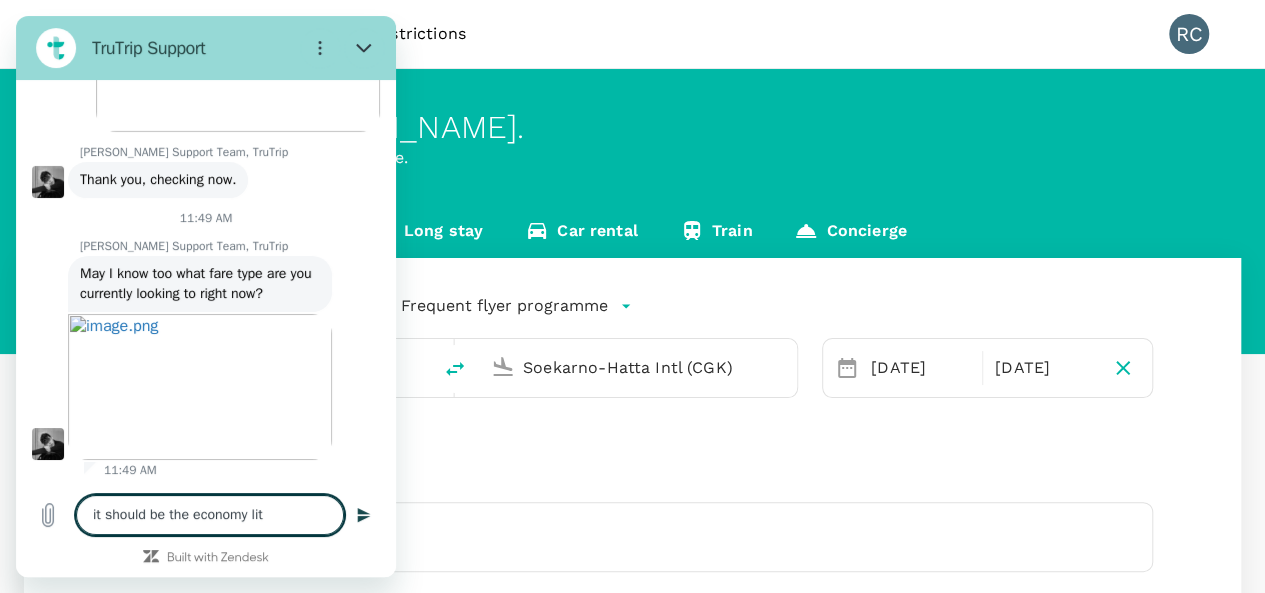 type 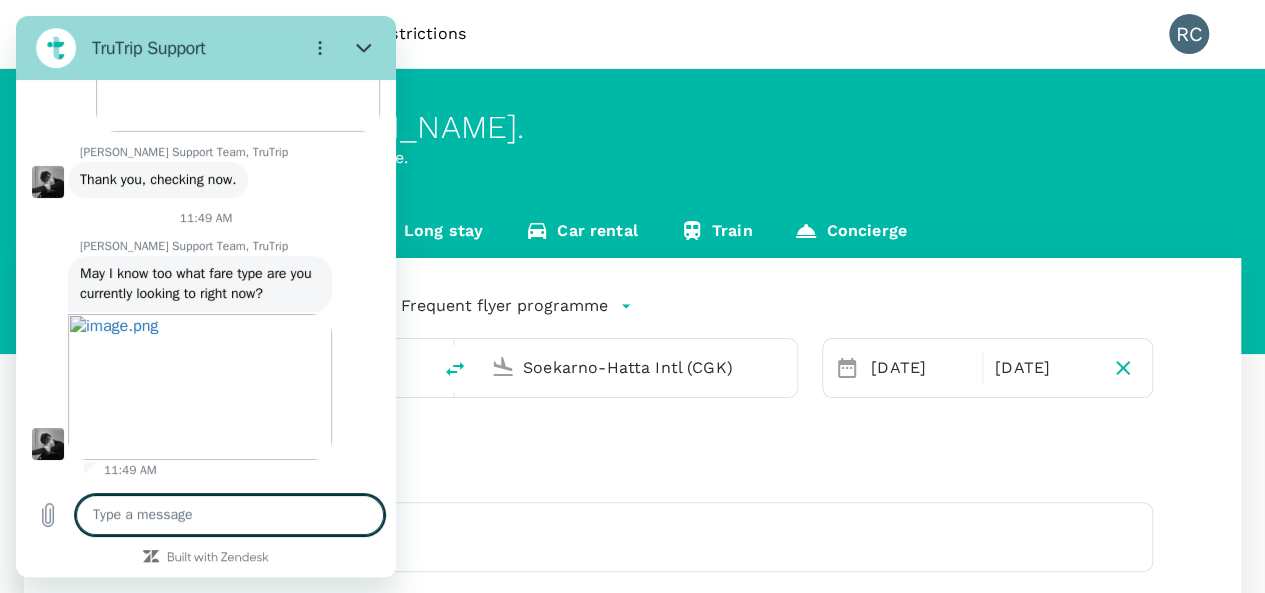 type on "e" 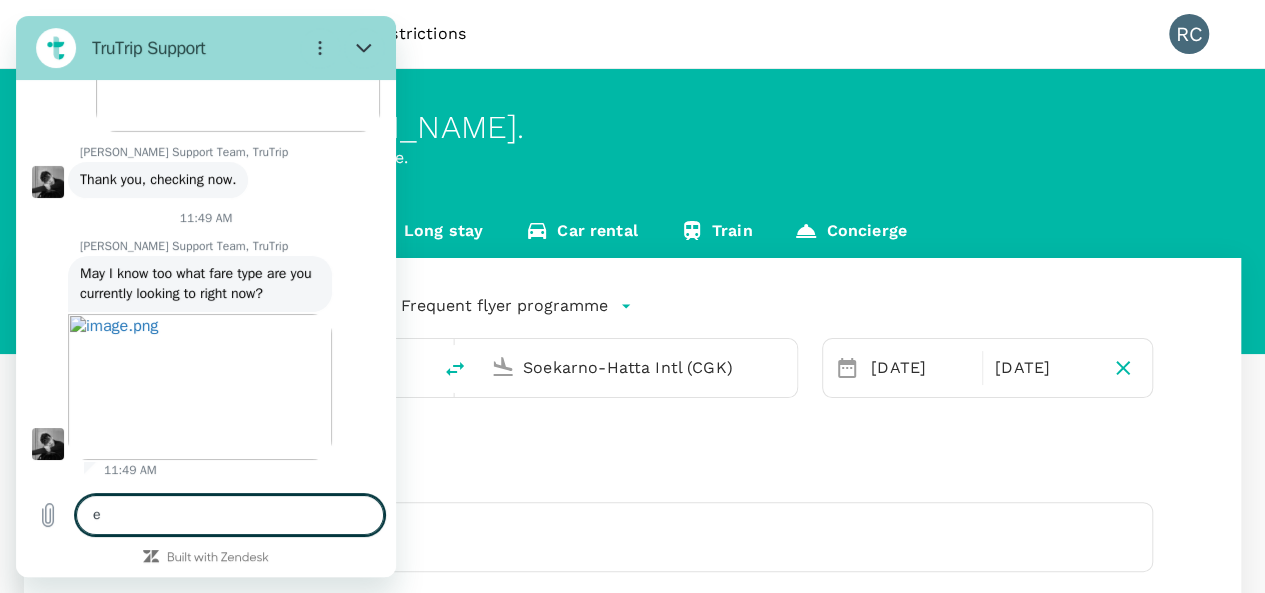 type on "ec" 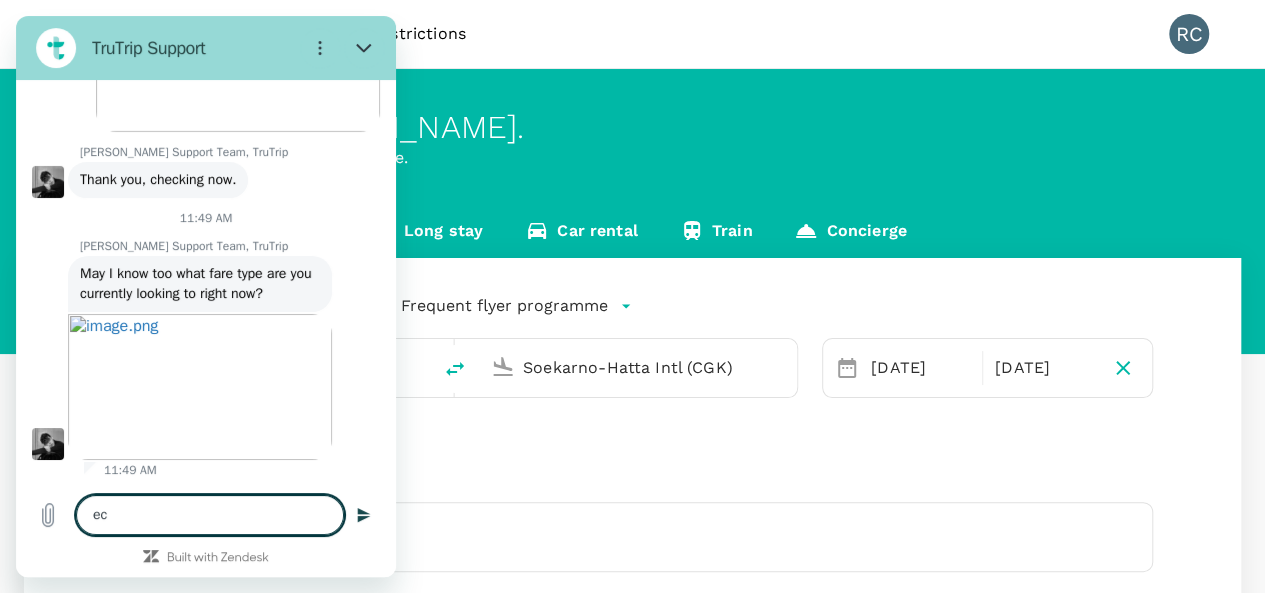 type on "eco" 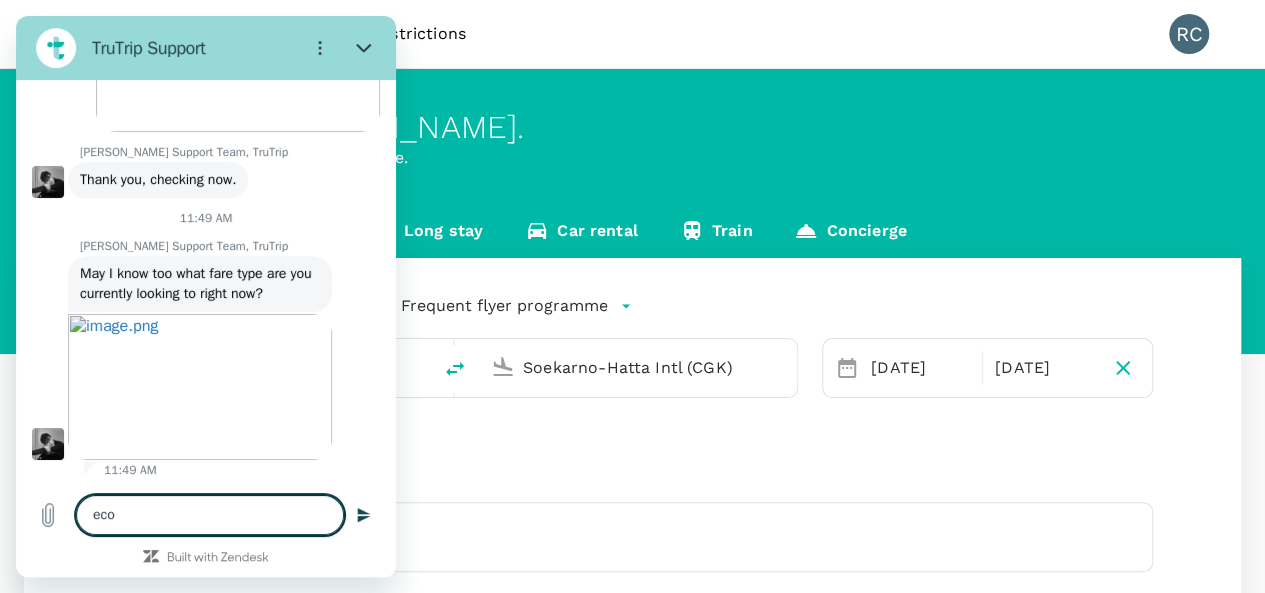 type on "econ" 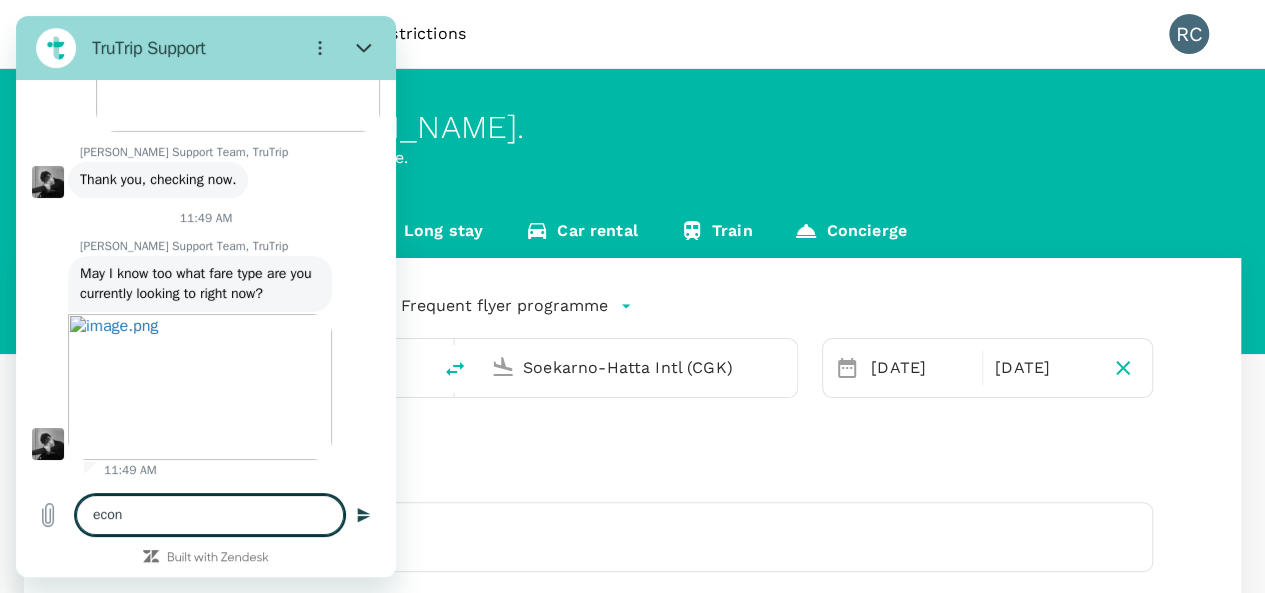 type on "econo" 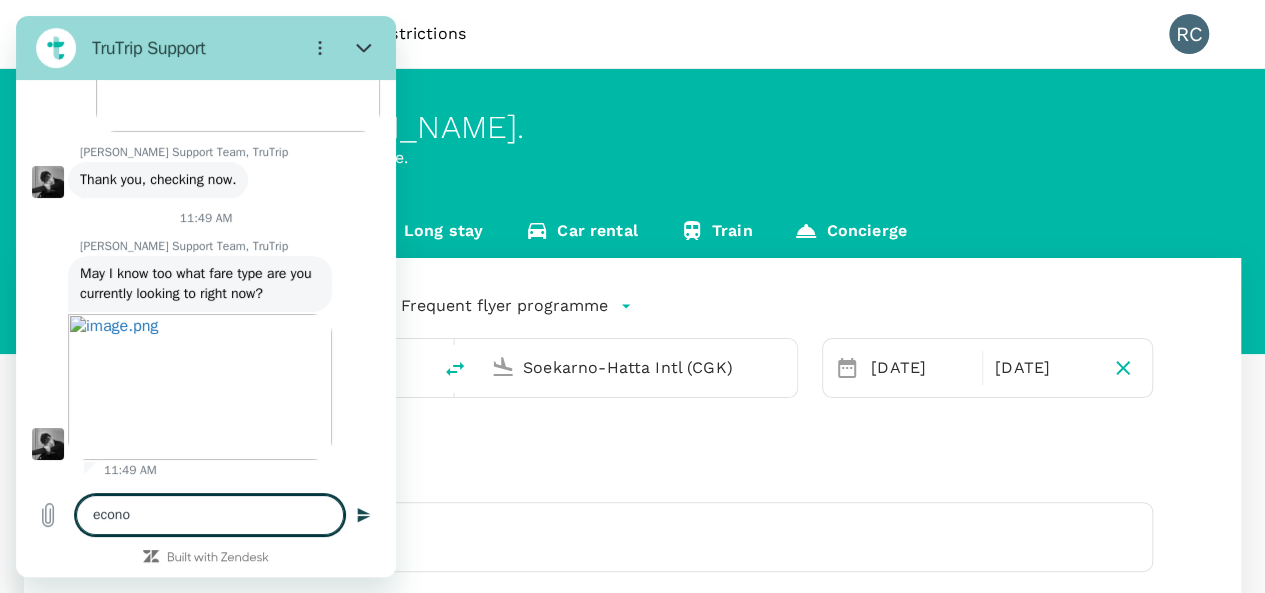 type on "econom" 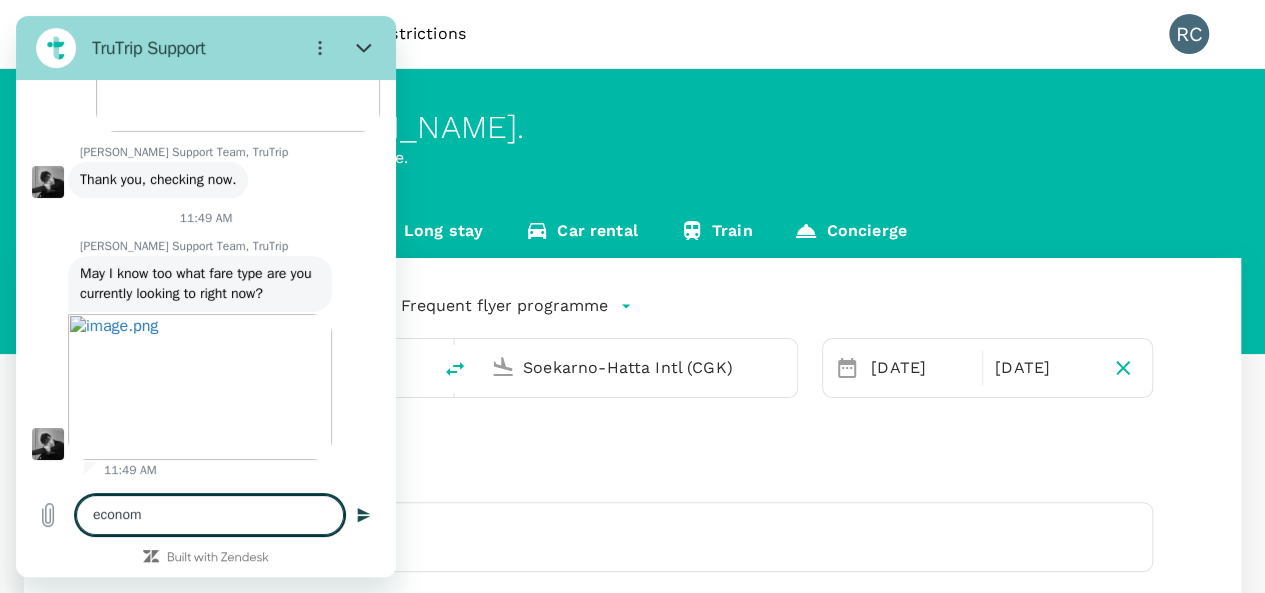 type on "economy" 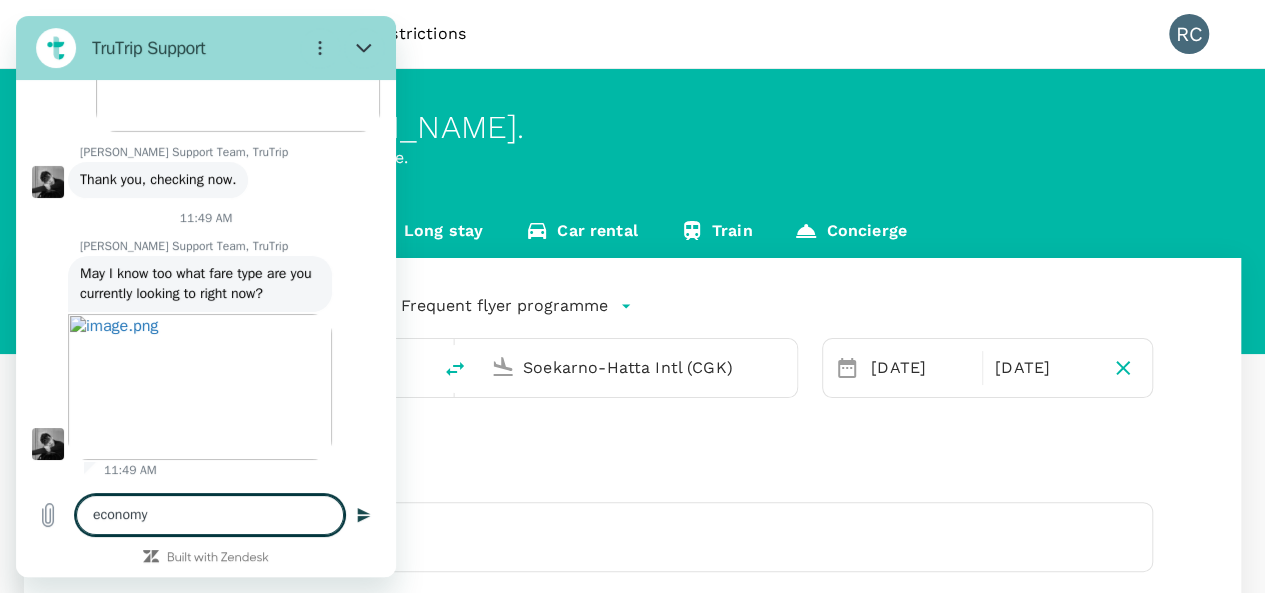 type on "economy" 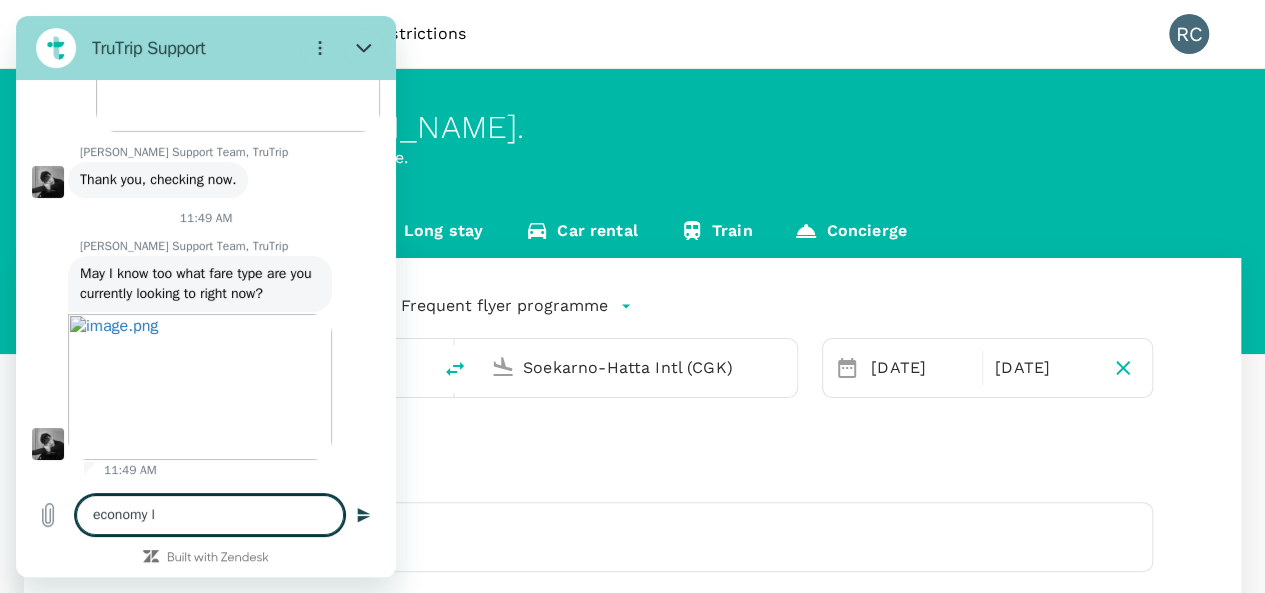 type on "economy li" 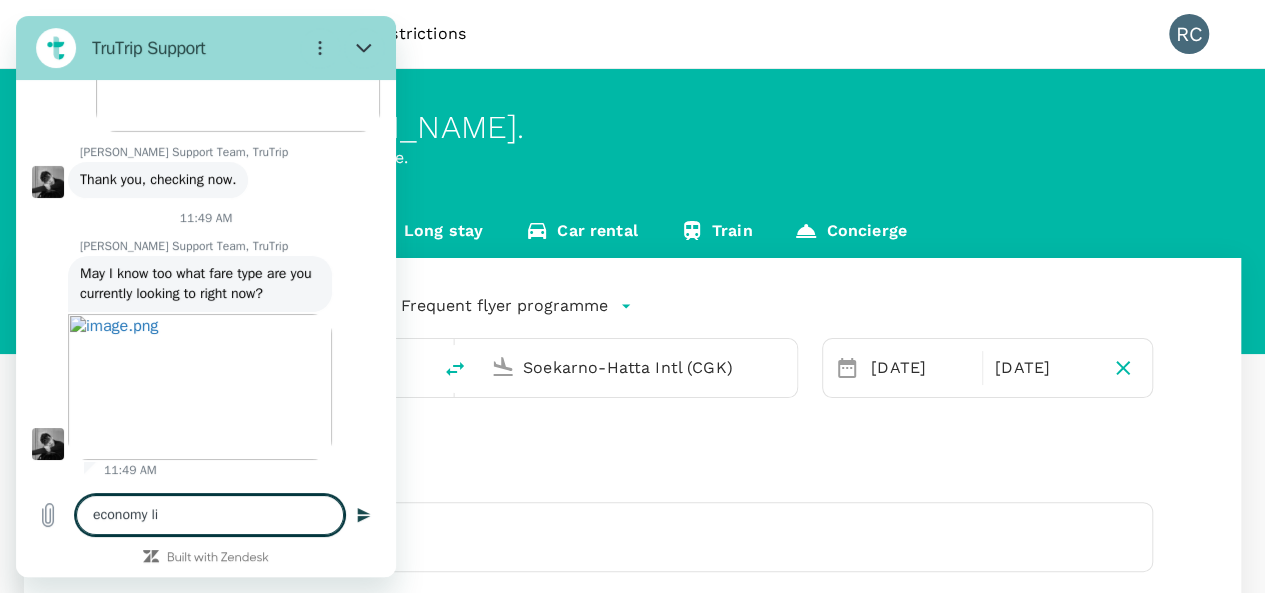 type on "economy lit" 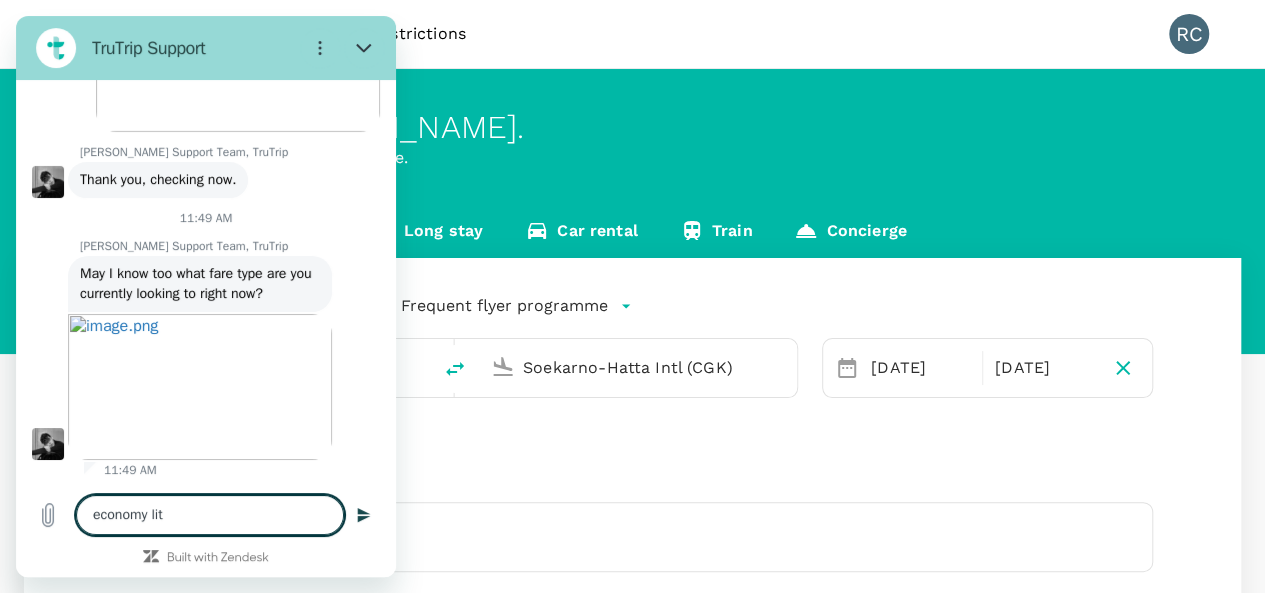 type on "economy lite" 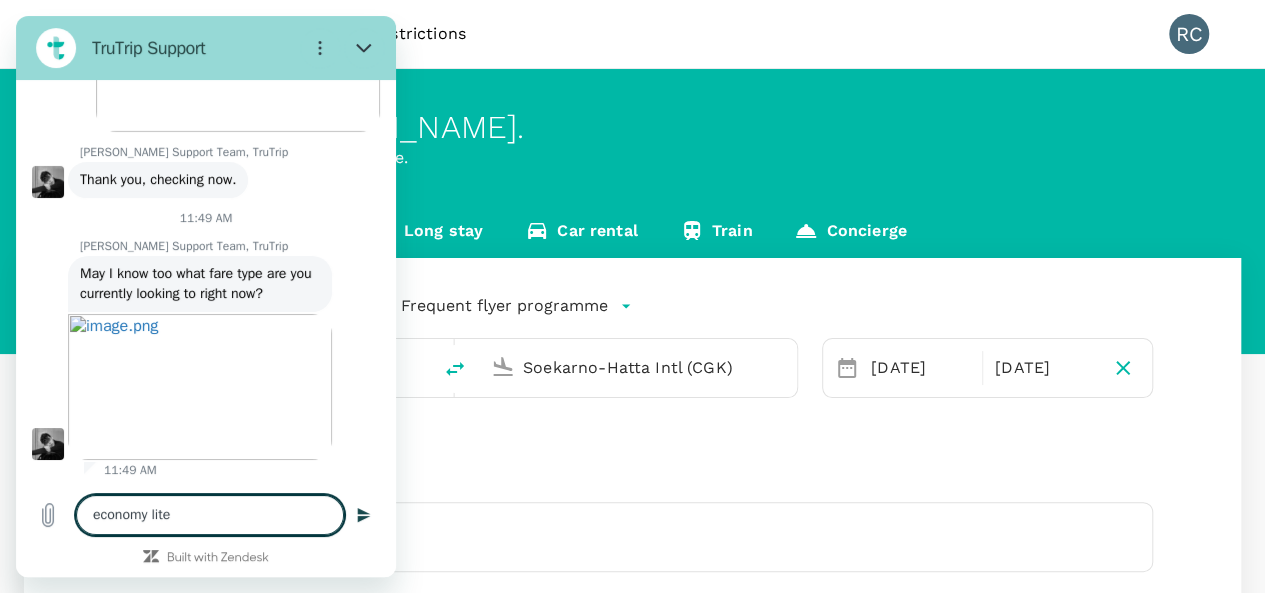 type 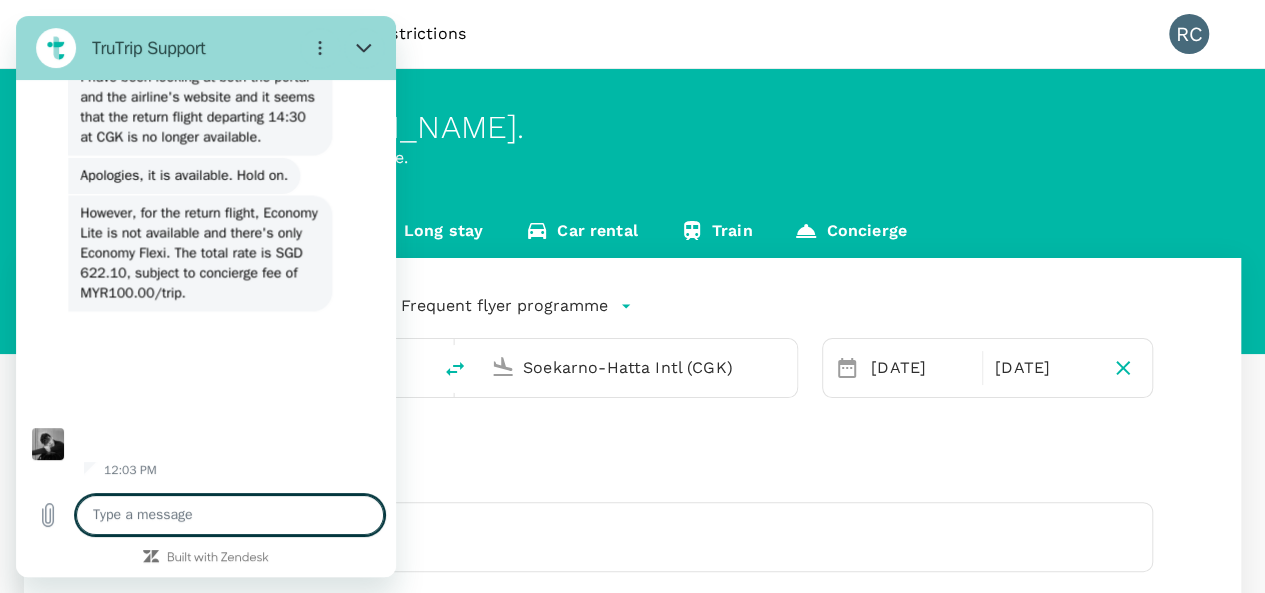 scroll, scrollTop: 7786, scrollLeft: 0, axis: vertical 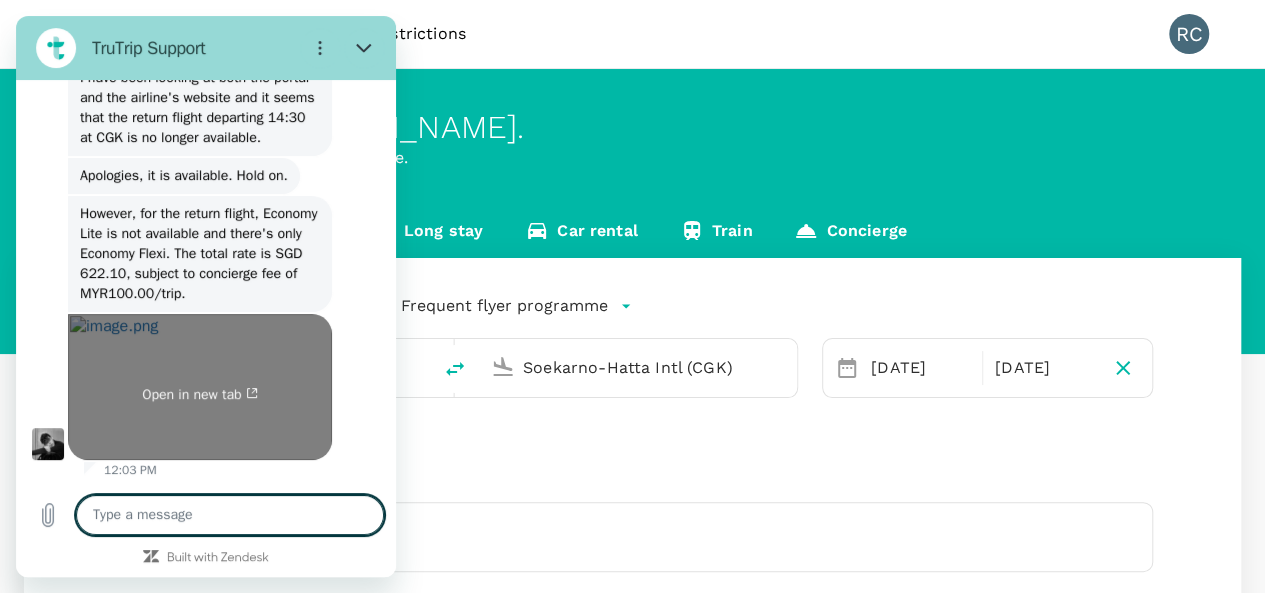 click on "Open in new tab" at bounding box center (200, 387) 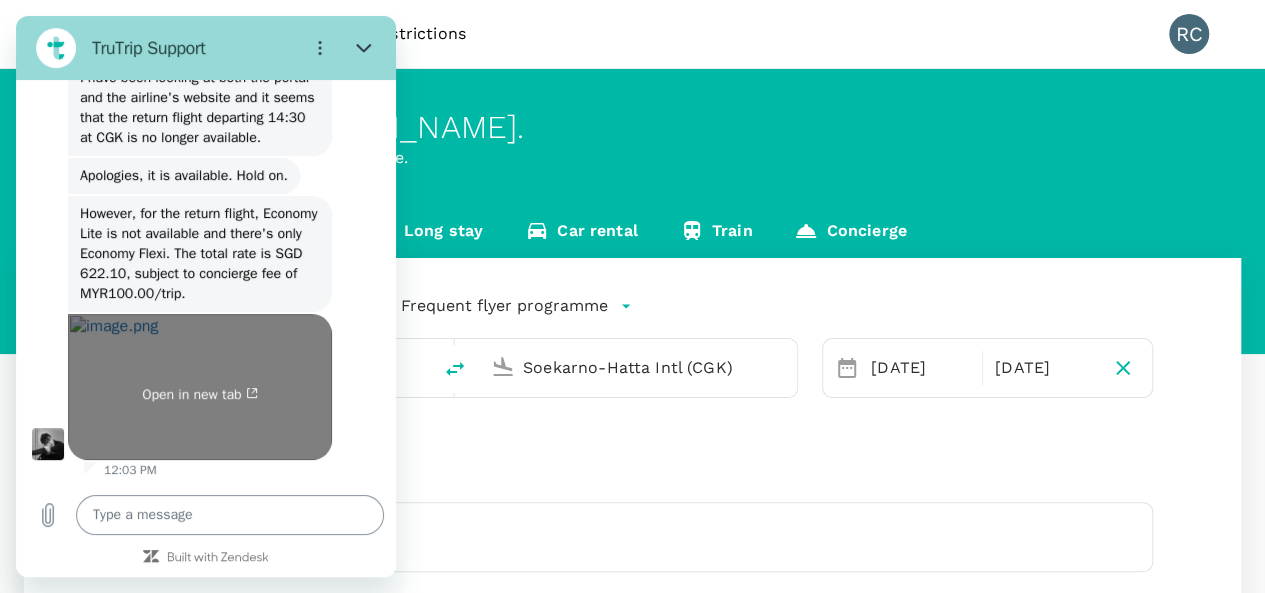 type on "x" 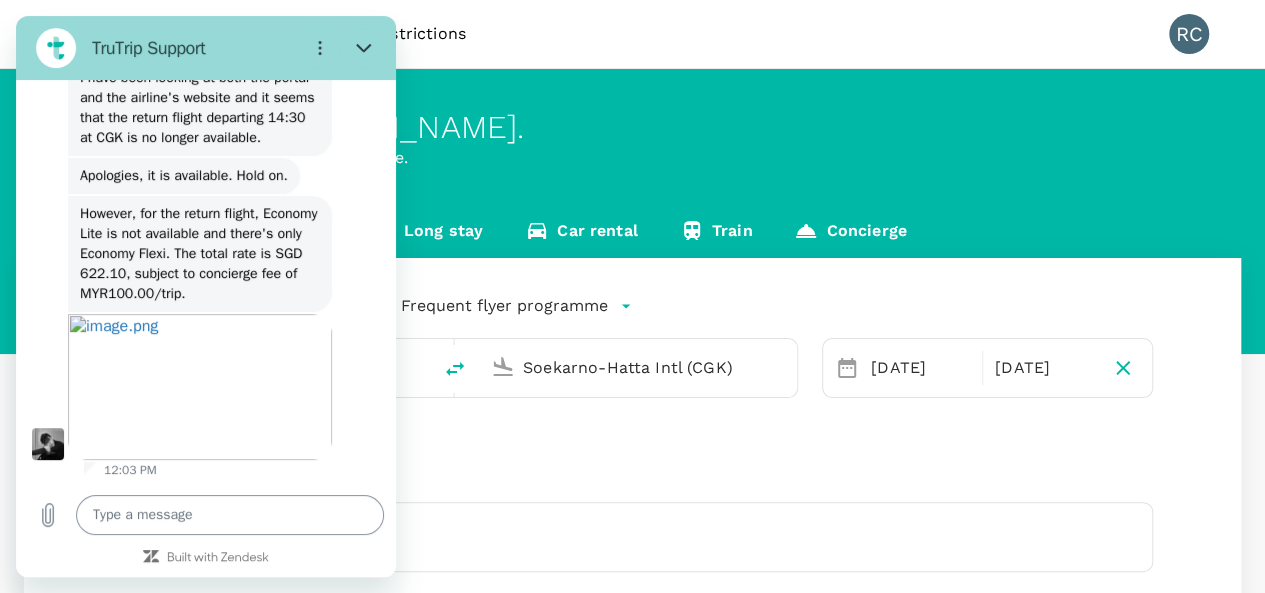 click at bounding box center (230, 515) 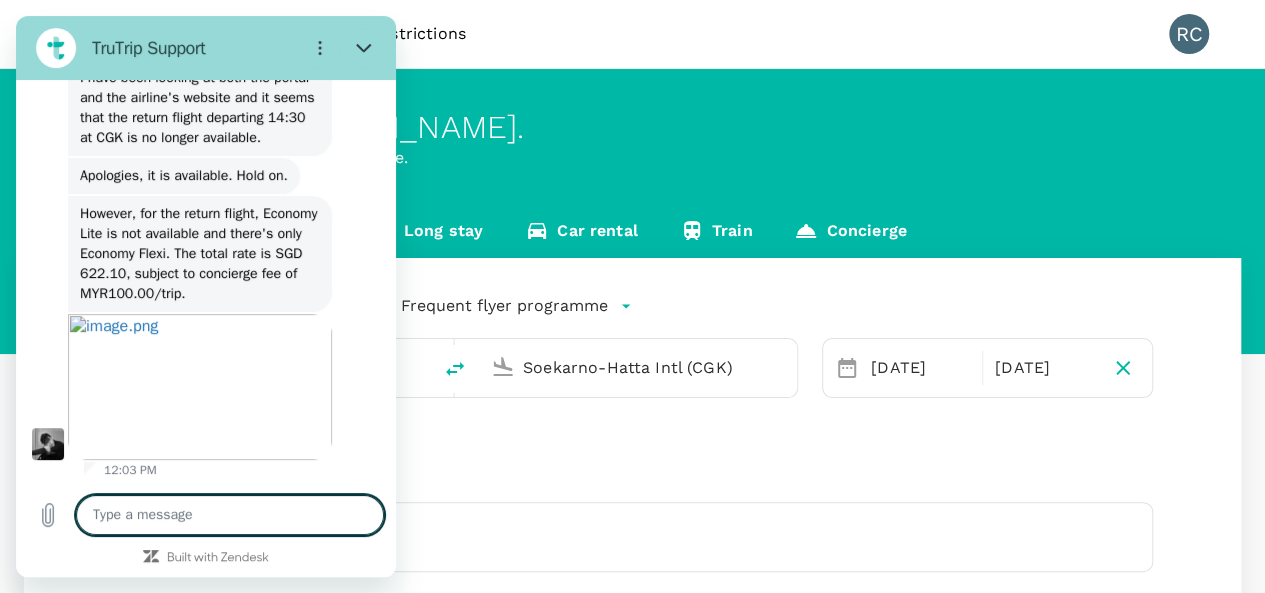 type on "w" 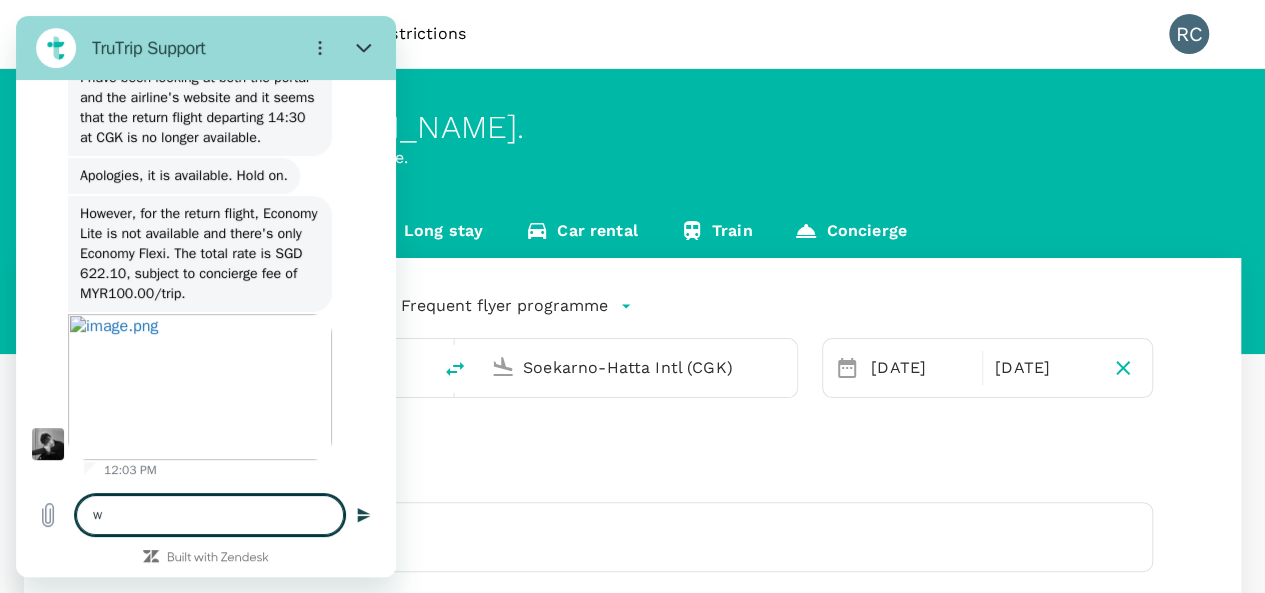 type on "wh" 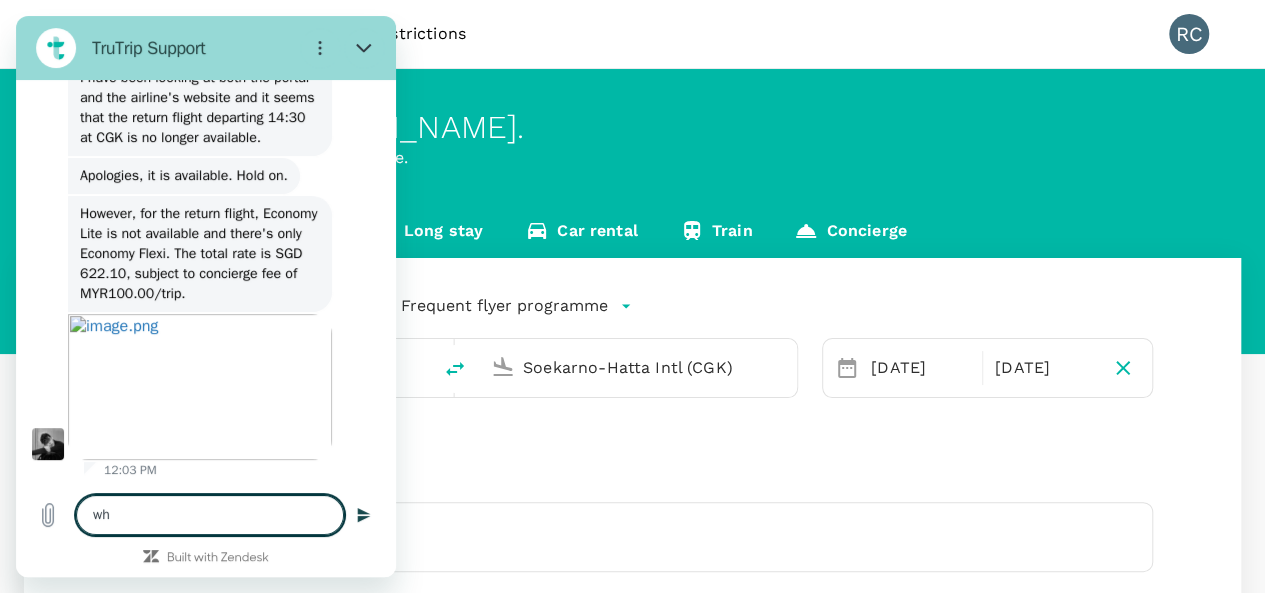 type on "wha" 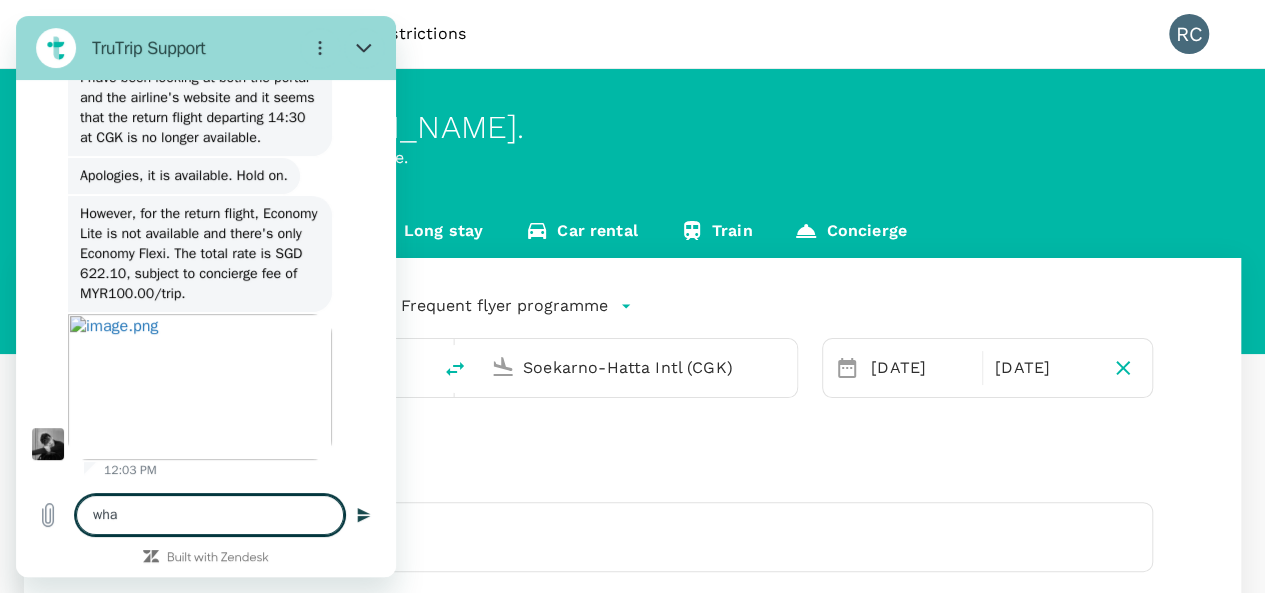 type on "what" 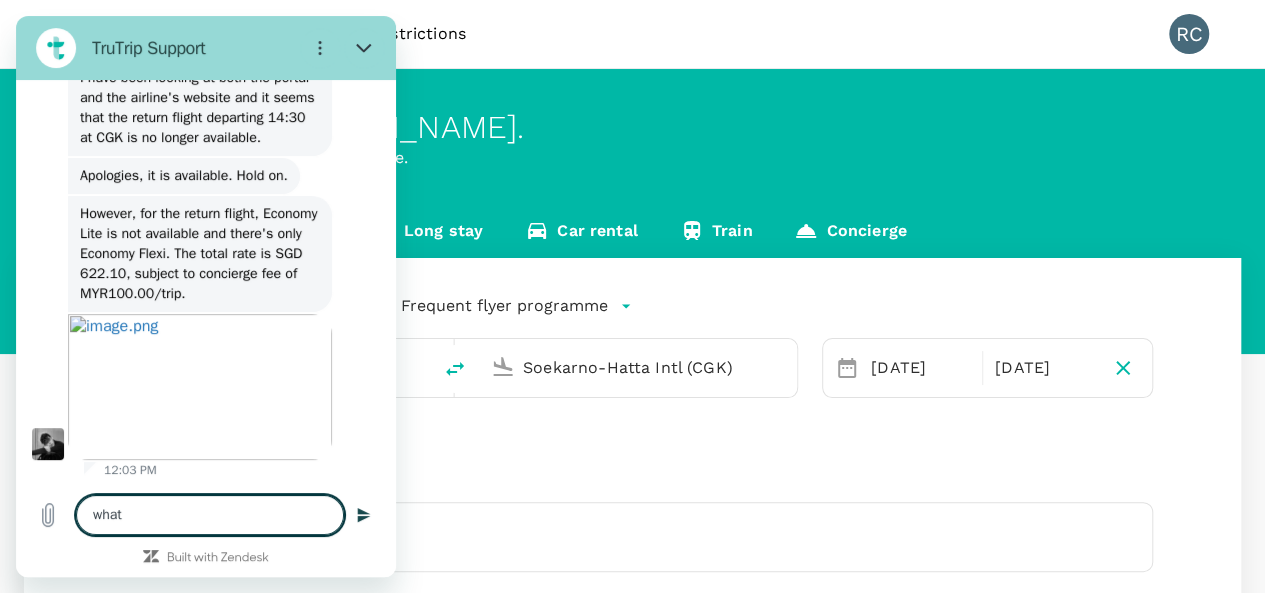 type on "what" 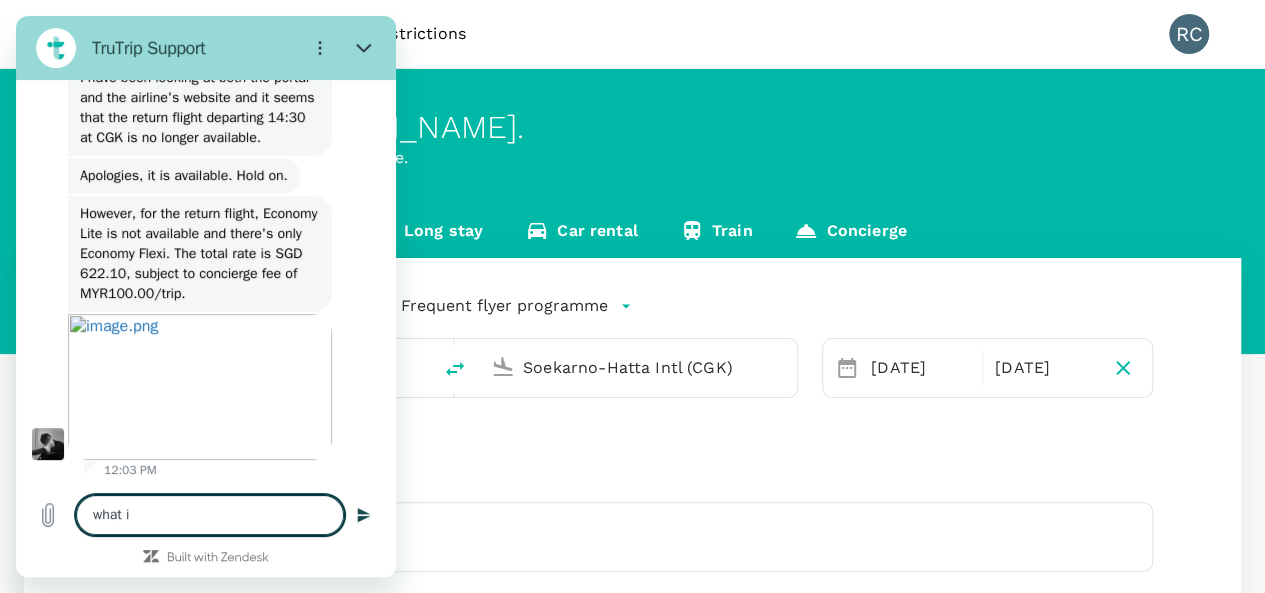 type on "what is" 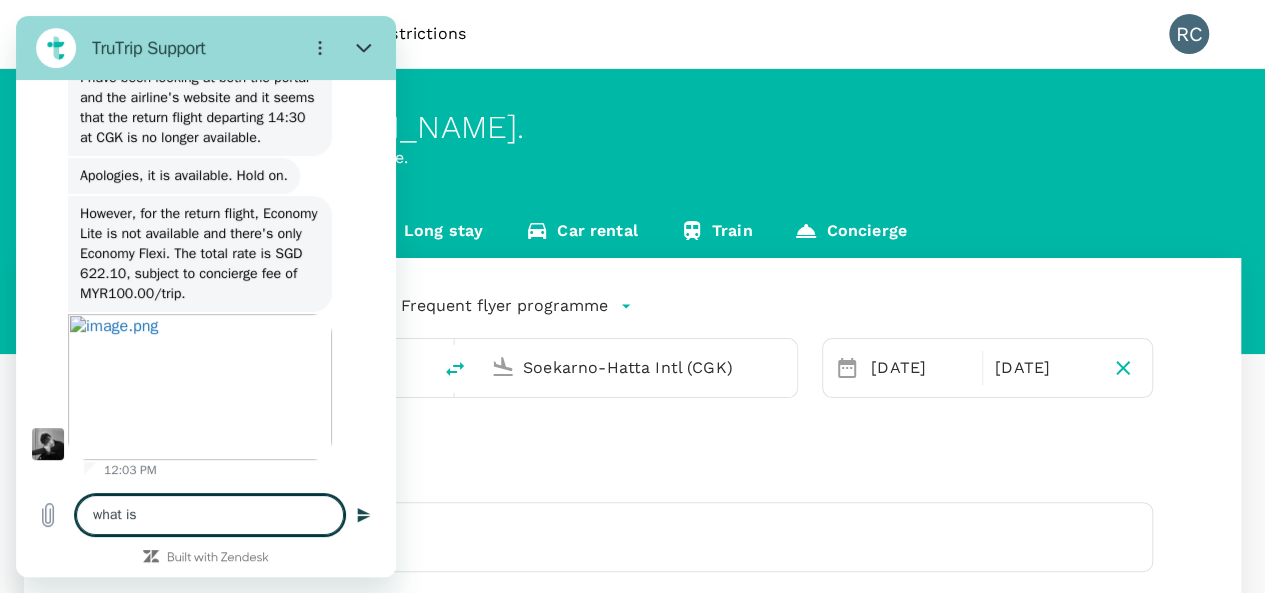 type on "x" 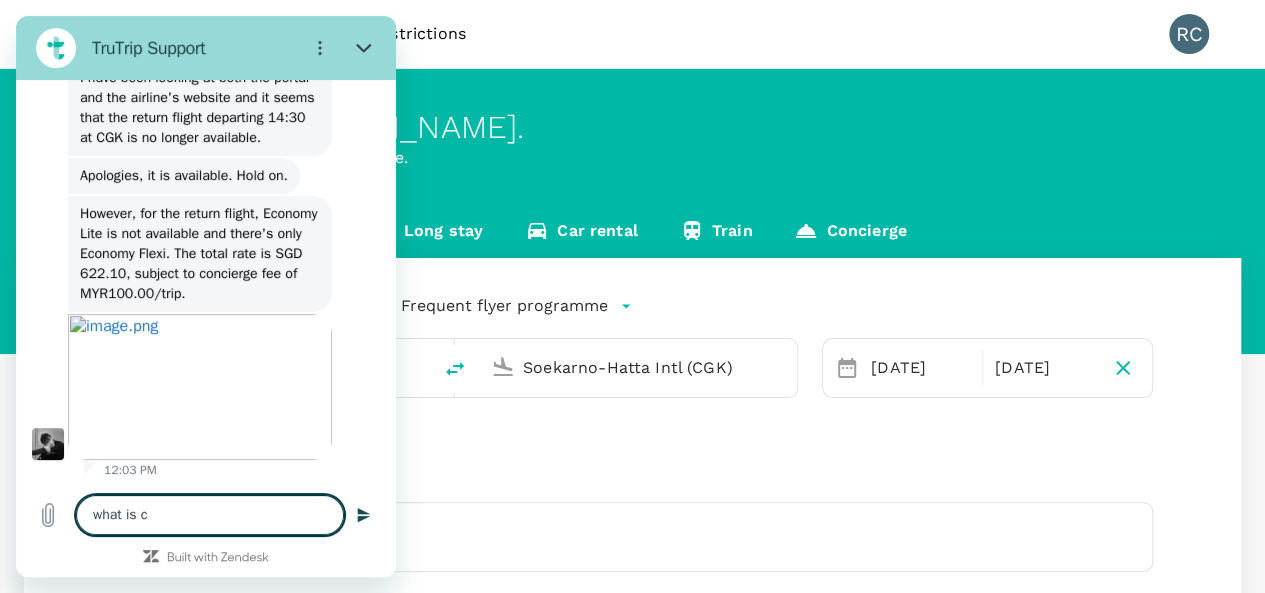 type on "x" 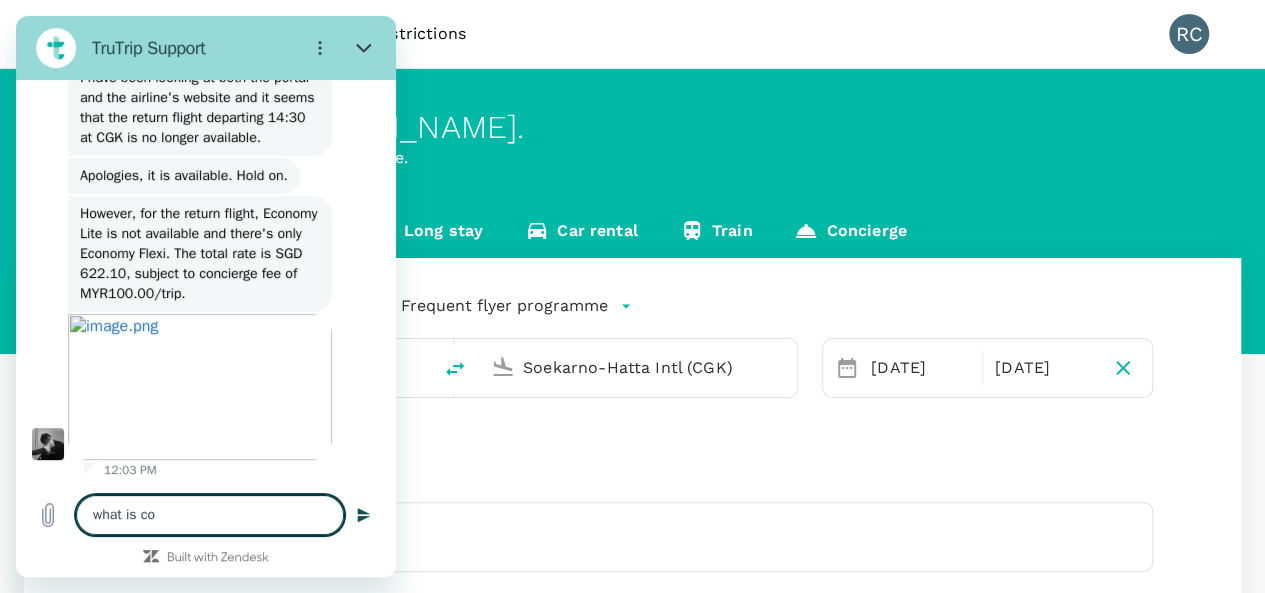type on "what is con" 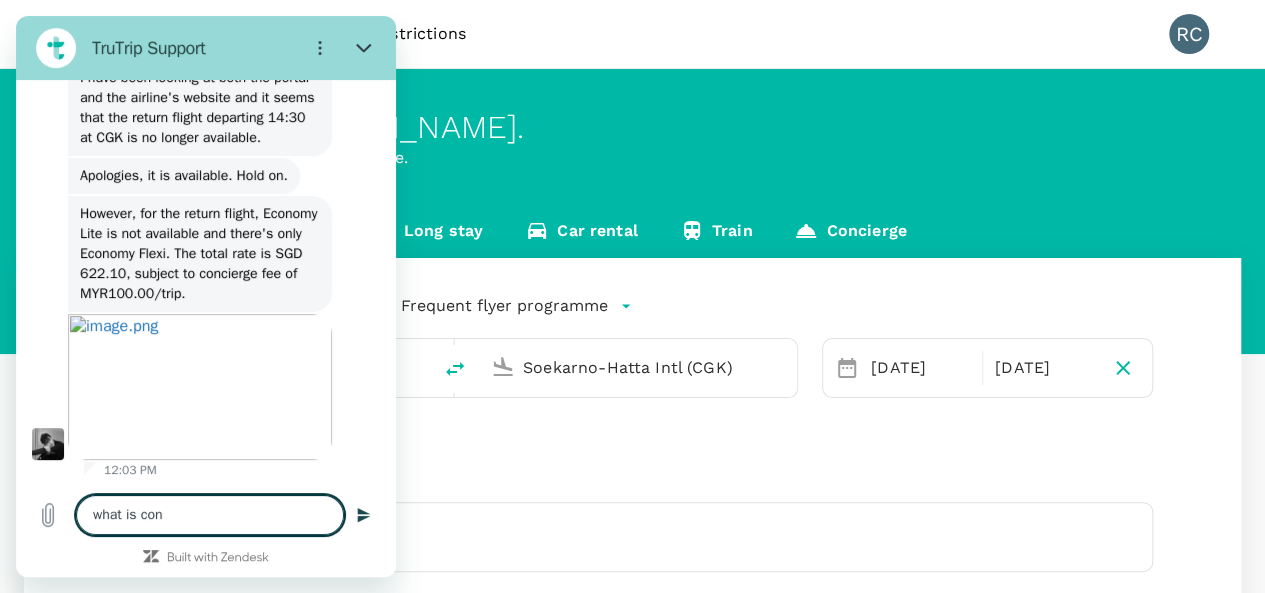 type on "what is conc" 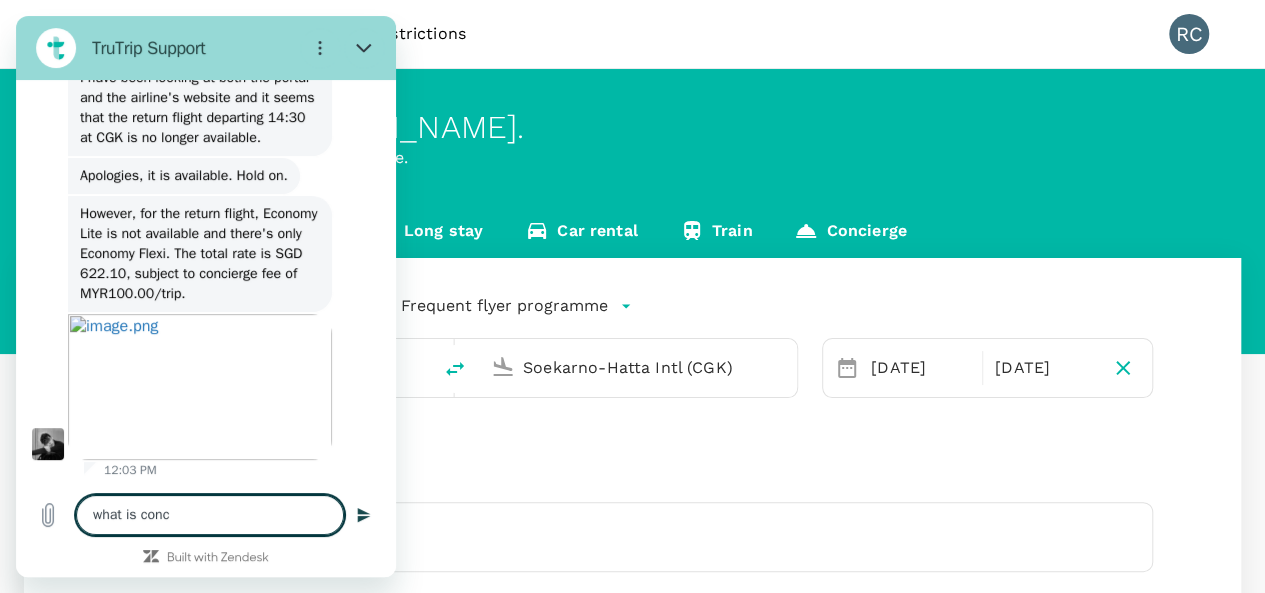 type on "x" 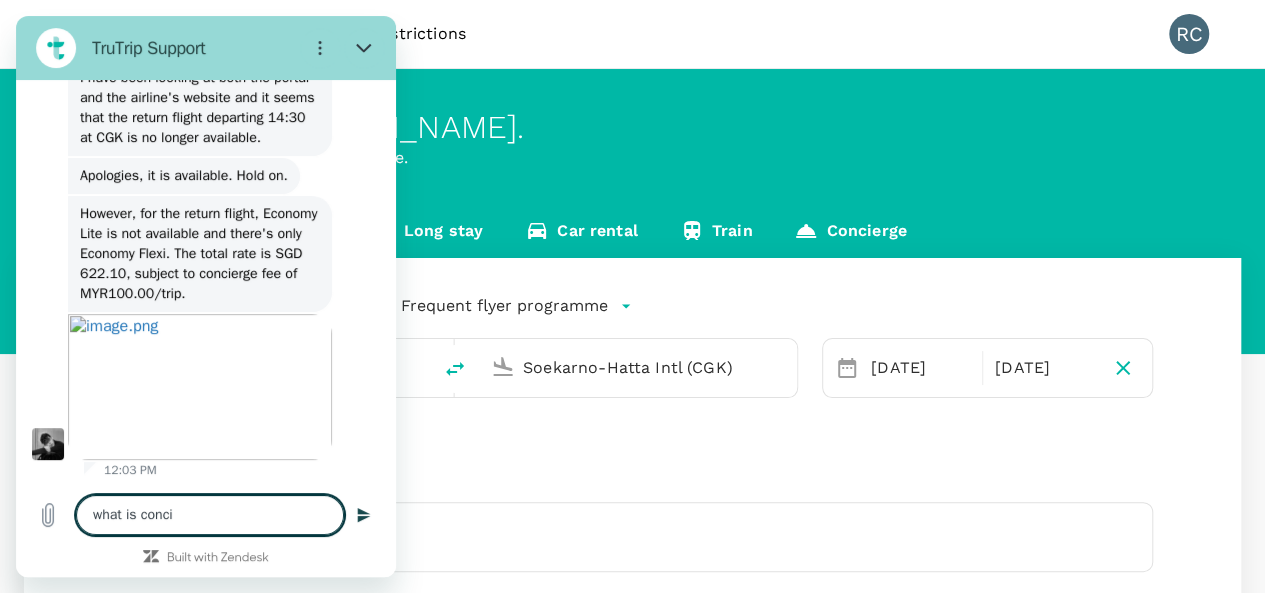 type on "what is concie" 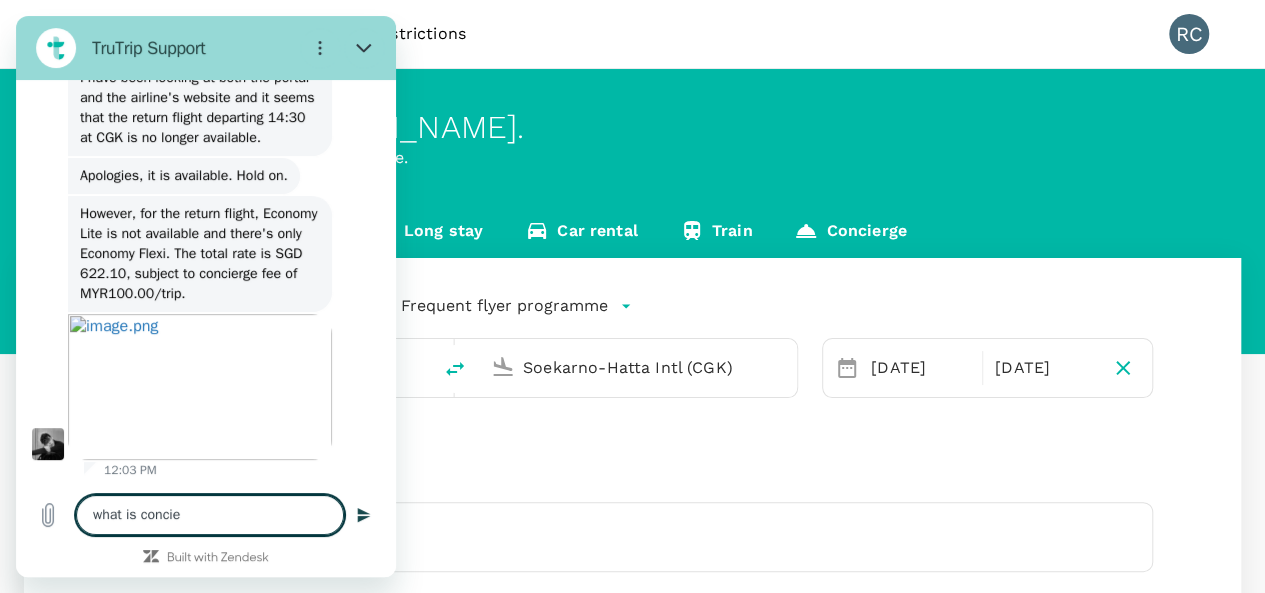 type on "what is concieg" 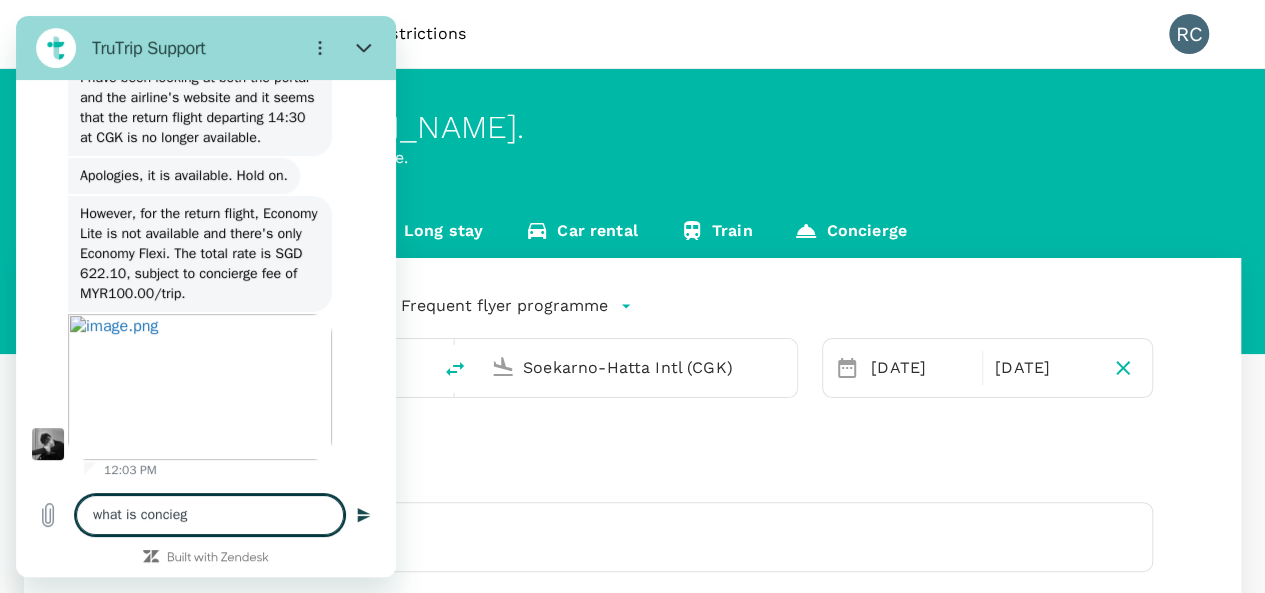 type on "what is concie" 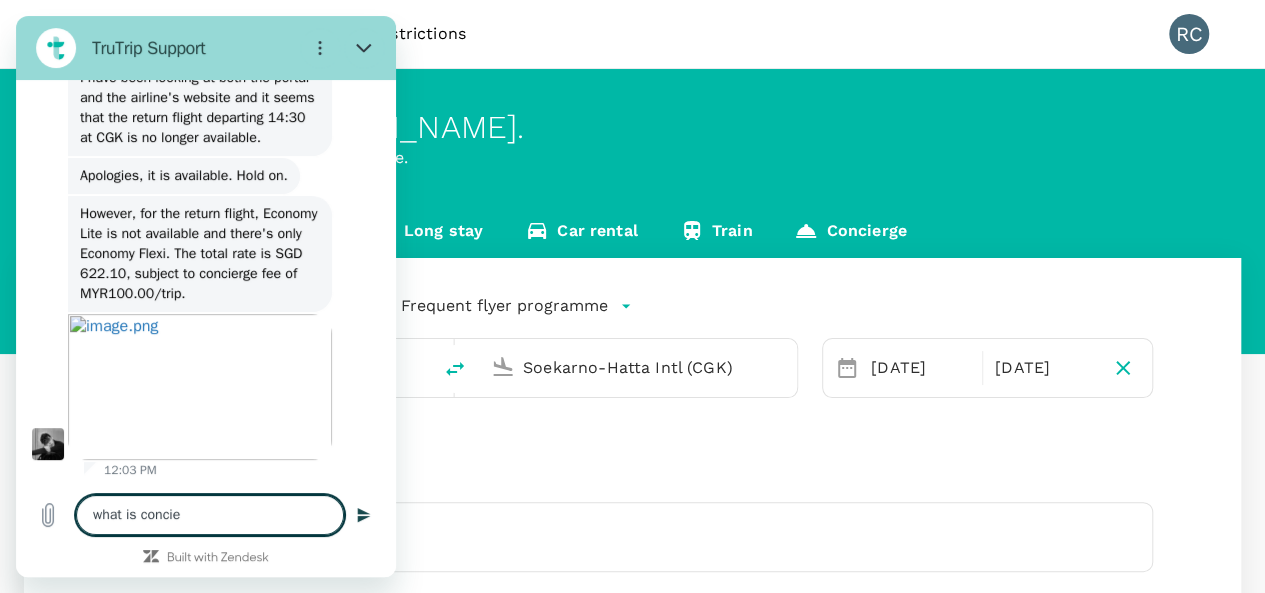 type on "what is concier" 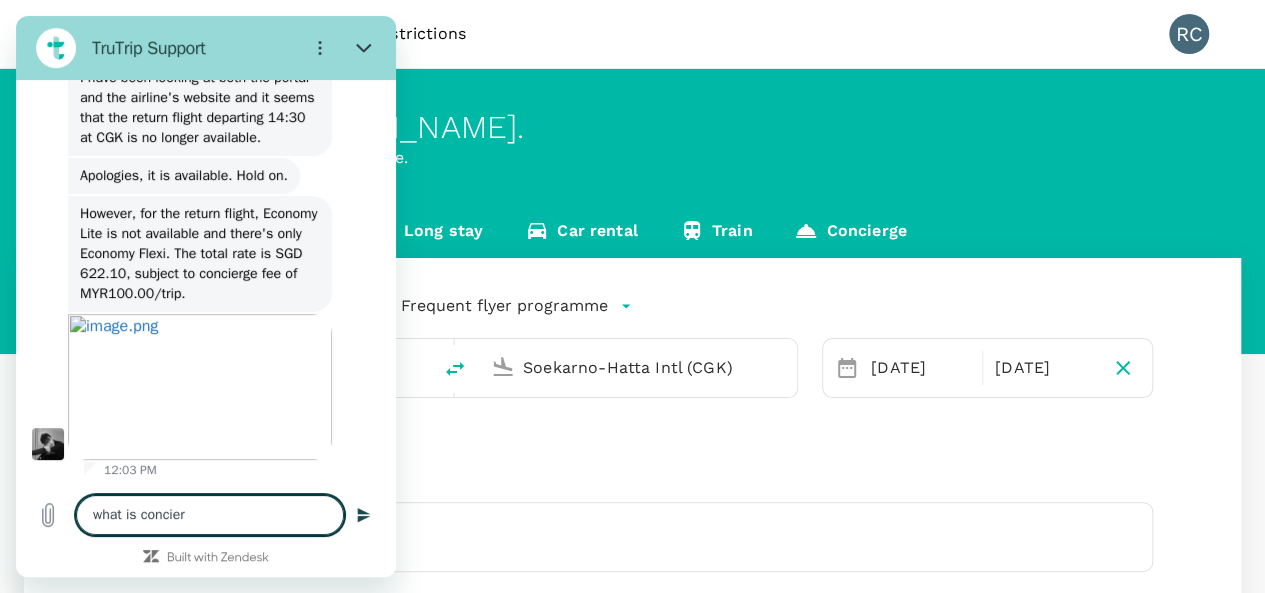 type on "what is concie" 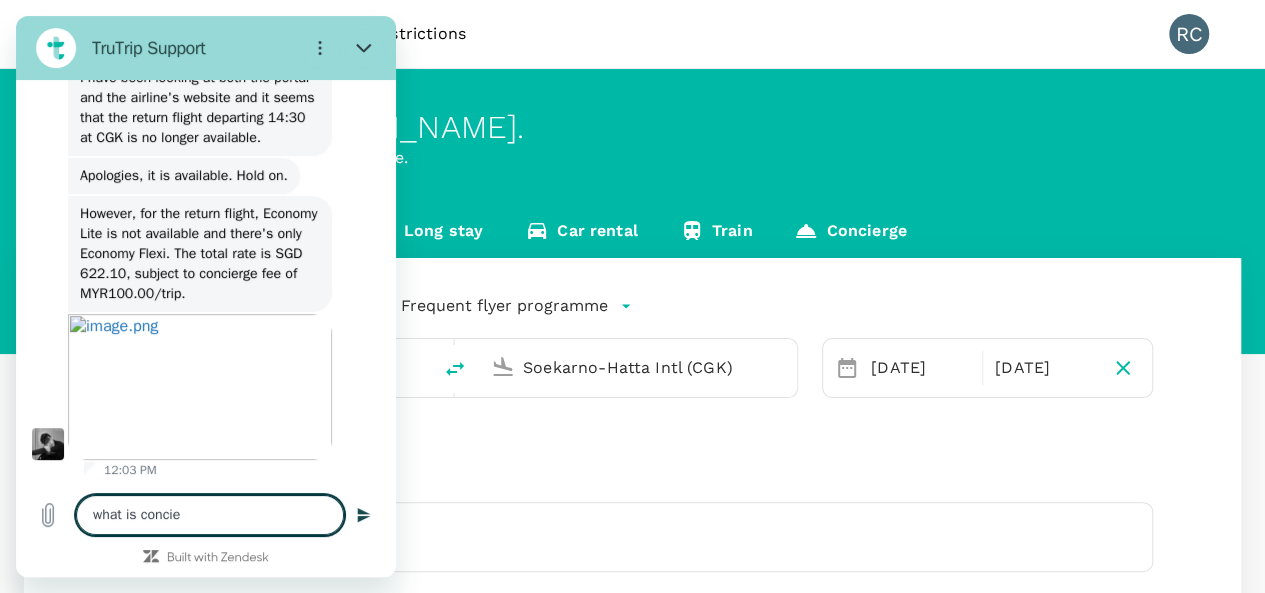 type on "what is conci" 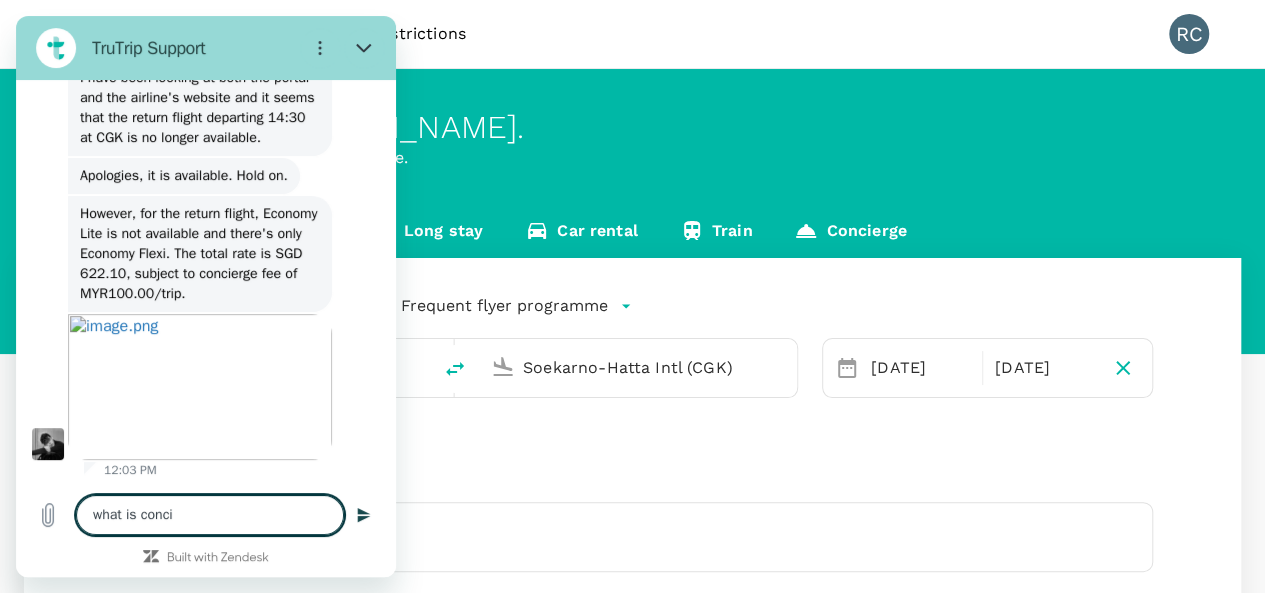 type on "what is conc" 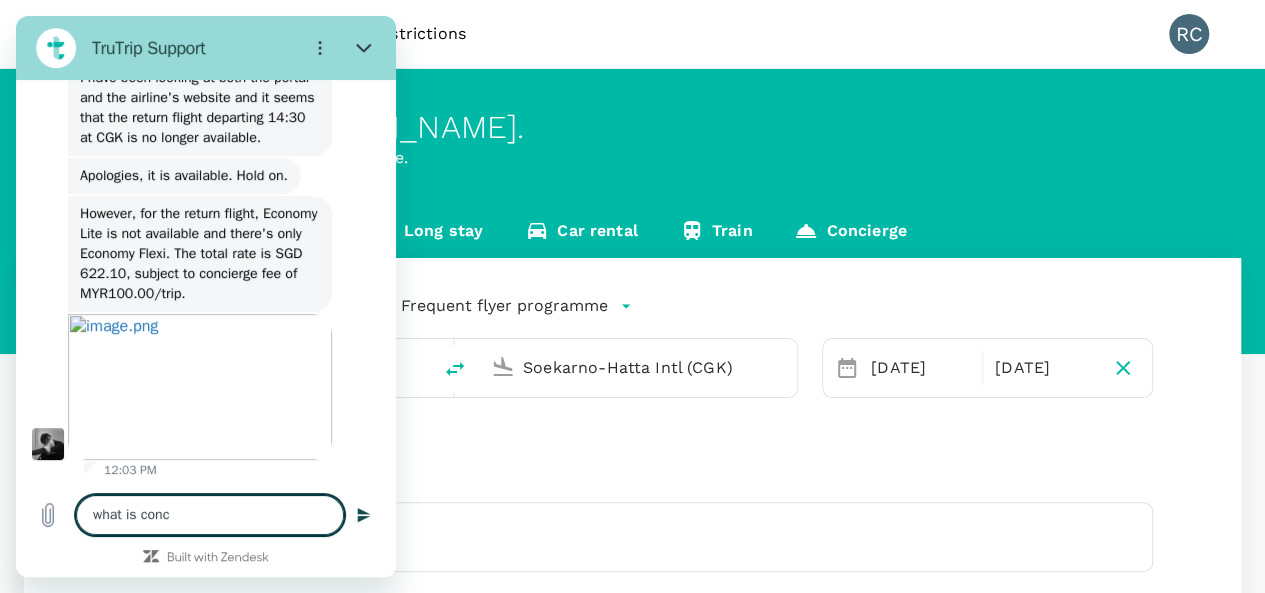 type on "what is con" 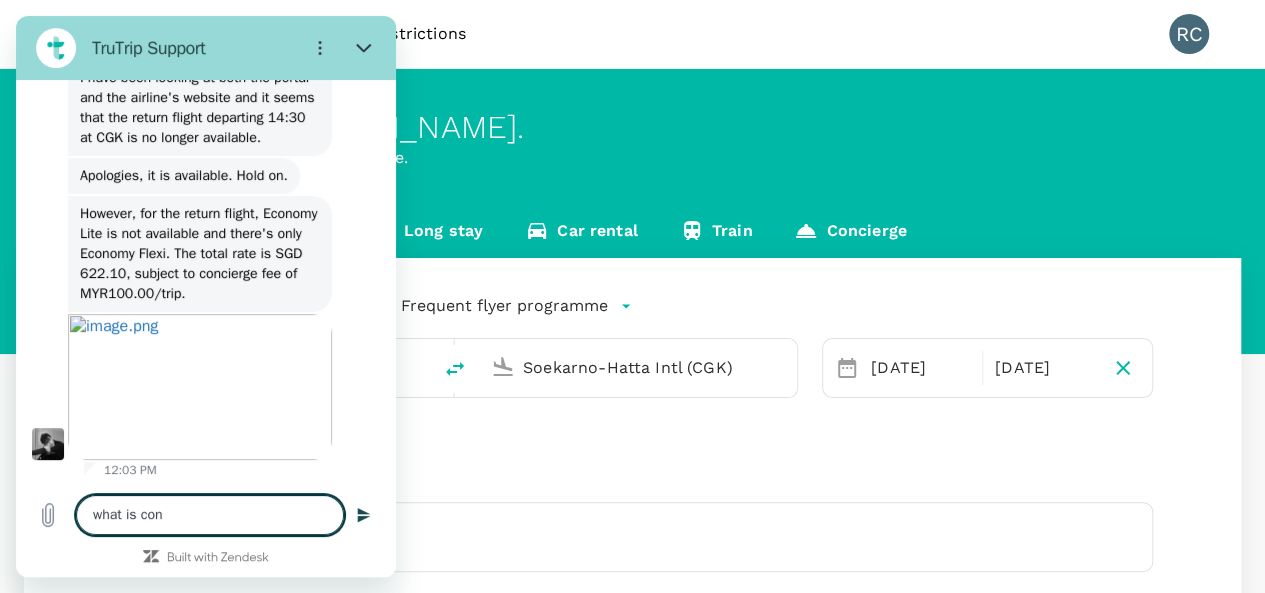 type on "what is co" 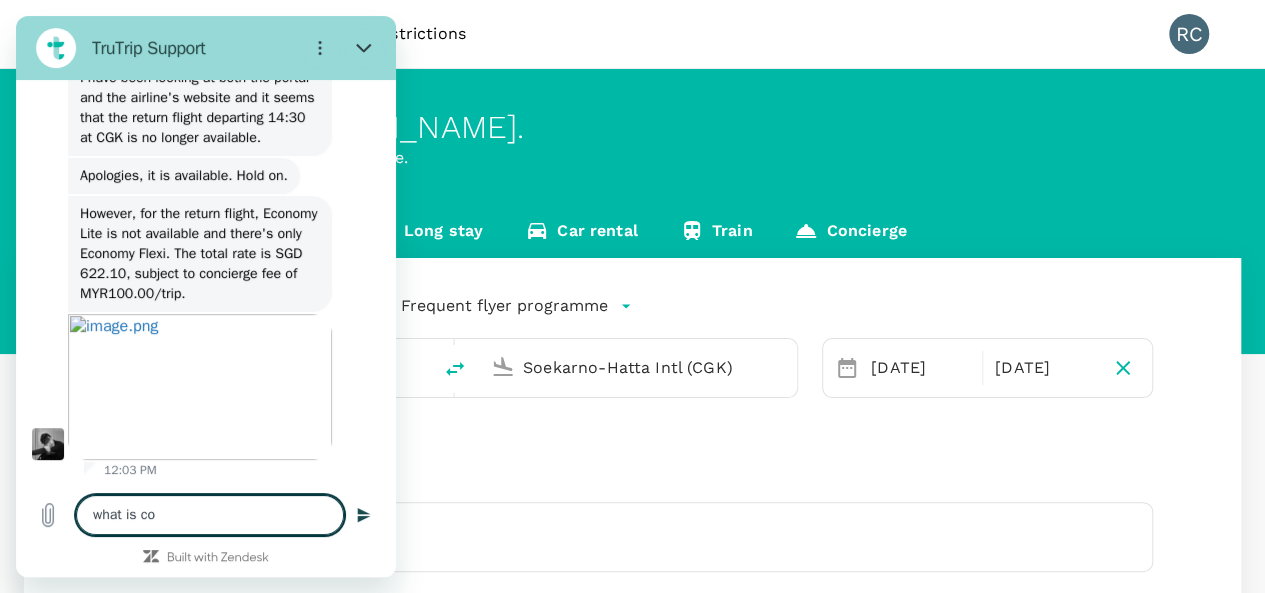 type on "what is c" 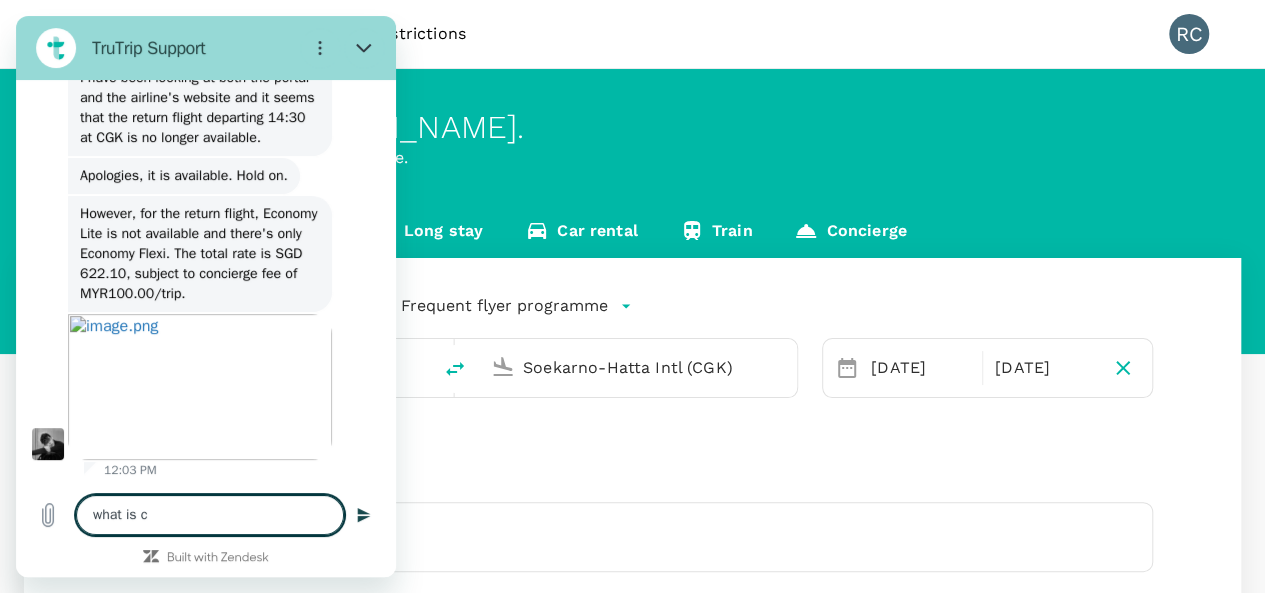 type on "what is" 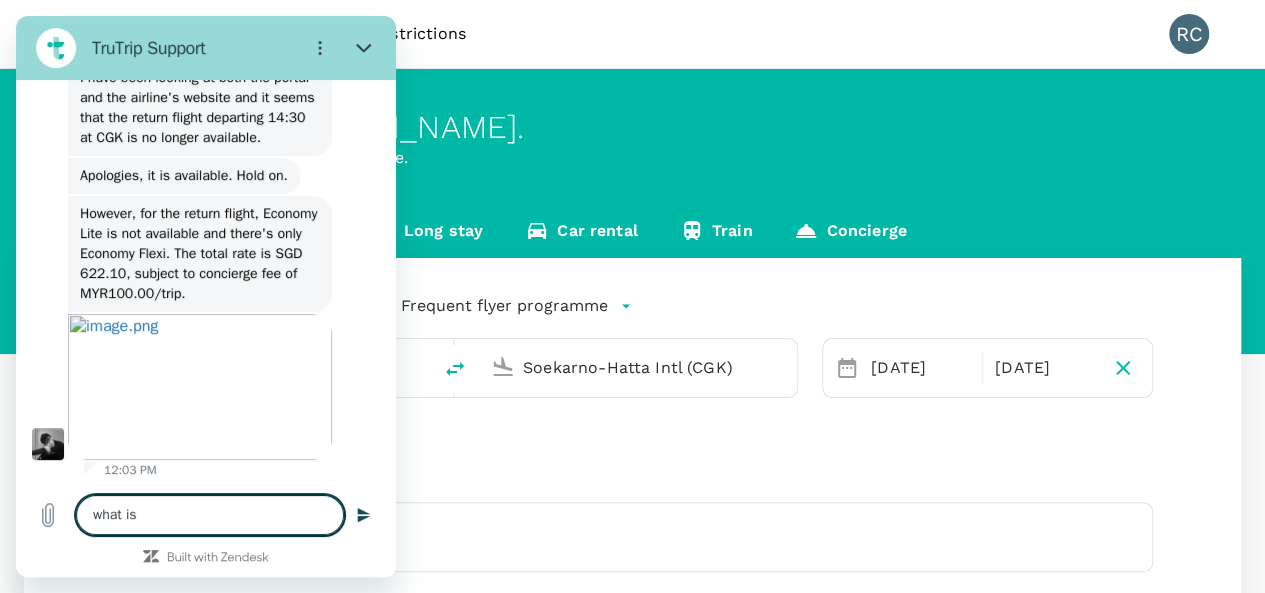type on "what is" 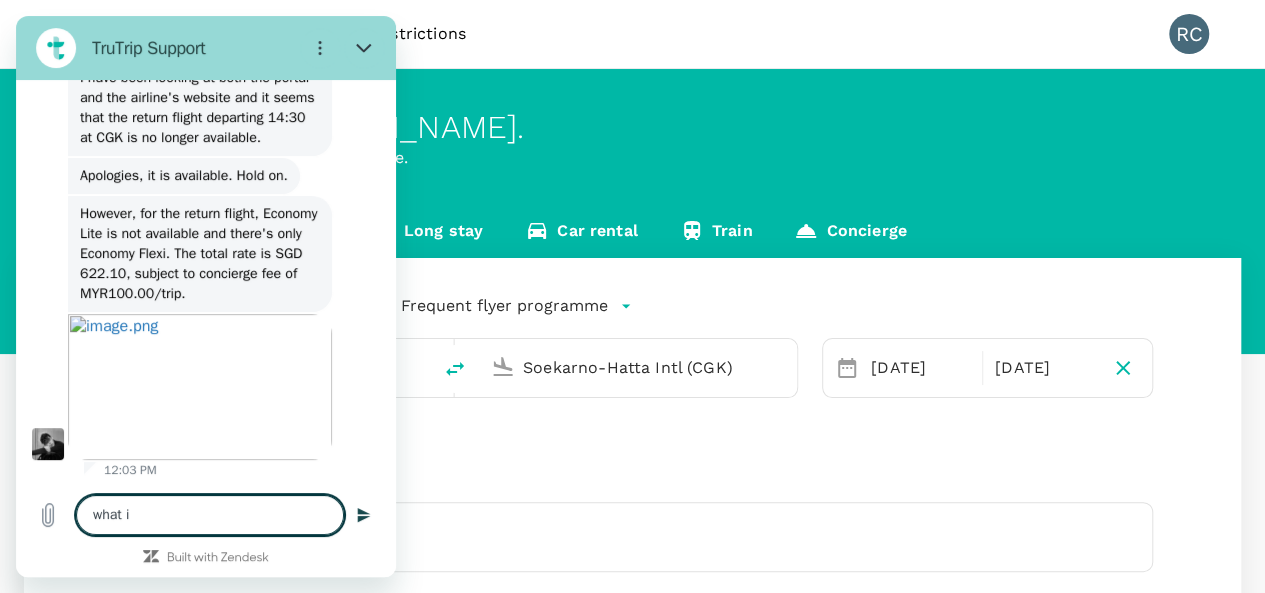 type on "what" 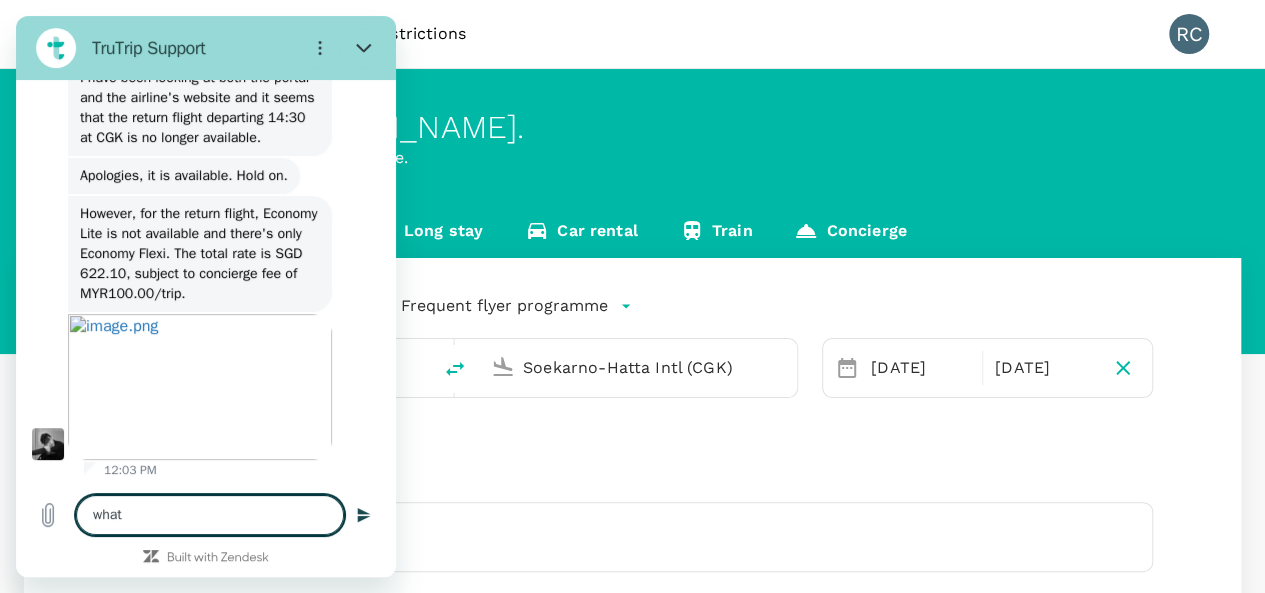 type on "what" 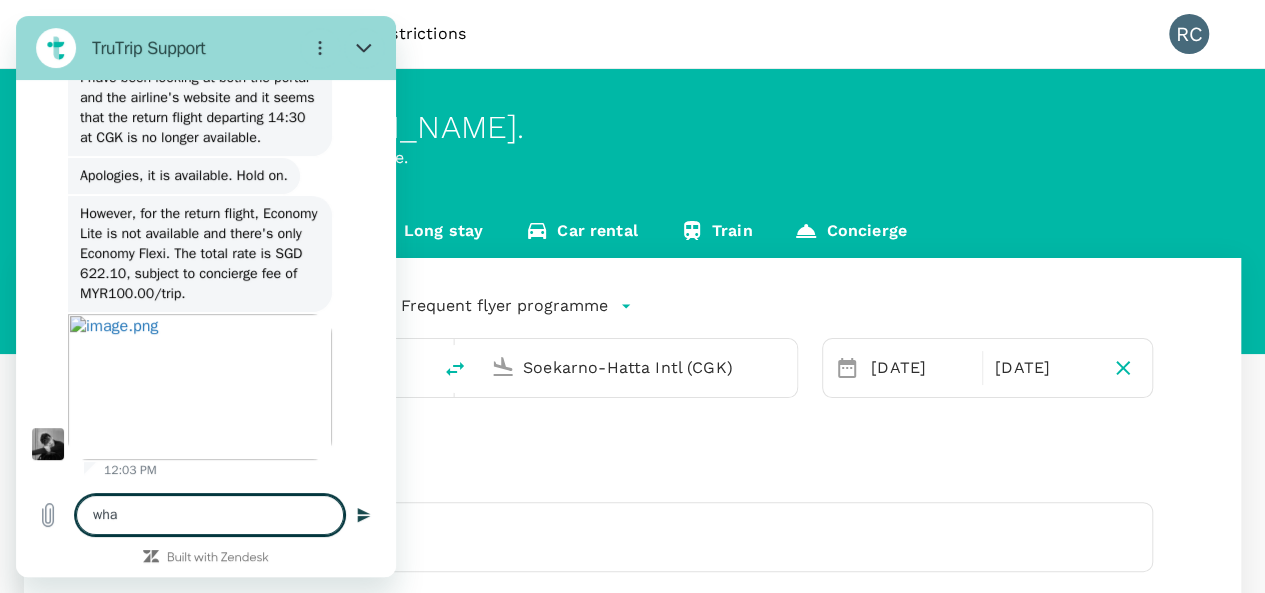 type on "wh" 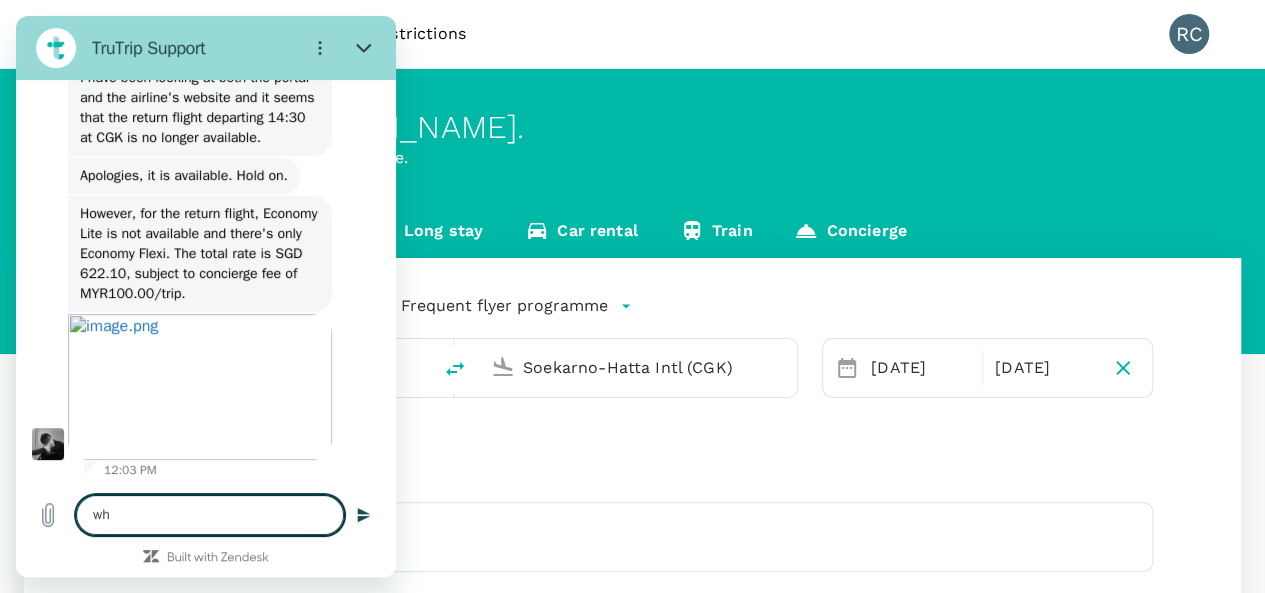 type on "w" 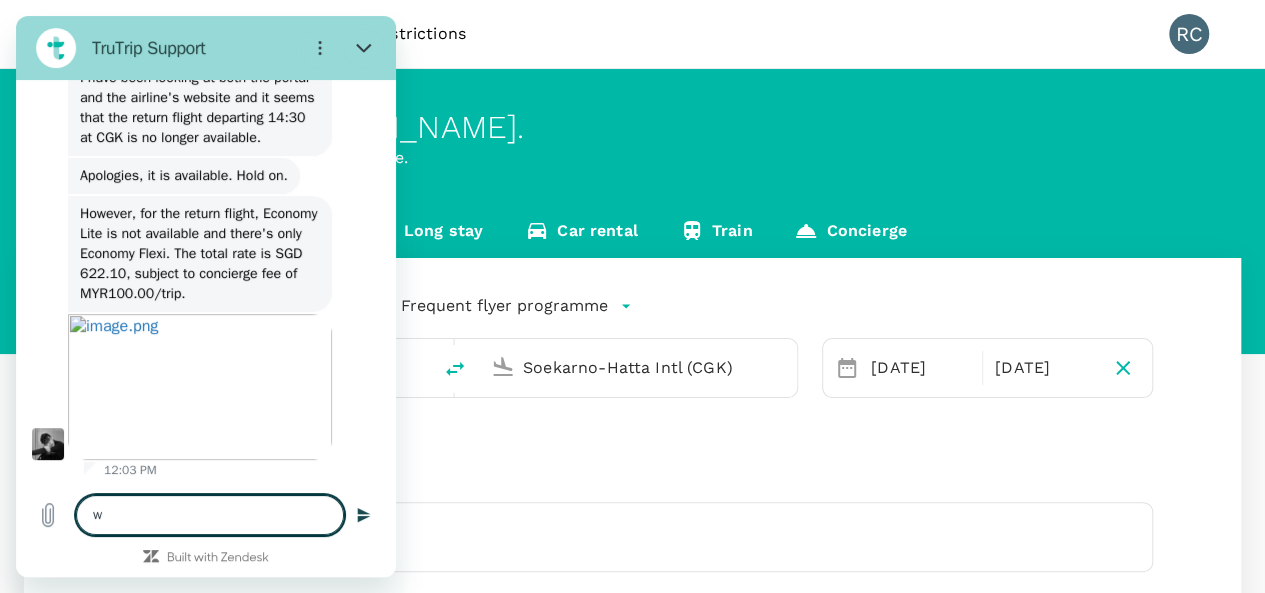 type 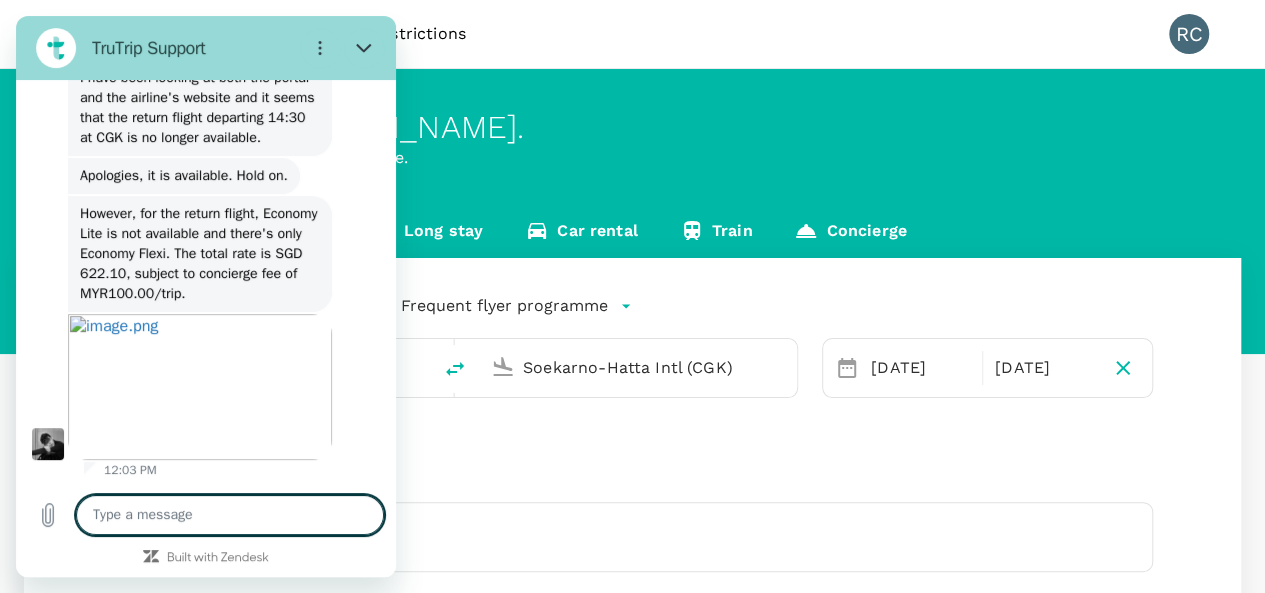 type on "w" 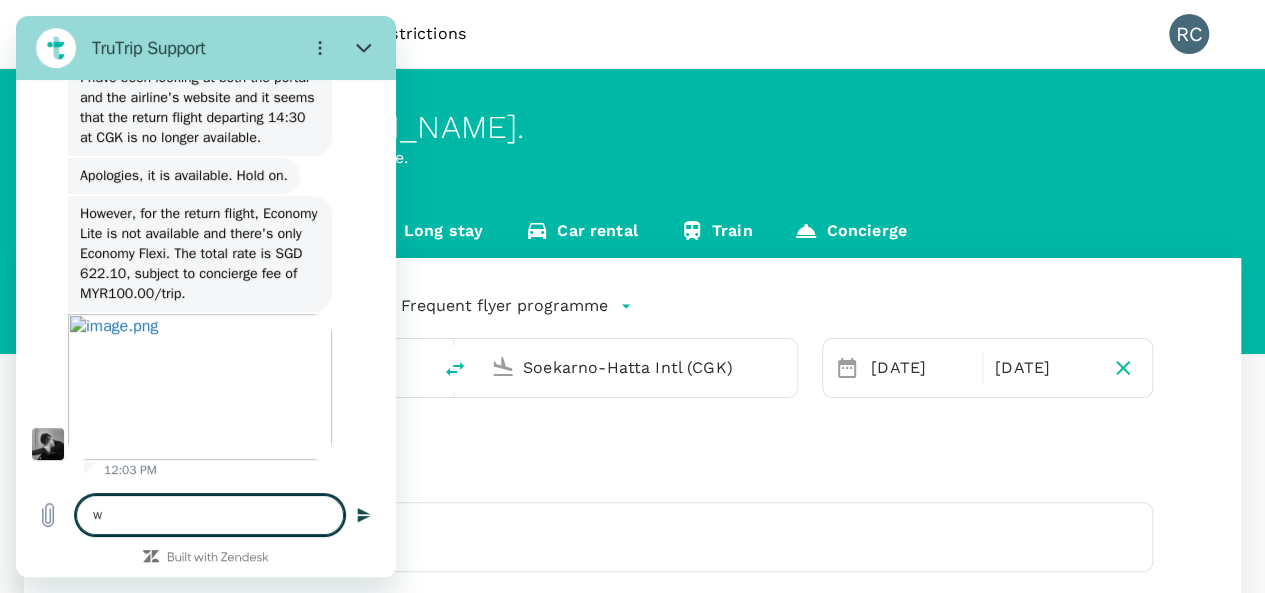 type on "wh" 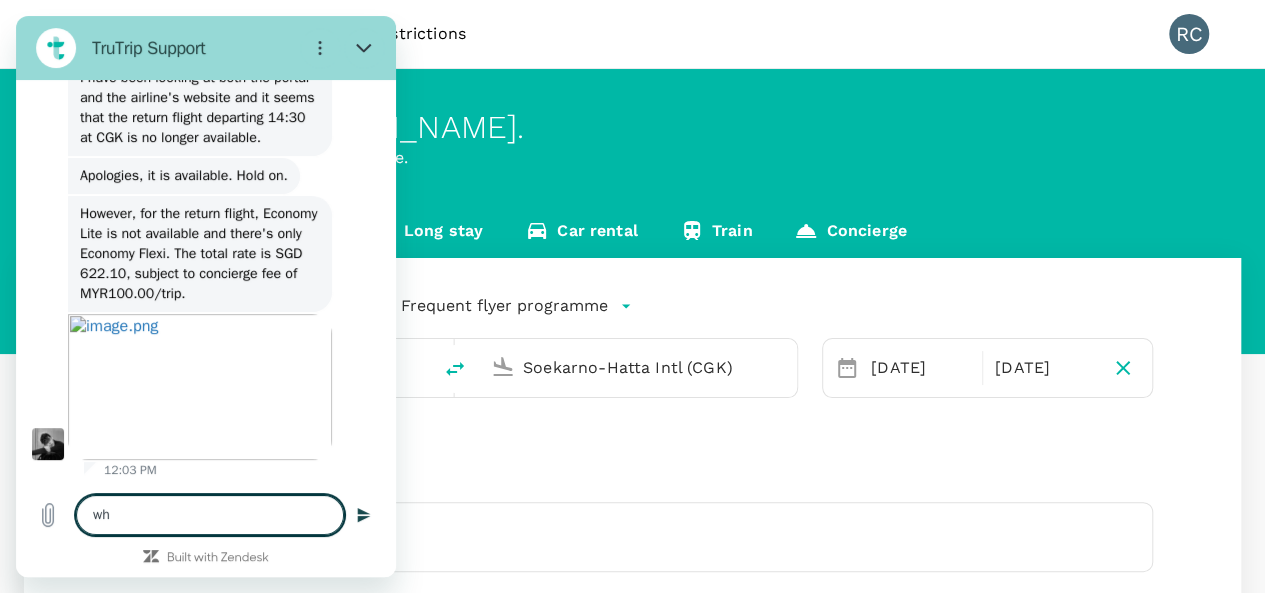 type on "wha" 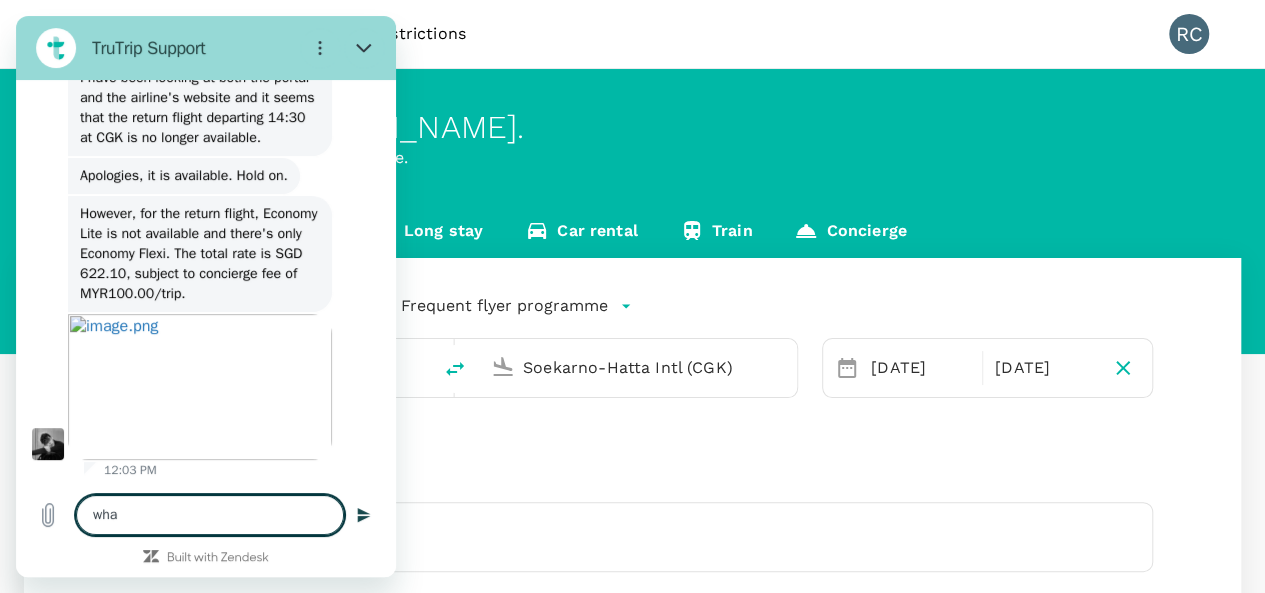 type on "what" 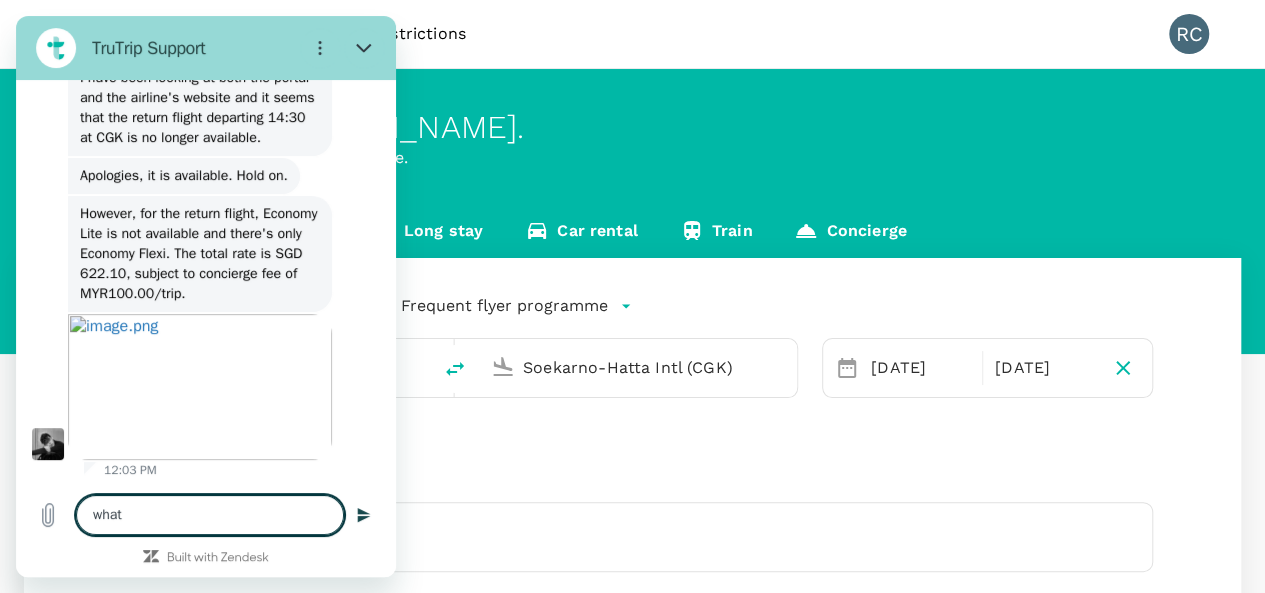 type on "what" 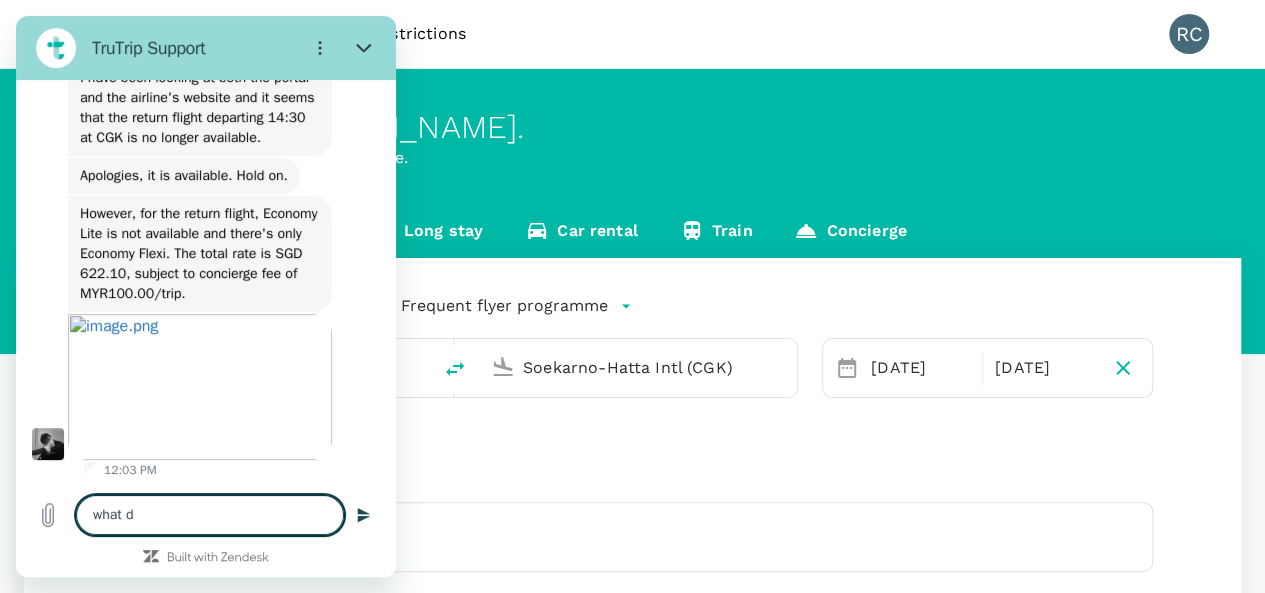 type on "what do" 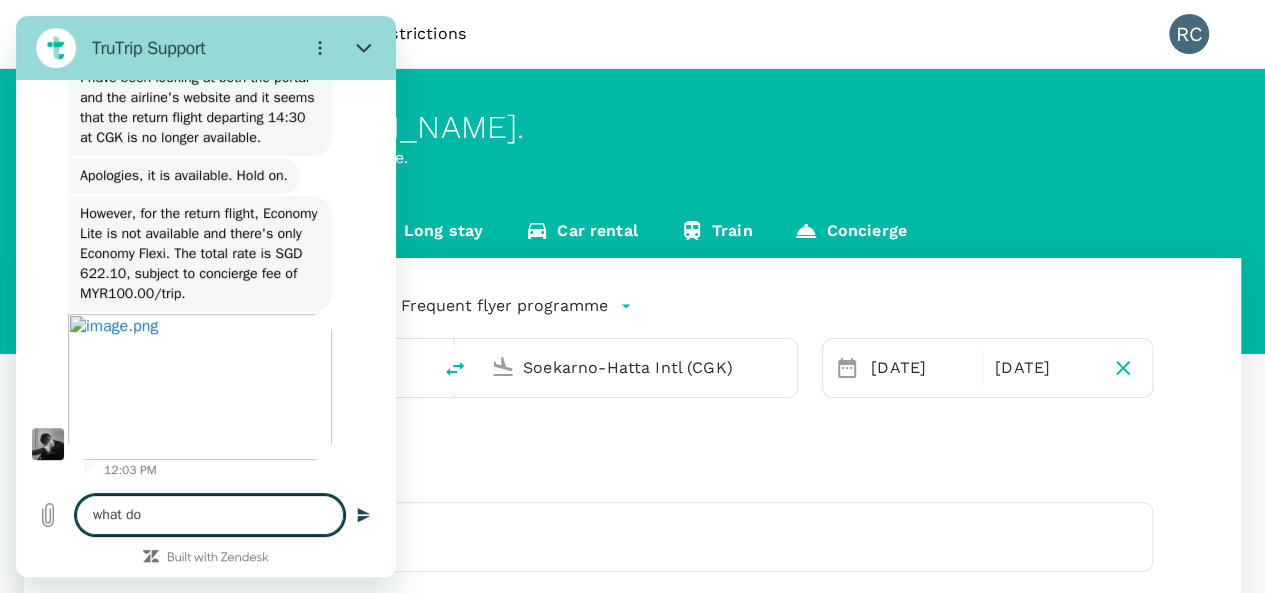 type on "what doe" 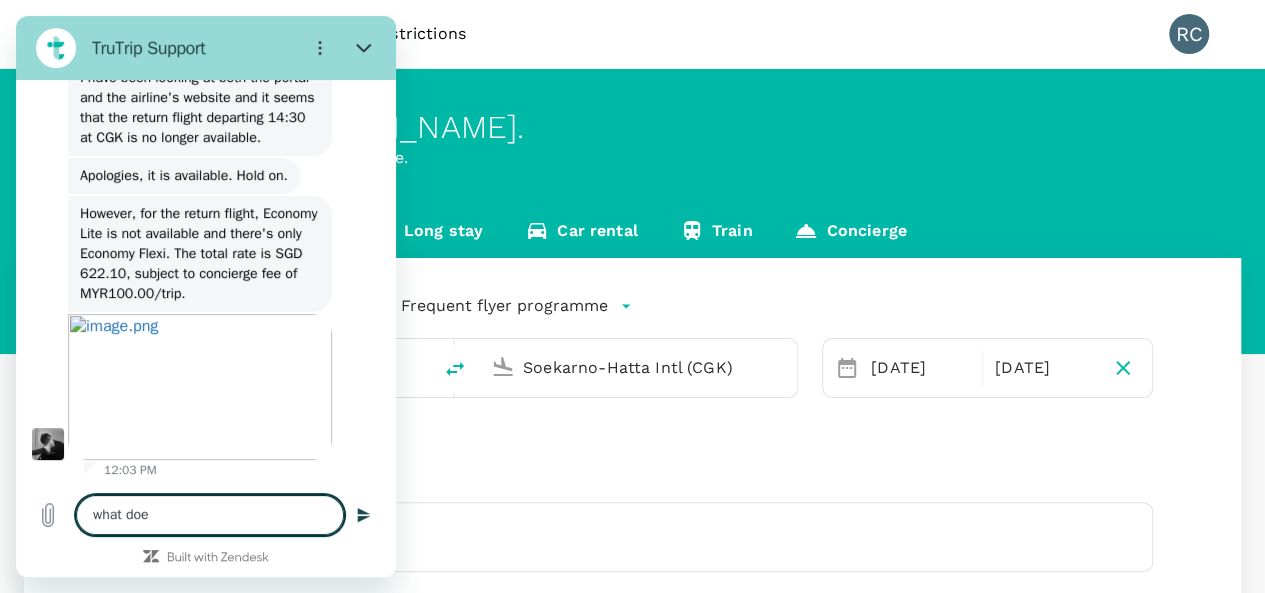 type on "what does" 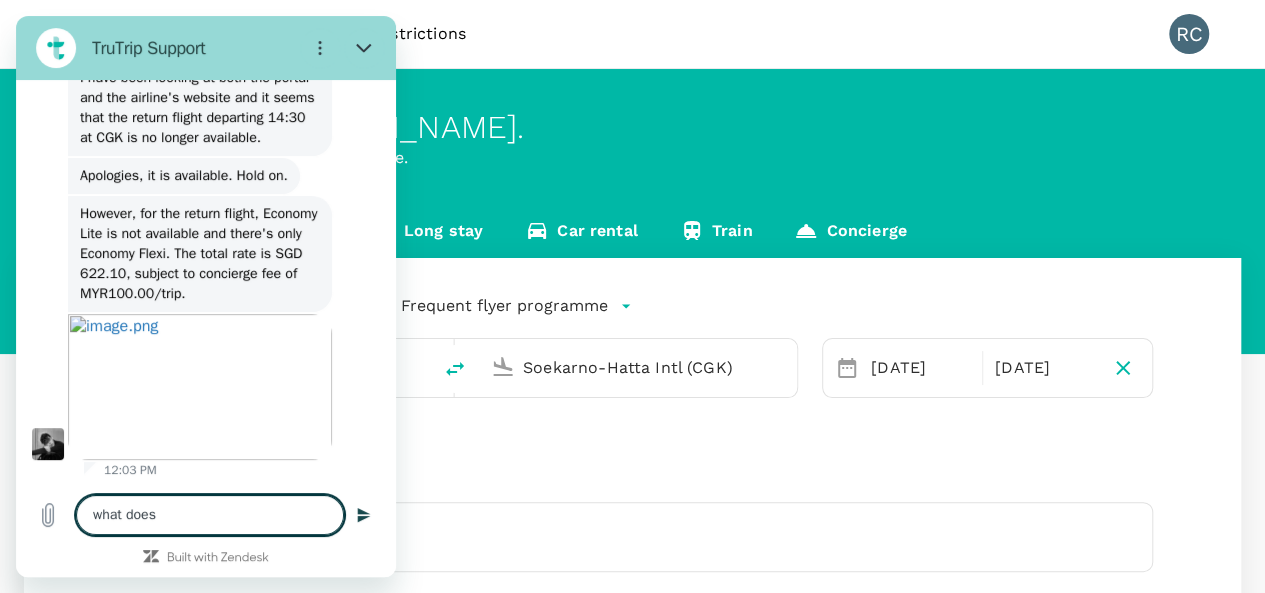 type on "what does" 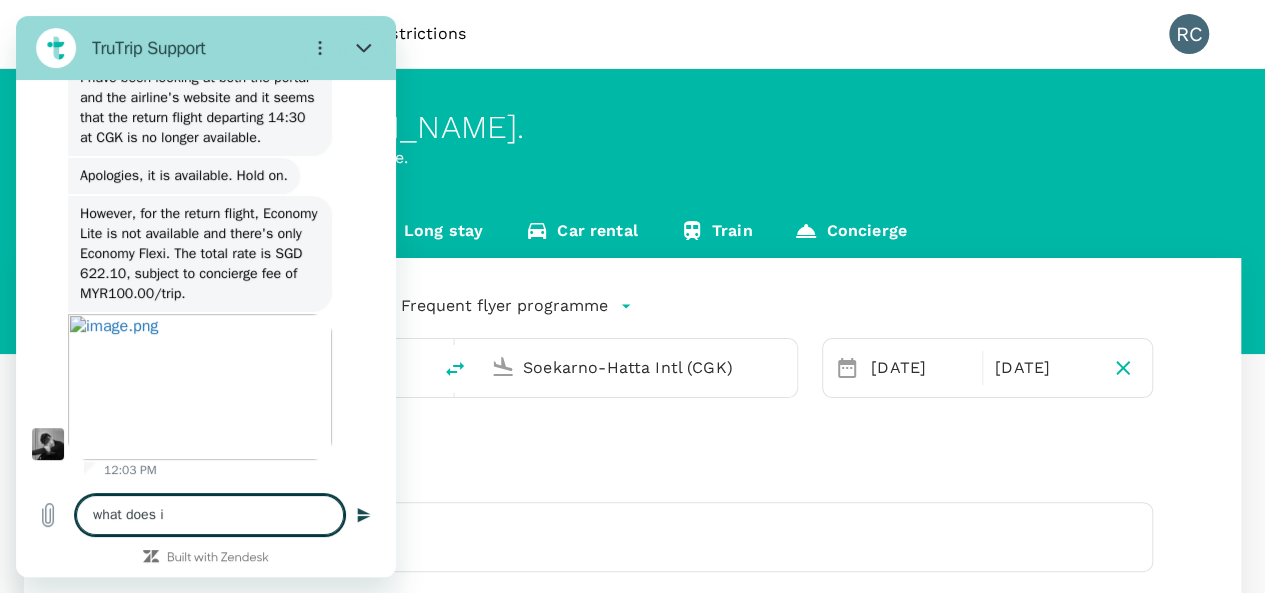 type on "what does it" 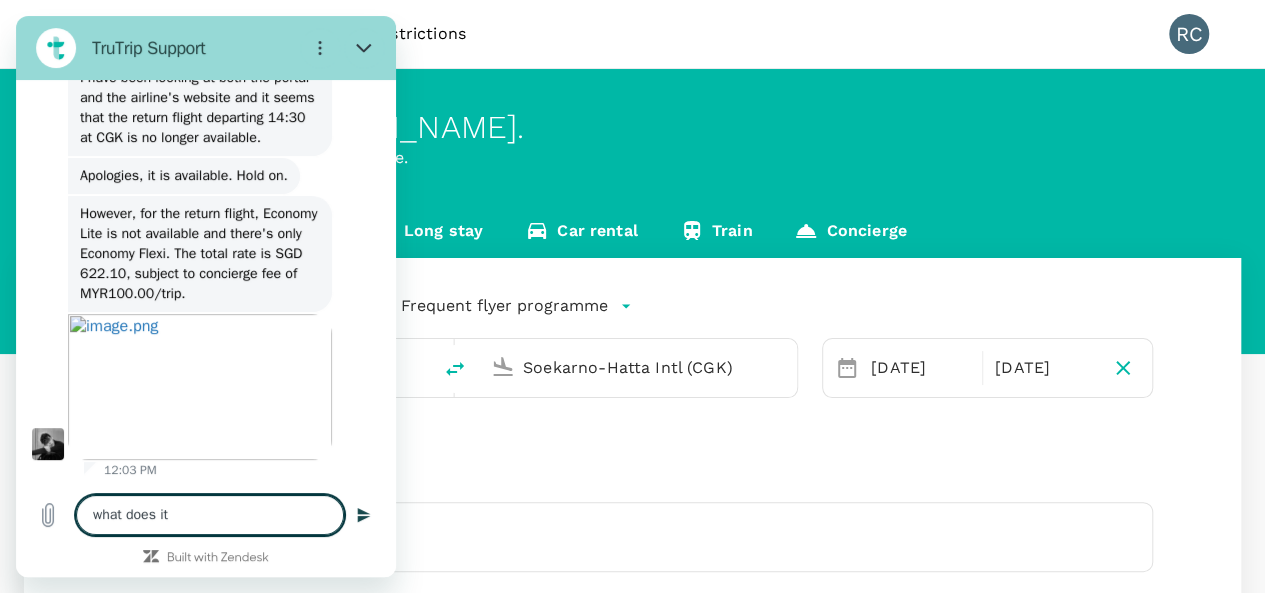 type on "x" 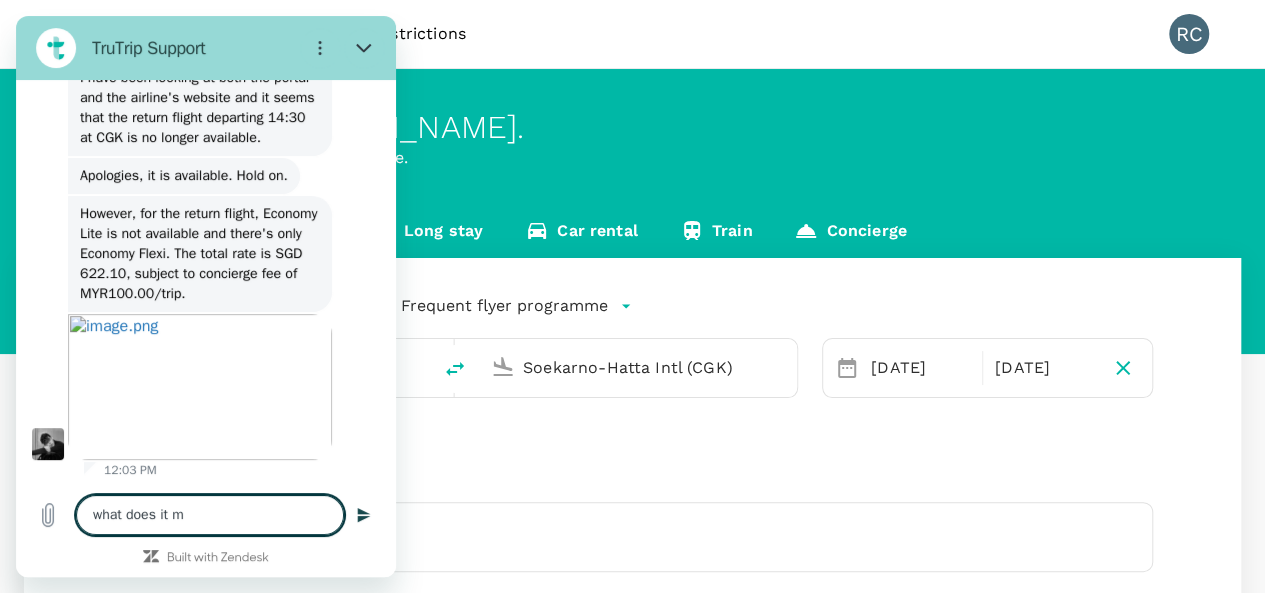 type on "what does it me" 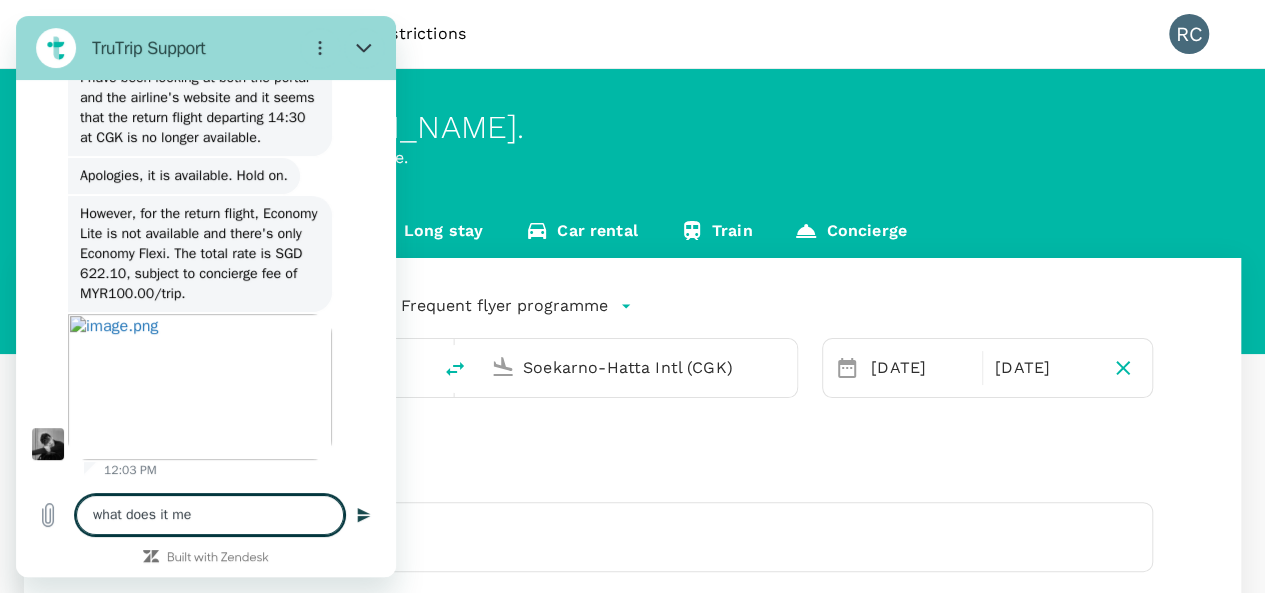 type on "what does it mea" 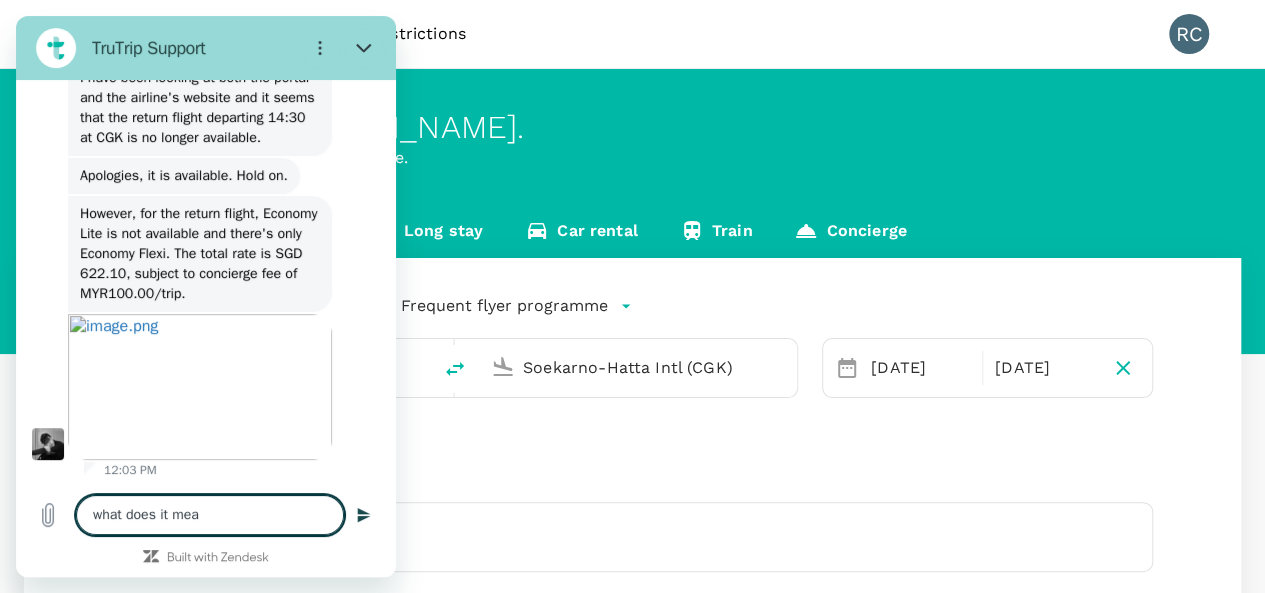 type on "what does it mean" 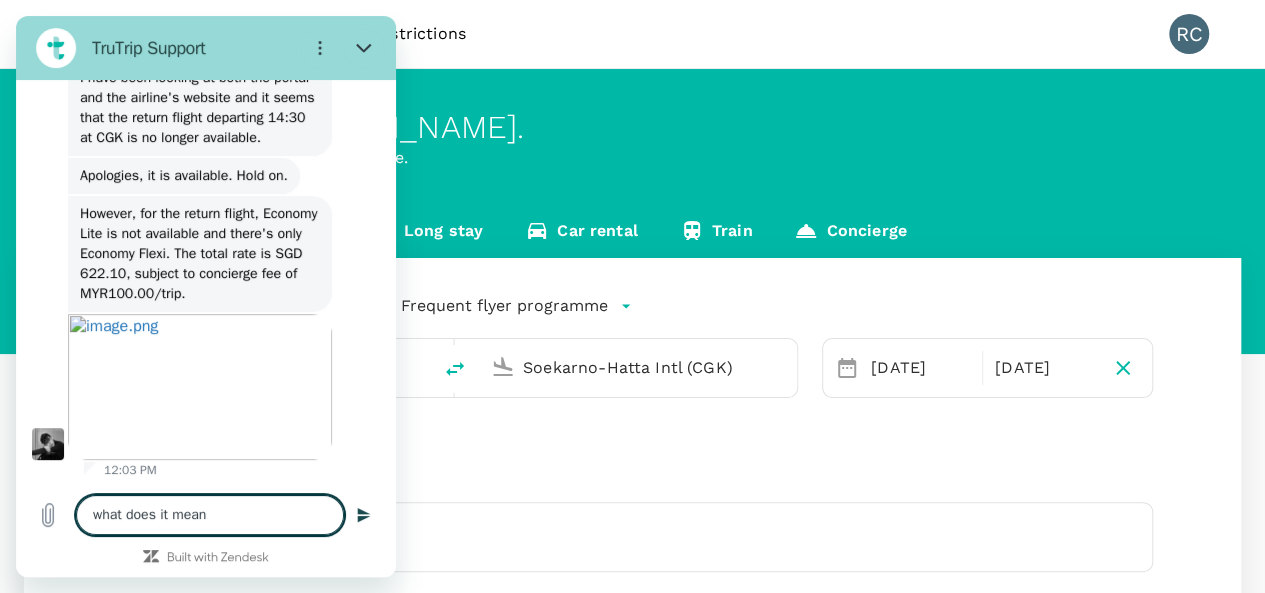 type on "what does it mean" 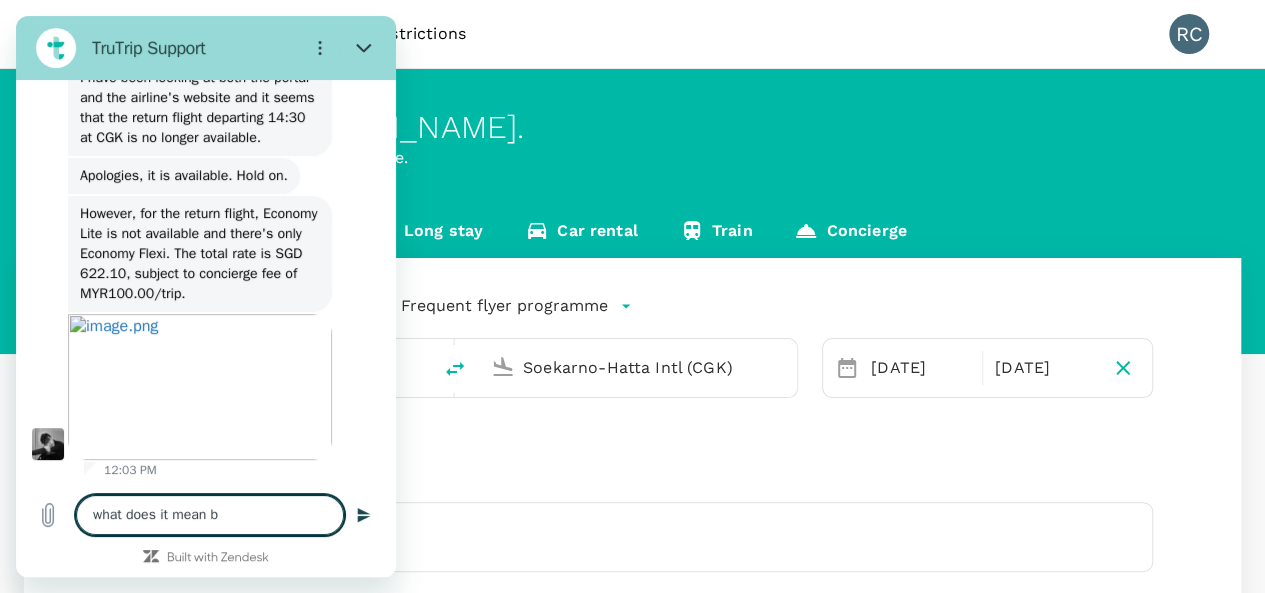 type on "what does it mean by" 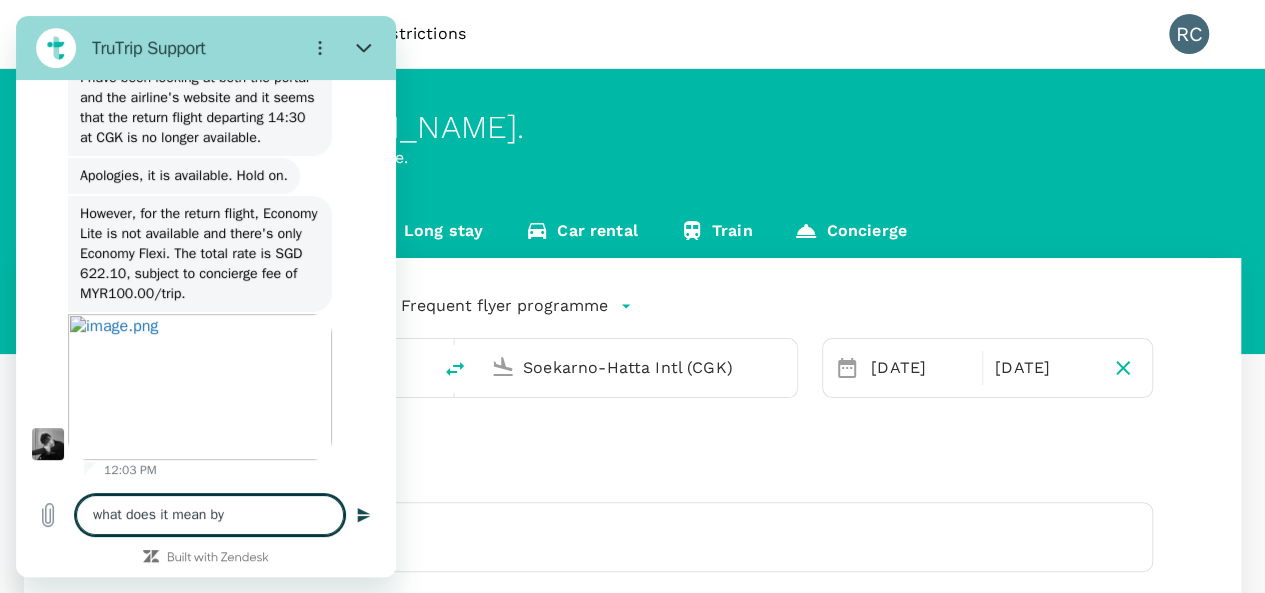 type 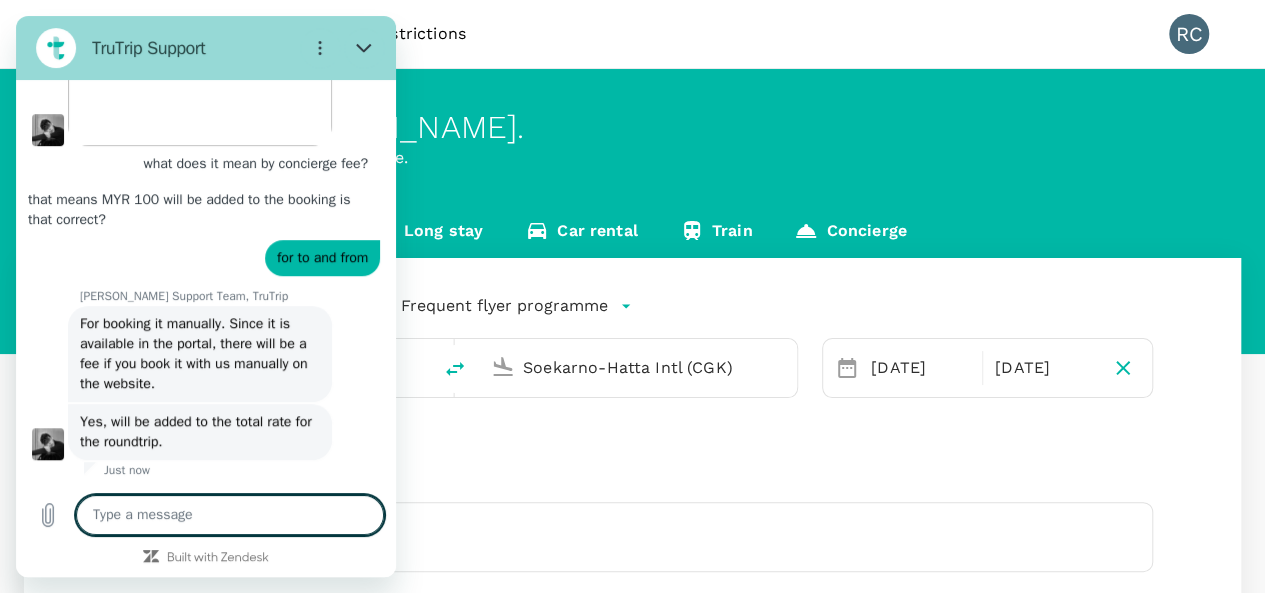 scroll, scrollTop: 8114, scrollLeft: 0, axis: vertical 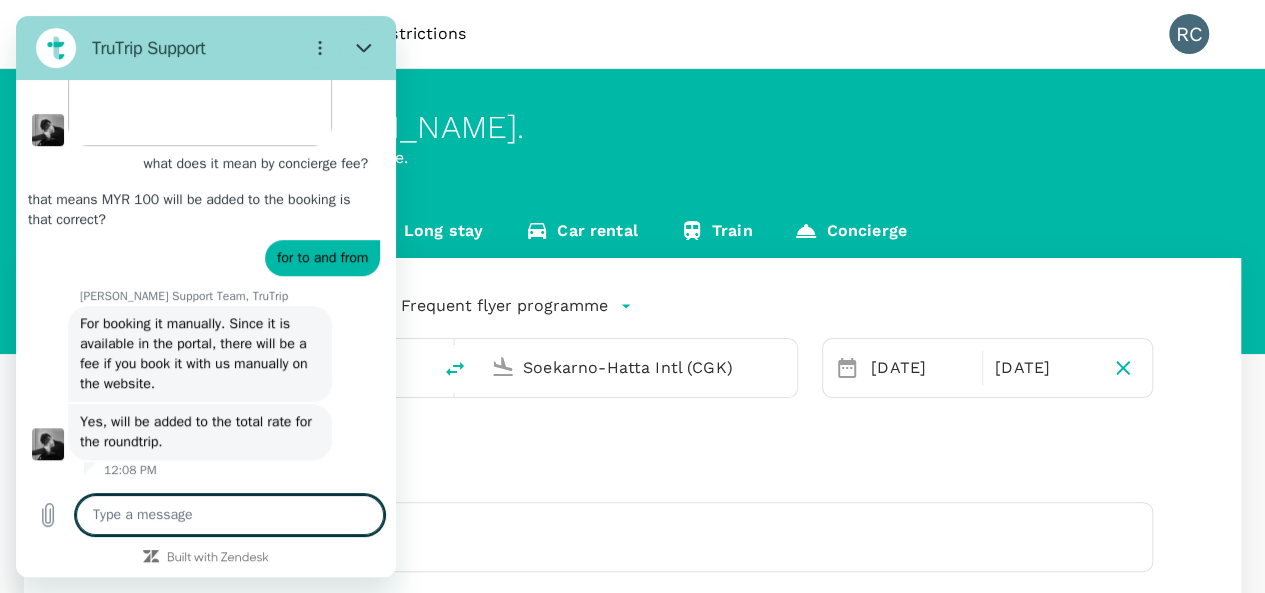 click at bounding box center [230, 515] 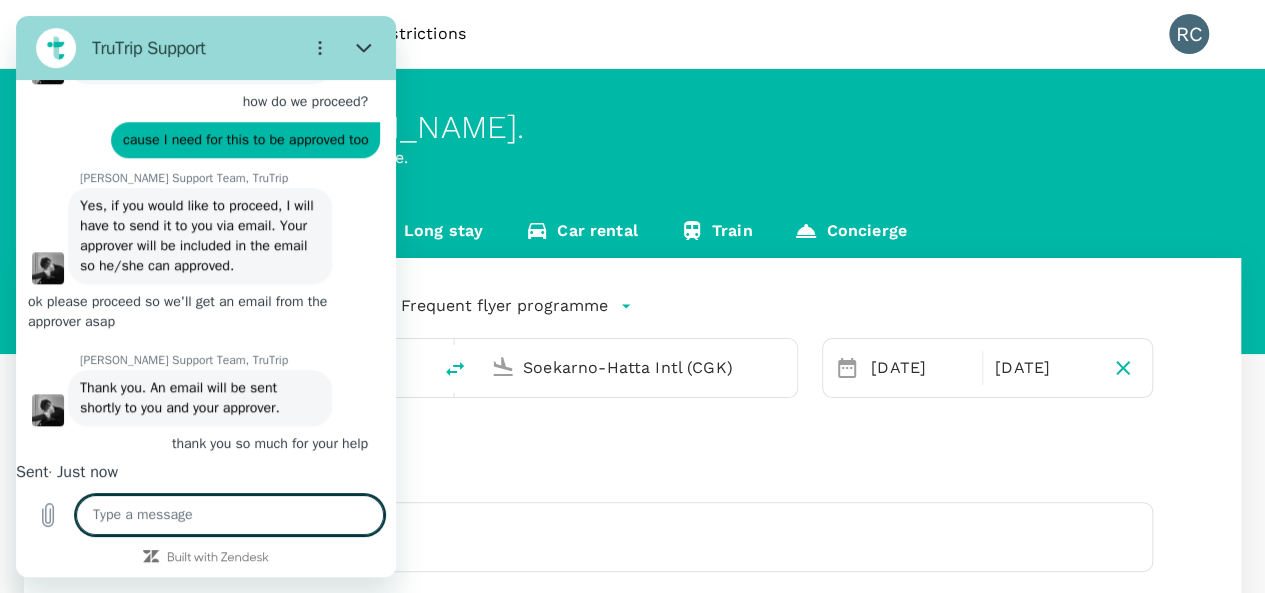 scroll, scrollTop: 8548, scrollLeft: 0, axis: vertical 